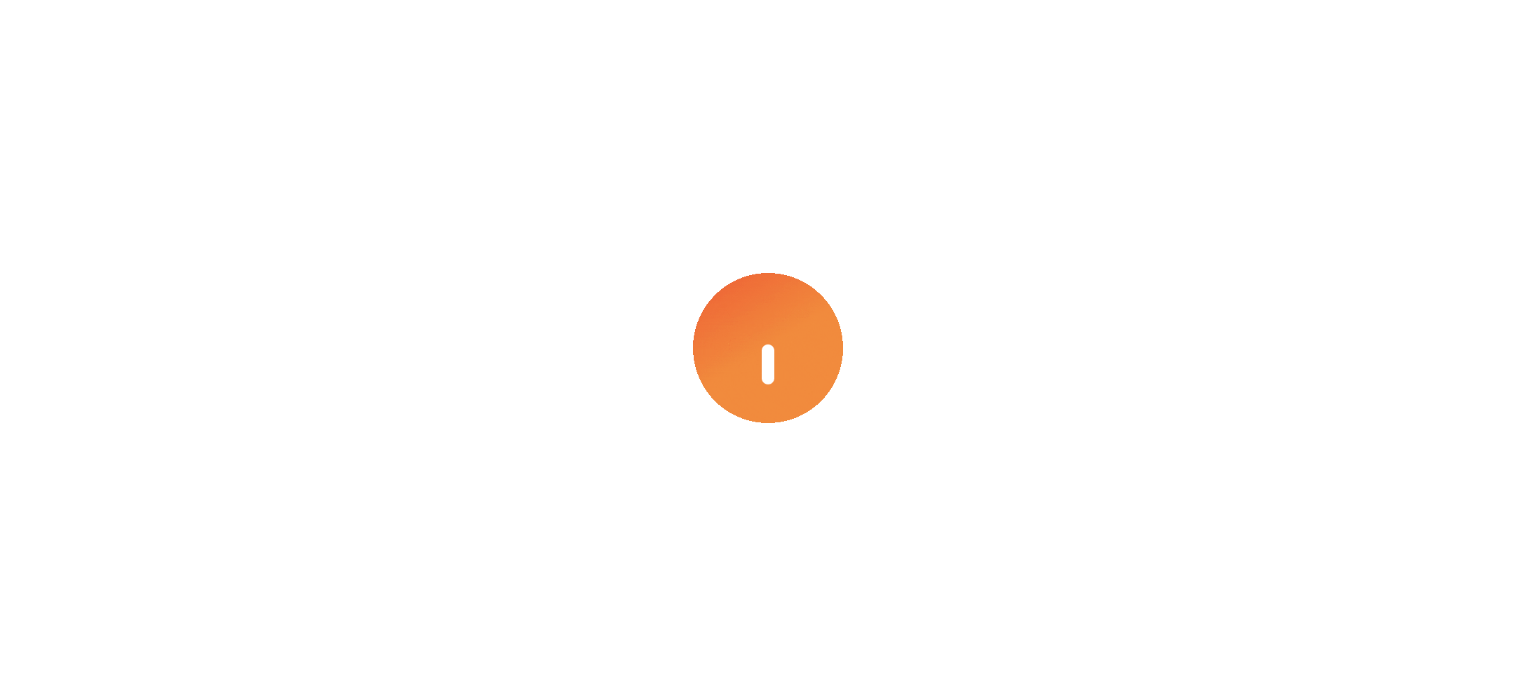 scroll, scrollTop: 0, scrollLeft: 0, axis: both 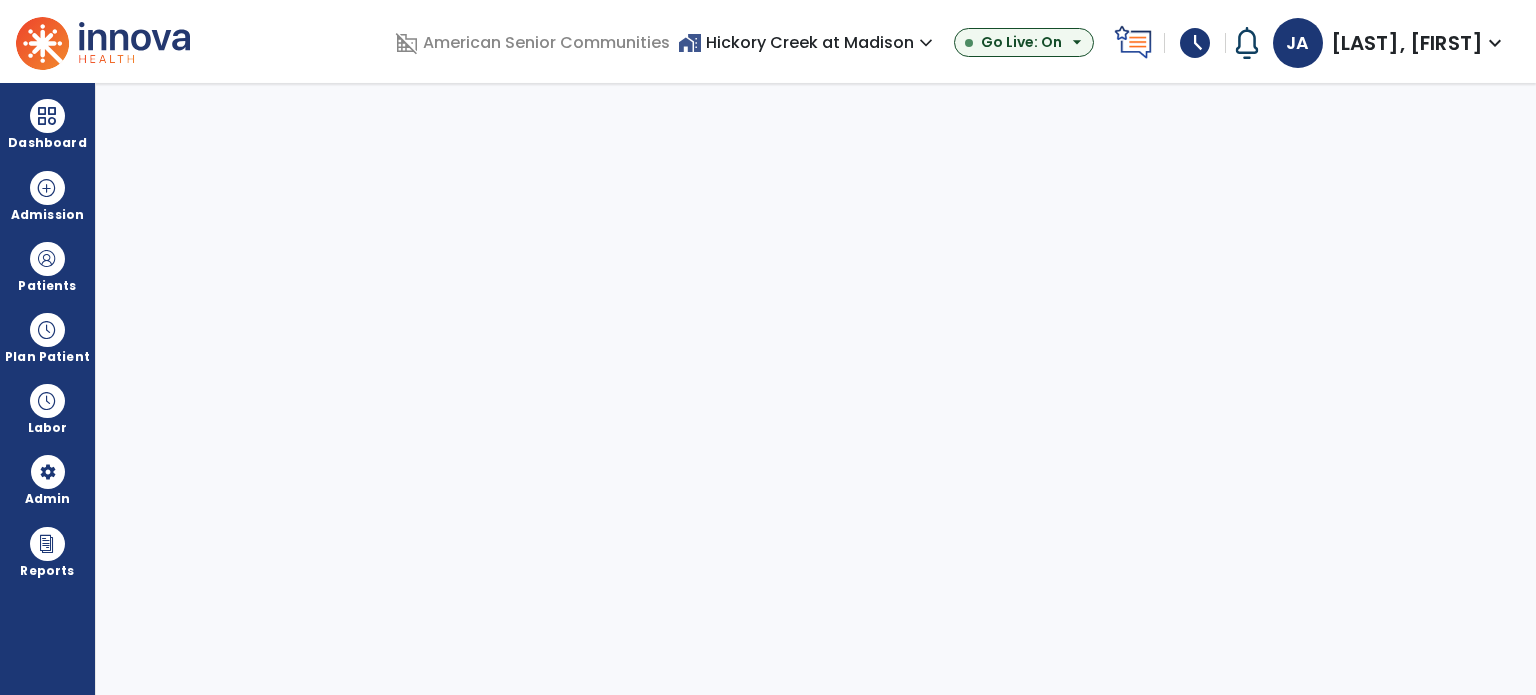 select on "***" 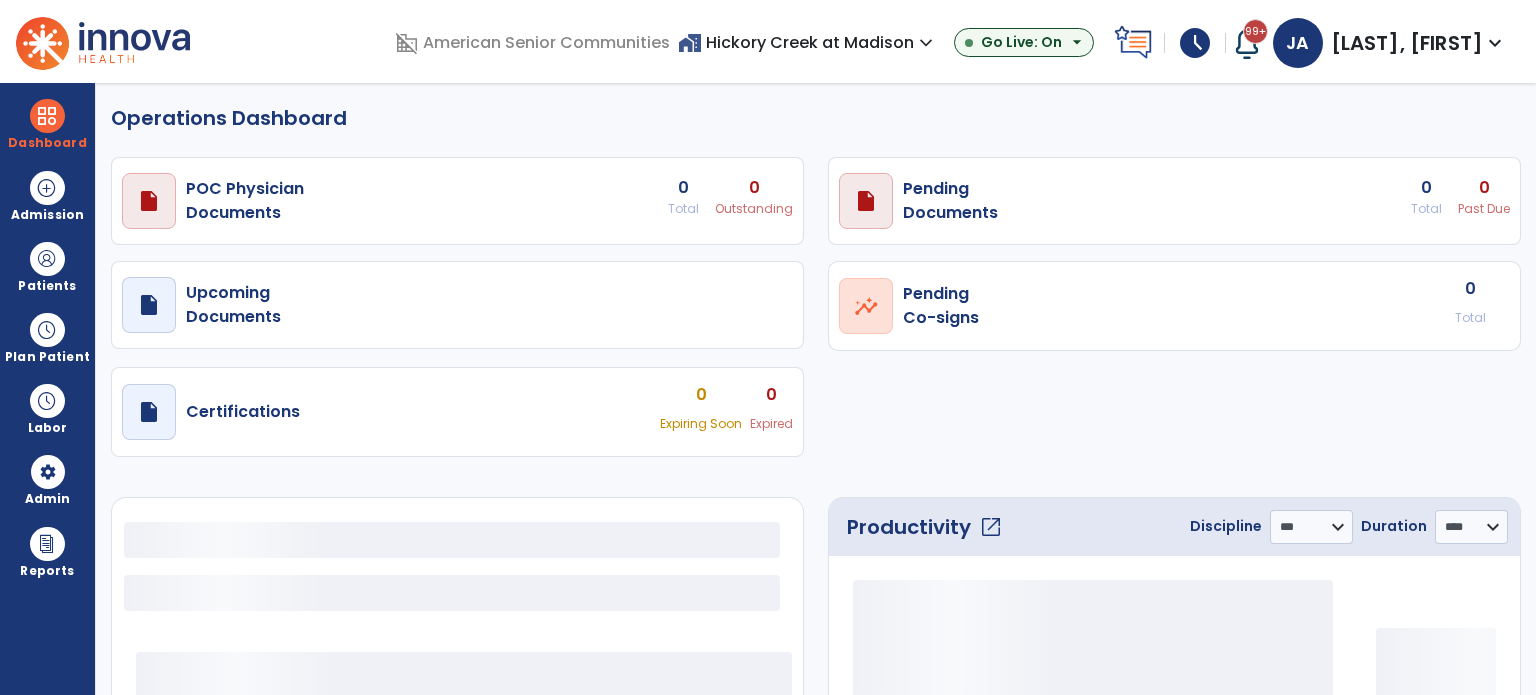 select on "***" 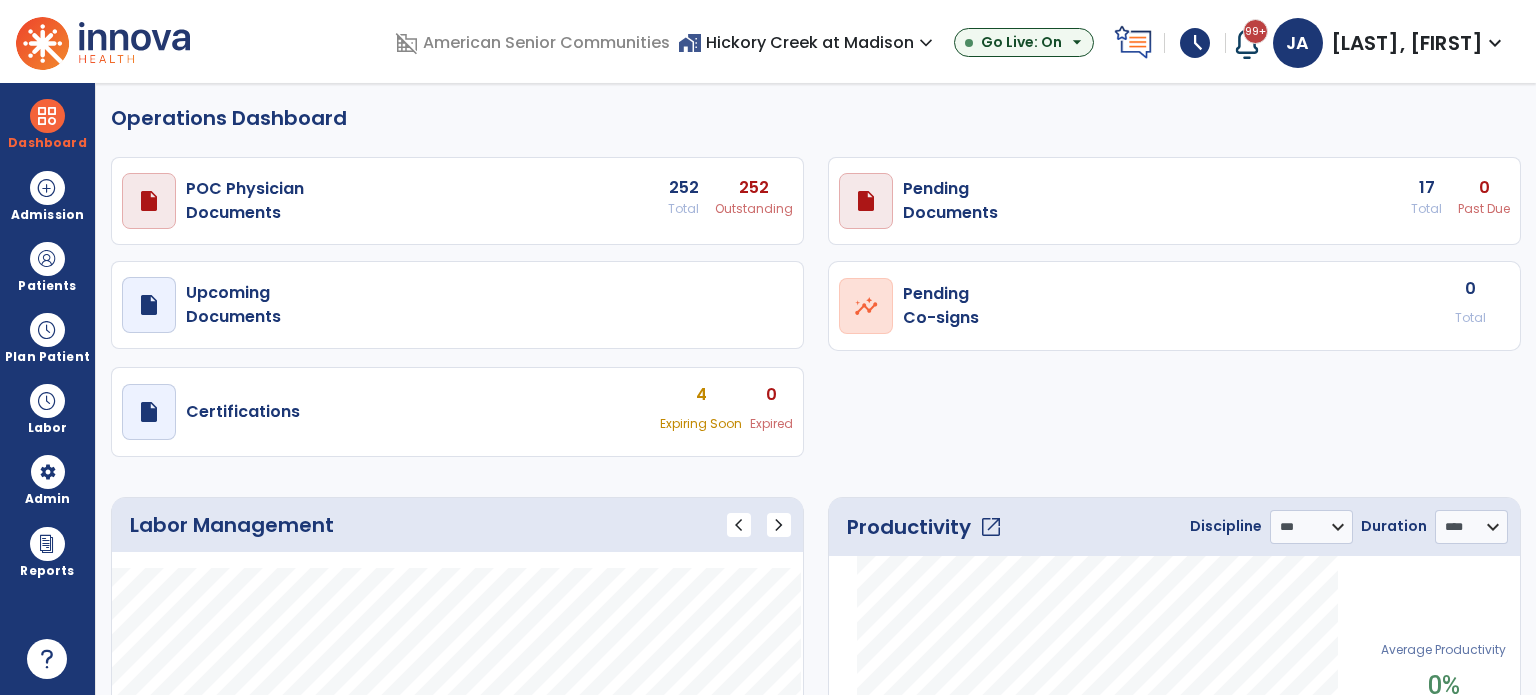 click on "home_work   Hickory Creek at Madison   expand_more   Arbor Grove Village   Hickory Creek at Greensburg   Hickory Creek at Madison   Swiss Villa Nursing and Rehab  Go Live: On  arrow_drop_down" at bounding box center (892, 43) 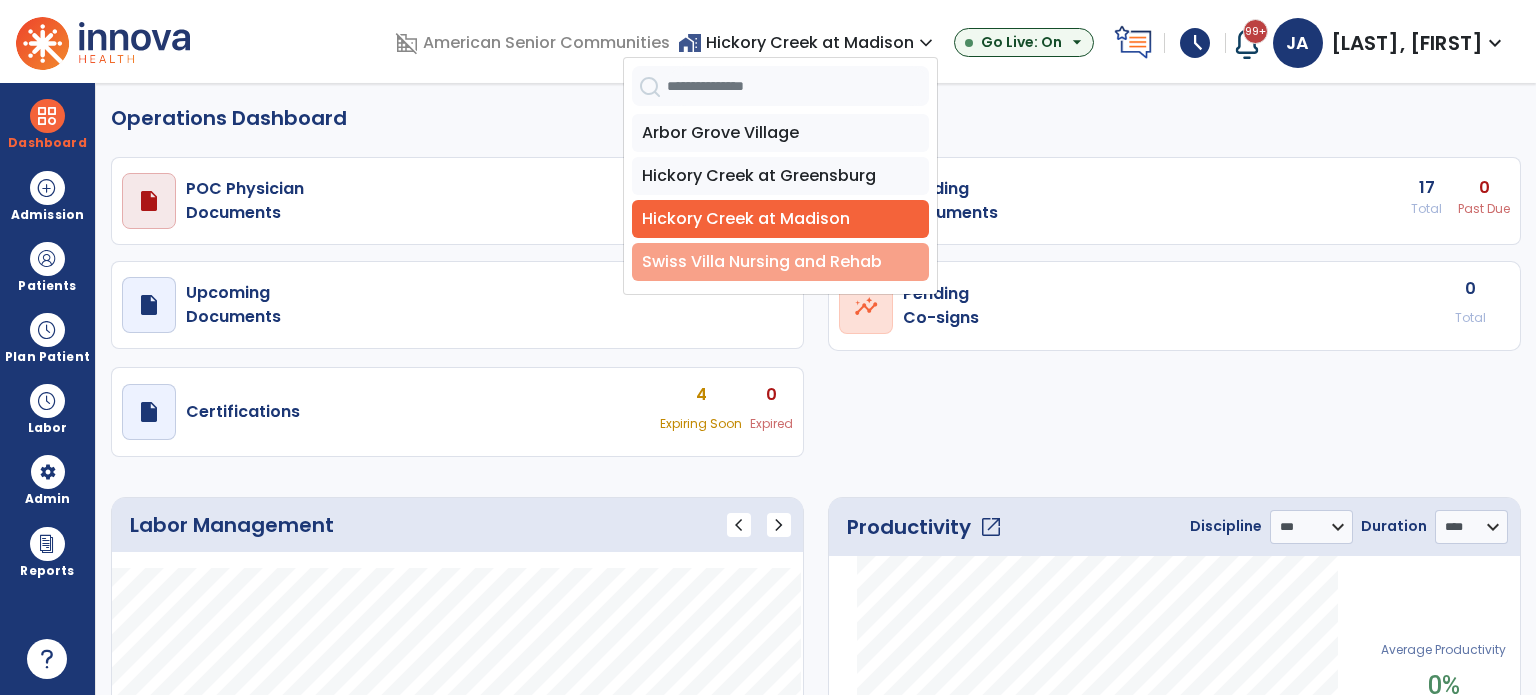click on "Swiss Villa Nursing and Rehab" at bounding box center (780, 262) 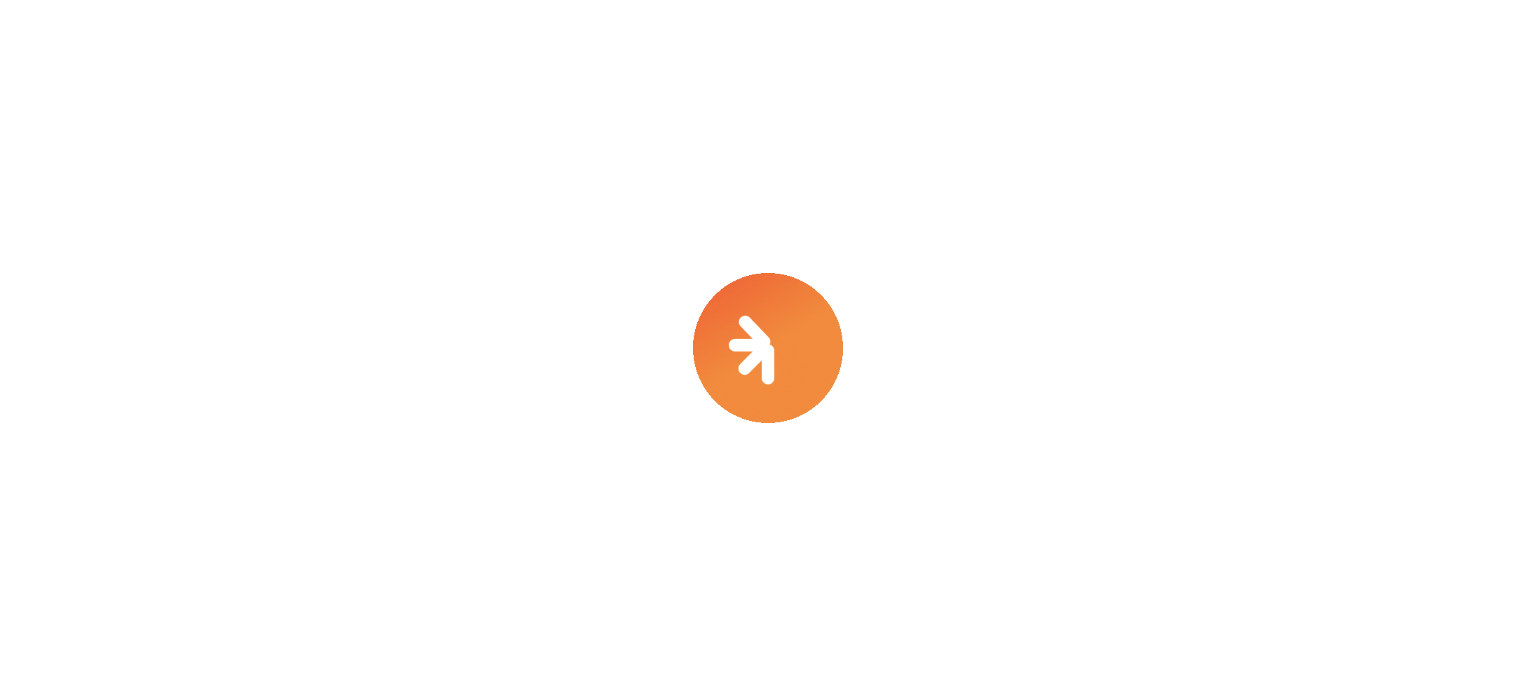 scroll, scrollTop: 0, scrollLeft: 0, axis: both 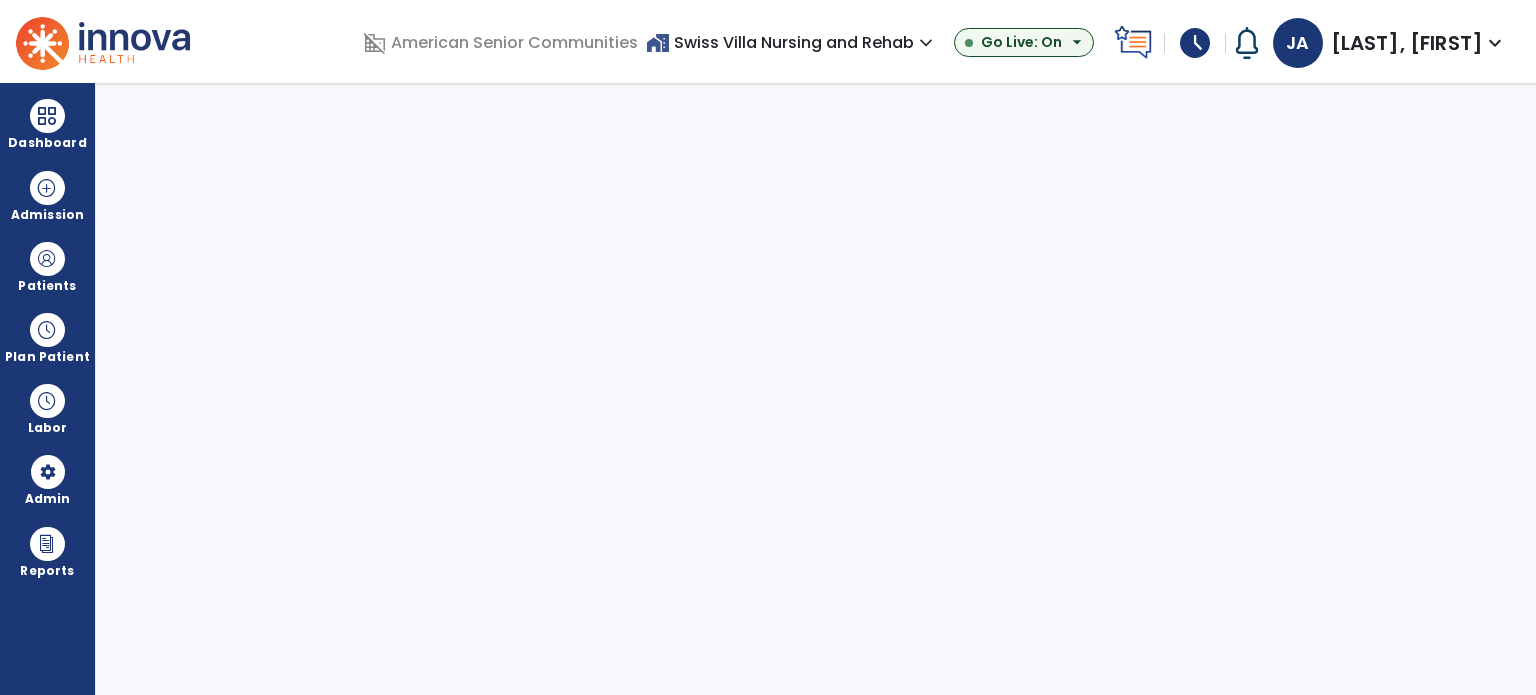 select on "***" 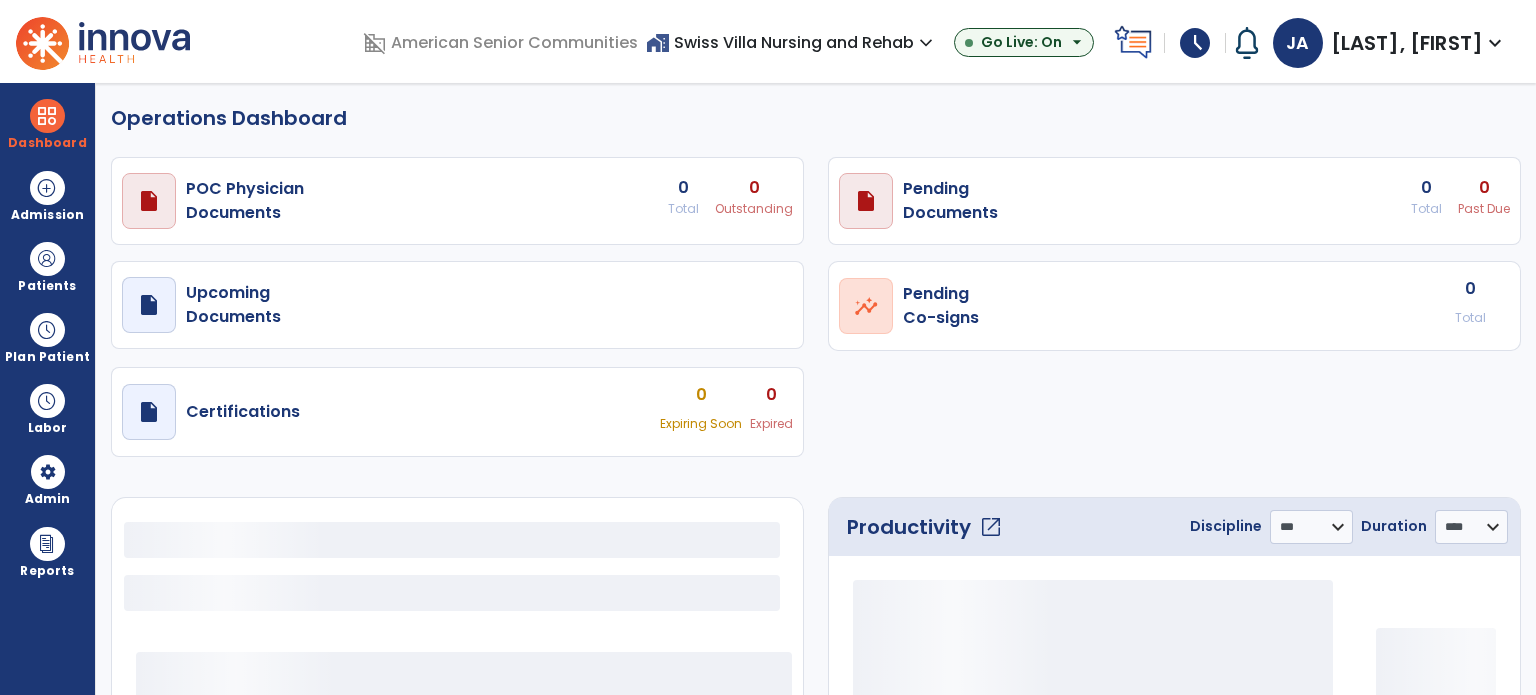 select on "***" 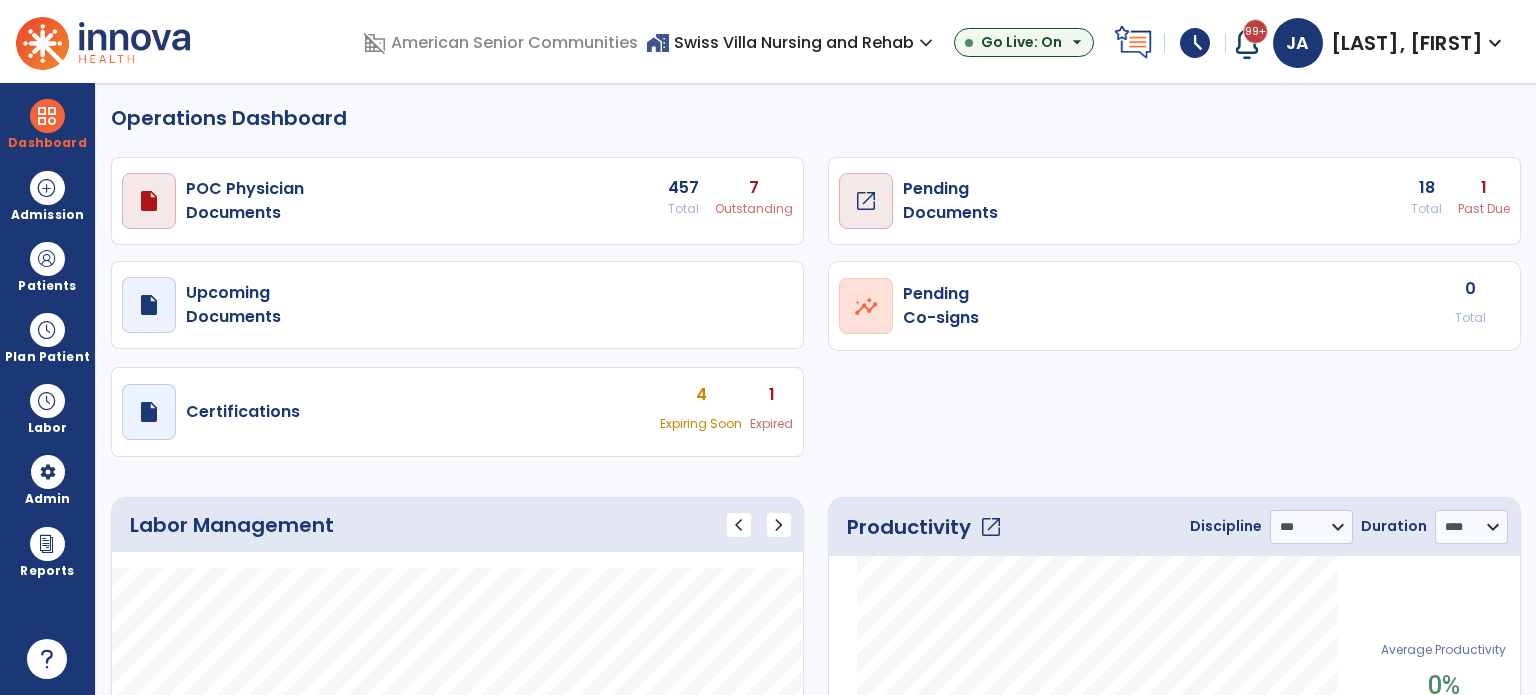 click on "open_in_new" at bounding box center (0, 0) 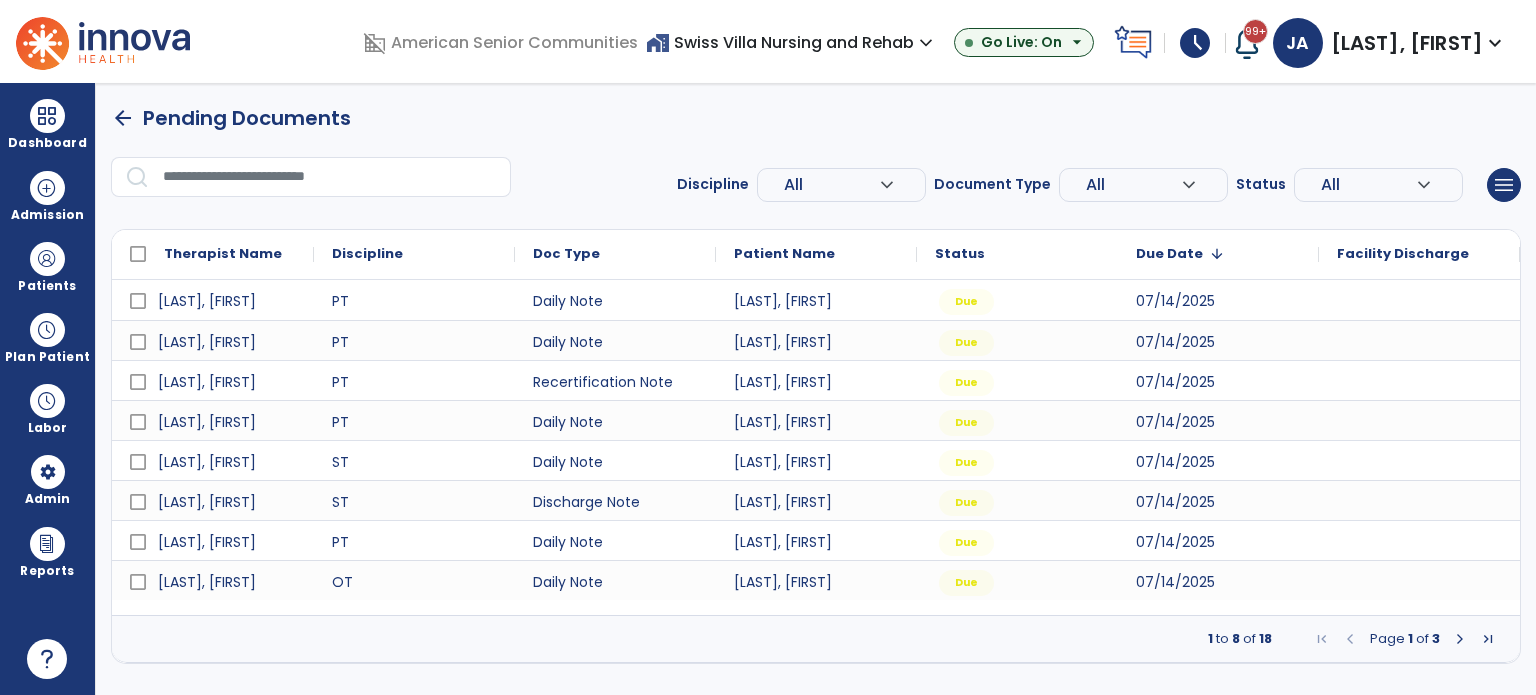 click on "All" at bounding box center (793, 184) 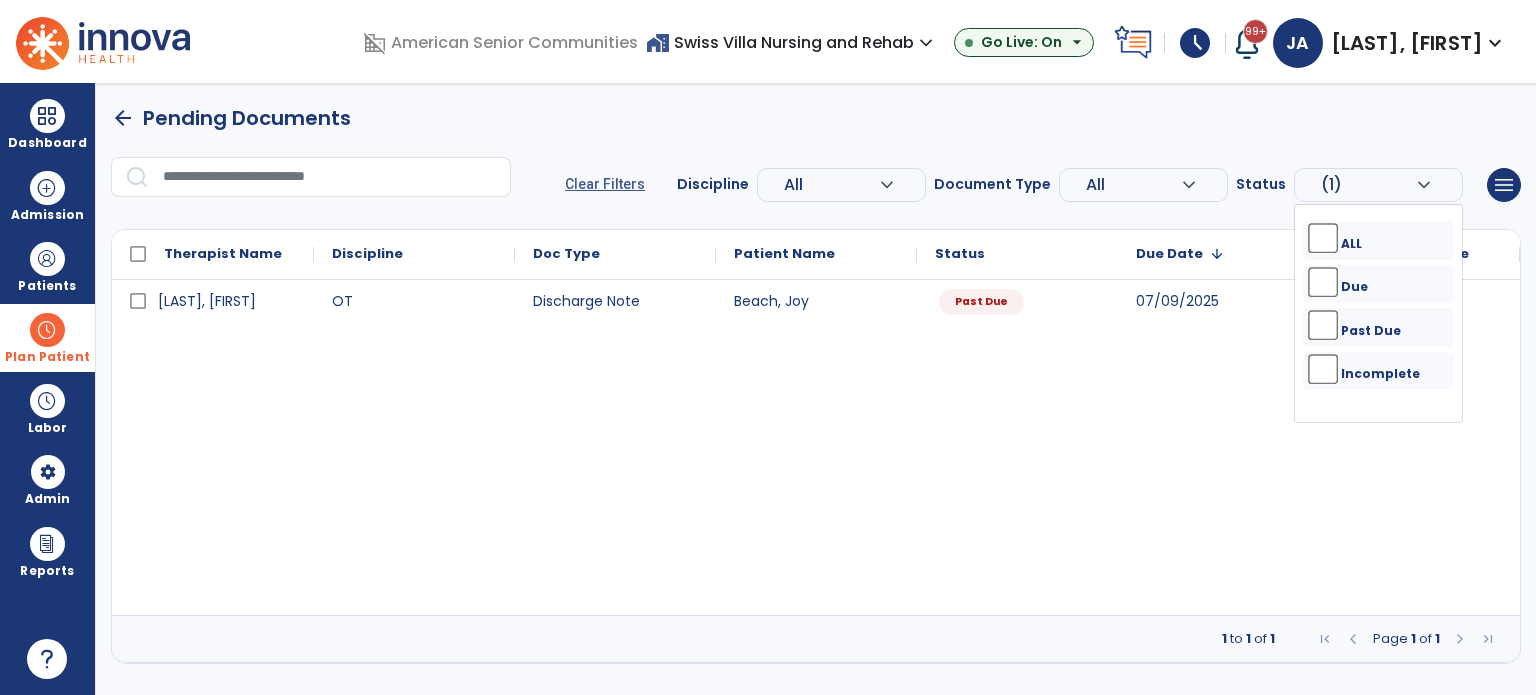 click at bounding box center (47, 330) 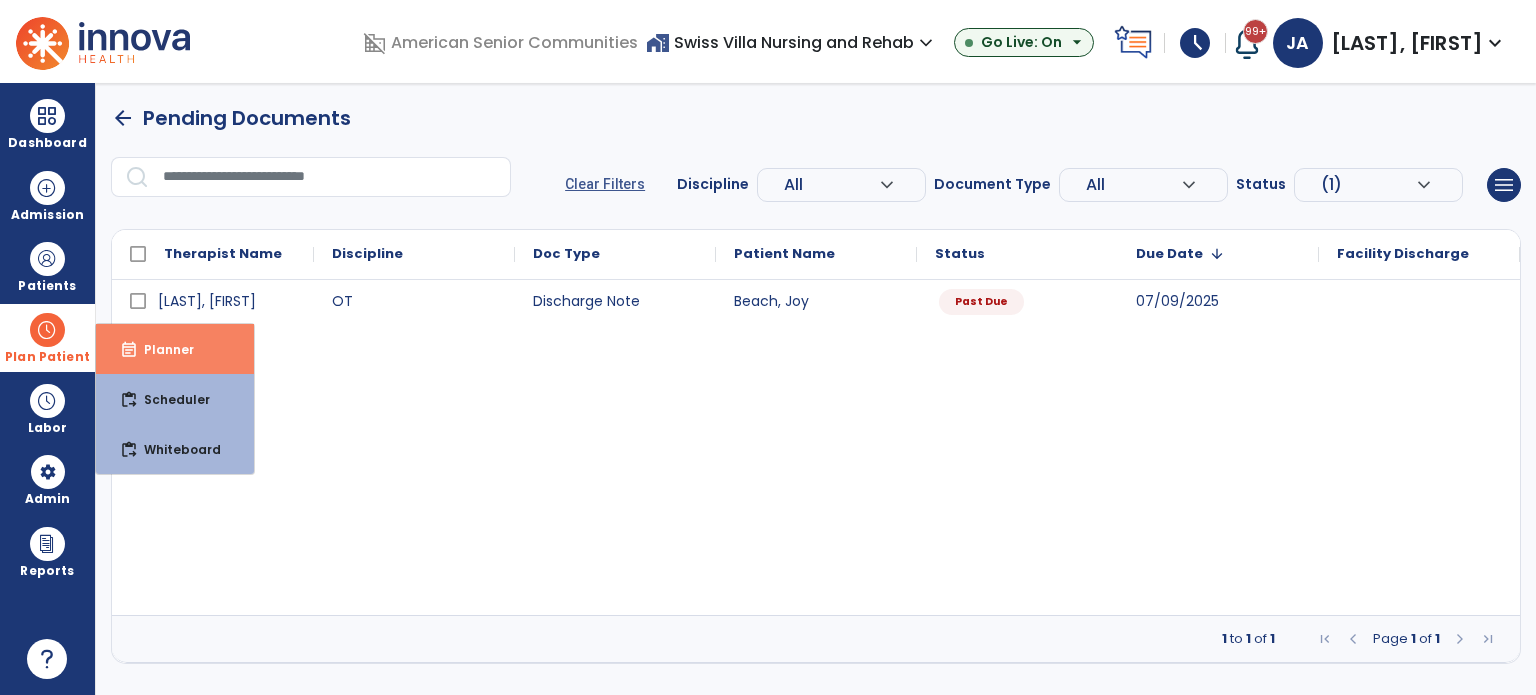 click on "event_note  Planner" at bounding box center (175, 349) 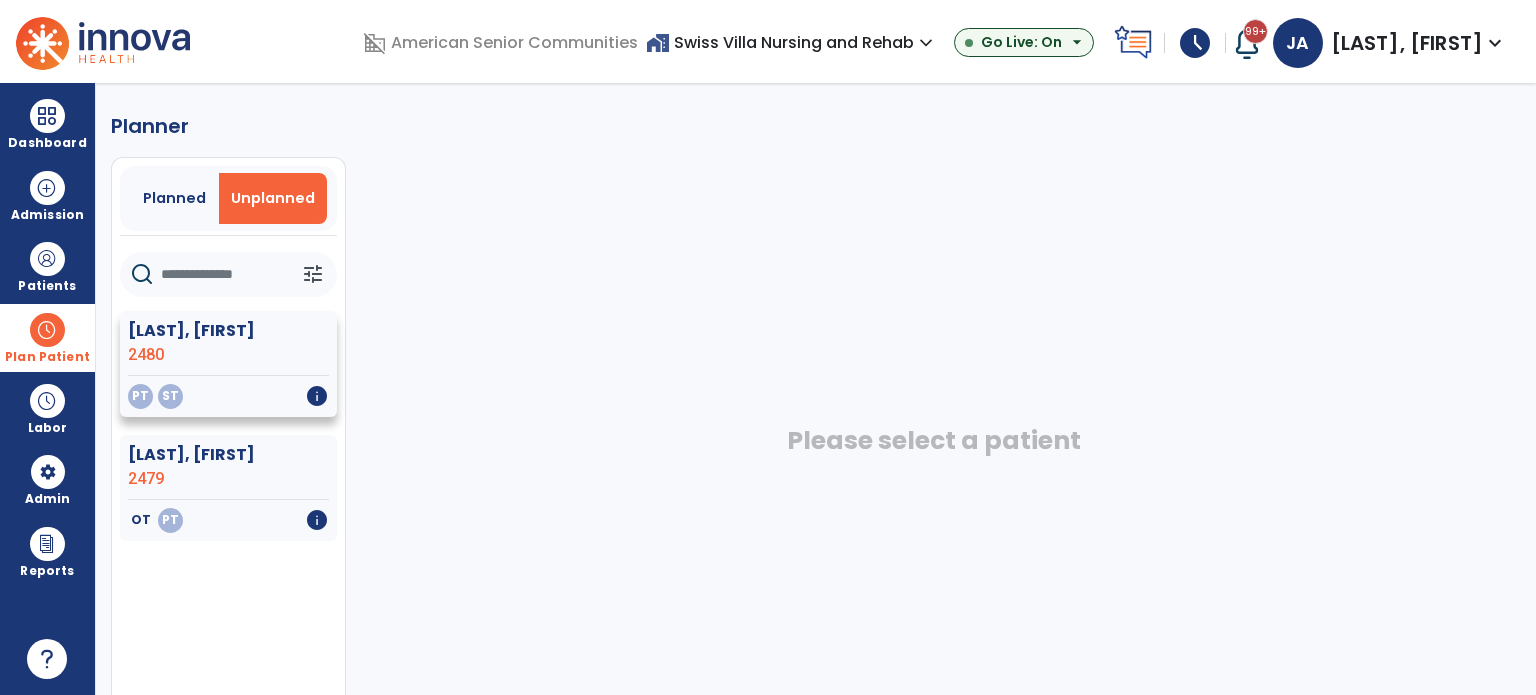 click on "[LAST], [FIRST]" 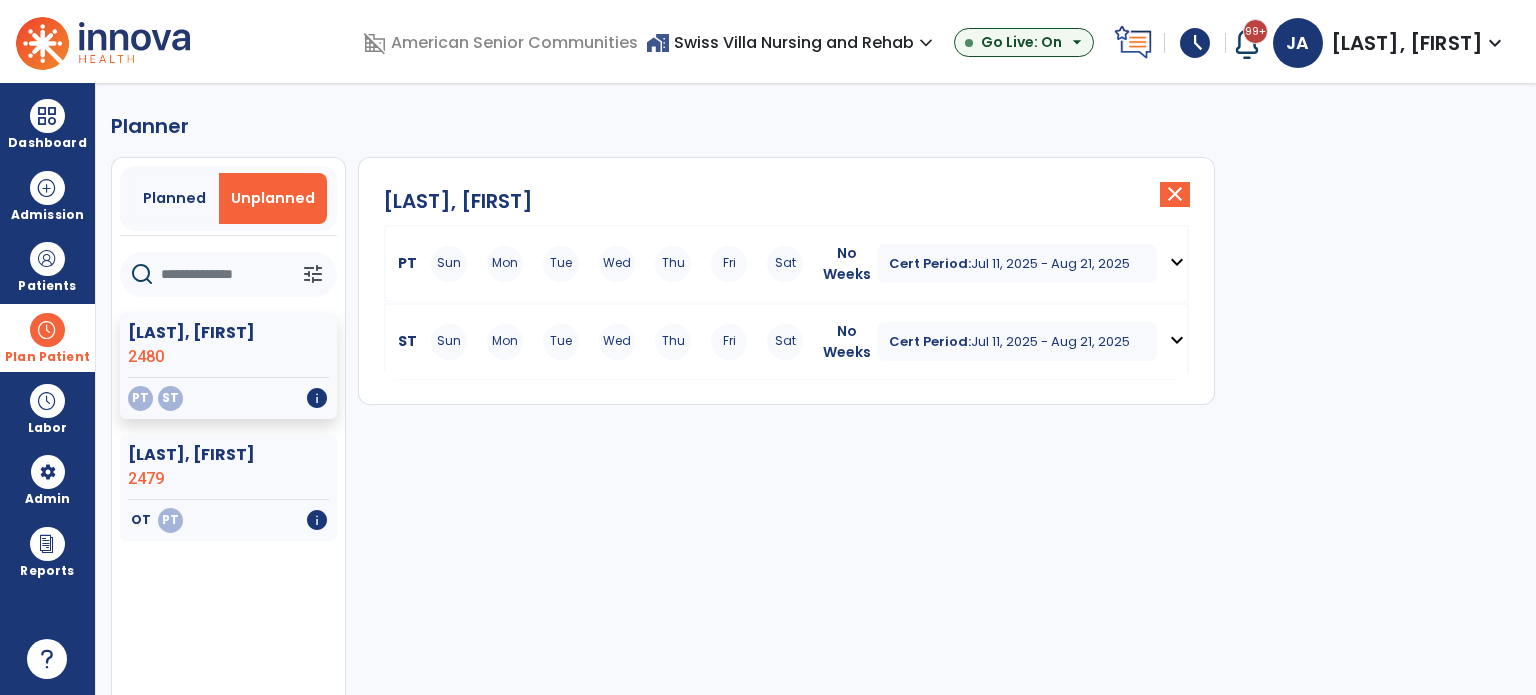 click on "expand_more" at bounding box center [1177, 262] 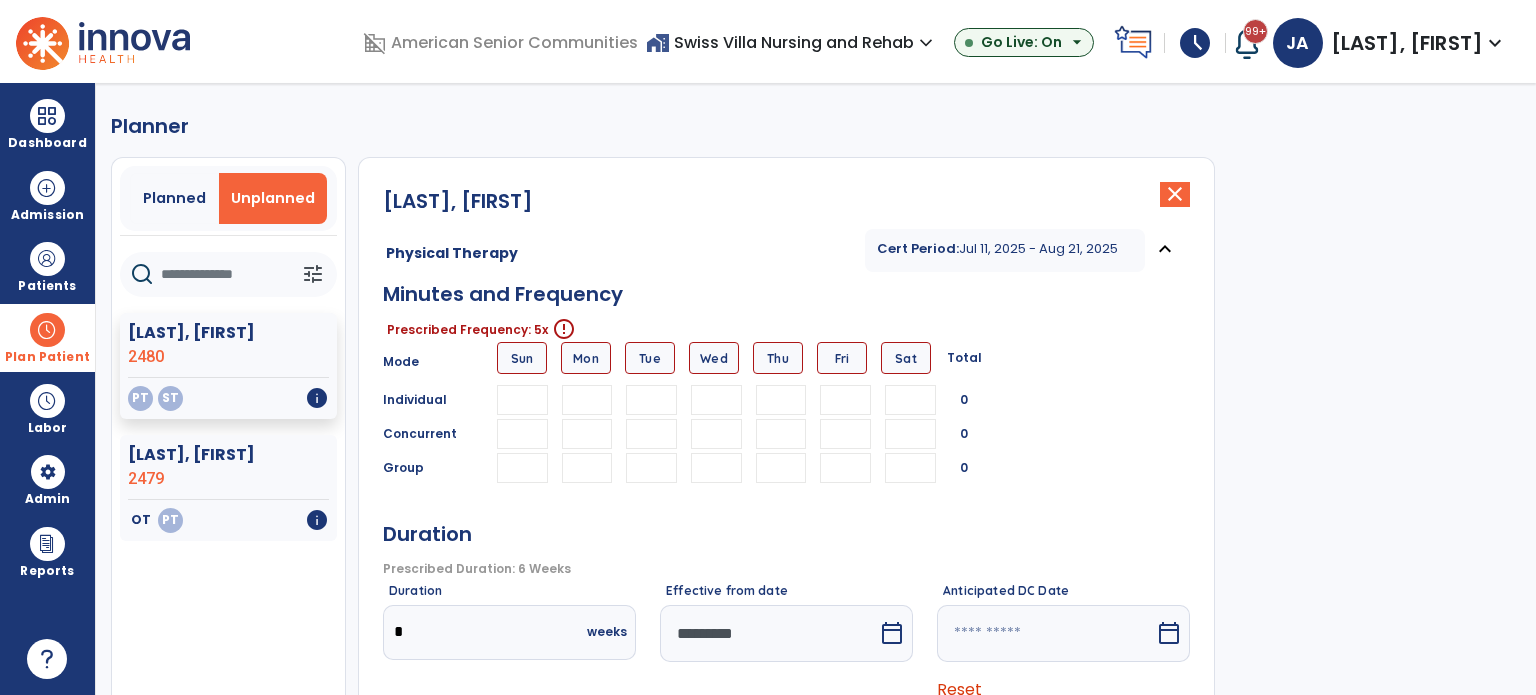 click at bounding box center [587, 400] 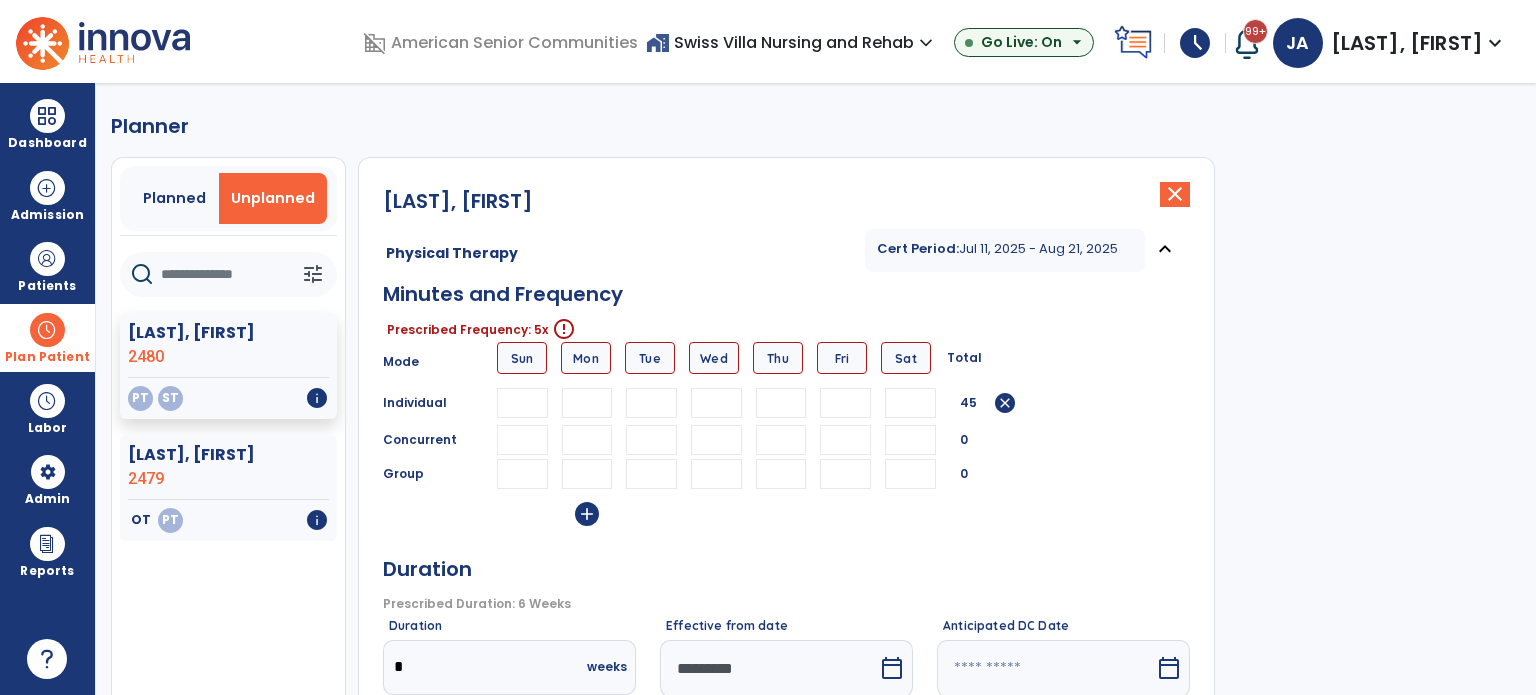 type on "**" 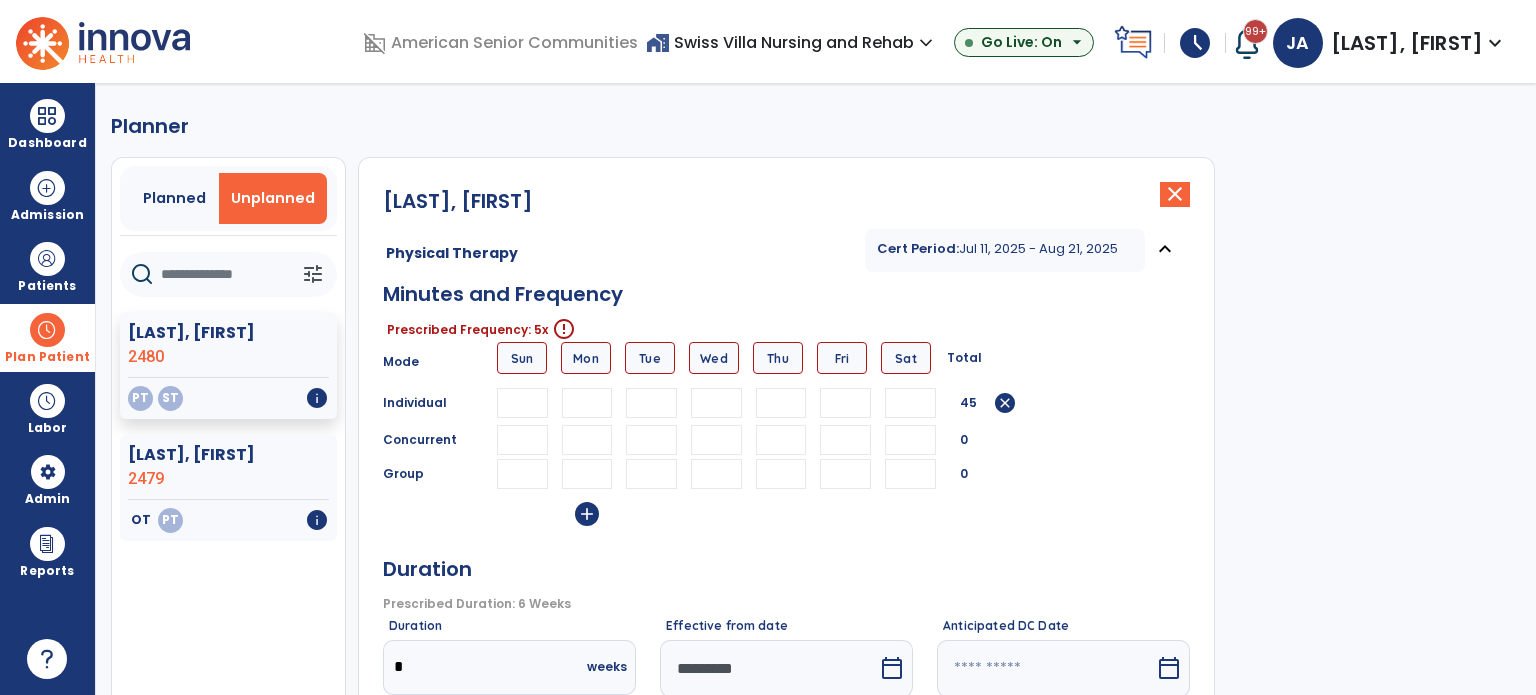click at bounding box center [651, 403] 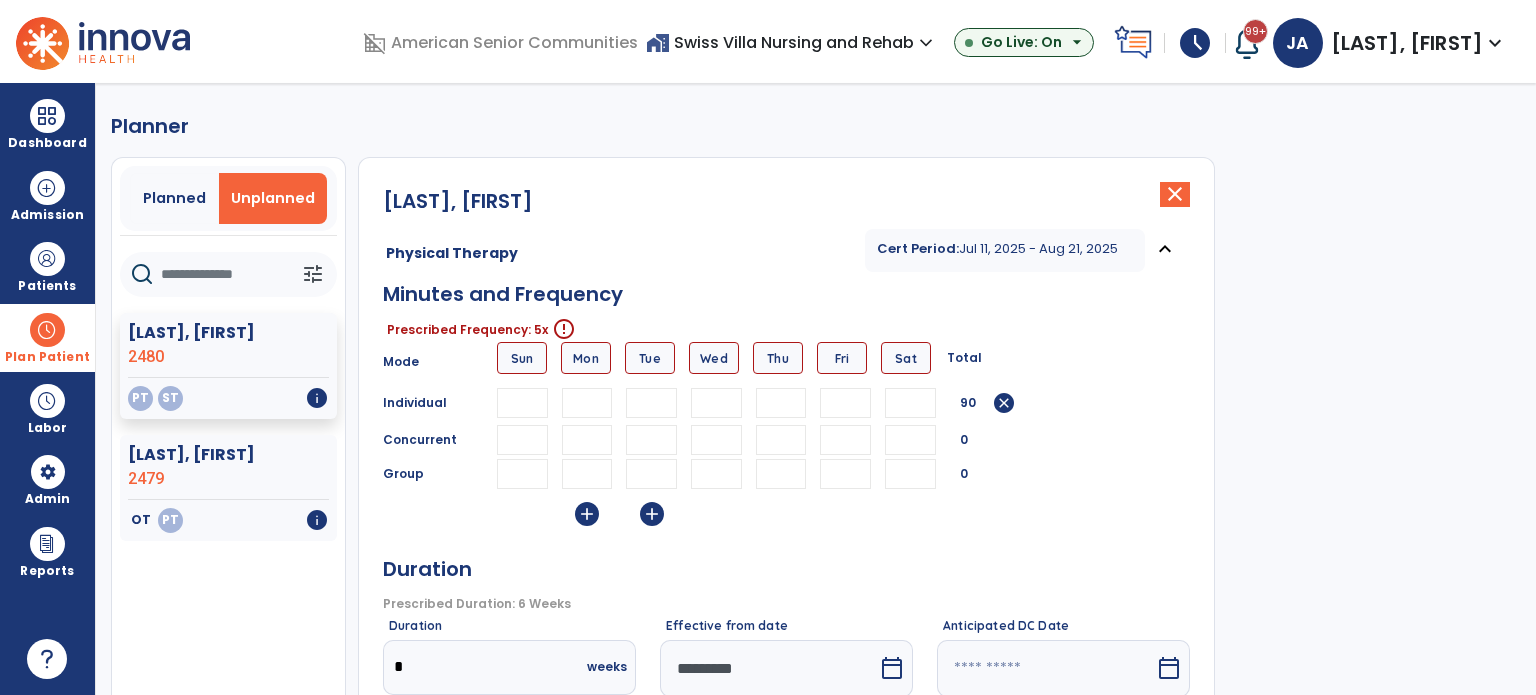 type on "**" 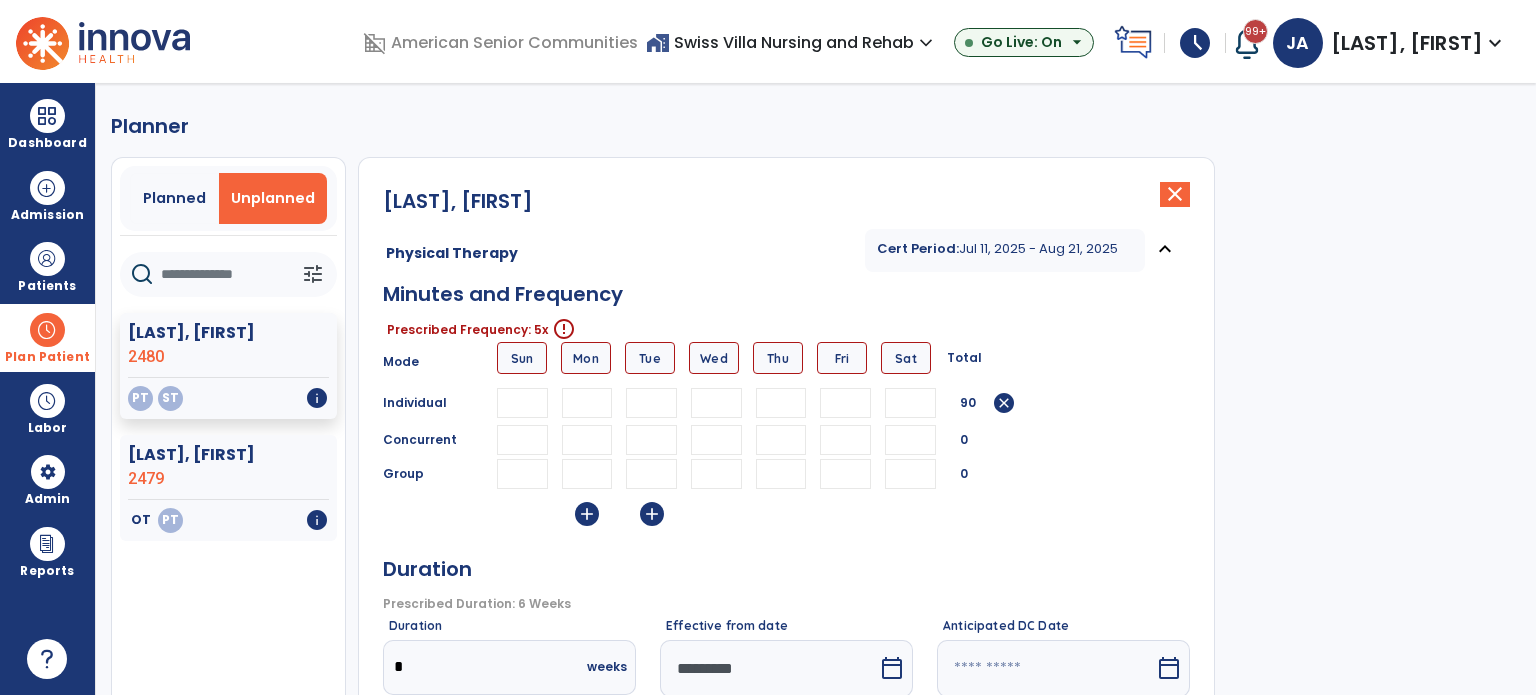 type on "**" 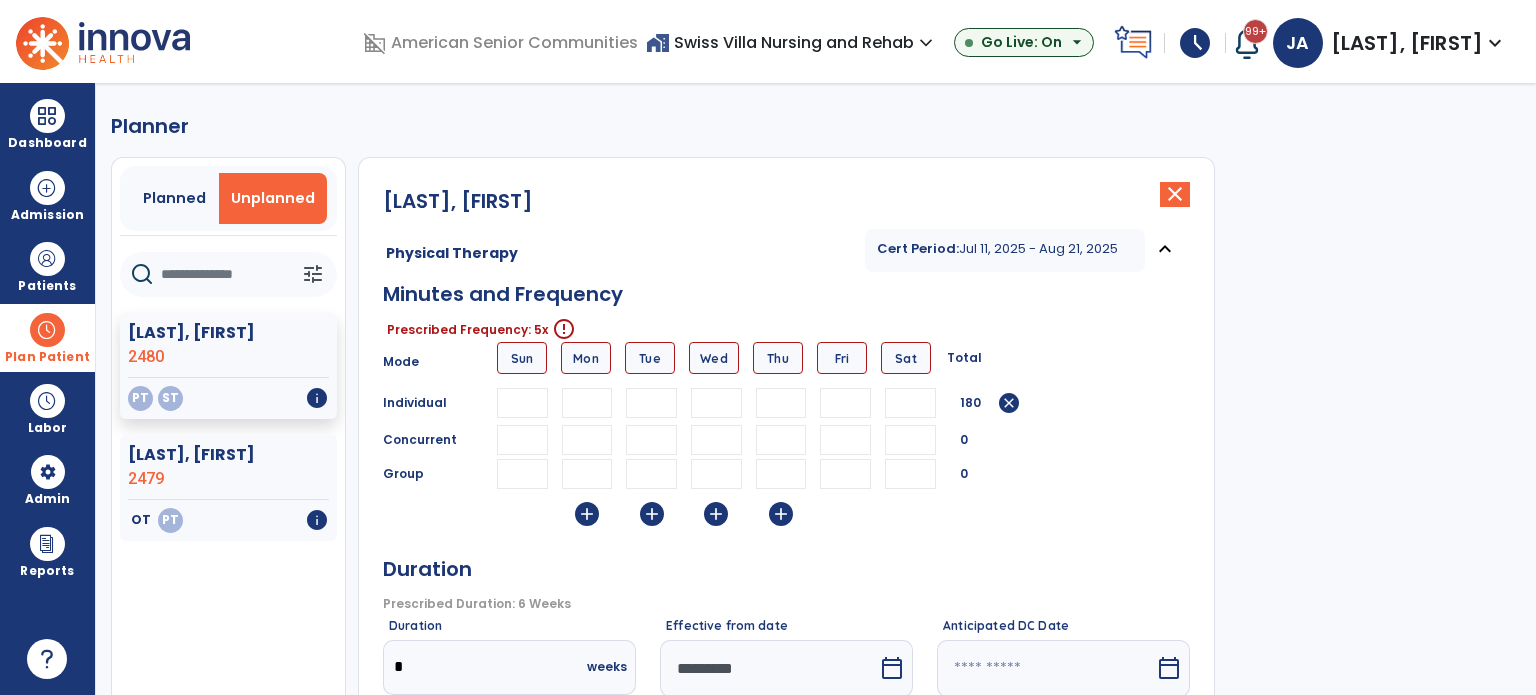 type on "**" 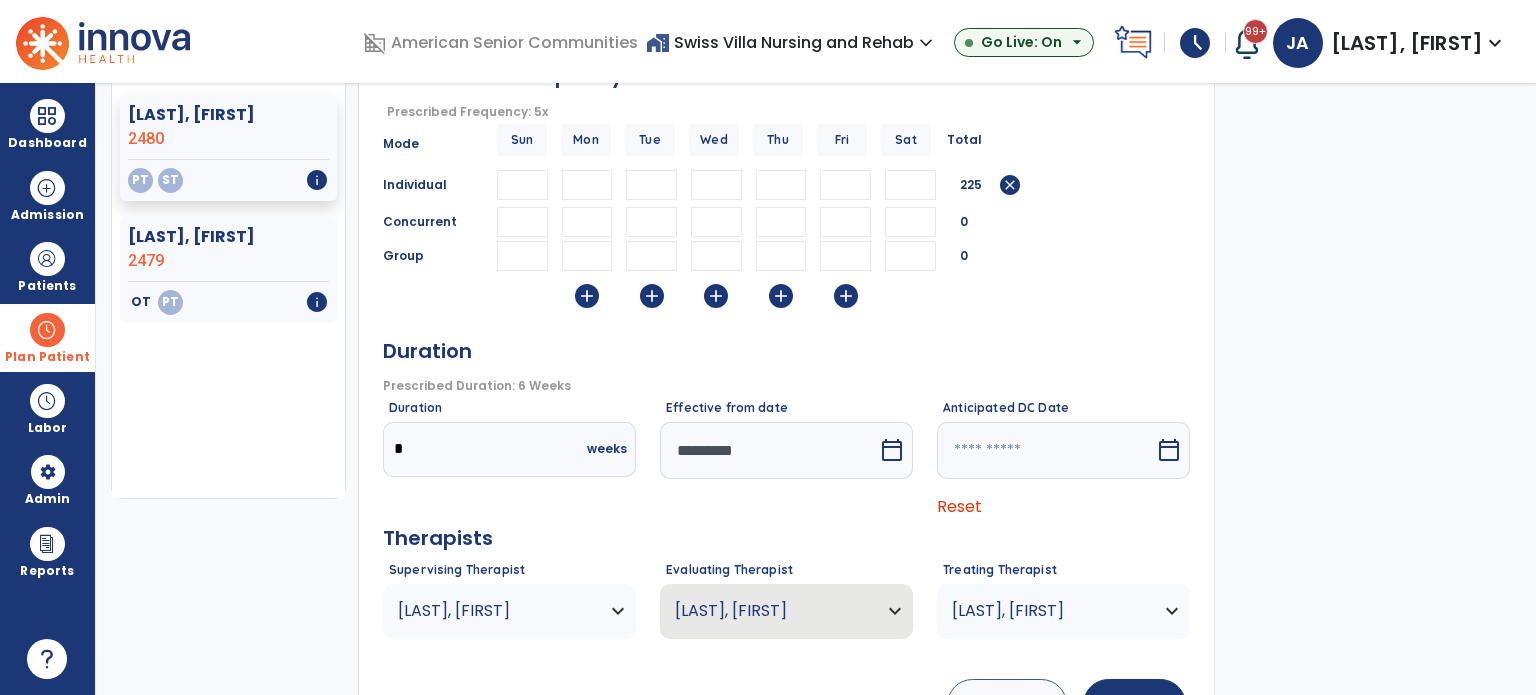 scroll, scrollTop: 376, scrollLeft: 0, axis: vertical 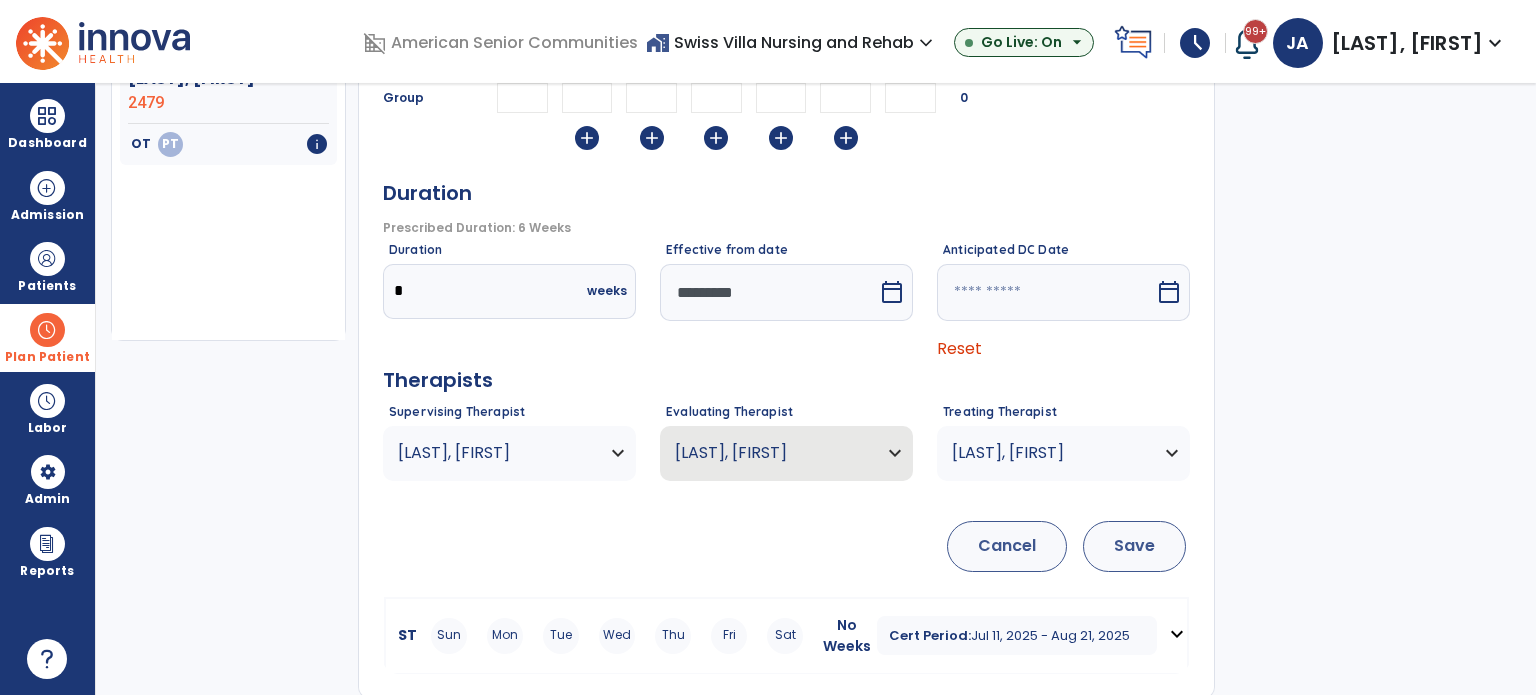 type on "**" 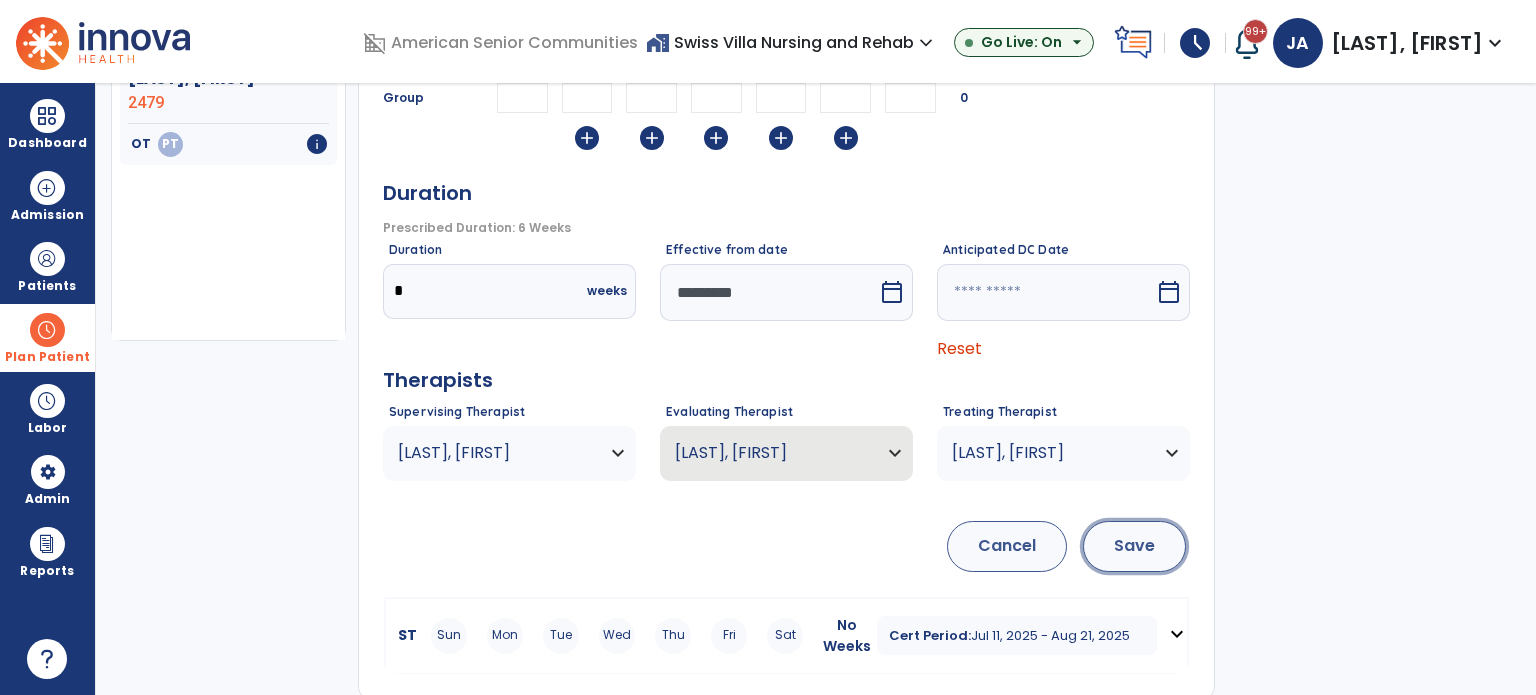 click on "Save" at bounding box center [1134, 546] 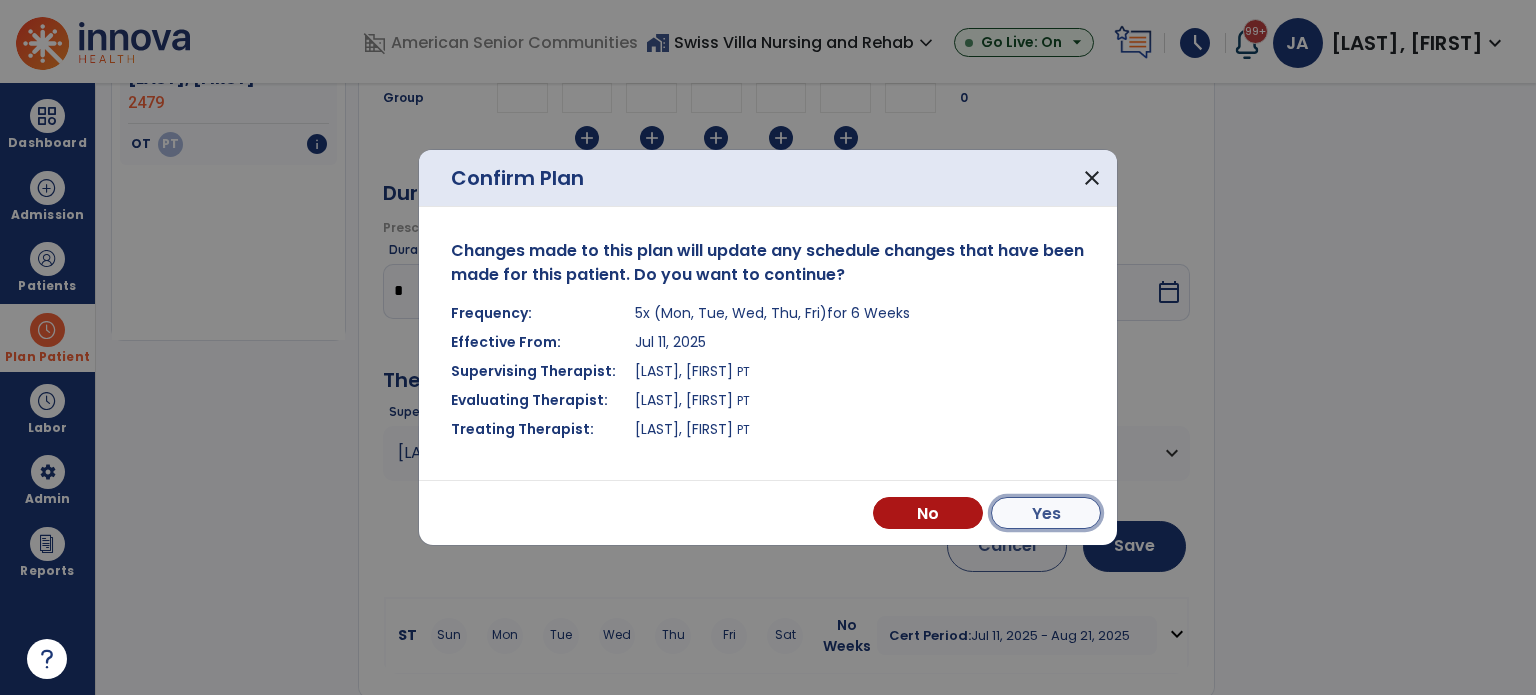 click on "Yes" at bounding box center (1046, 513) 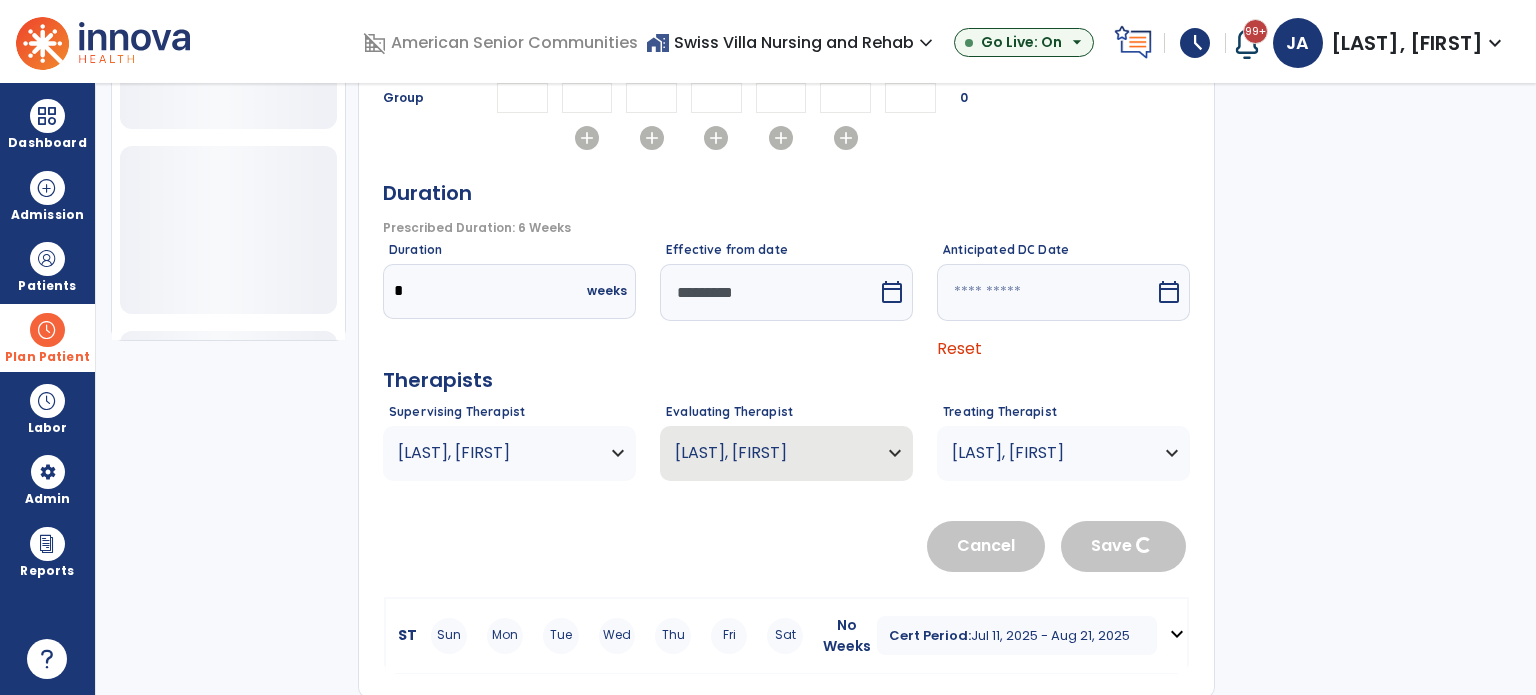 type 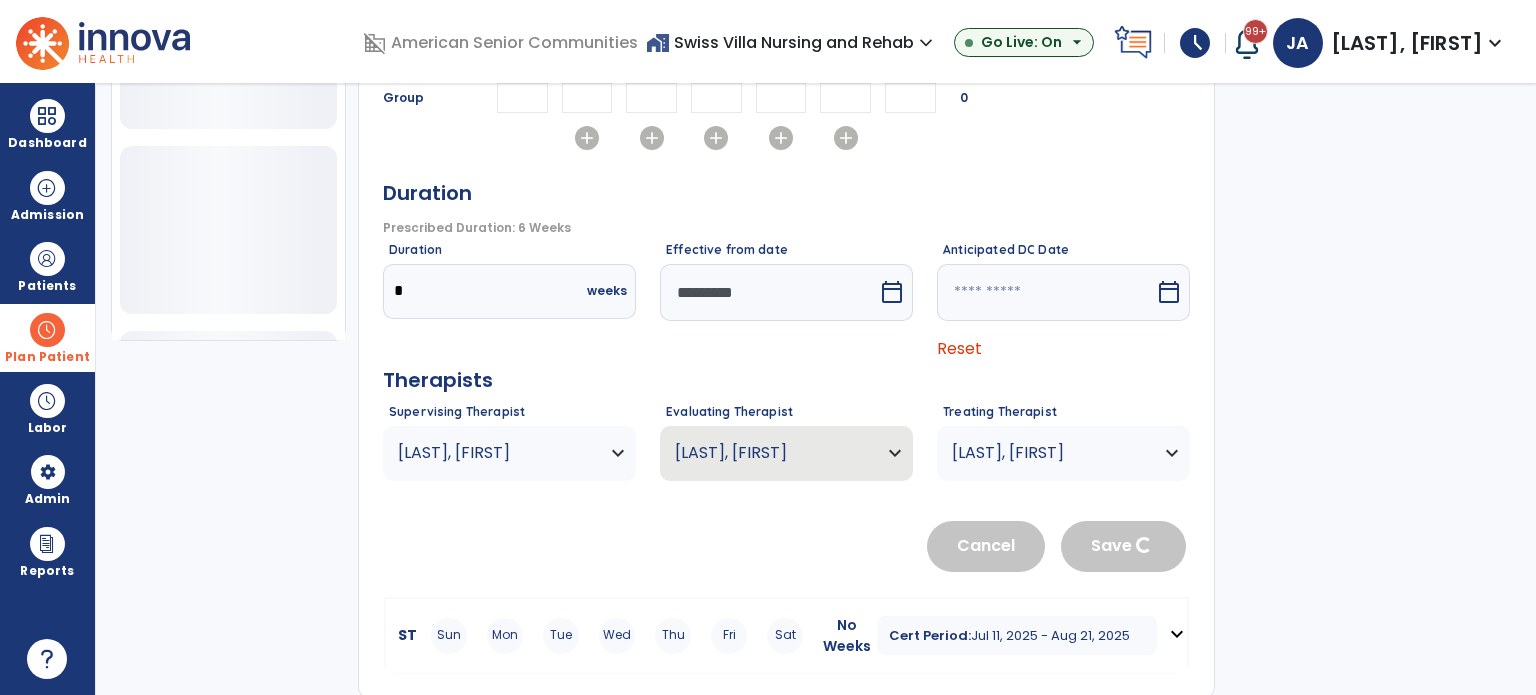 type 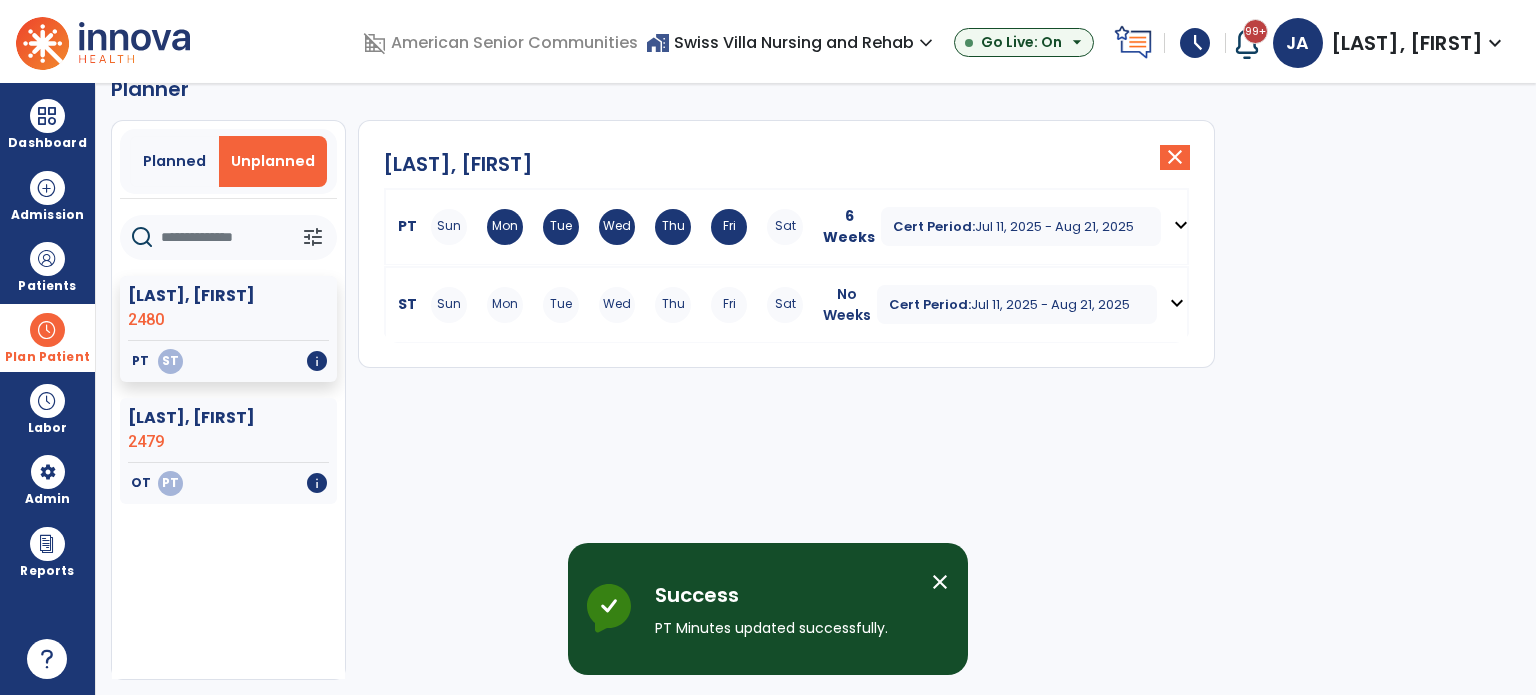 scroll, scrollTop: 36, scrollLeft: 0, axis: vertical 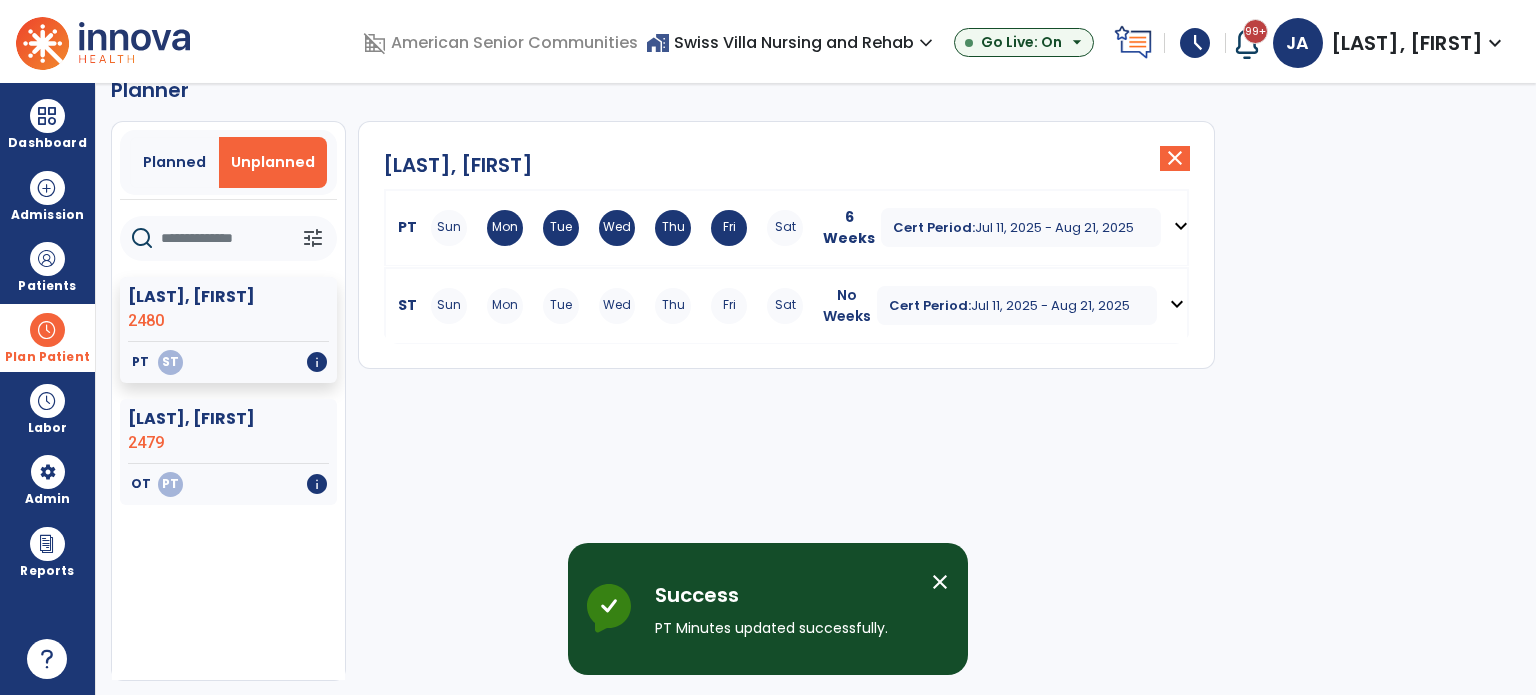 click on "expand_more" at bounding box center [1177, 304] 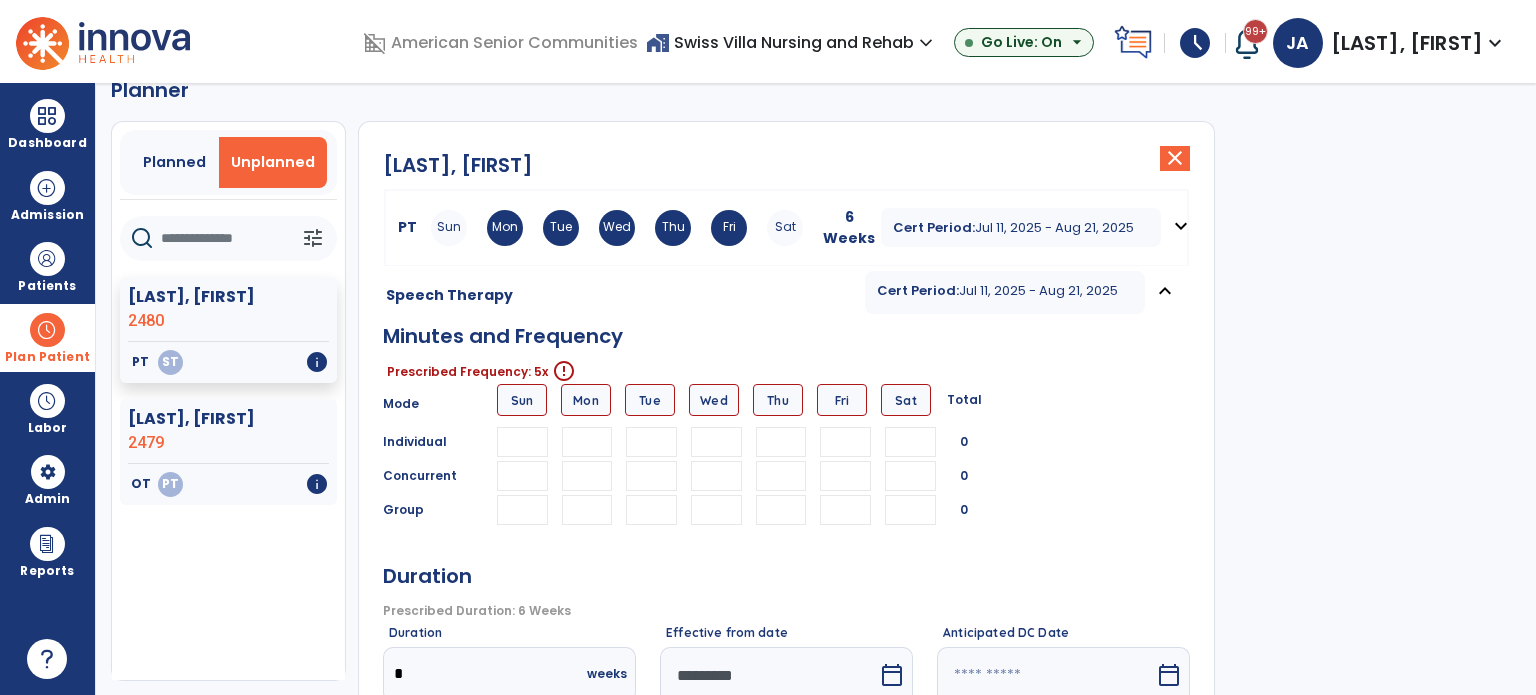 drag, startPoint x: 601, startPoint y: 435, endPoint x: 645, endPoint y: 443, distance: 44.72136 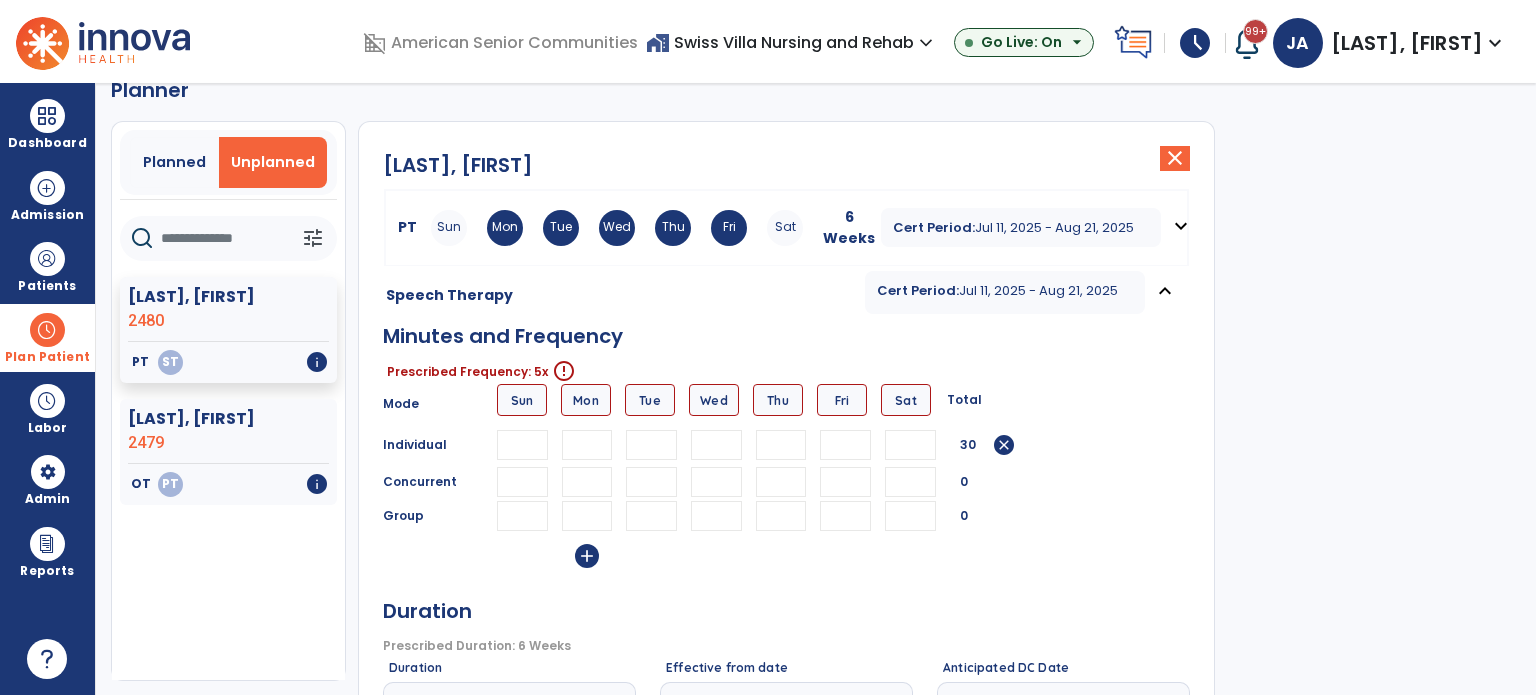 type on "**" 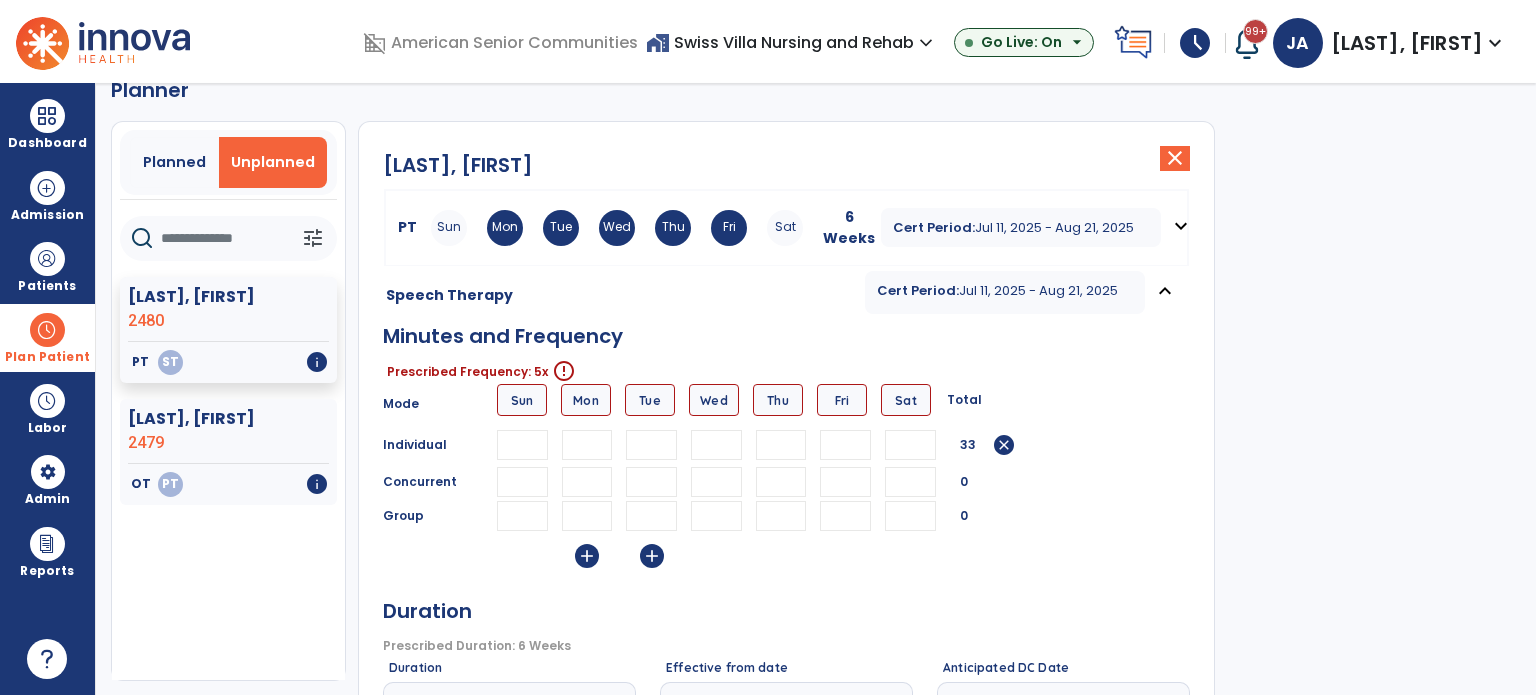 type on "**" 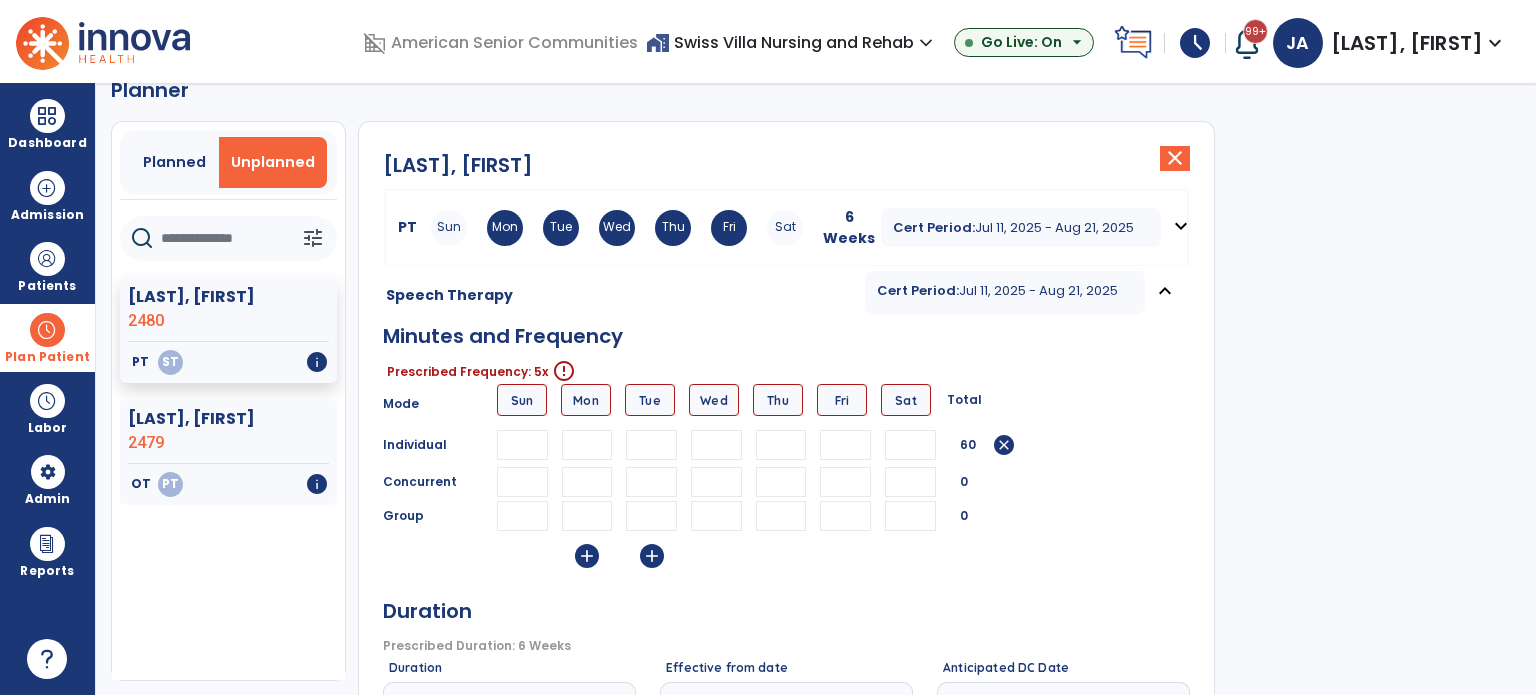 type on "**" 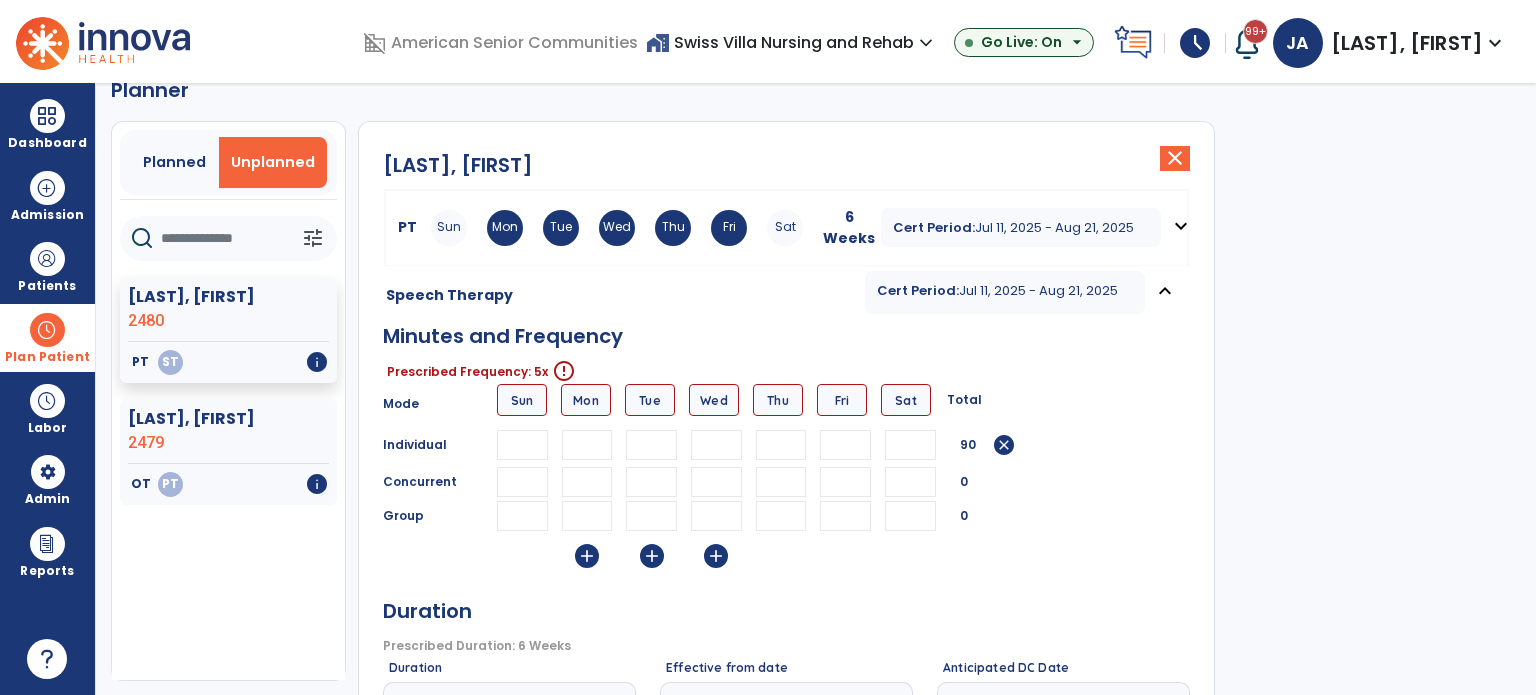 type on "**" 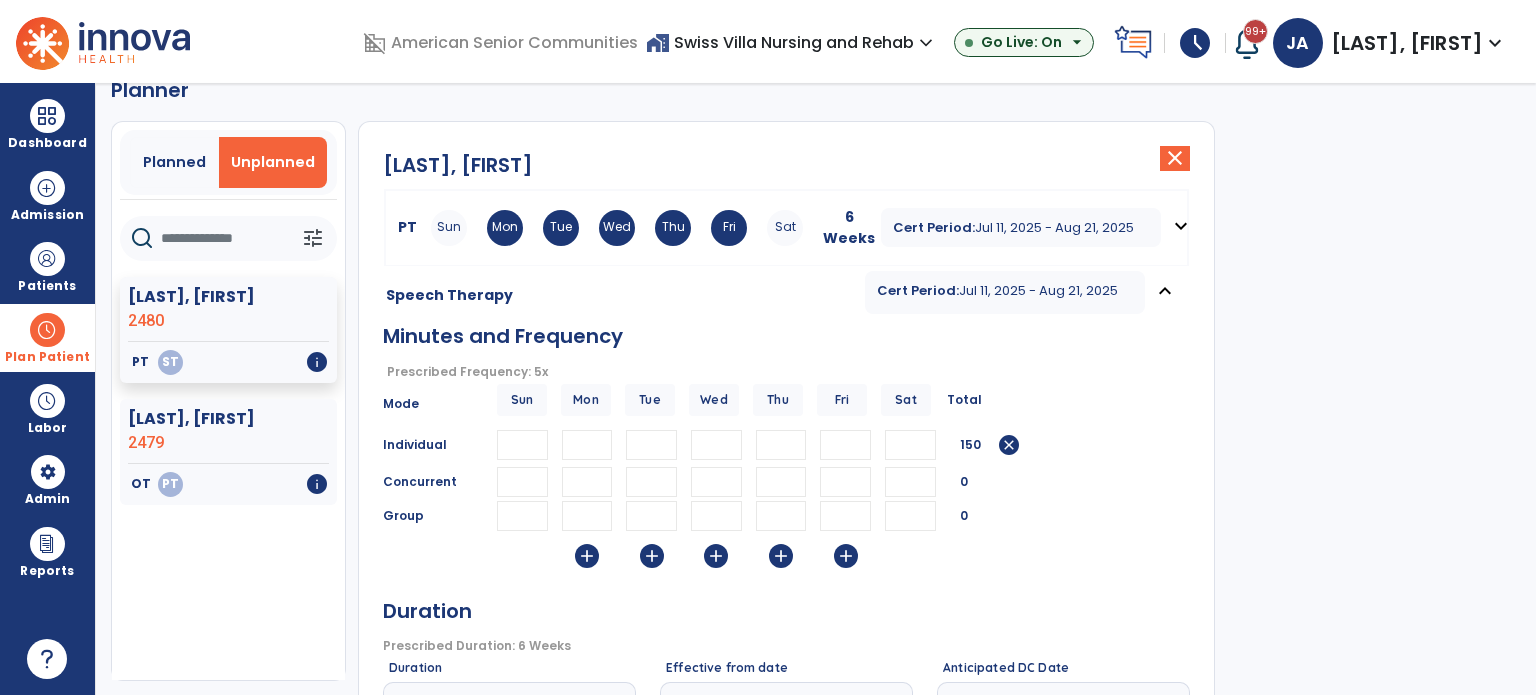 type on "**" 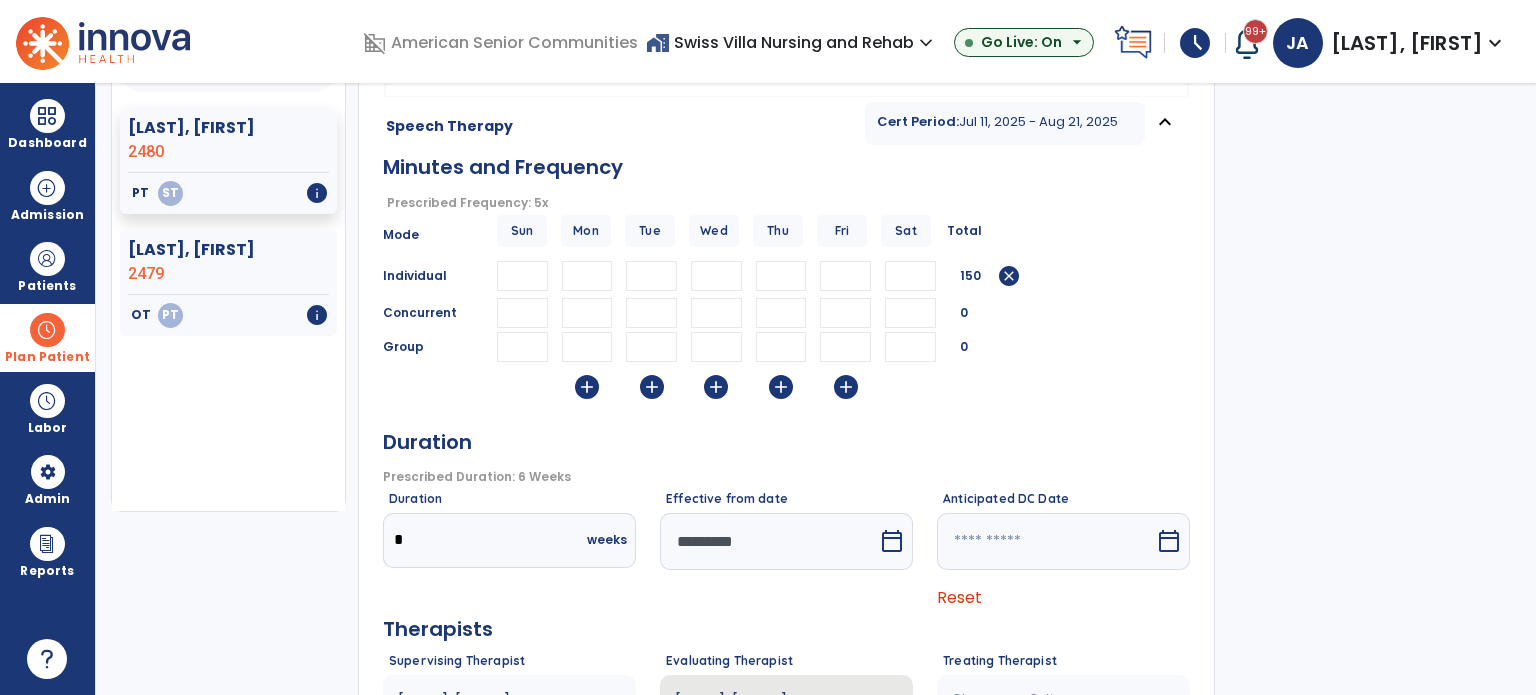 scroll, scrollTop: 376, scrollLeft: 0, axis: vertical 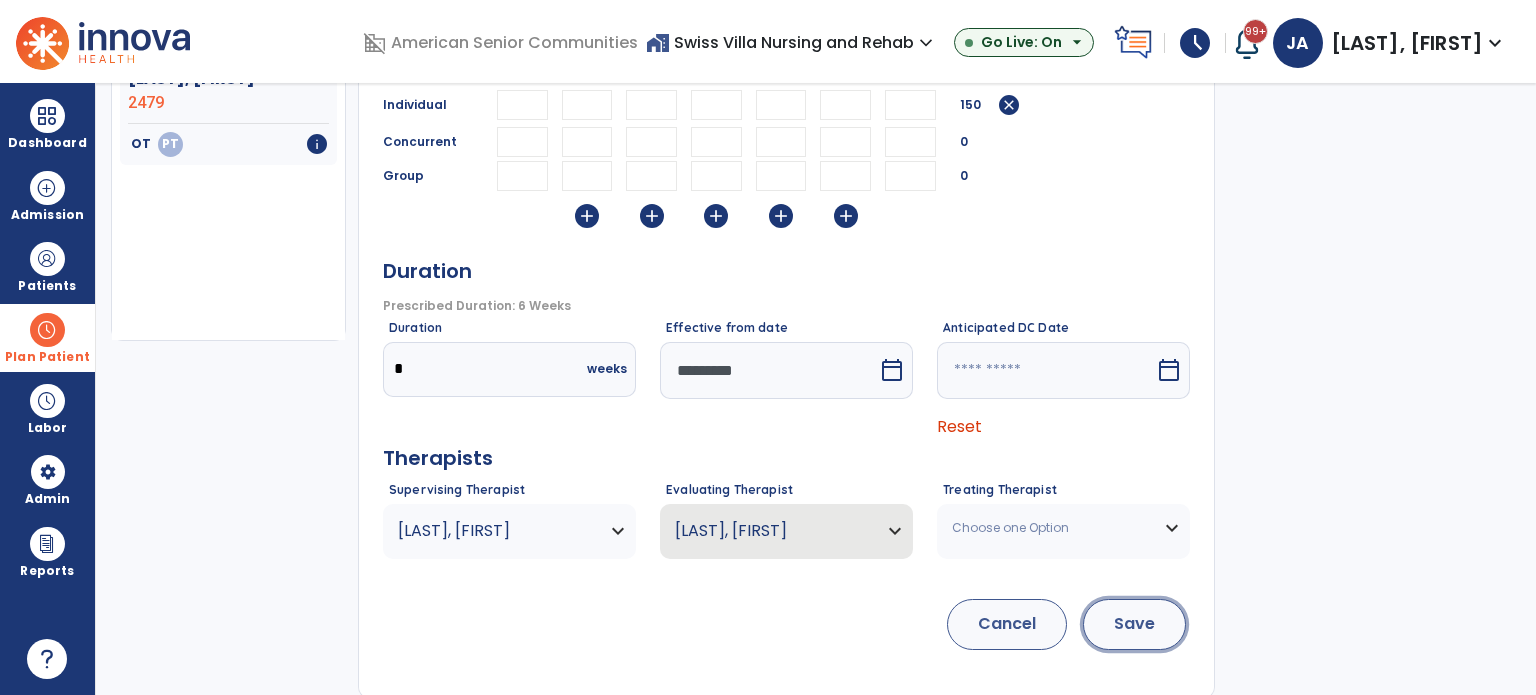 click on "Save" at bounding box center [1134, 624] 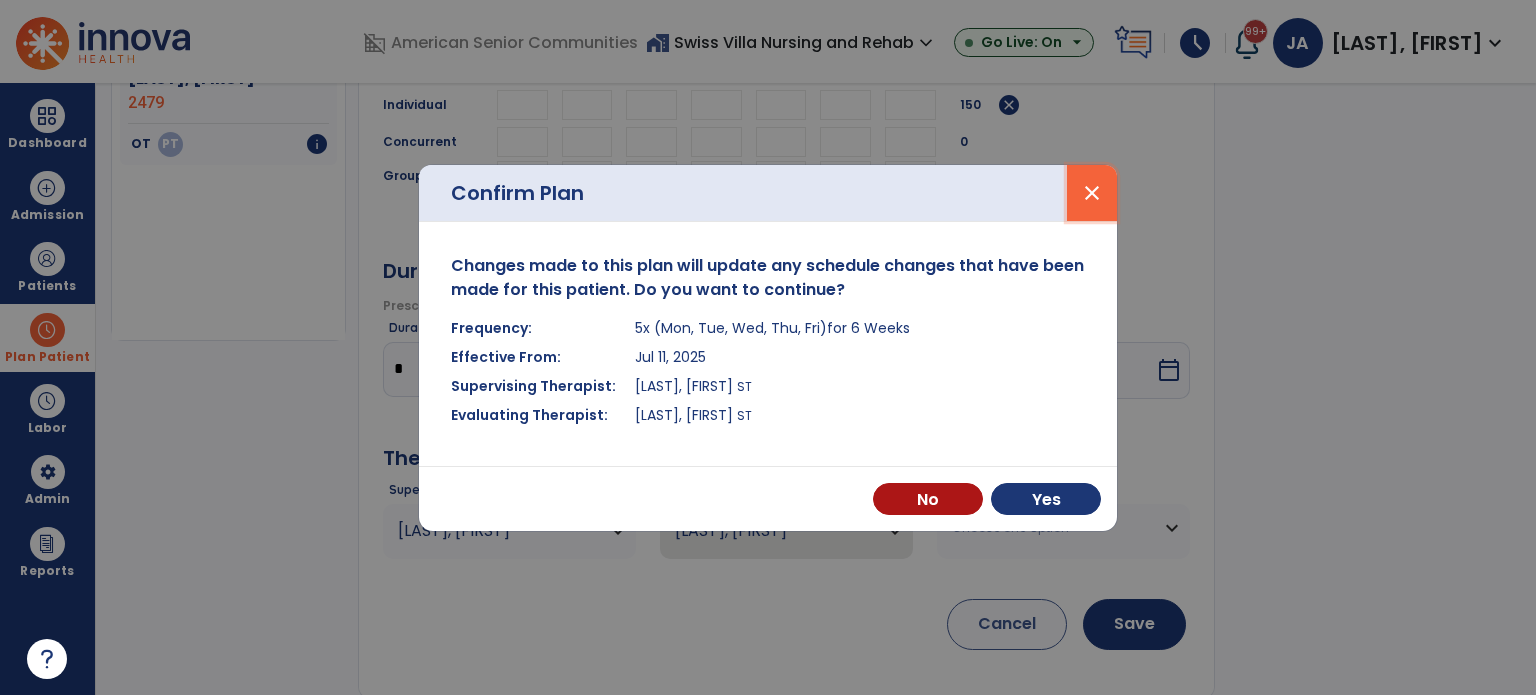 click on "close" at bounding box center (1092, 193) 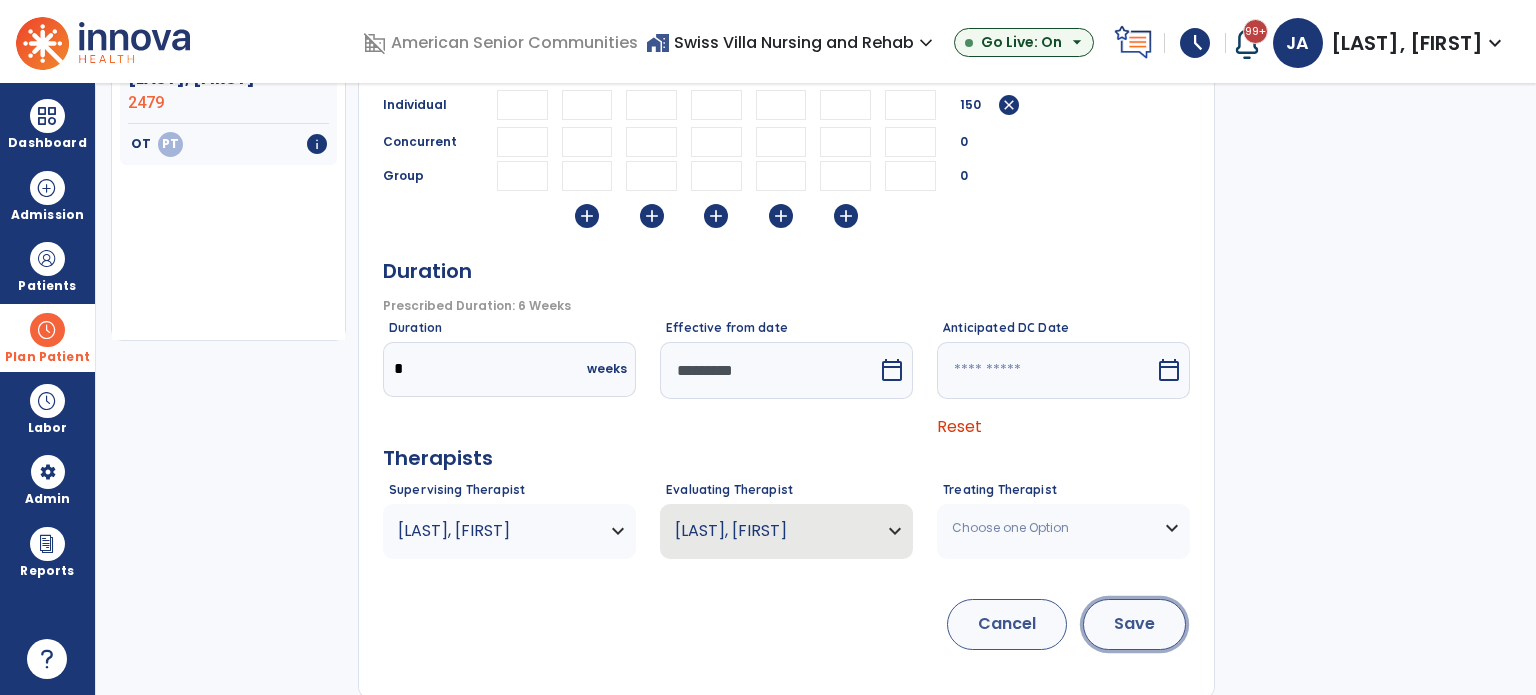 click on "Save" at bounding box center (1134, 624) 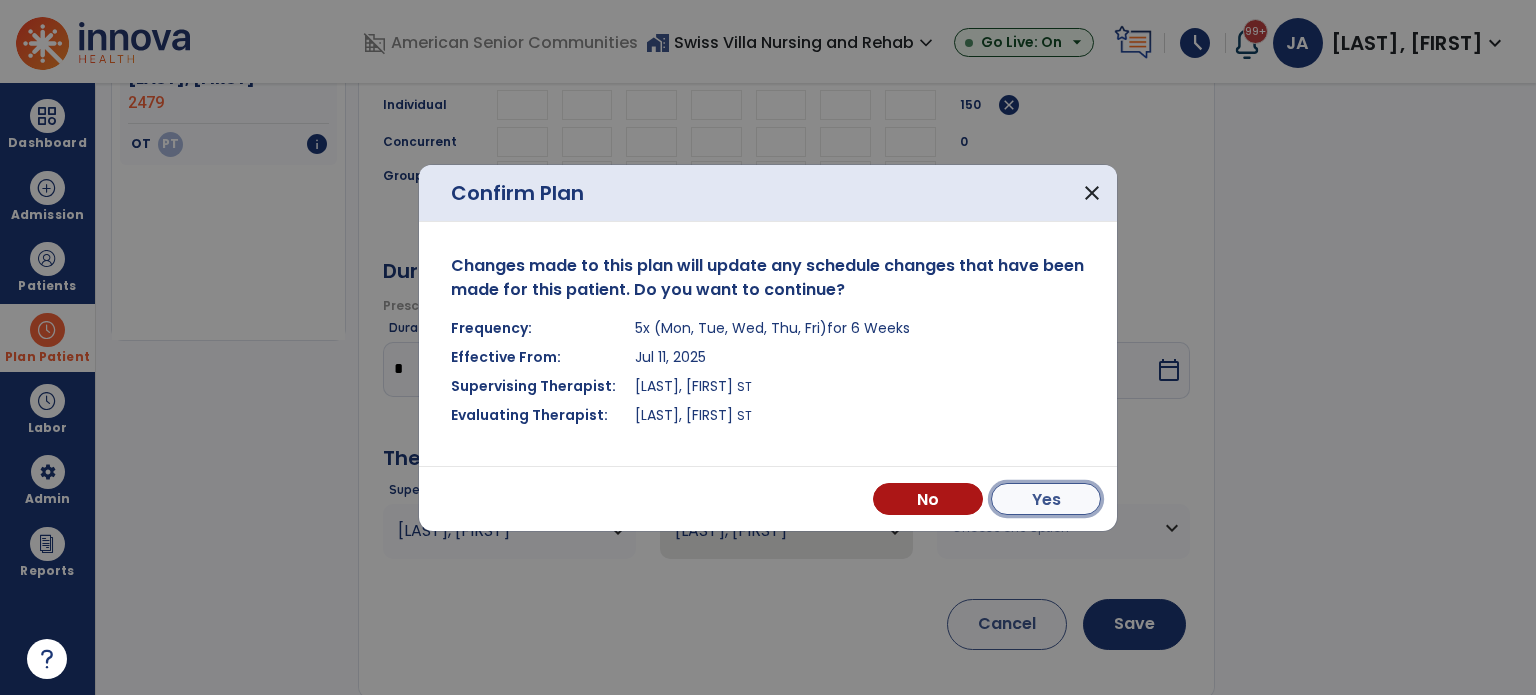 click on "Yes" at bounding box center (1046, 499) 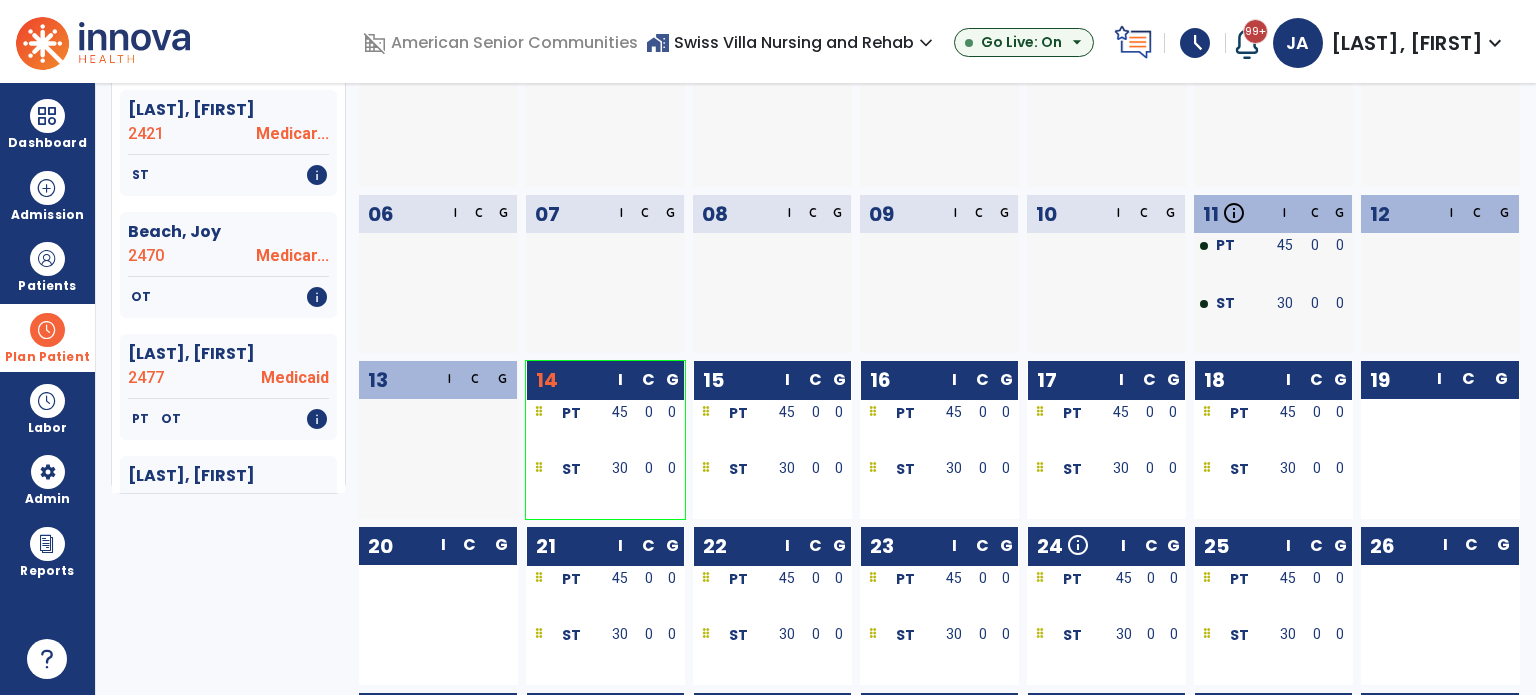 scroll, scrollTop: 76, scrollLeft: 0, axis: vertical 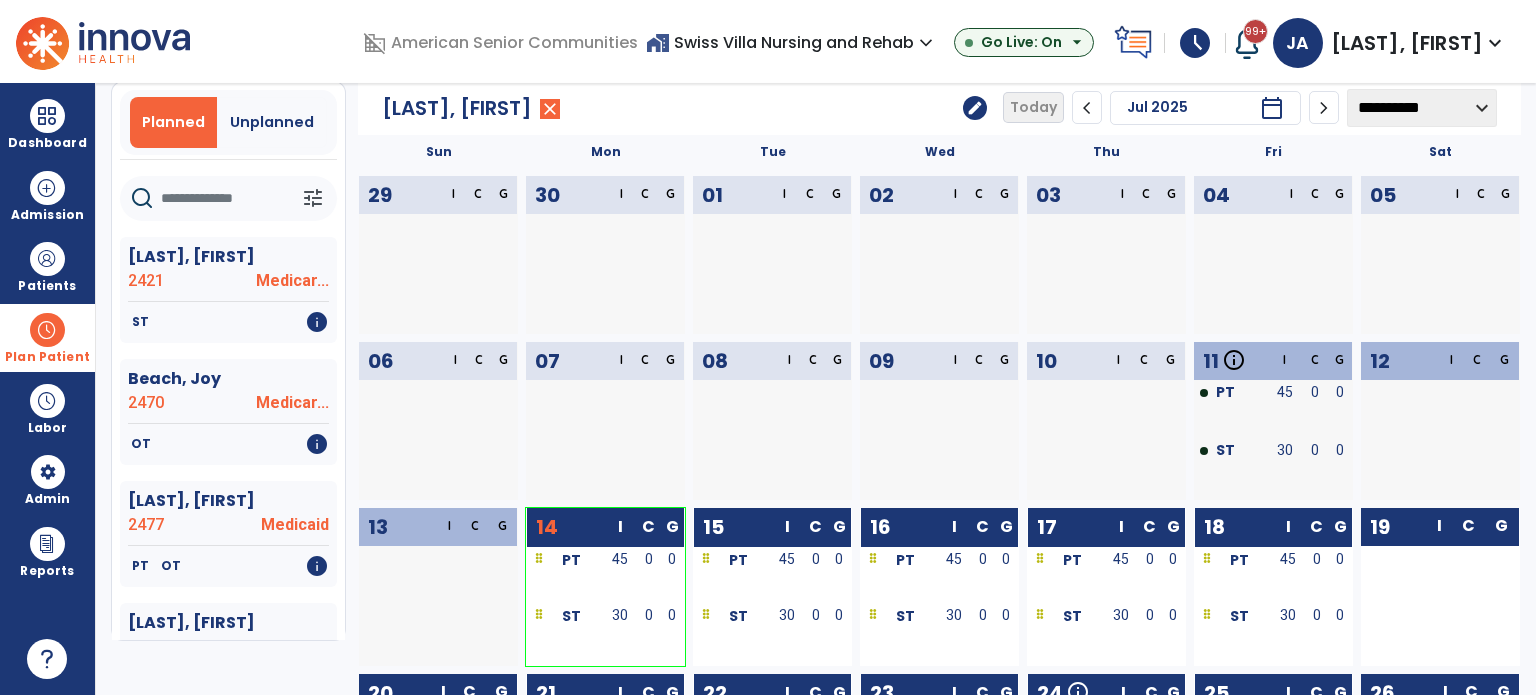 click on "edit" 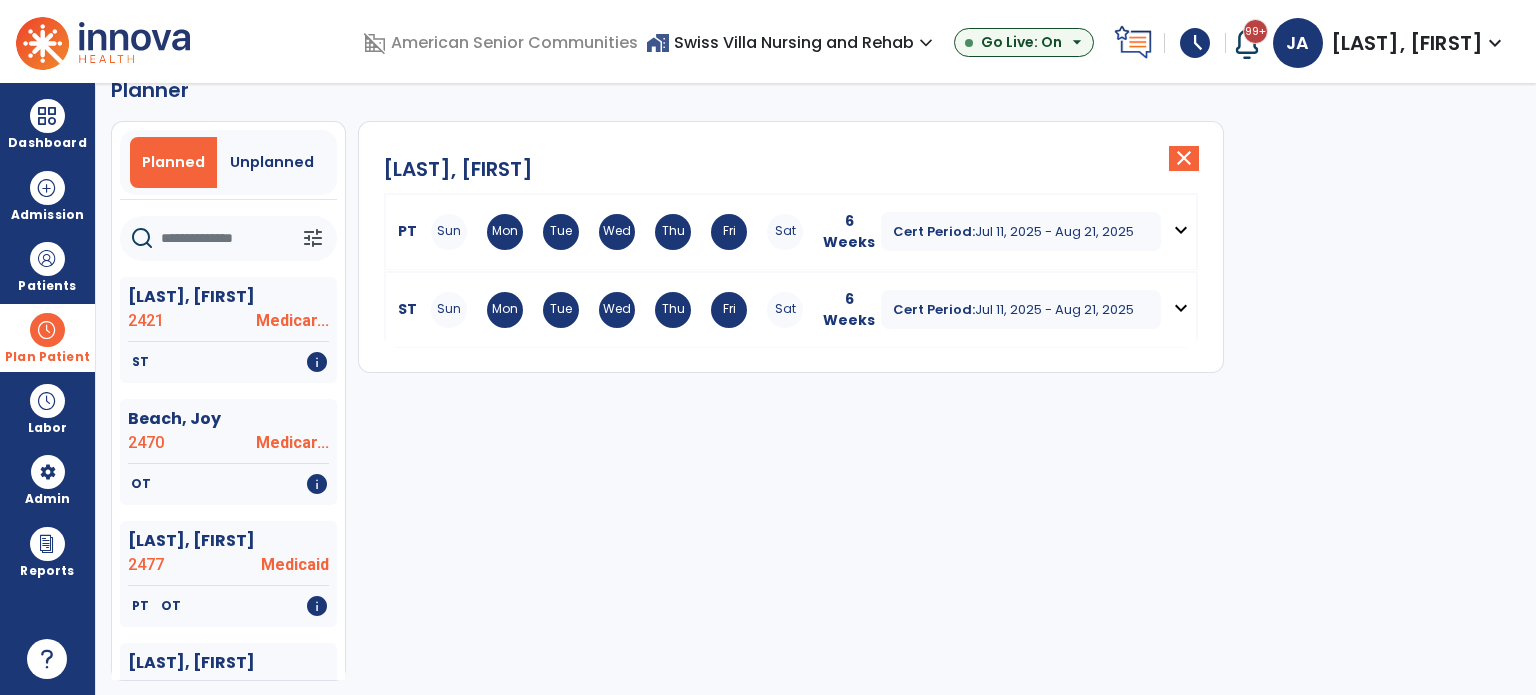 click on "expand_more" at bounding box center (1181, 230) 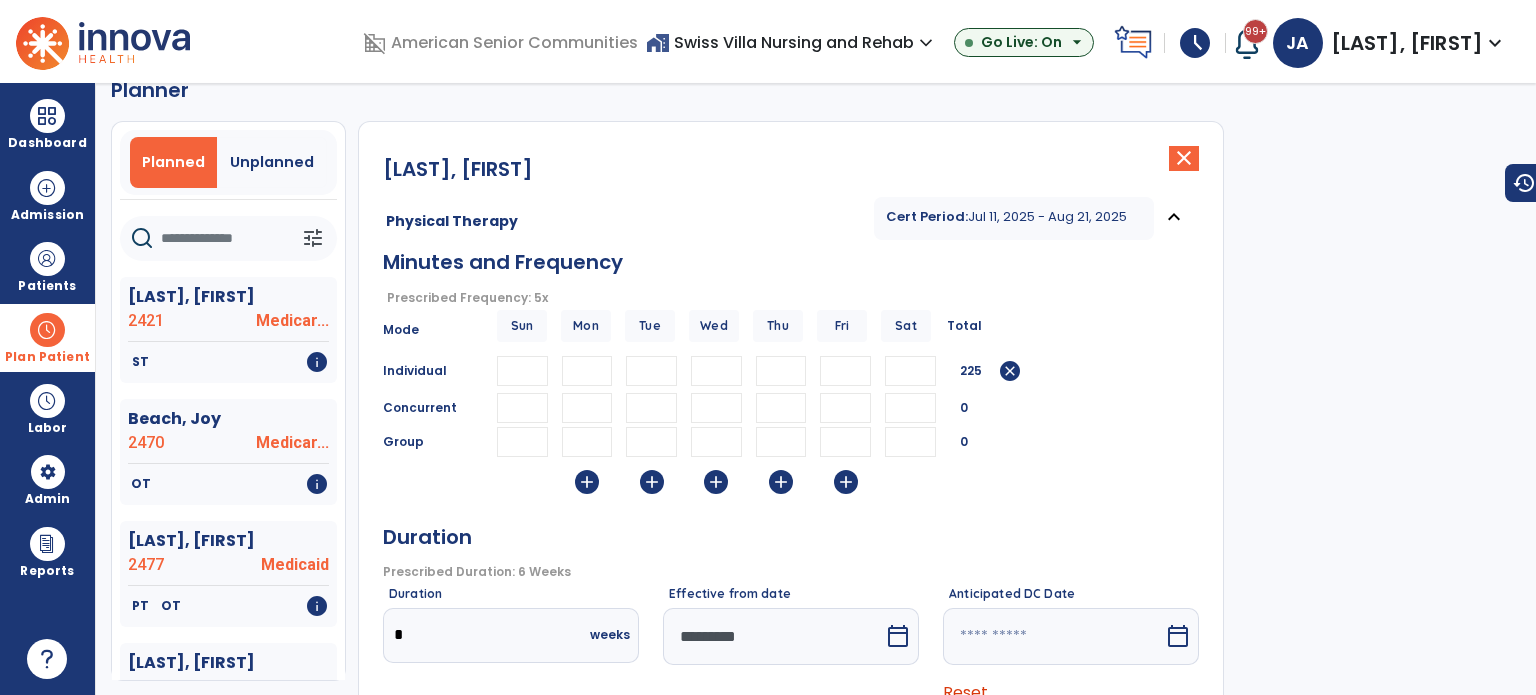 drag, startPoint x: 588, startPoint y: 368, endPoint x: 533, endPoint y: 374, distance: 55.326305 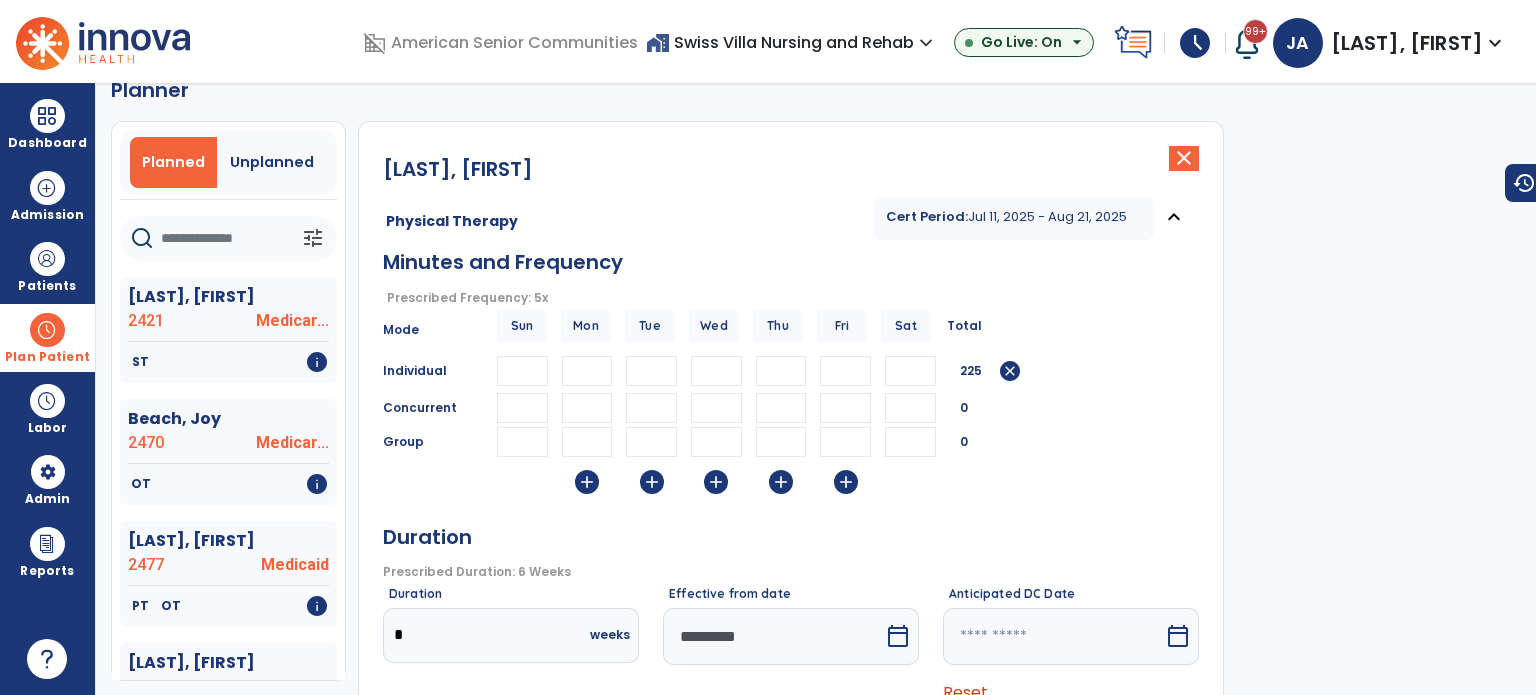 click on "** ** ** ** **" at bounding box center [717, 371] 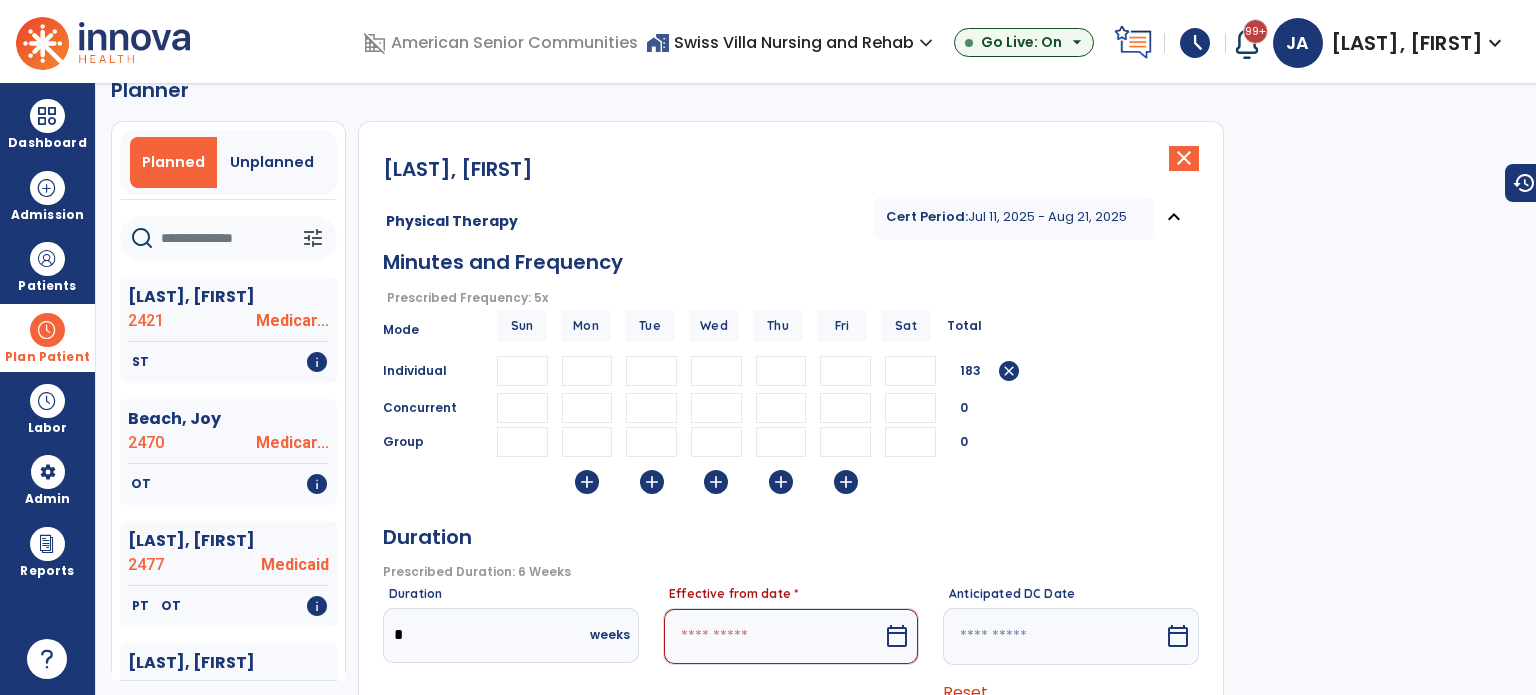 type on "**" 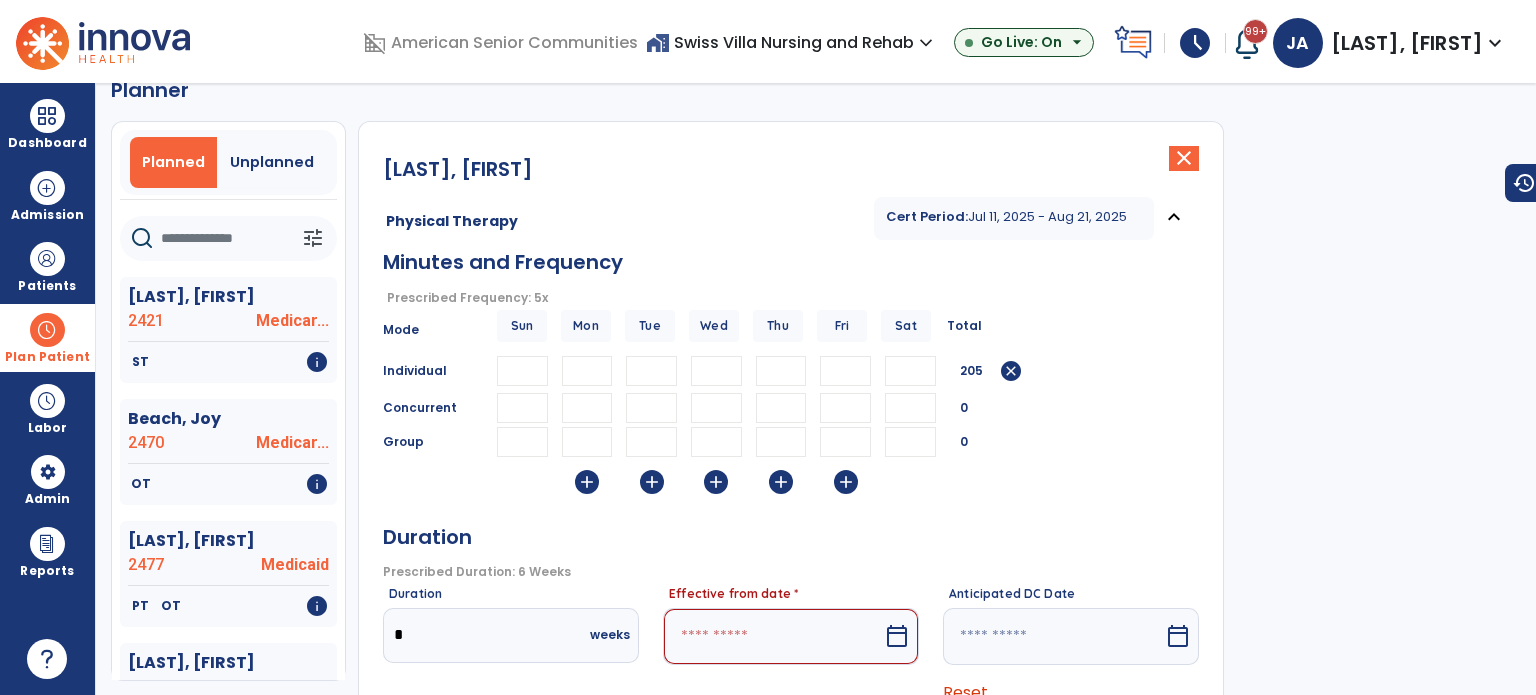 type on "**" 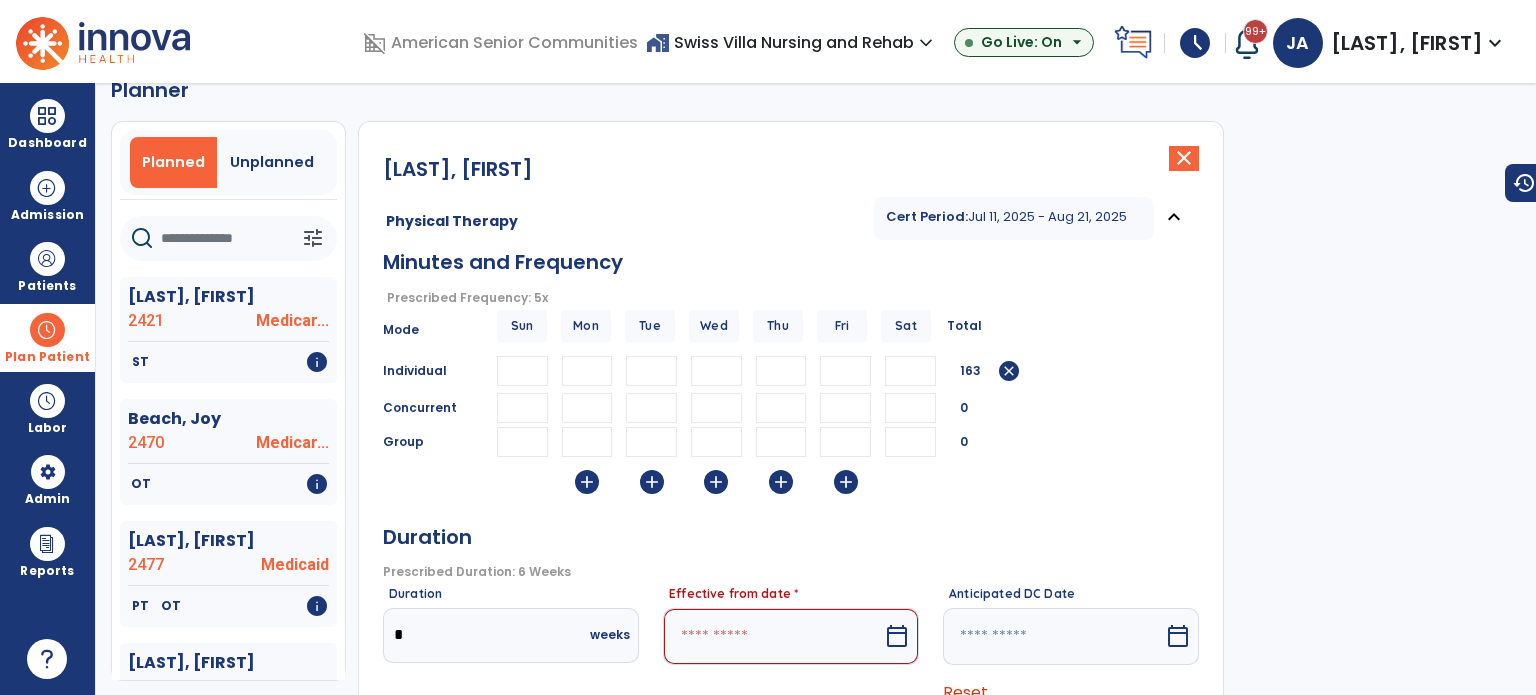type on "**" 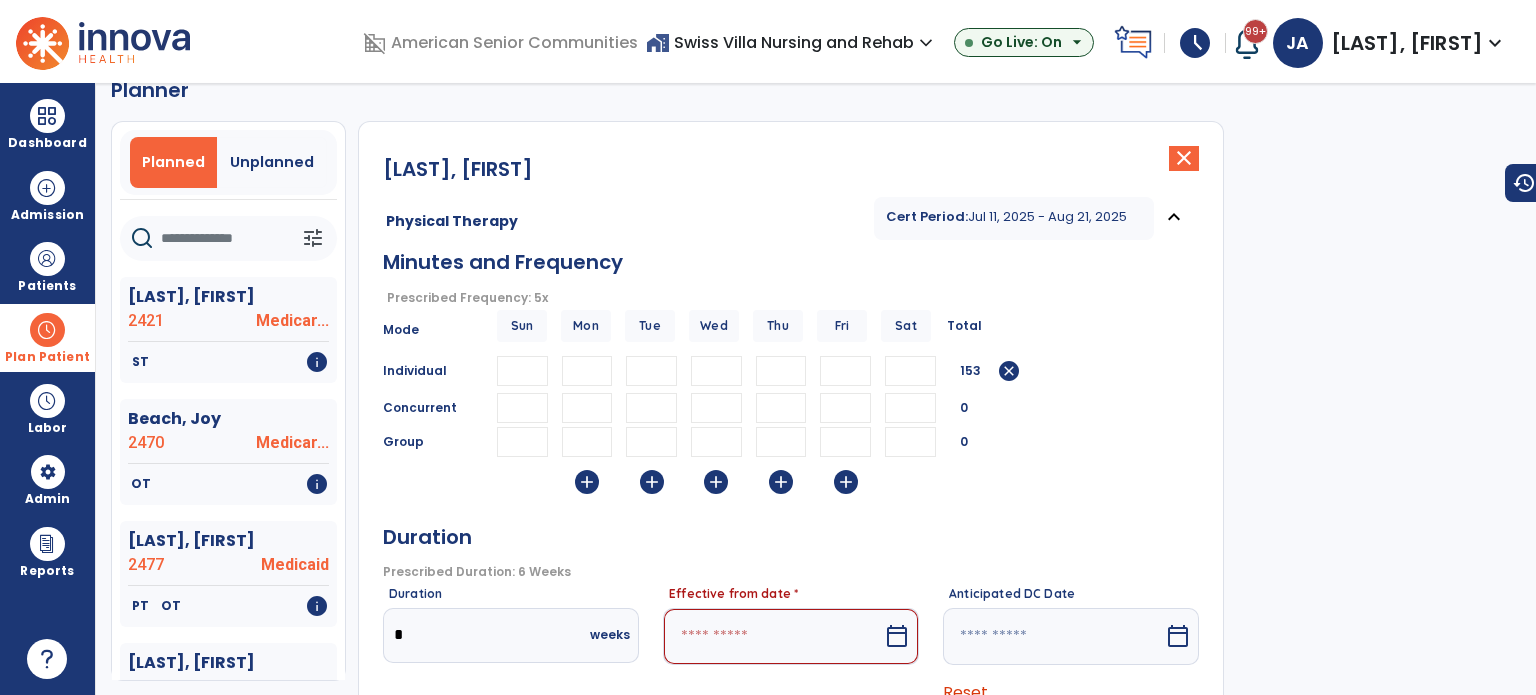 type on "**" 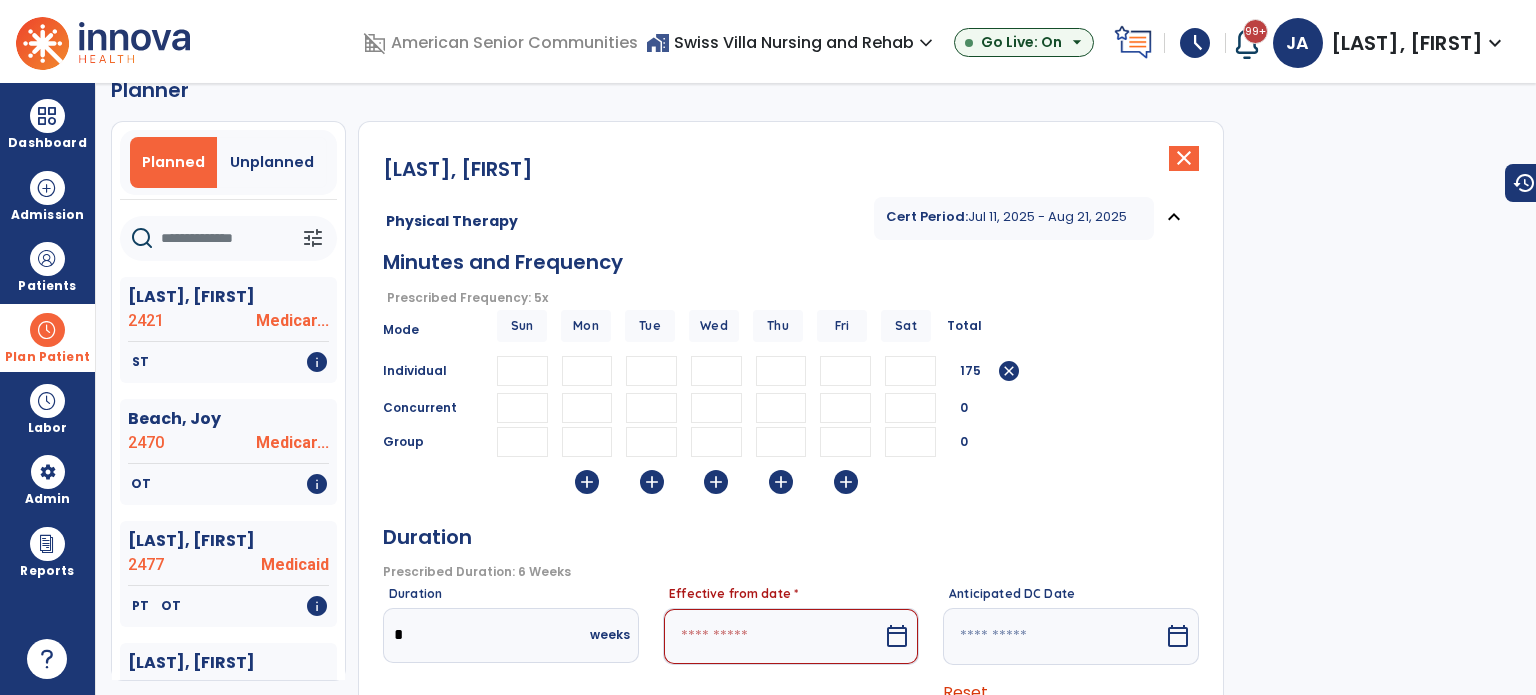 type on "**" 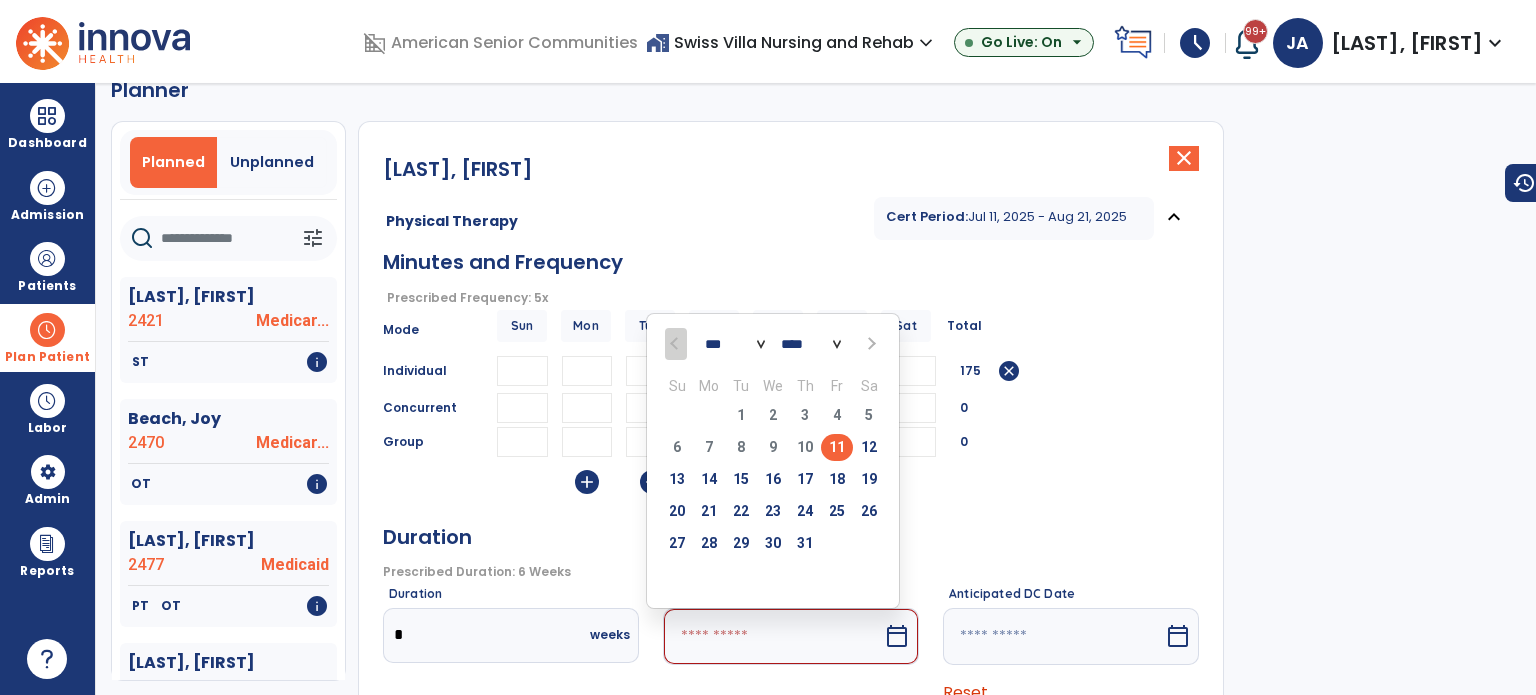 click on "11" at bounding box center (837, 447) 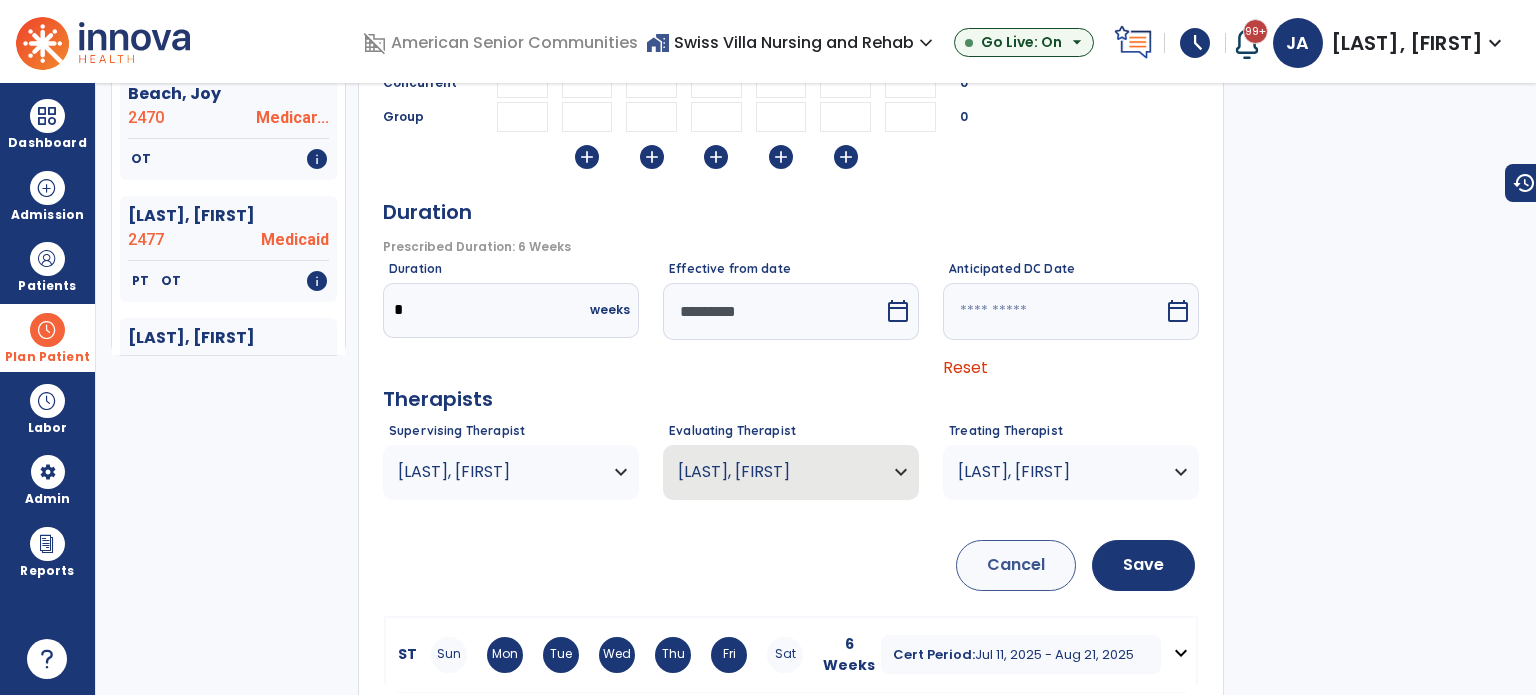 scroll, scrollTop: 380, scrollLeft: 0, axis: vertical 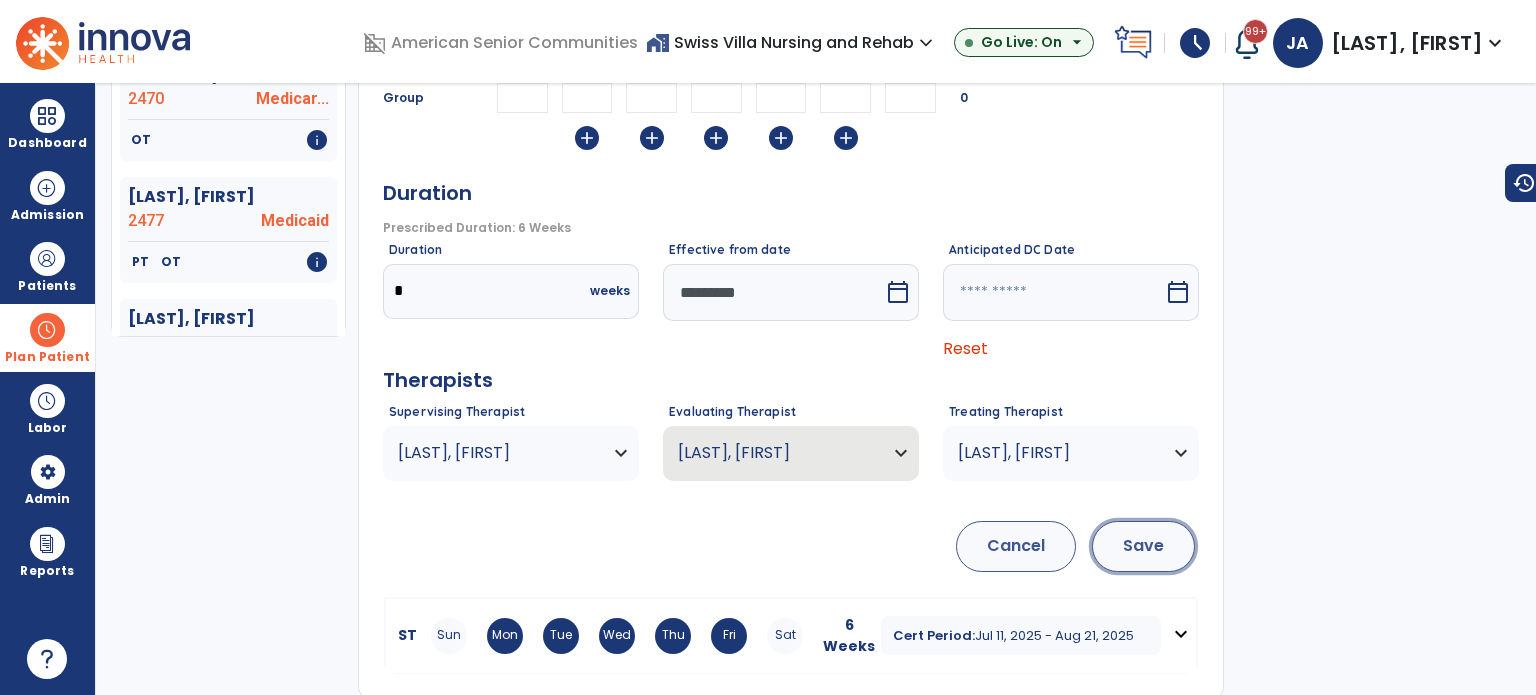 click on "Save" at bounding box center [1143, 546] 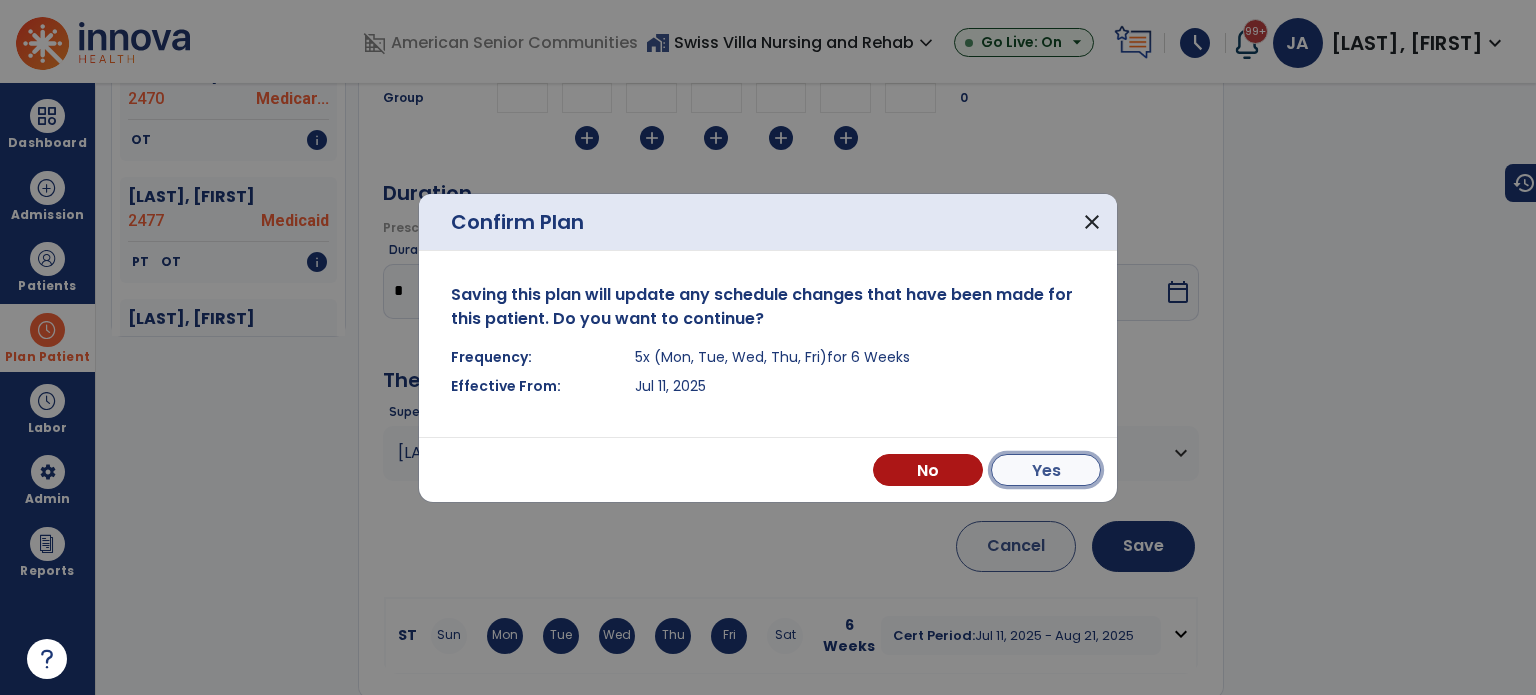 click on "Yes" at bounding box center [1046, 470] 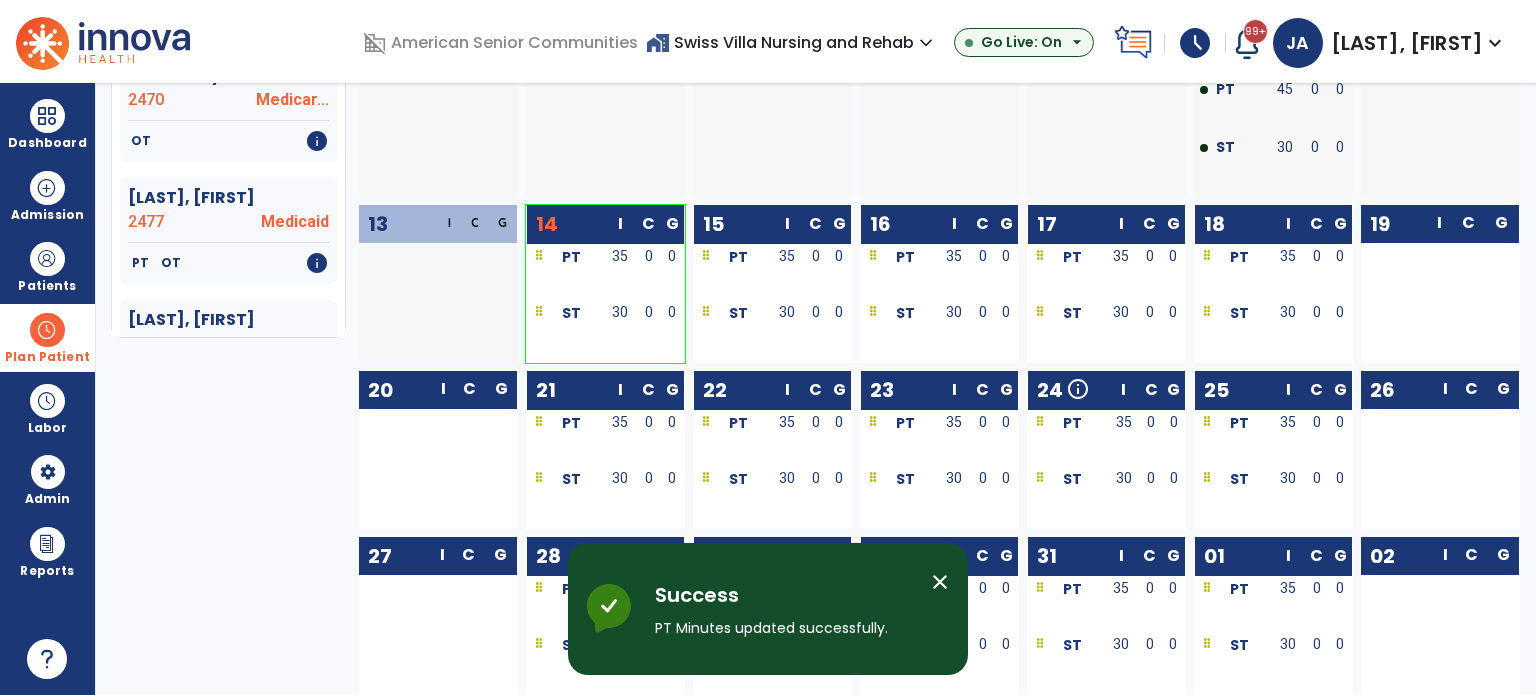 scroll, scrollTop: 0, scrollLeft: 0, axis: both 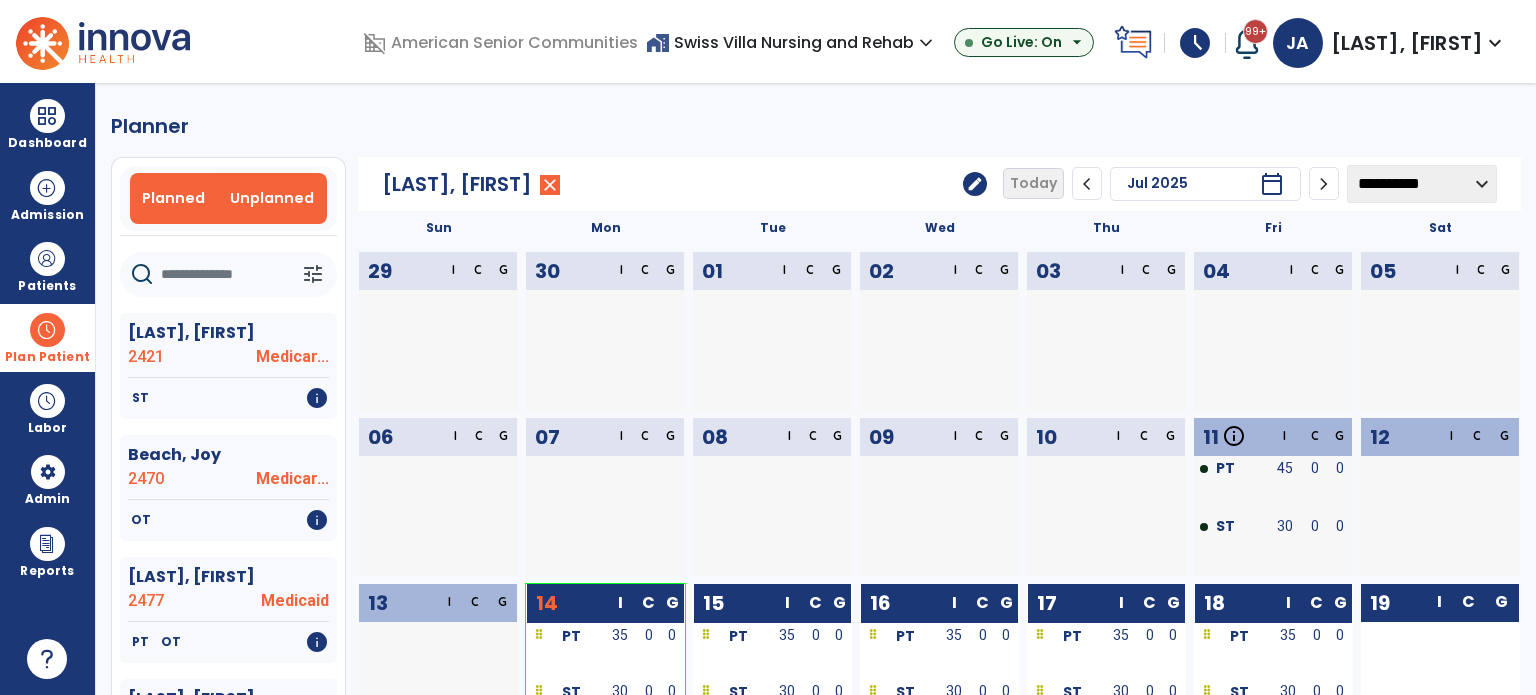 click on "Unplanned" at bounding box center (272, 198) 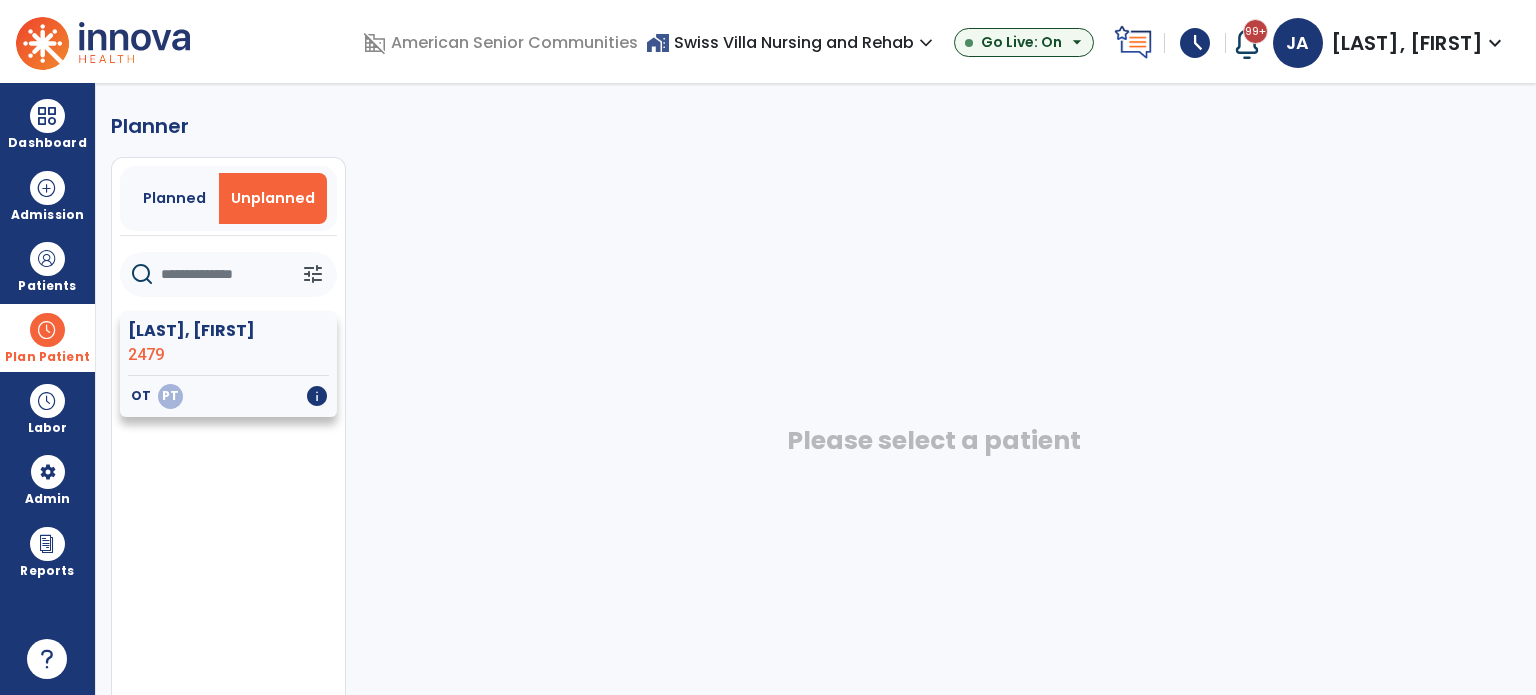 click 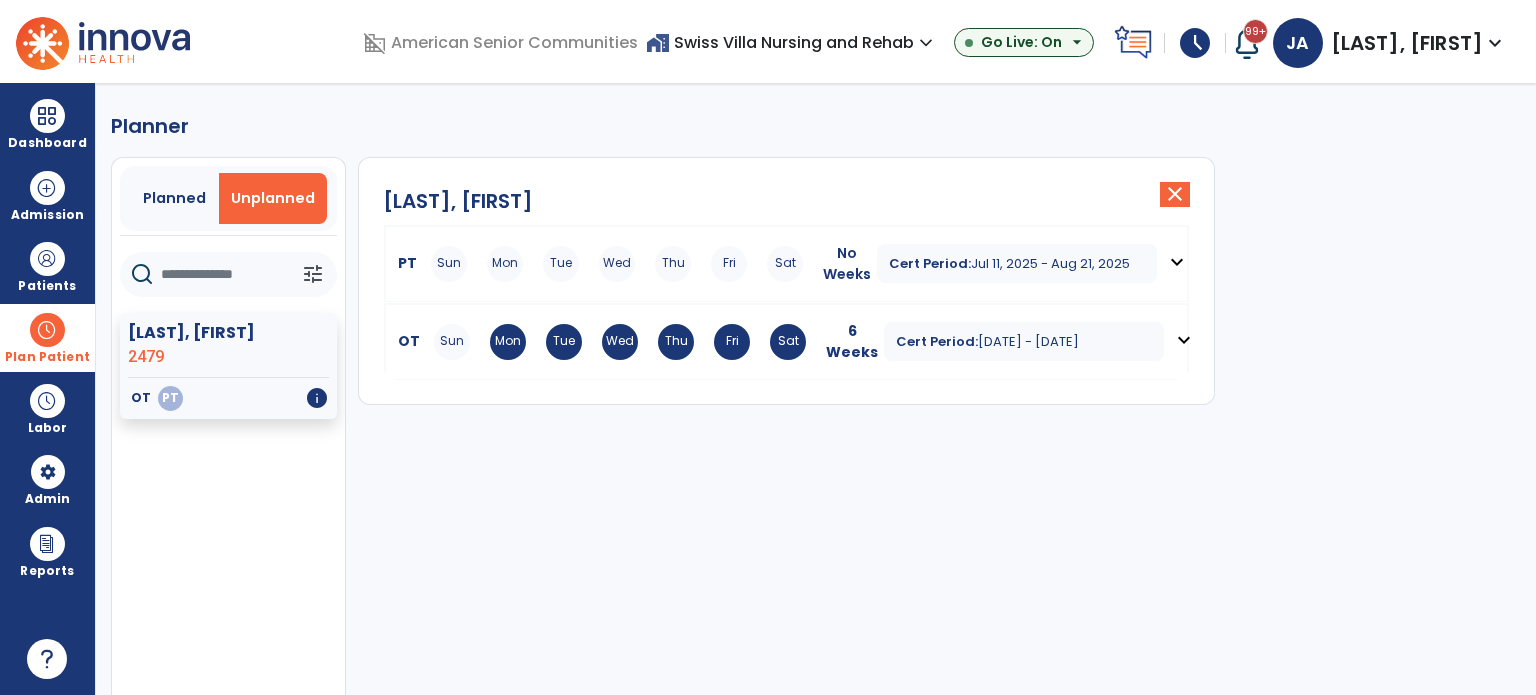 click on "expand_more" at bounding box center (1177, 262) 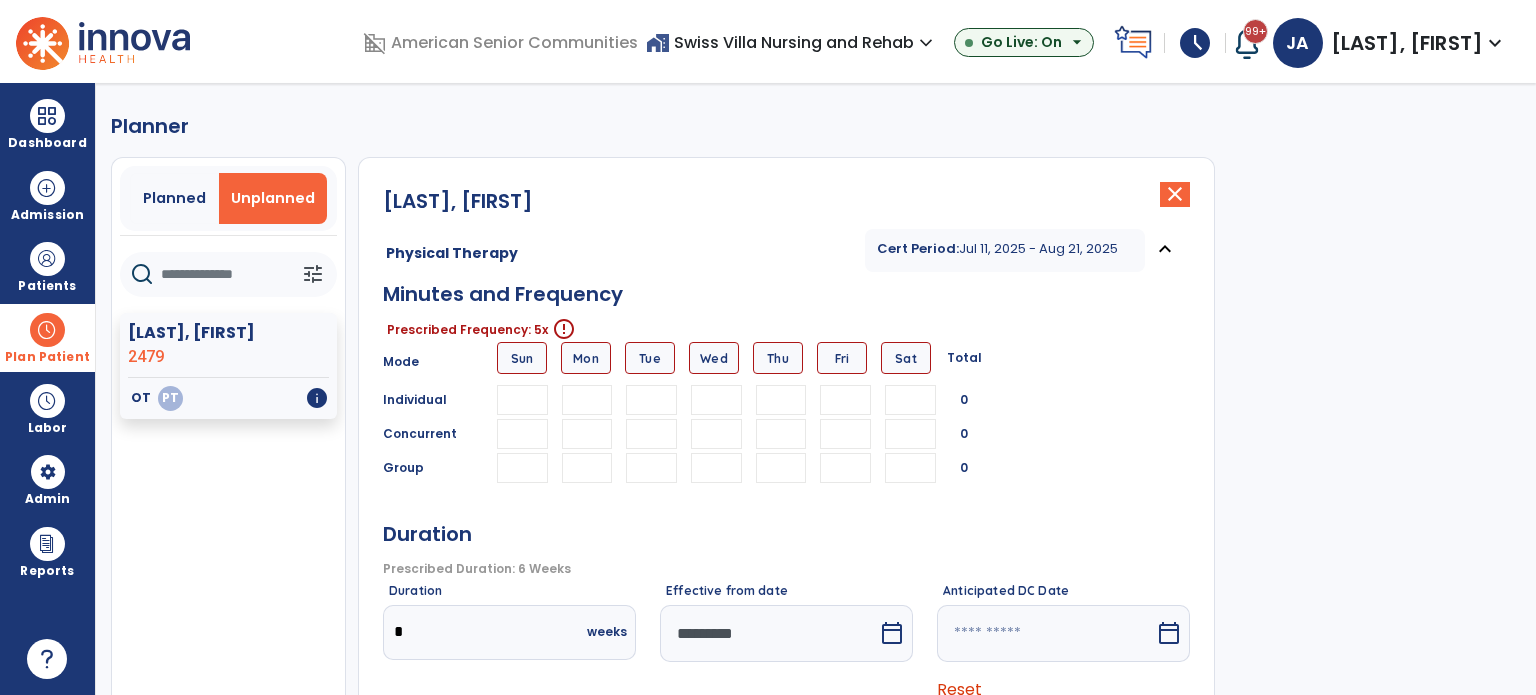 drag, startPoint x: 600, startPoint y: 404, endPoint x: 764, endPoint y: 387, distance: 164.87874 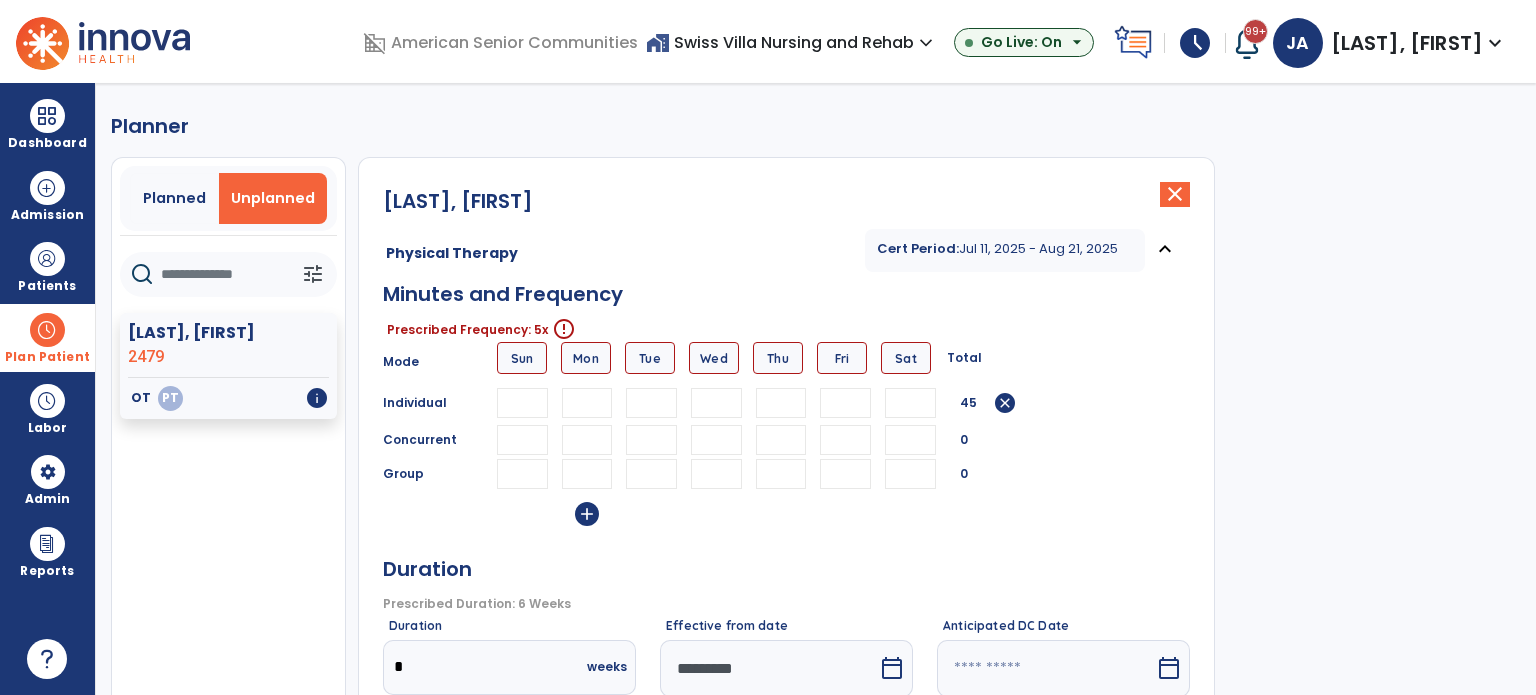 type on "**" 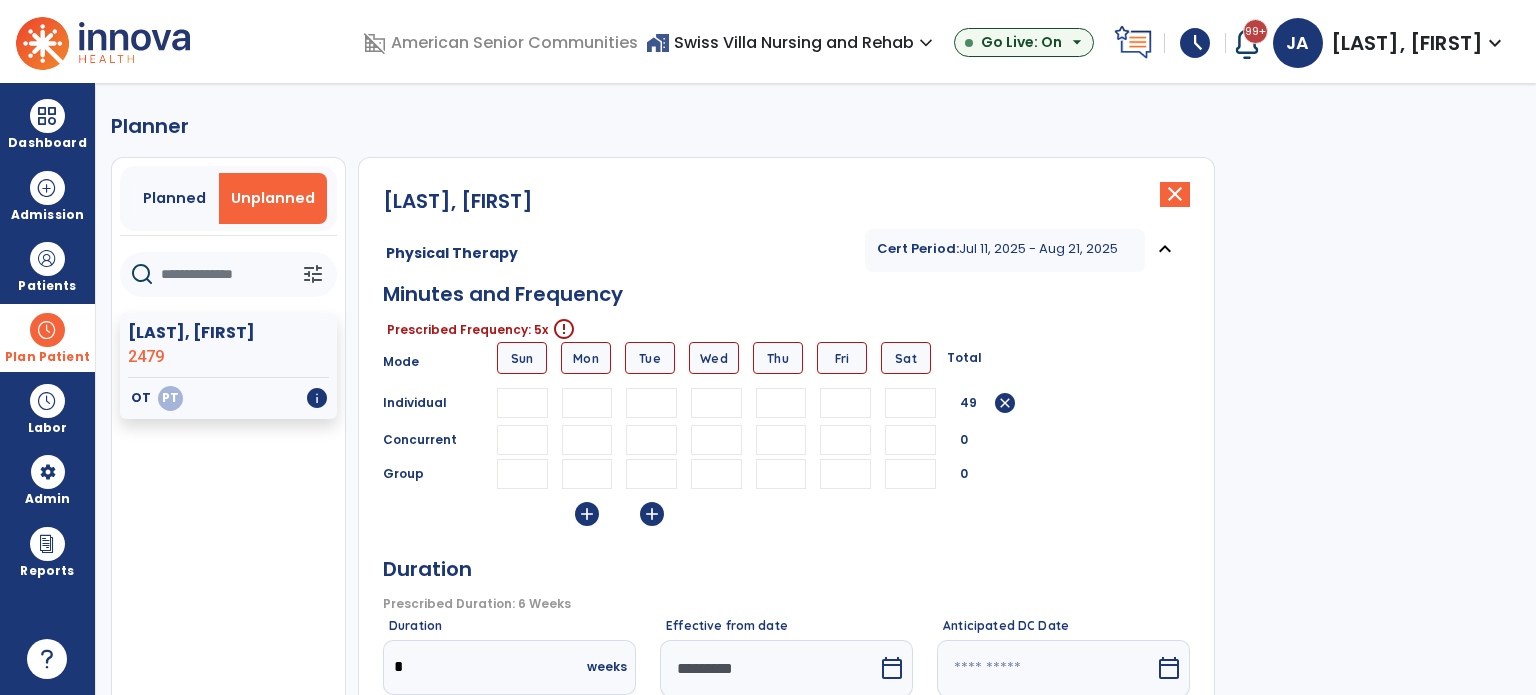 type on "**" 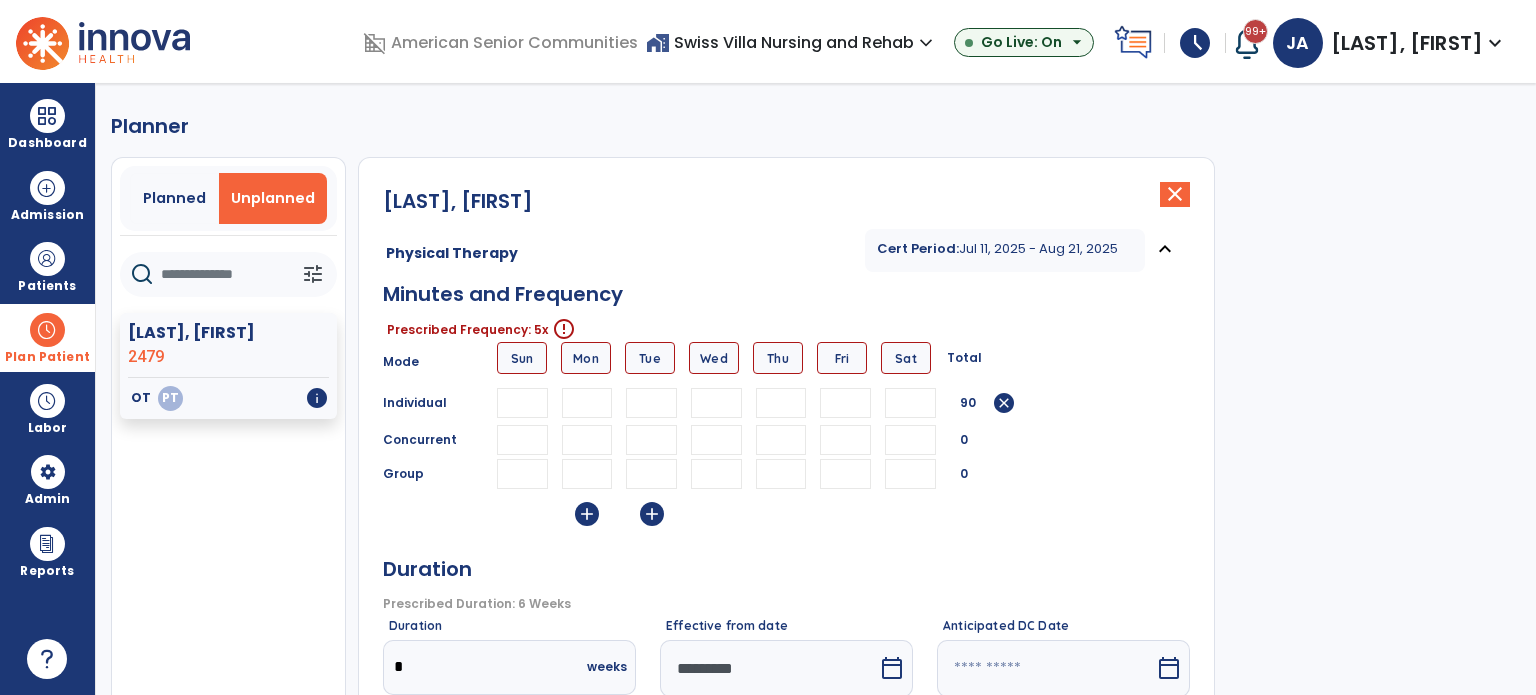 type on "**" 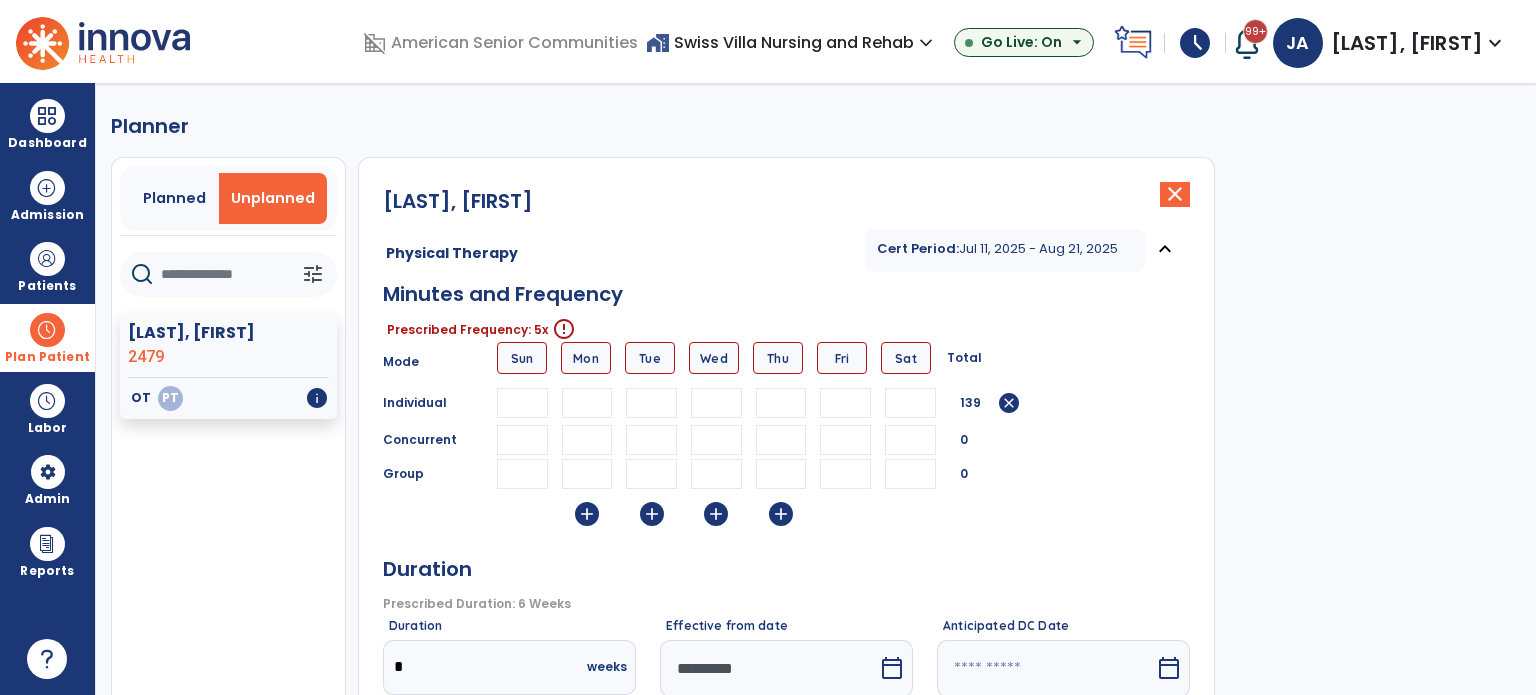 type on "**" 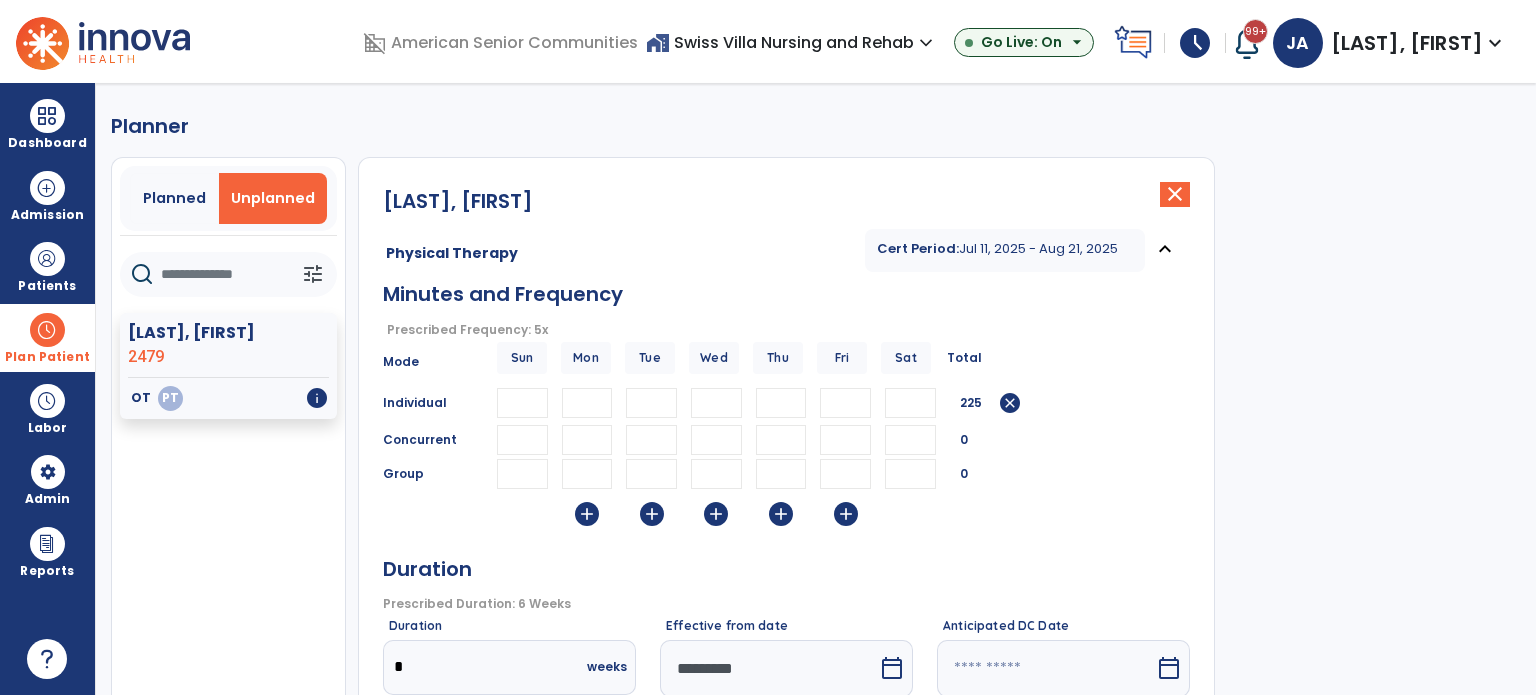 type on "**" 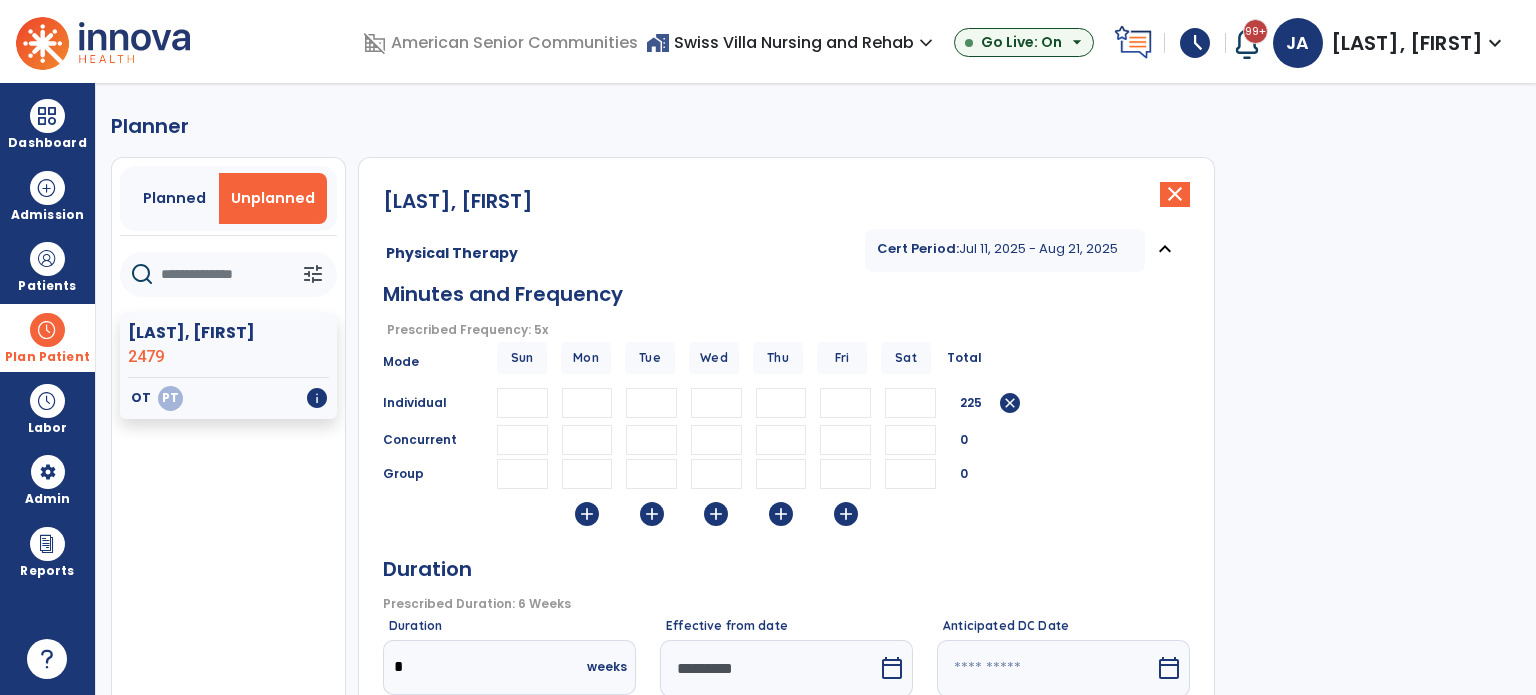 click on "Eval [FIRST]  close   Physical Therapy Cert Period:  [DATE] - [DATE]  expand_less  Minutes and Frequency  Prescribed Frequency: 5x   error_outline  Mode Sun Mon Tue Wed Thu Fri Sat Total Individual ** ** ** ** ** 225  cancel  Concurrent 0 Group 0  add   add   add   add   add   Duration   Prescribed Duration: 6 Weeks   error_outline  Duration *  weeks  Effective from date  *********  calendar_today  Anticipated DC Date   calendar_today  Reset Therapists Supervising Therapist [LAST], [FIRST] [FIRST] [FIRST]  PT   NPI #  N/A   License #  05014531A [LAST] [FIRST]  PT   NPI #  1073522967  License #  05004350A [LAST] [FIRST]  PT   NPI #  N/A   License #  05011746A Evaluating Therapist [LAST], [FIRST] [FIRST] [FIRST]  PT   NPI #  N/A   License #  05014531A [LAST] [FIRST]  PT   NPI #  1073522967  License #  05004350A [LAST] [FIRST]  PT   NPI #  N/A   License #  05011746A Treating Therapist [LAST], [FIRST] [FIRST] [FIRST]  PT   NPI #  N/A   License #  05014531A [LAST] [FIRST]  PT   NPI #  1073522967 05004350A" 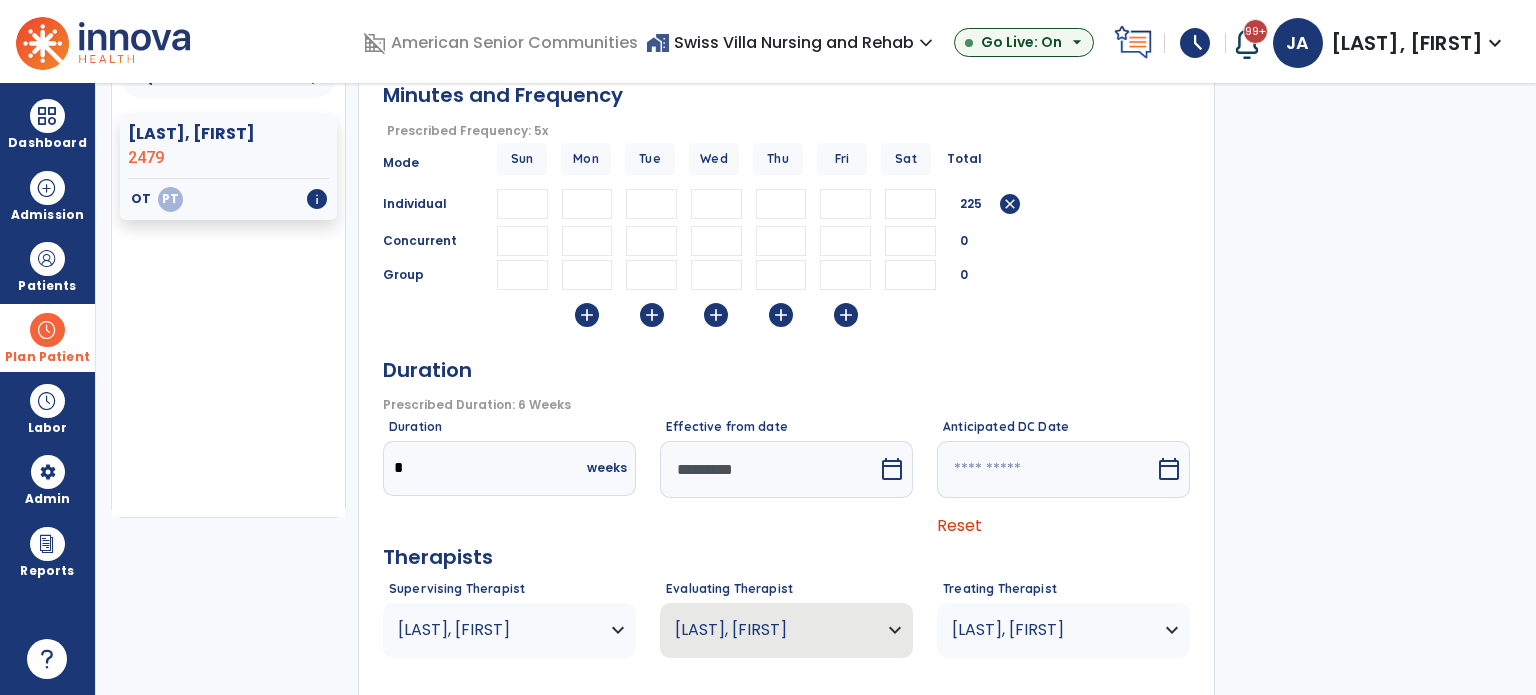 scroll, scrollTop: 376, scrollLeft: 0, axis: vertical 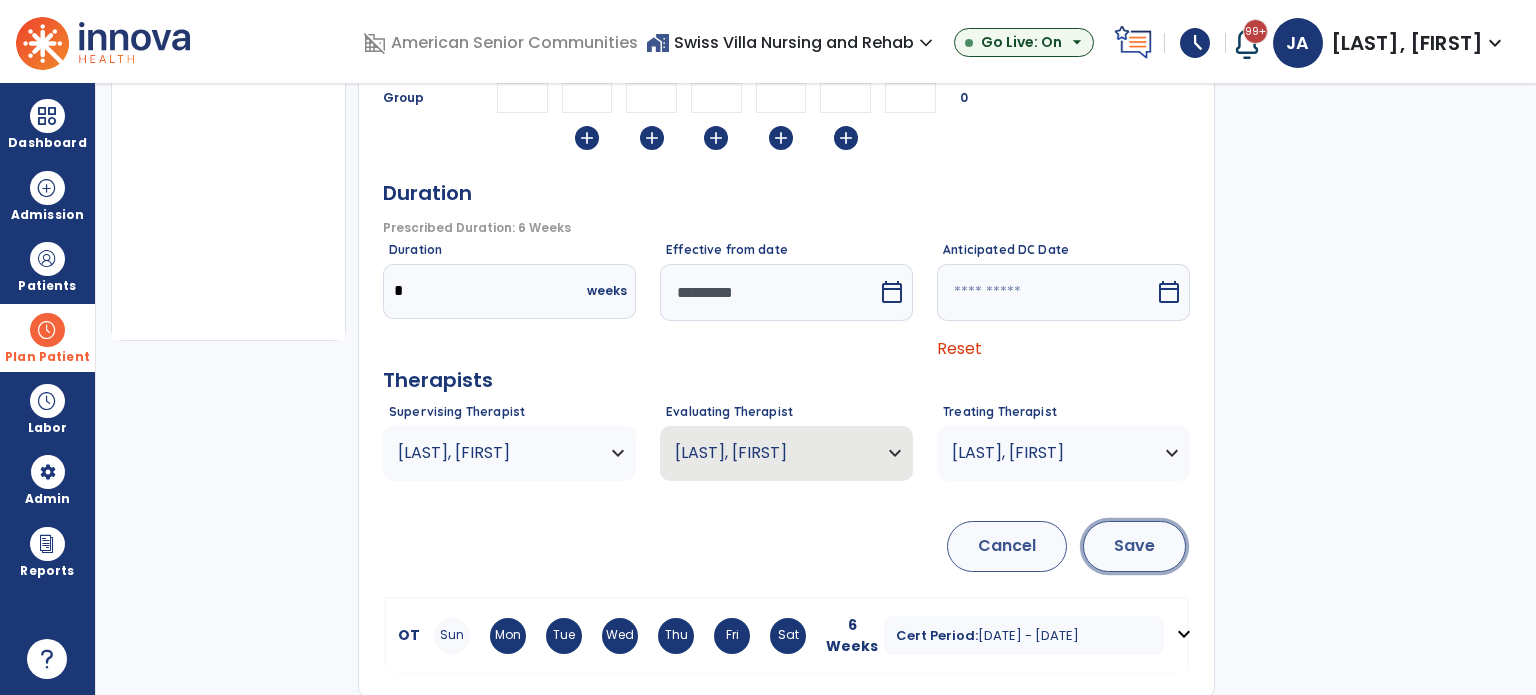 click on "Save" at bounding box center [1134, 546] 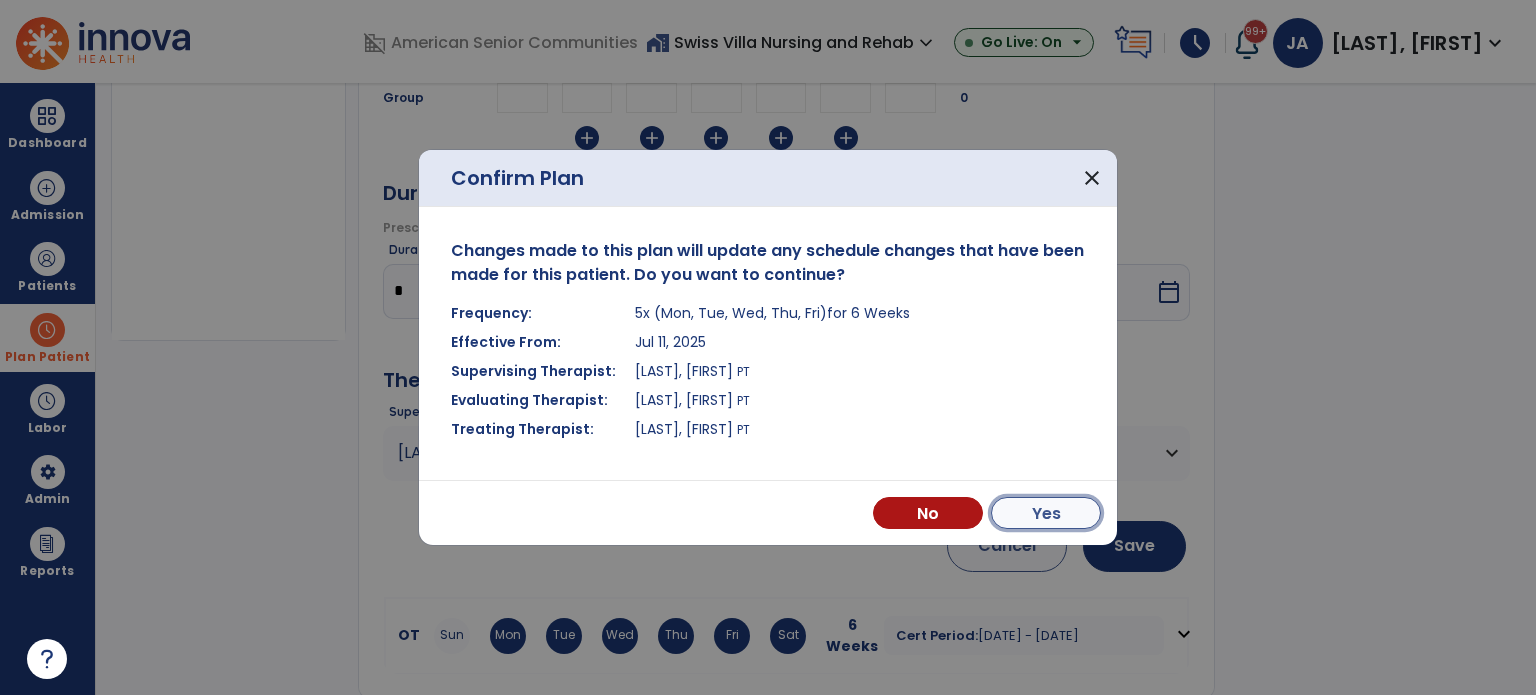 click on "Yes" at bounding box center [1046, 513] 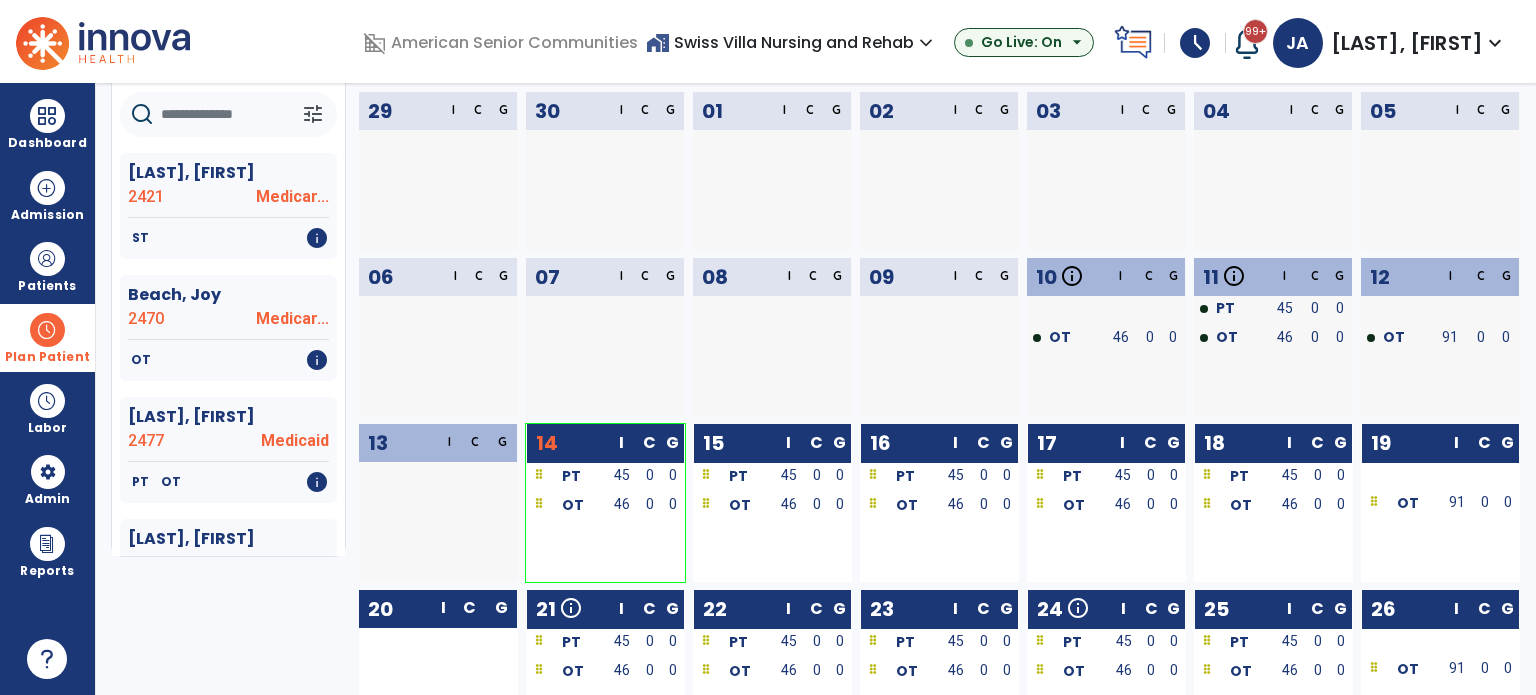 scroll, scrollTop: 0, scrollLeft: 0, axis: both 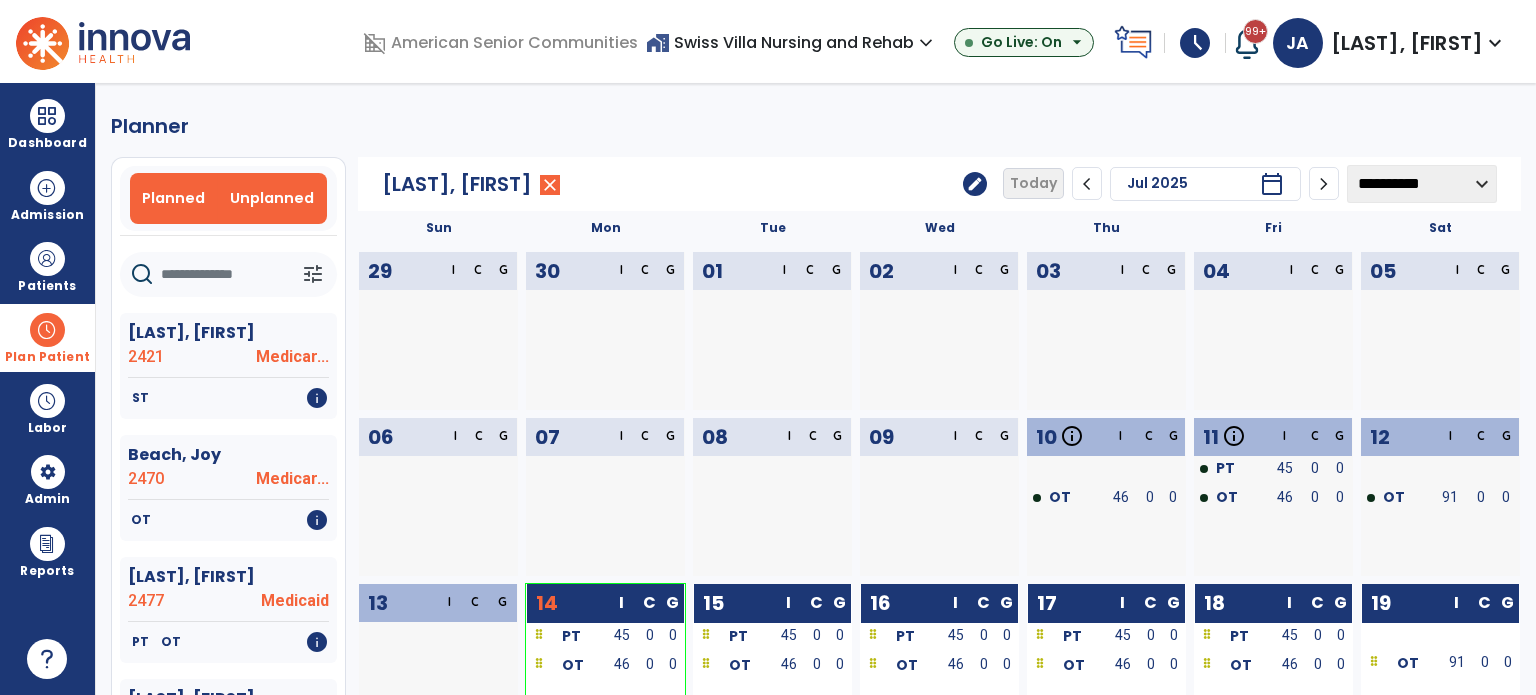 click on "Unplanned" at bounding box center (272, 198) 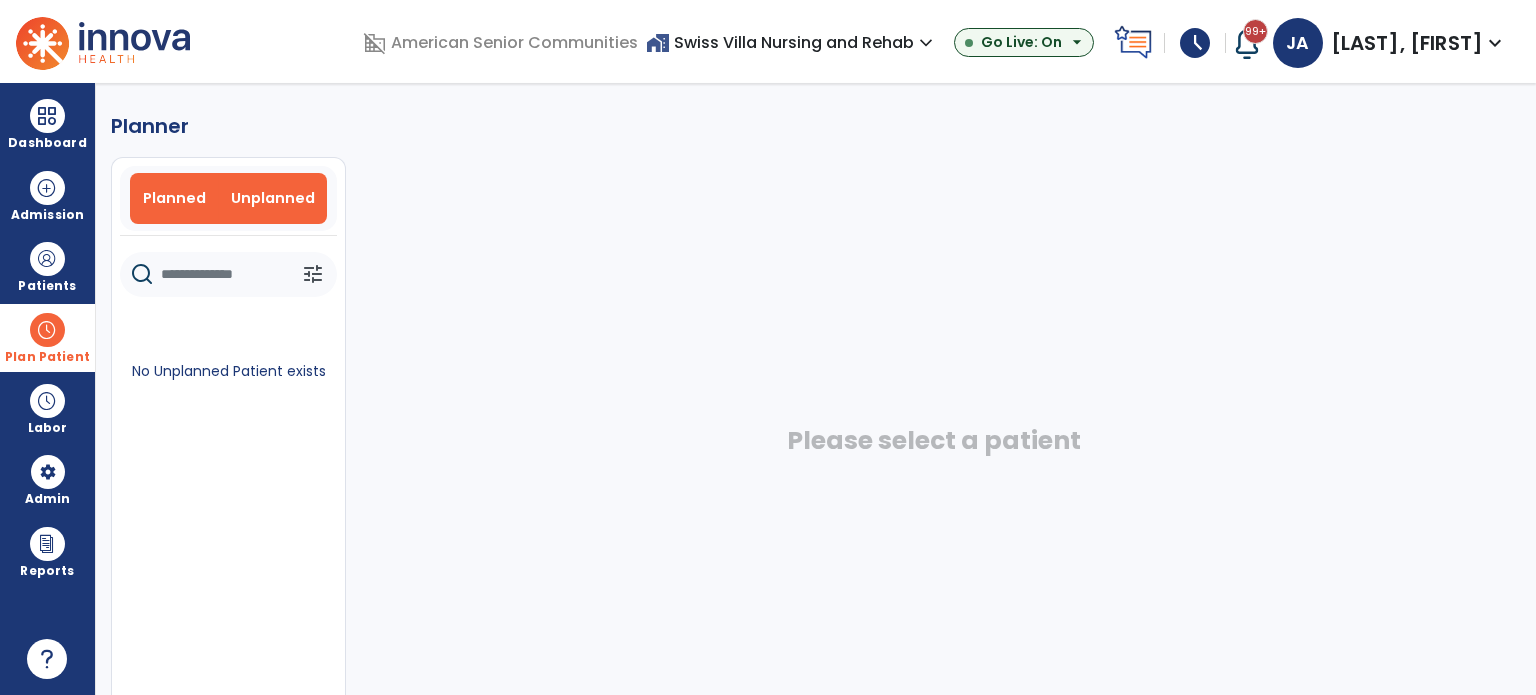 click on "Planned" at bounding box center [174, 198] 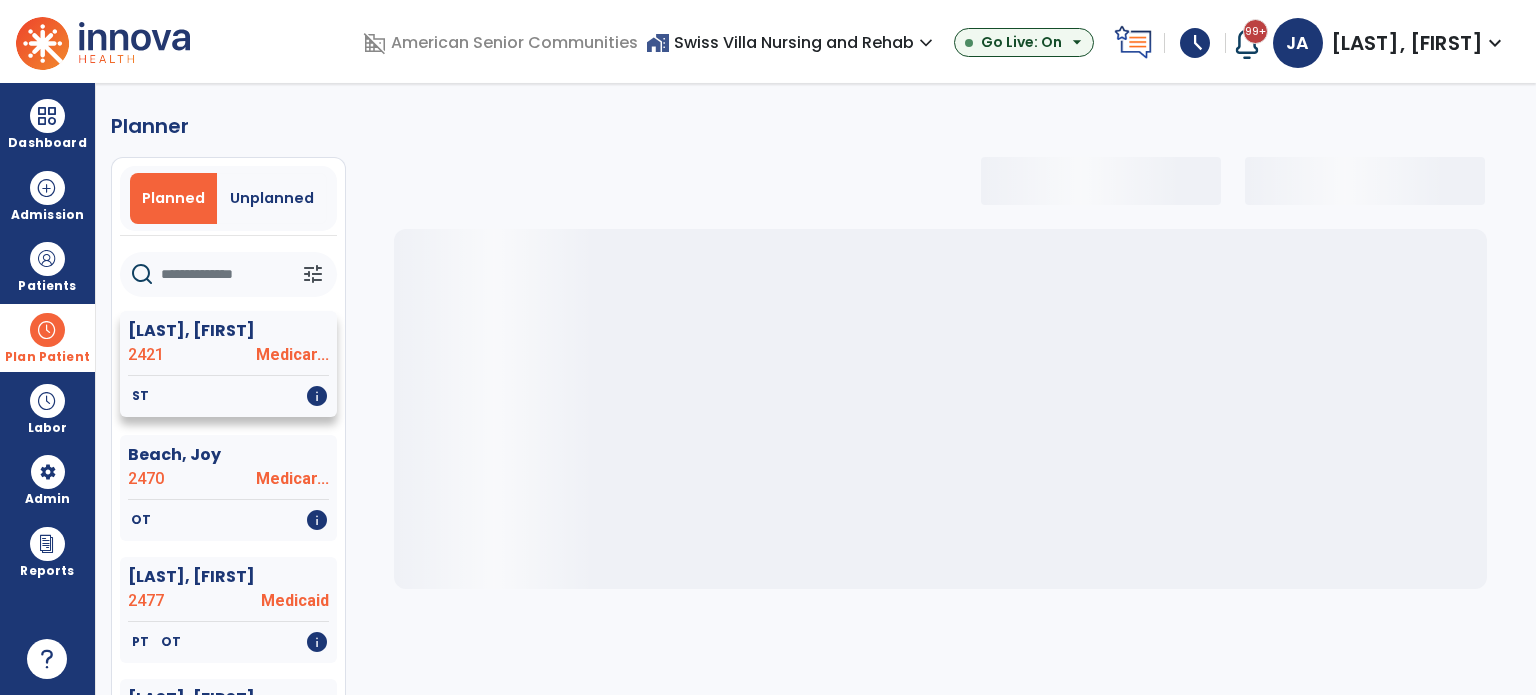 click on "2421" 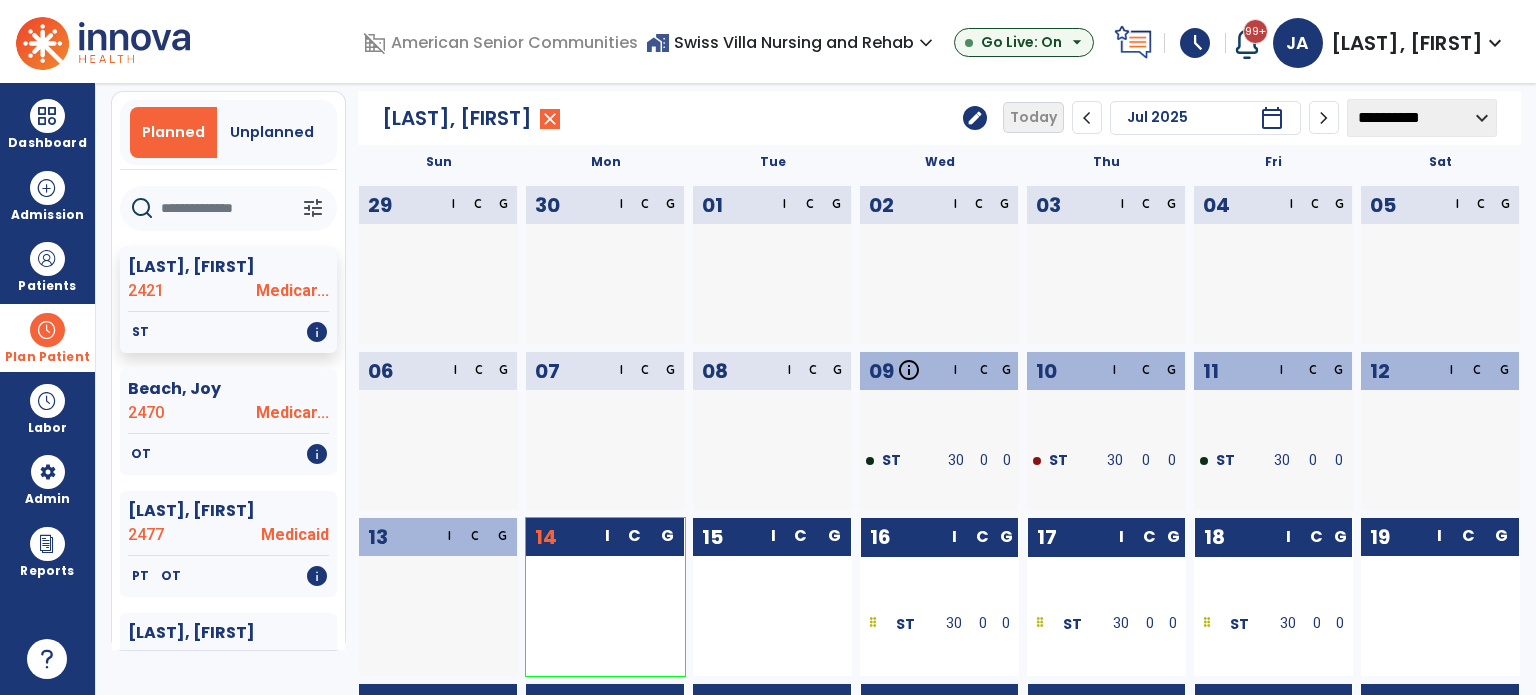 scroll, scrollTop: 0, scrollLeft: 0, axis: both 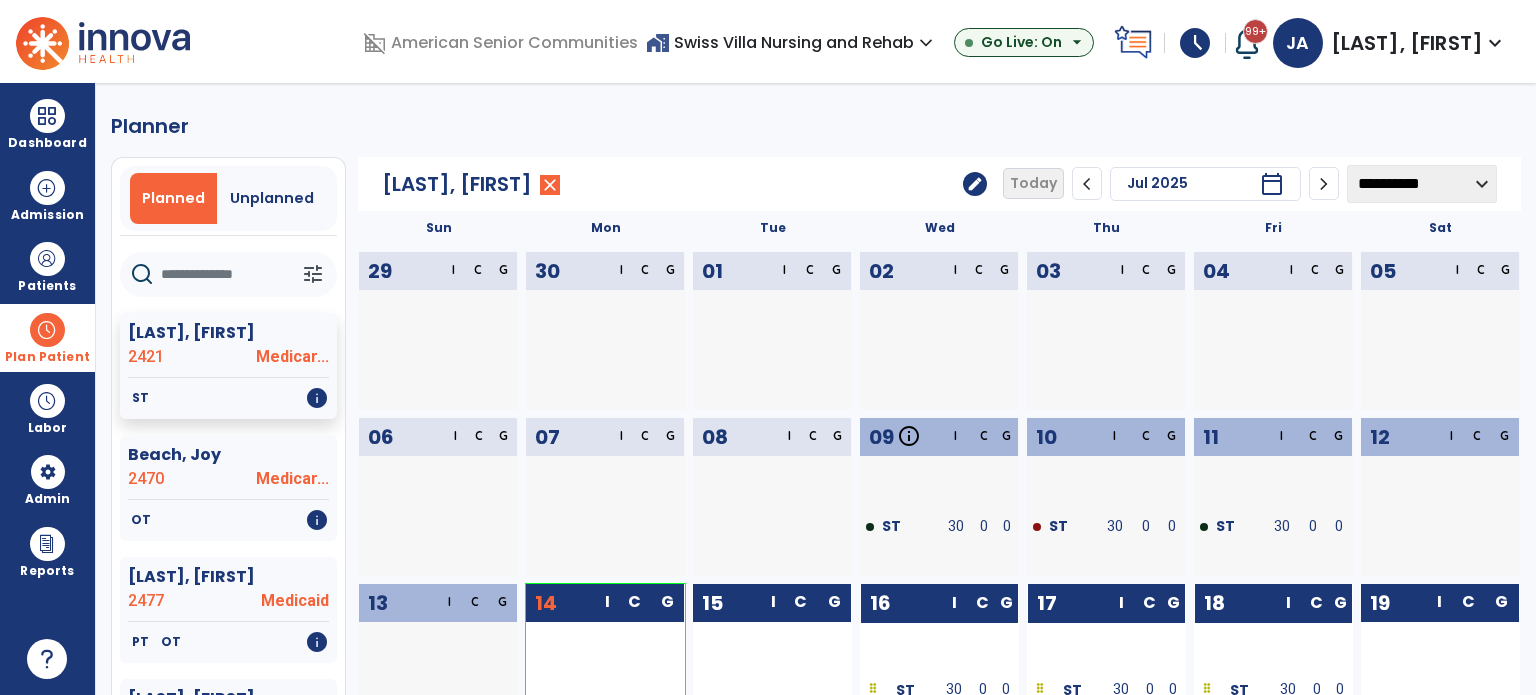 click on "edit" 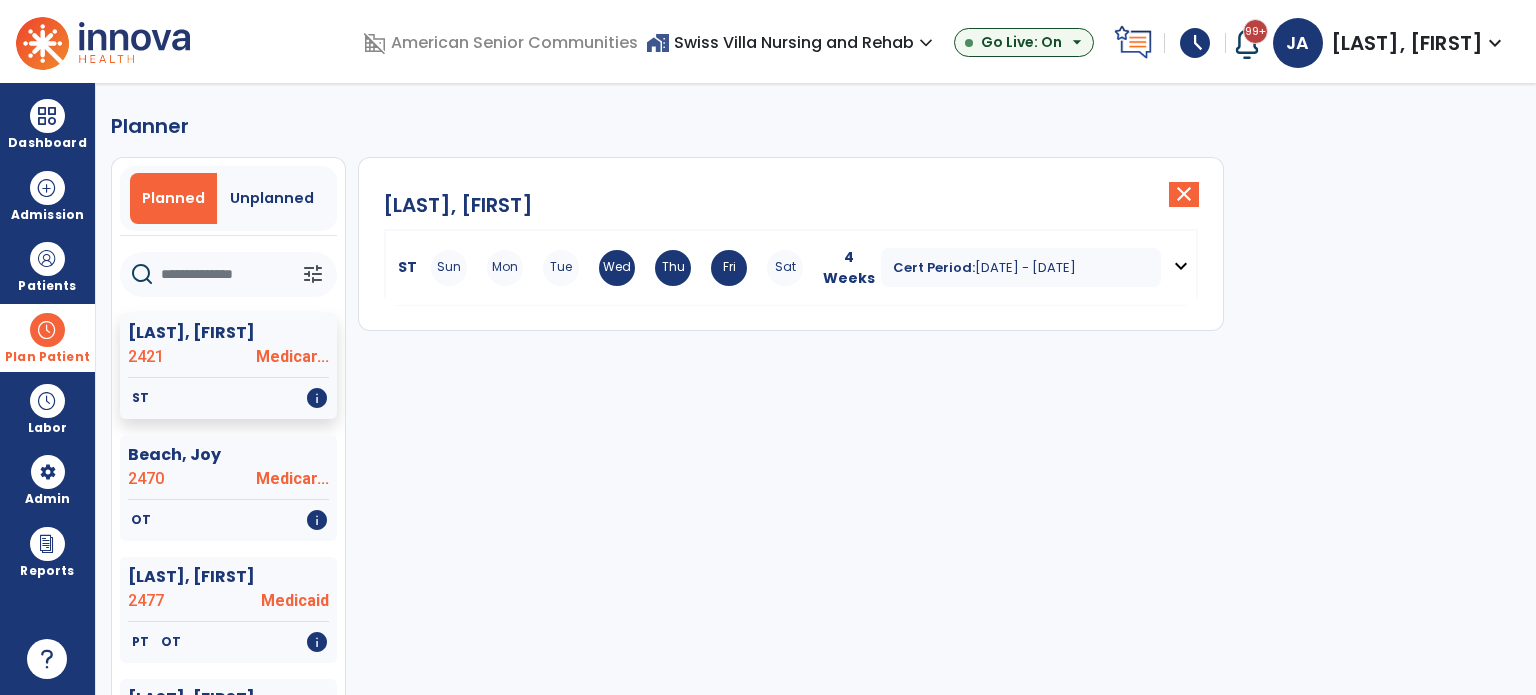 click on "expand_more" at bounding box center (1181, 266) 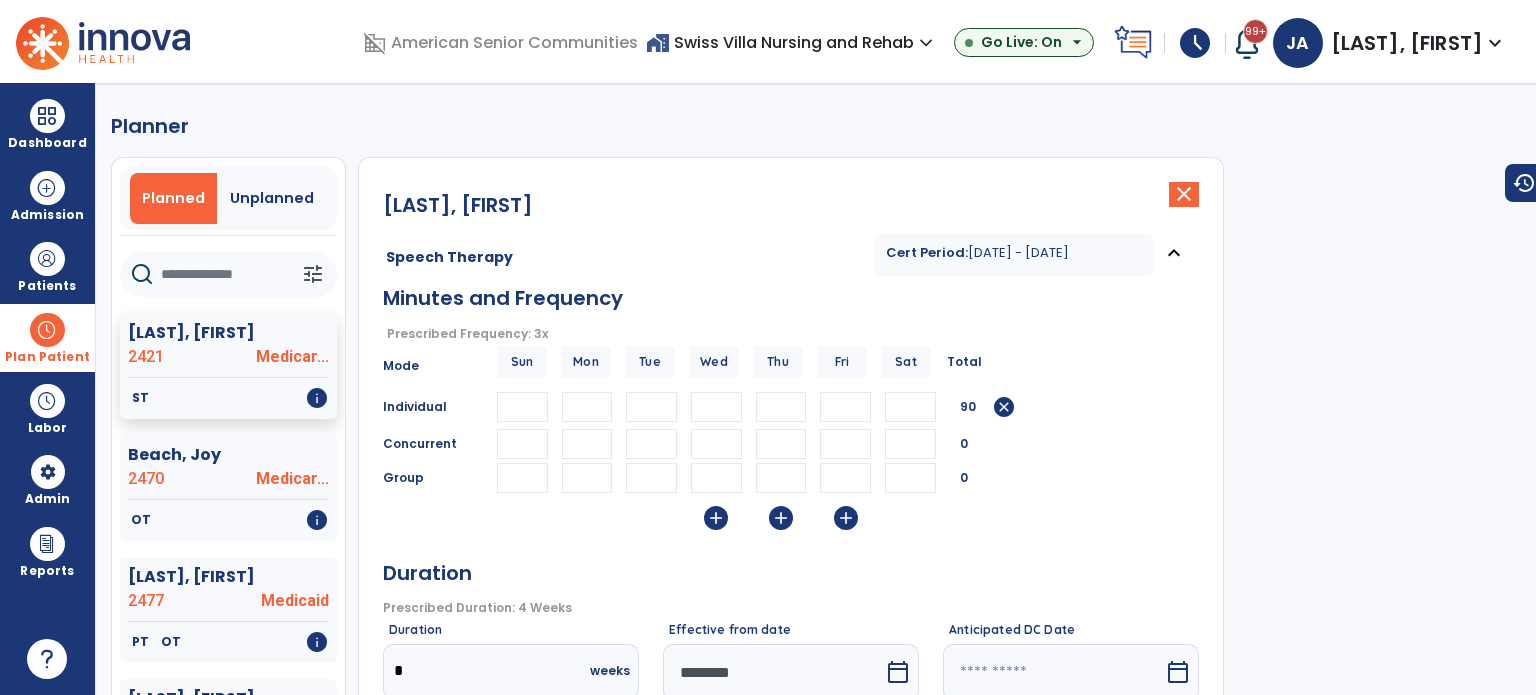 drag, startPoint x: 730, startPoint y: 407, endPoint x: 632, endPoint y: 393, distance: 98.99495 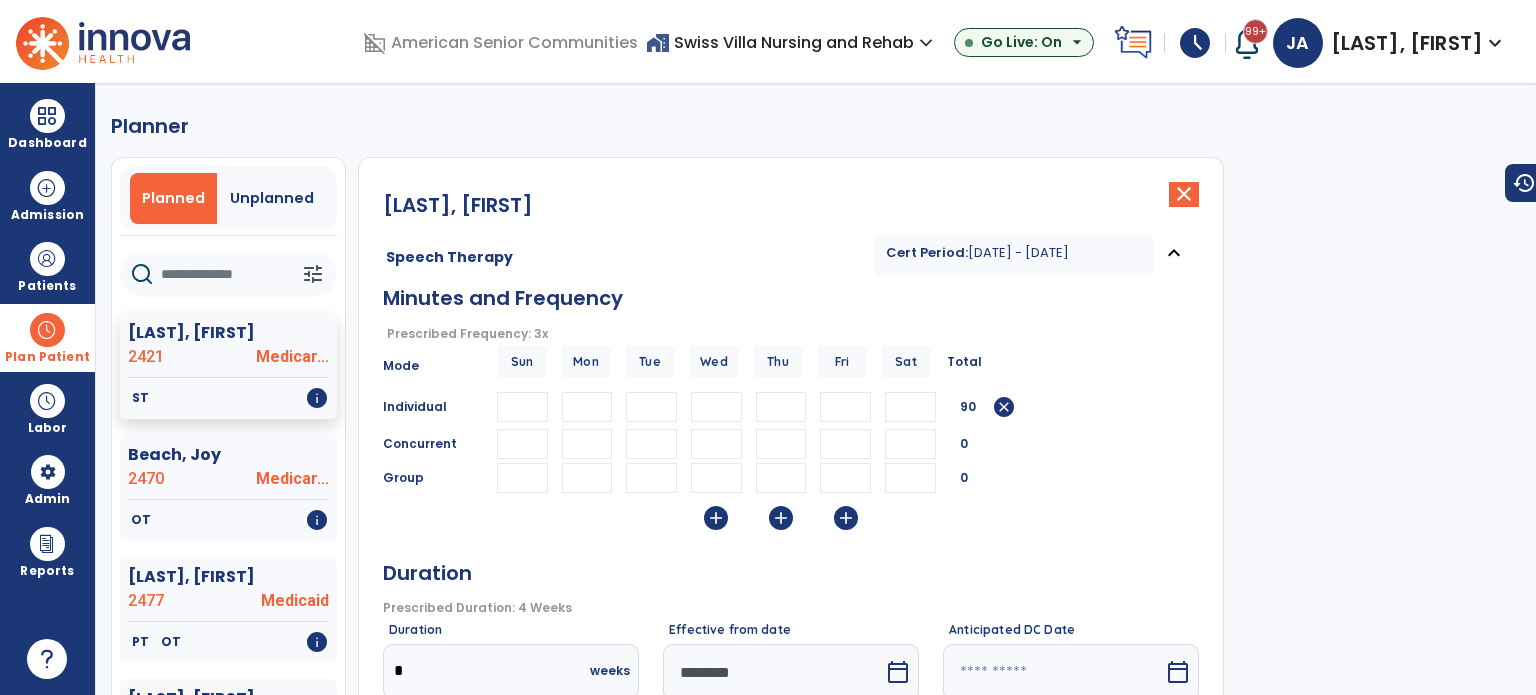 click on "** ** **" at bounding box center (717, 407) 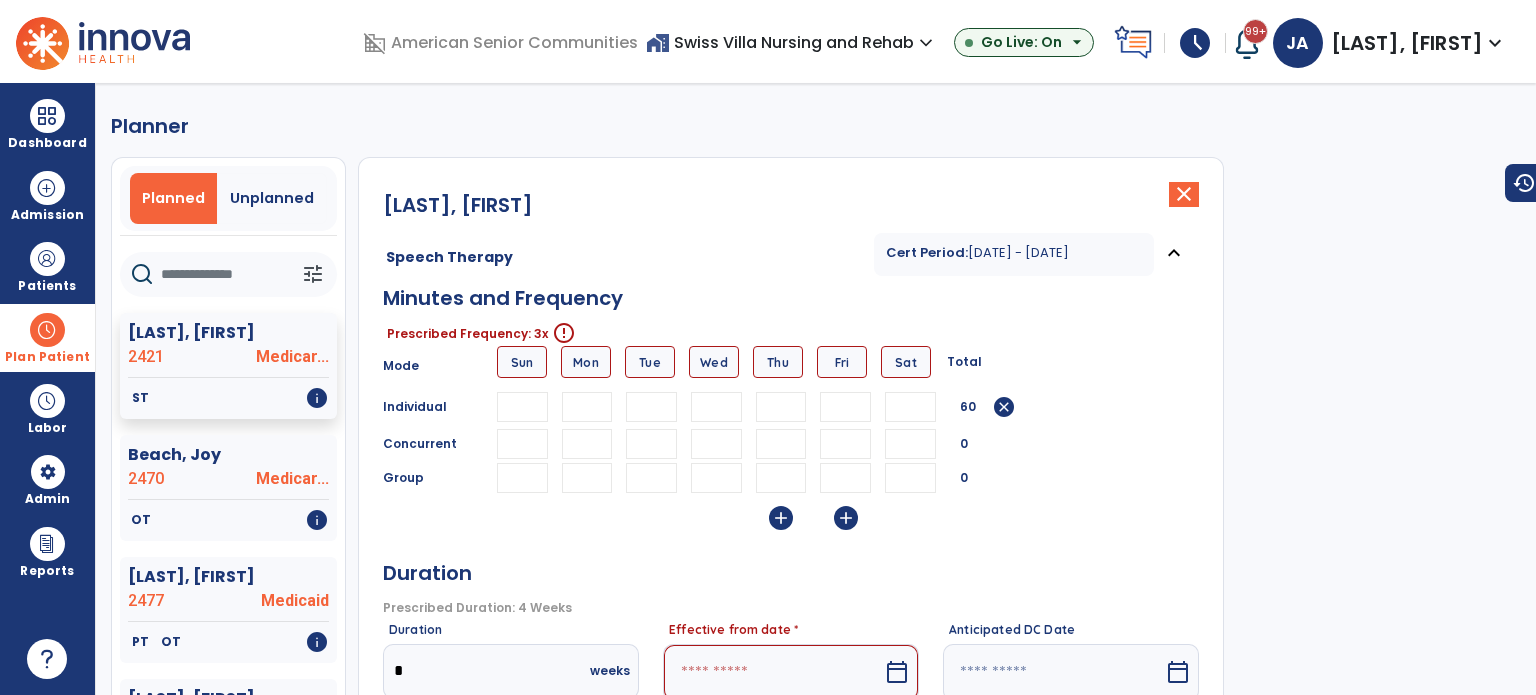 type 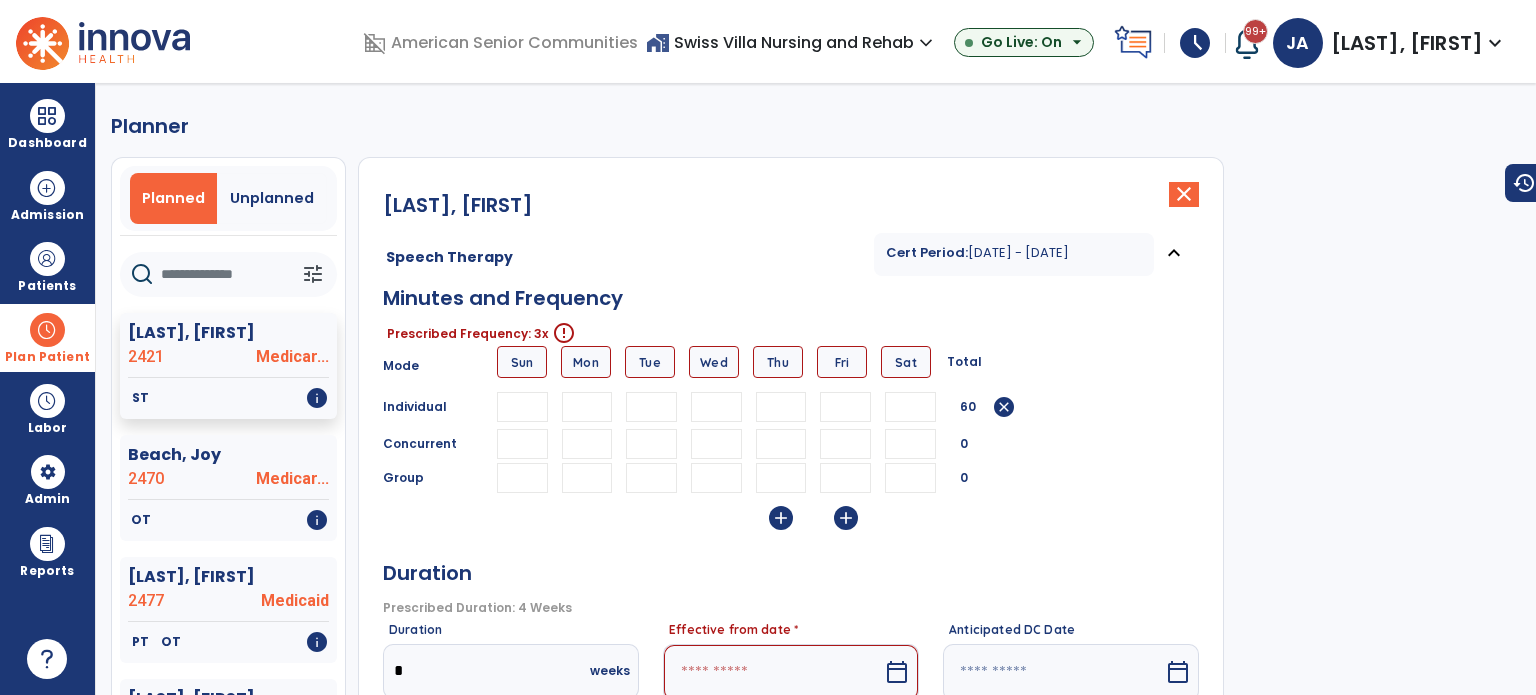 click at bounding box center [651, 407] 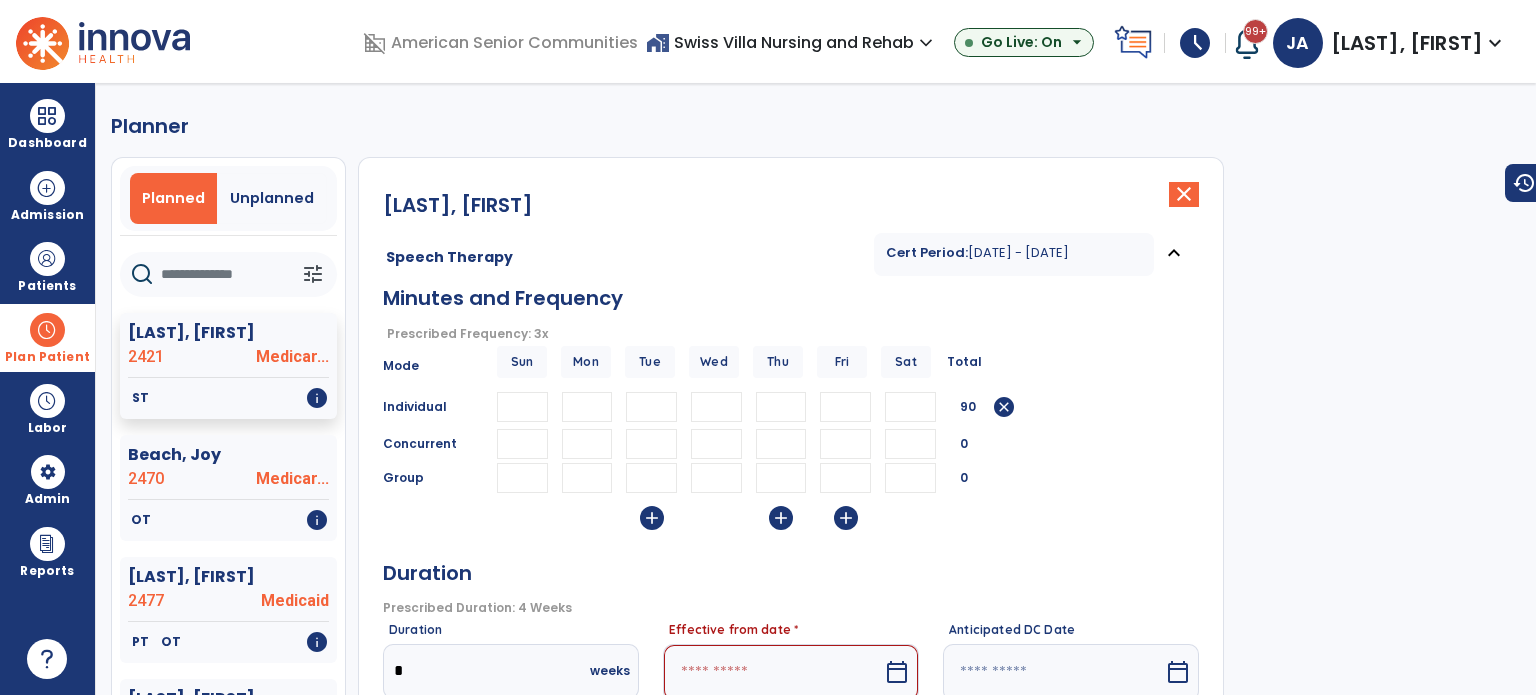 type on "**" 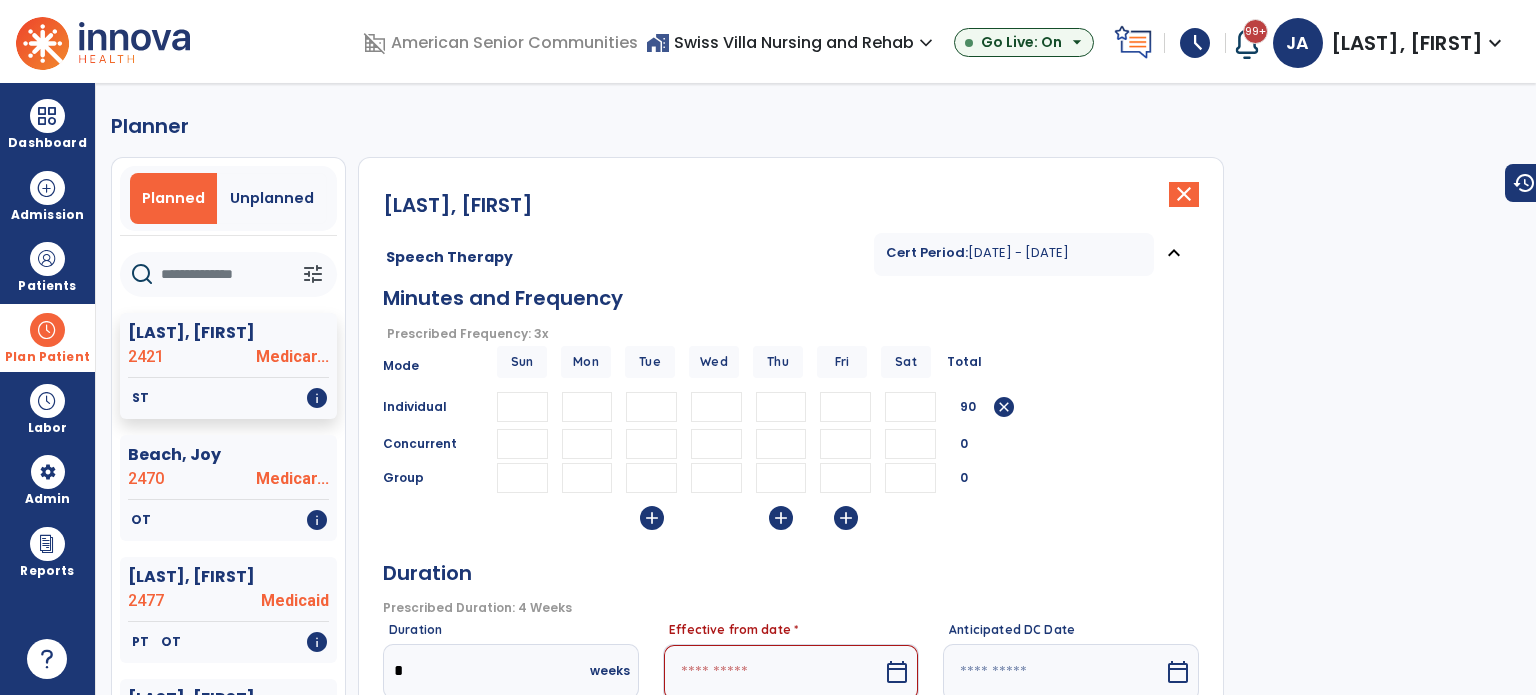 click on "add   add   add" at bounding box center (791, 520) 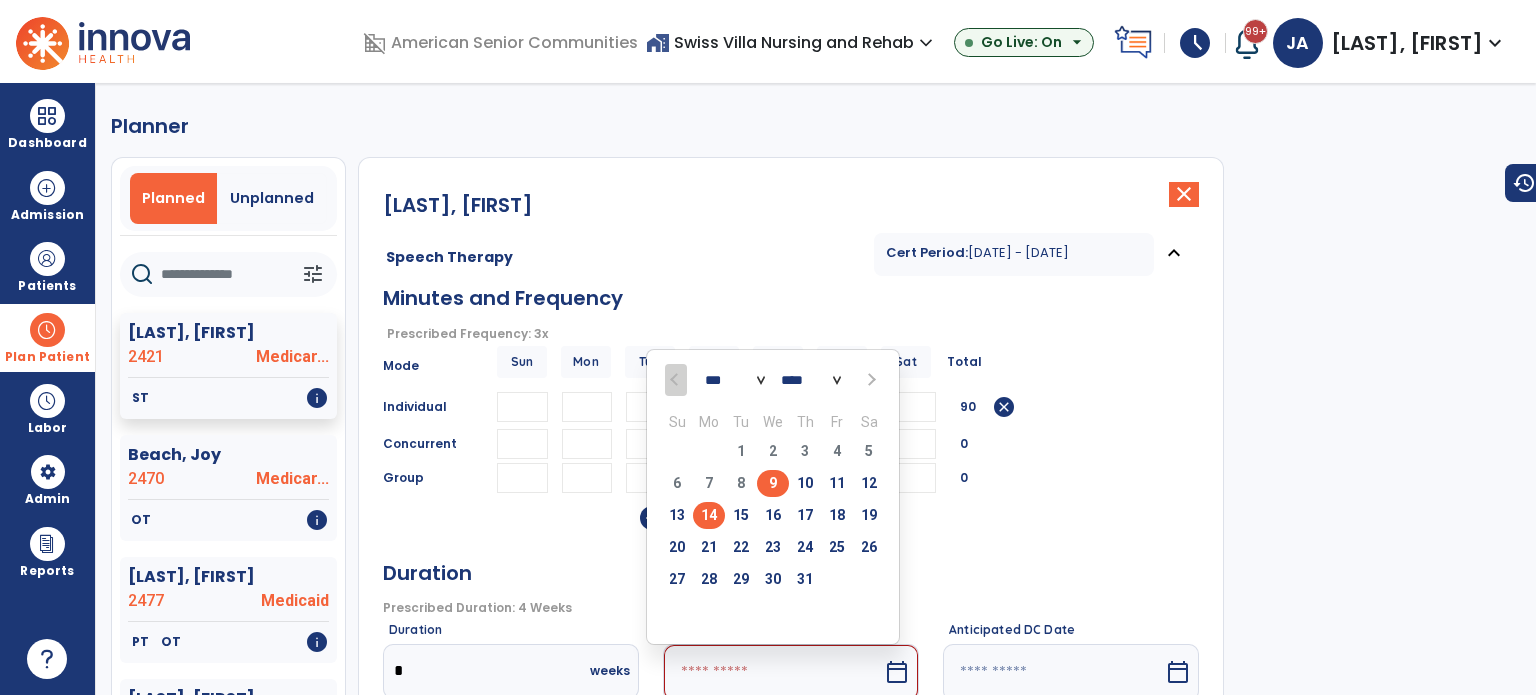 click on "14" at bounding box center (709, 515) 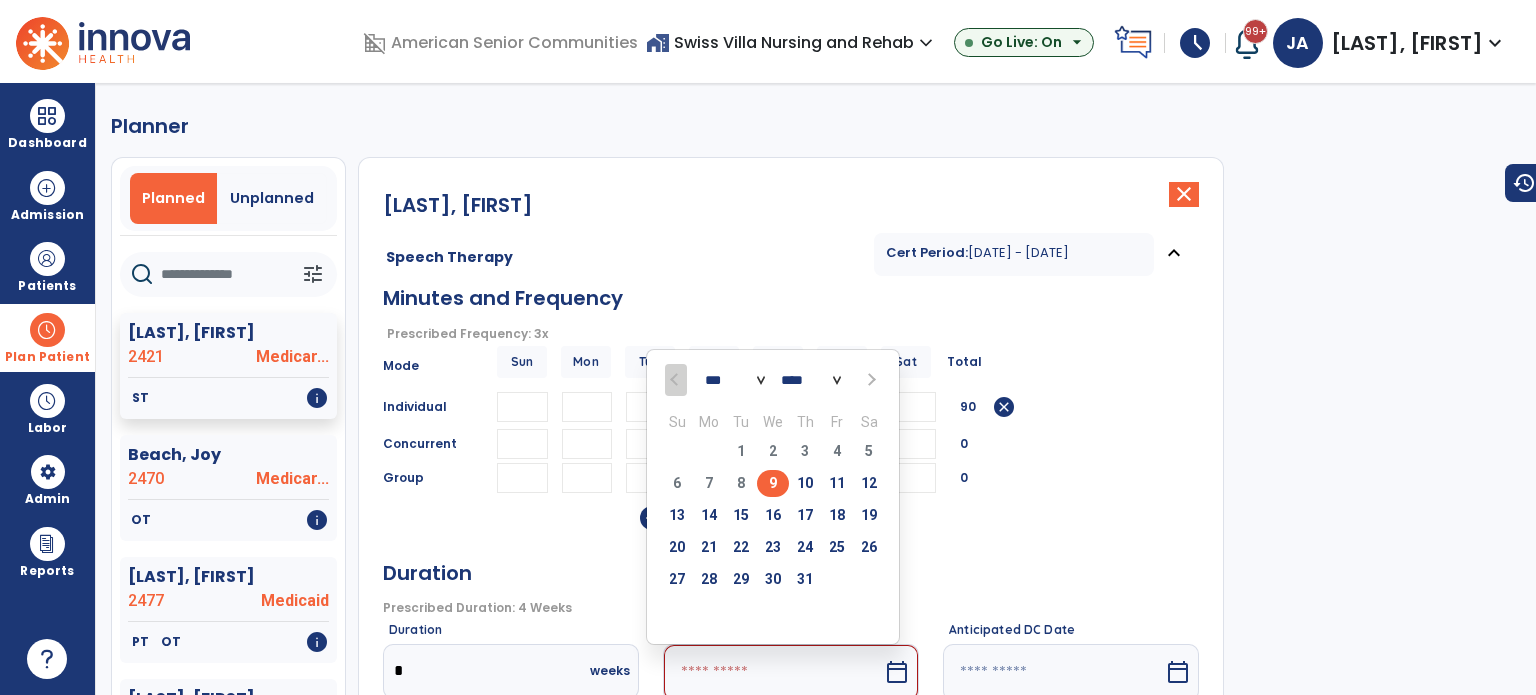type on "*********" 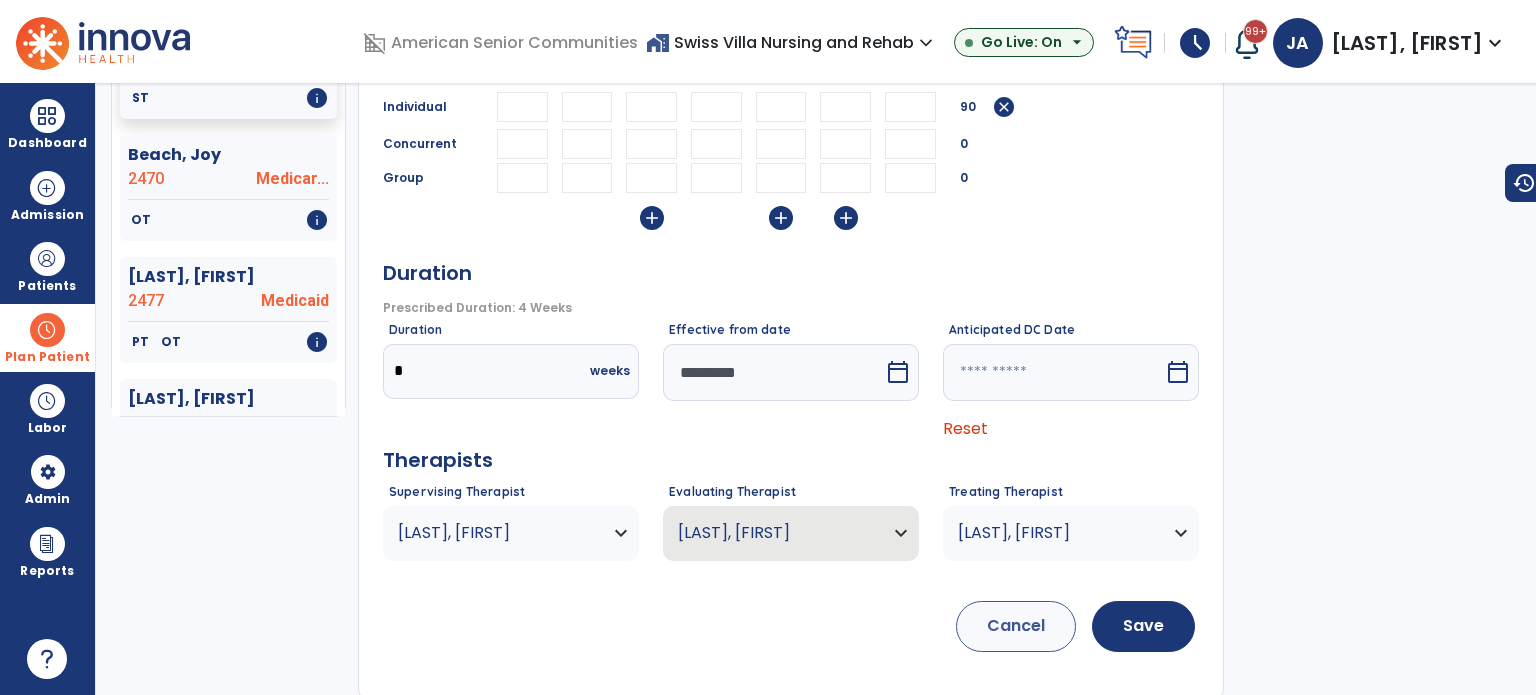 scroll, scrollTop: 304, scrollLeft: 0, axis: vertical 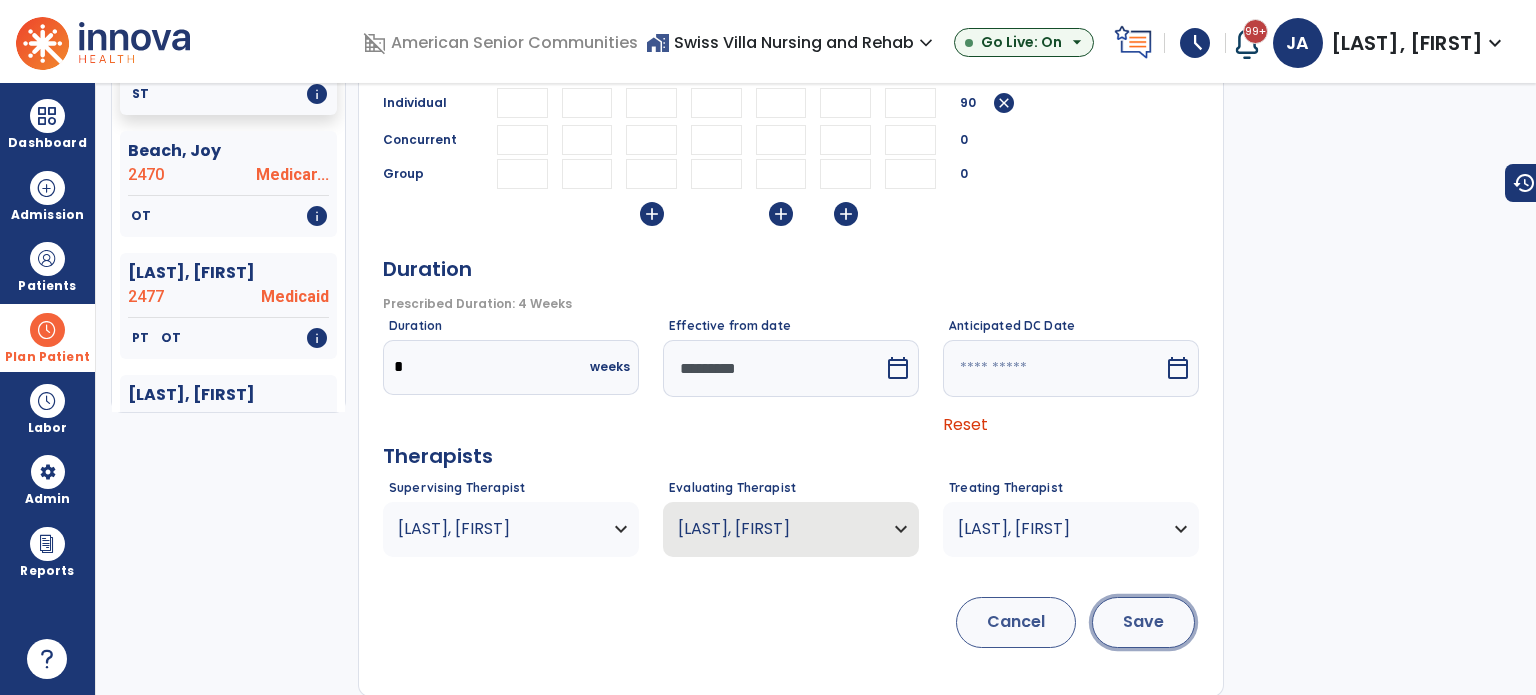 click on "Save" at bounding box center [1143, 622] 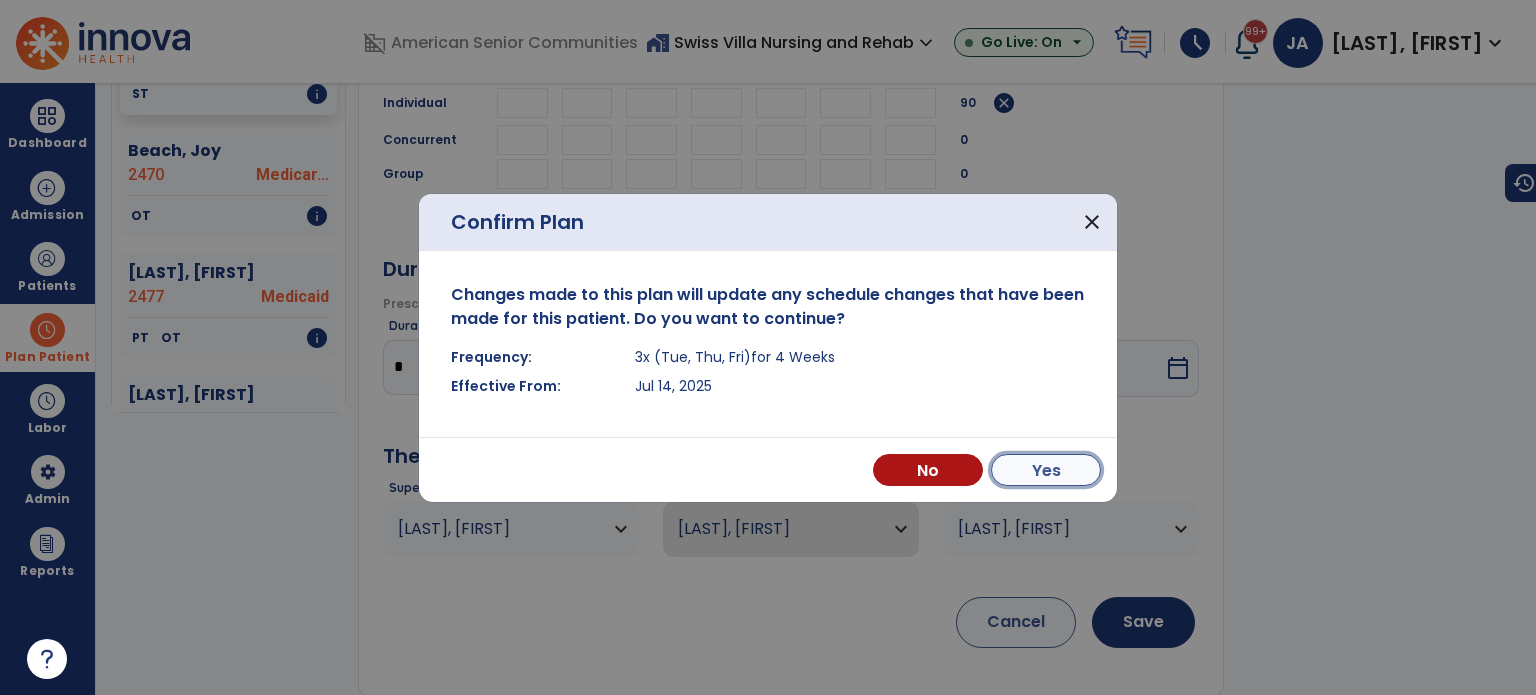 click on "Yes" at bounding box center [1046, 470] 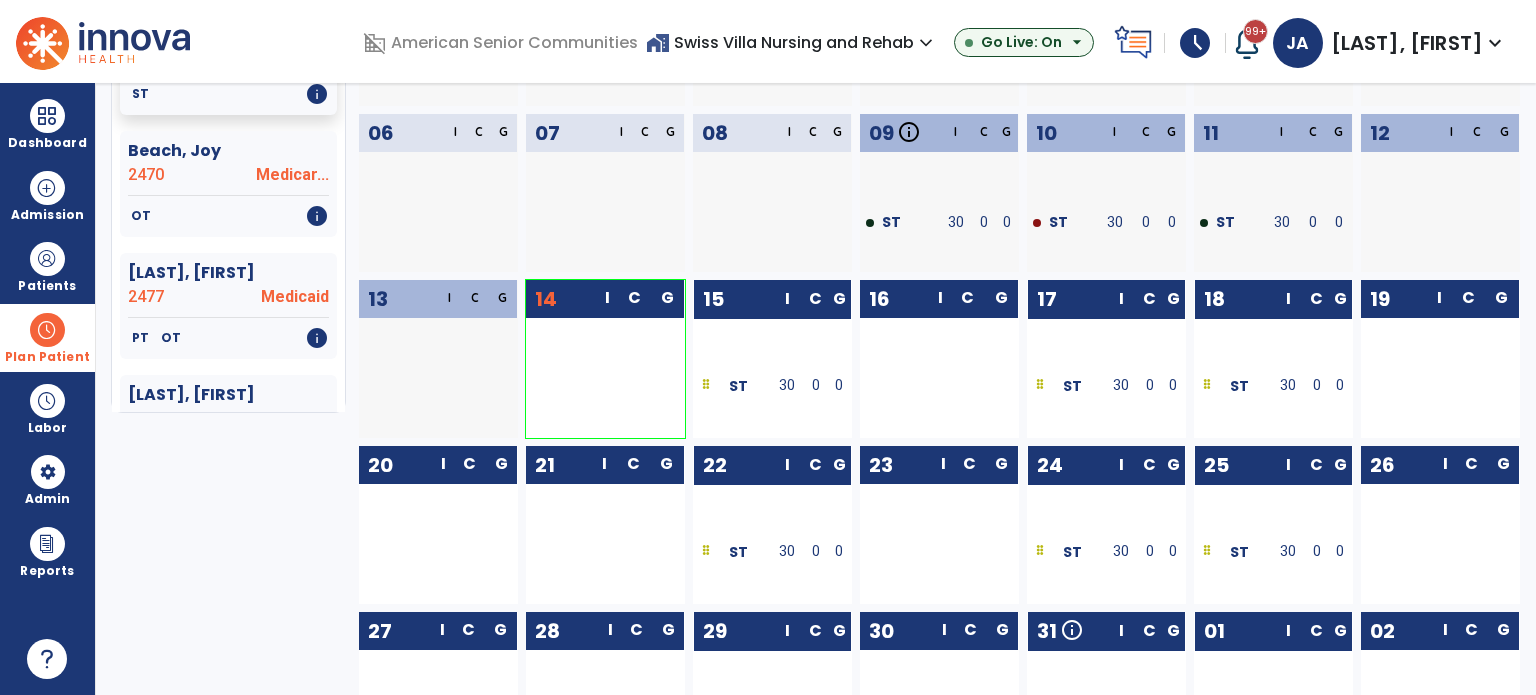 scroll, scrollTop: 4, scrollLeft: 0, axis: vertical 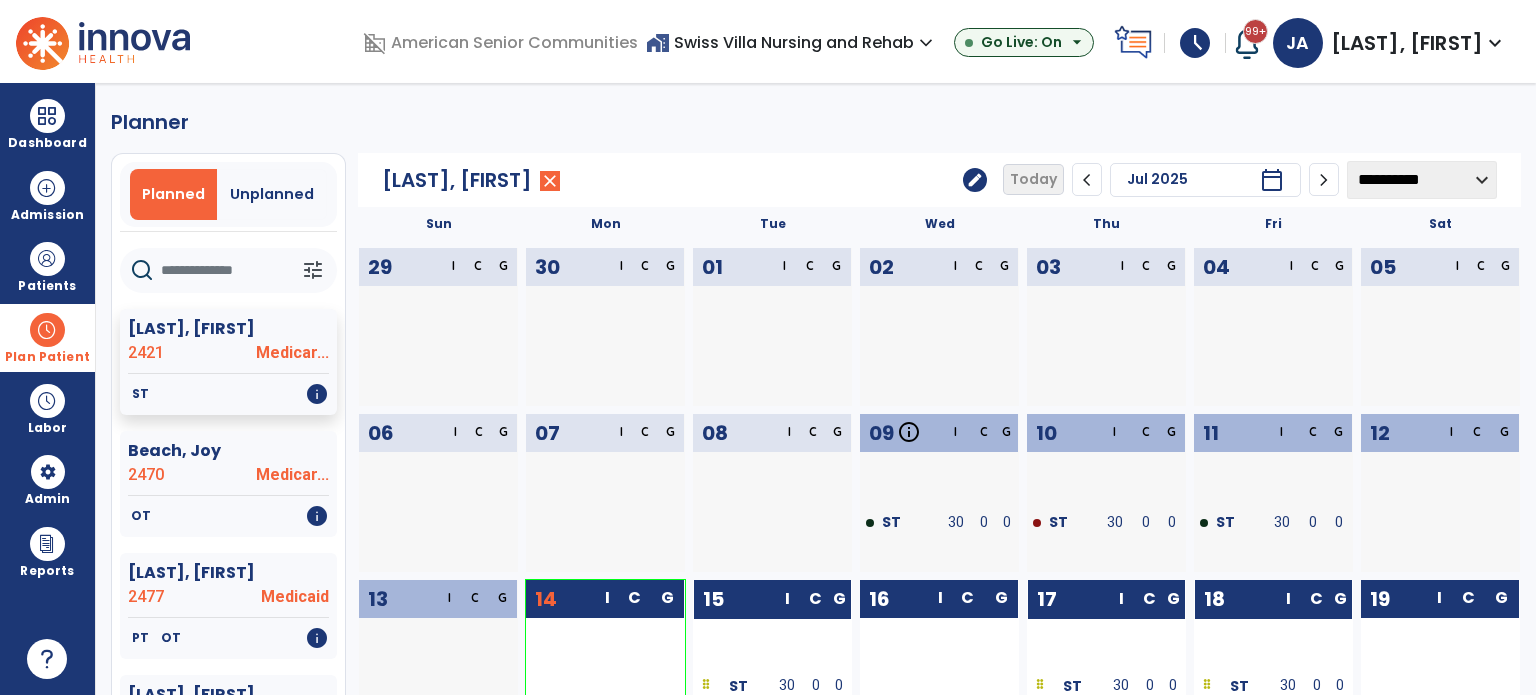 click on "**********" 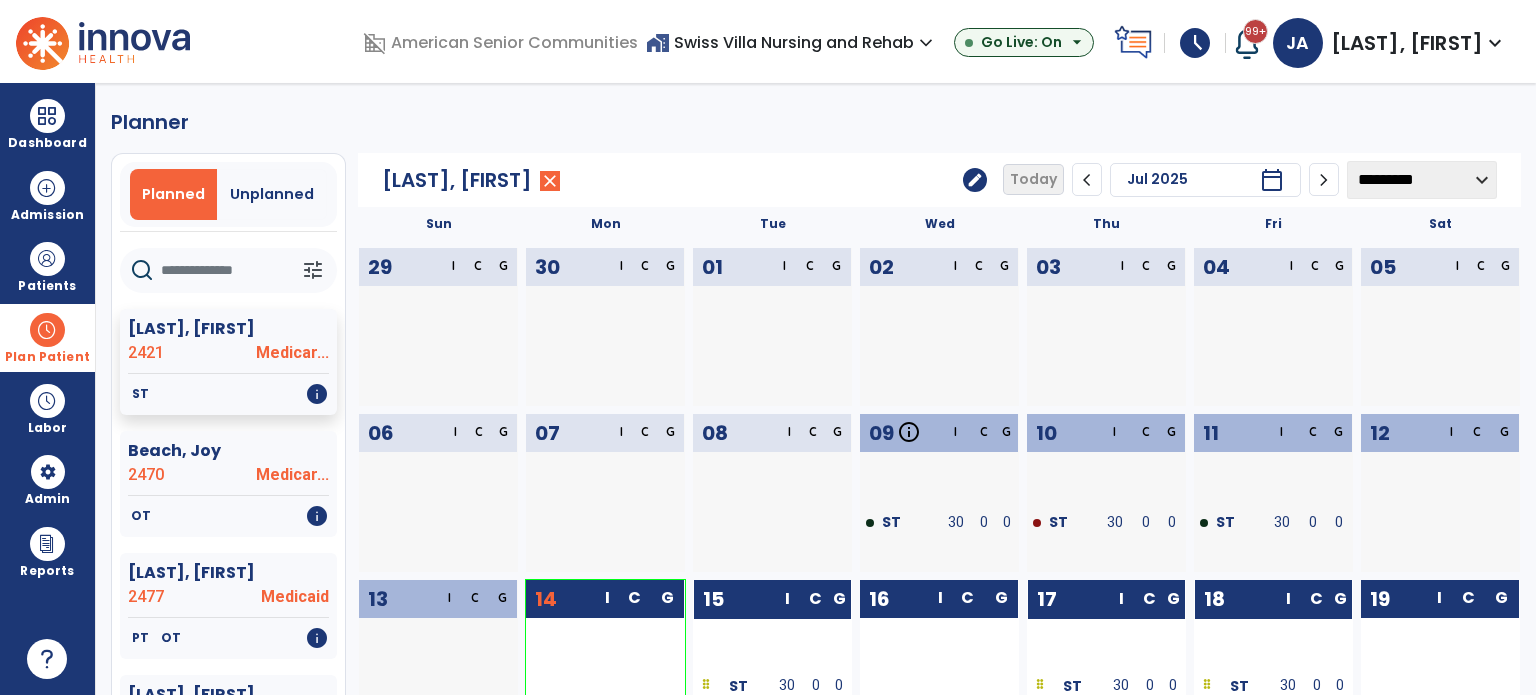 click on "**********" 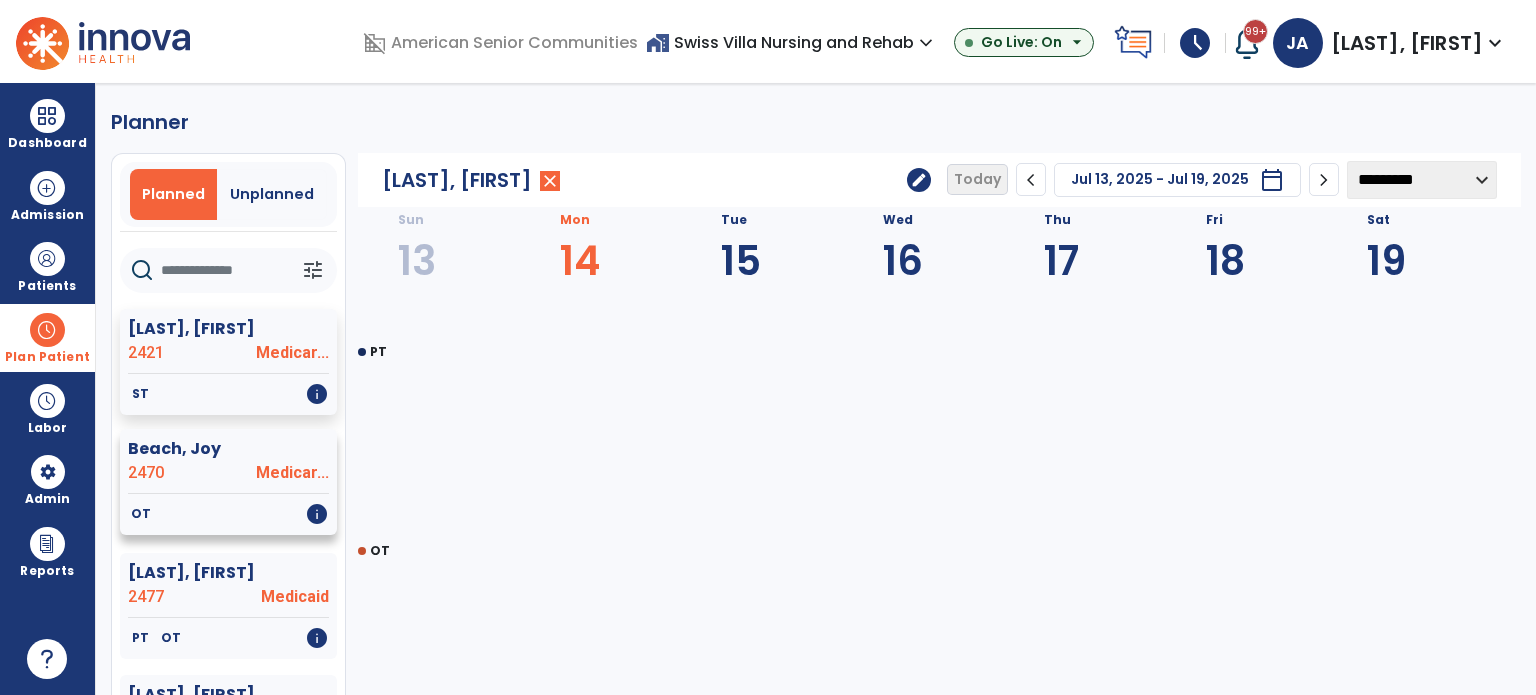 click on "2470" 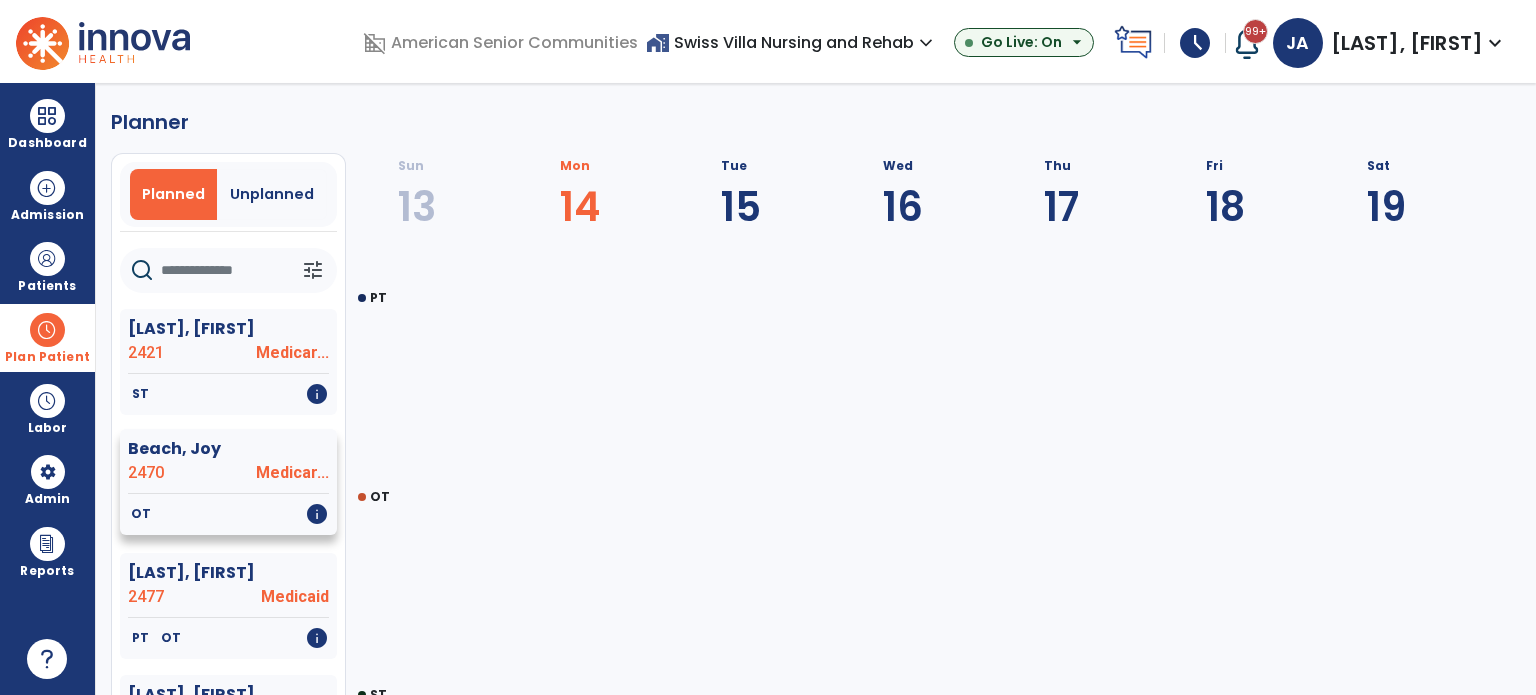 select on "********" 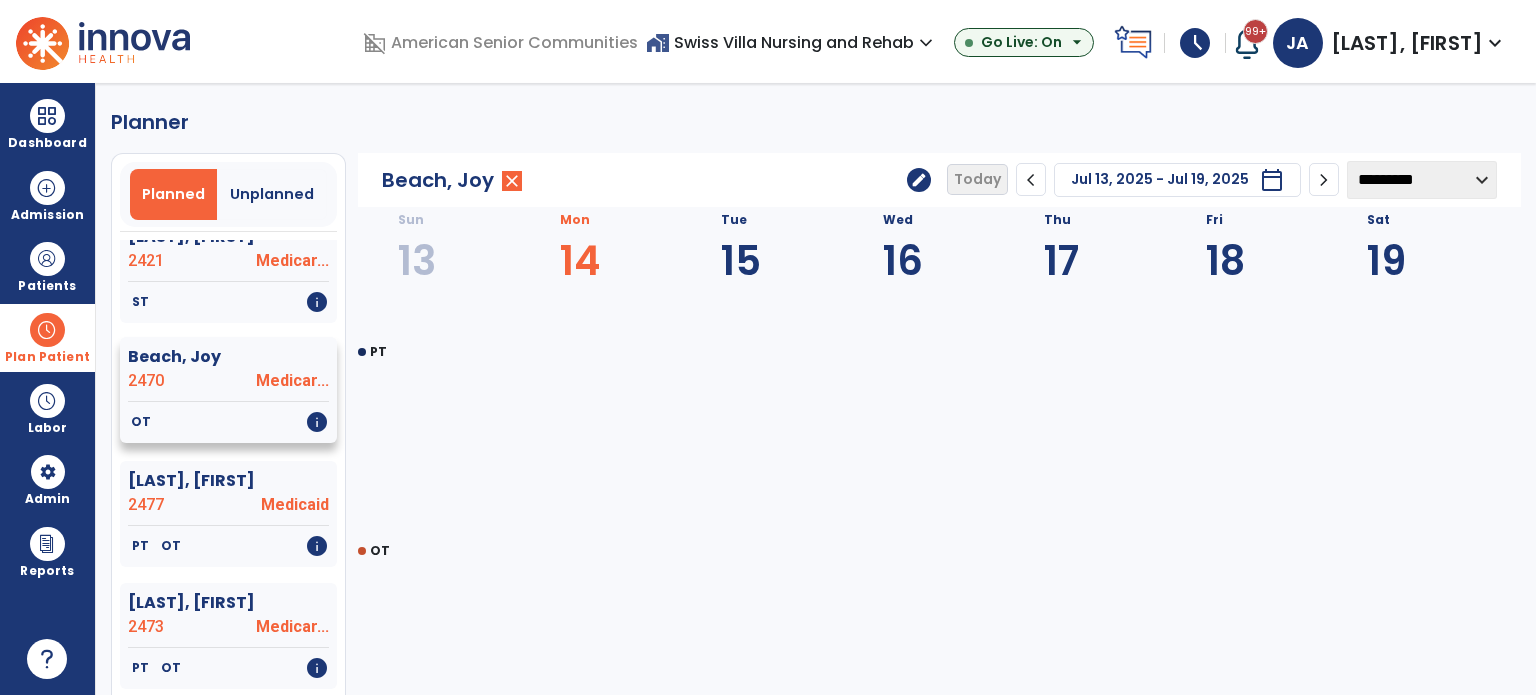 scroll, scrollTop: 200, scrollLeft: 0, axis: vertical 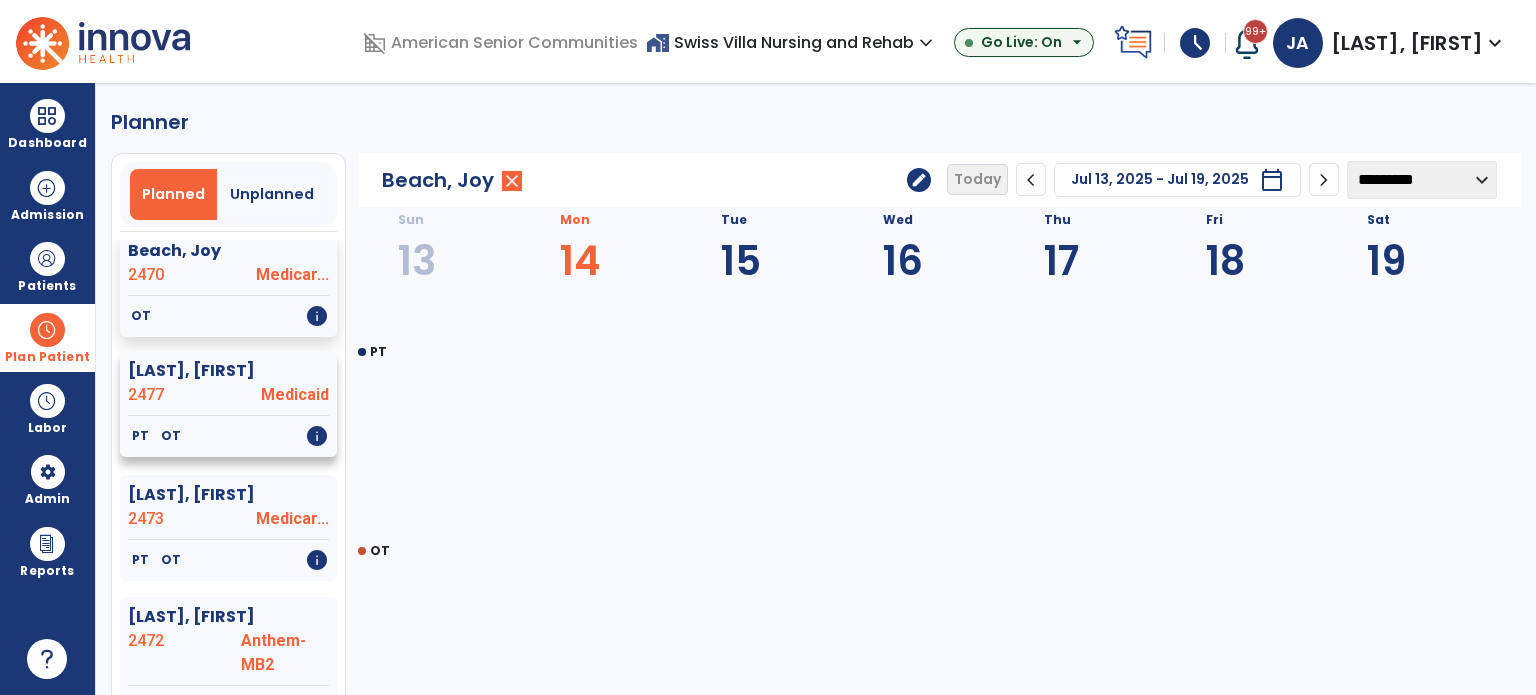 click on "2477" 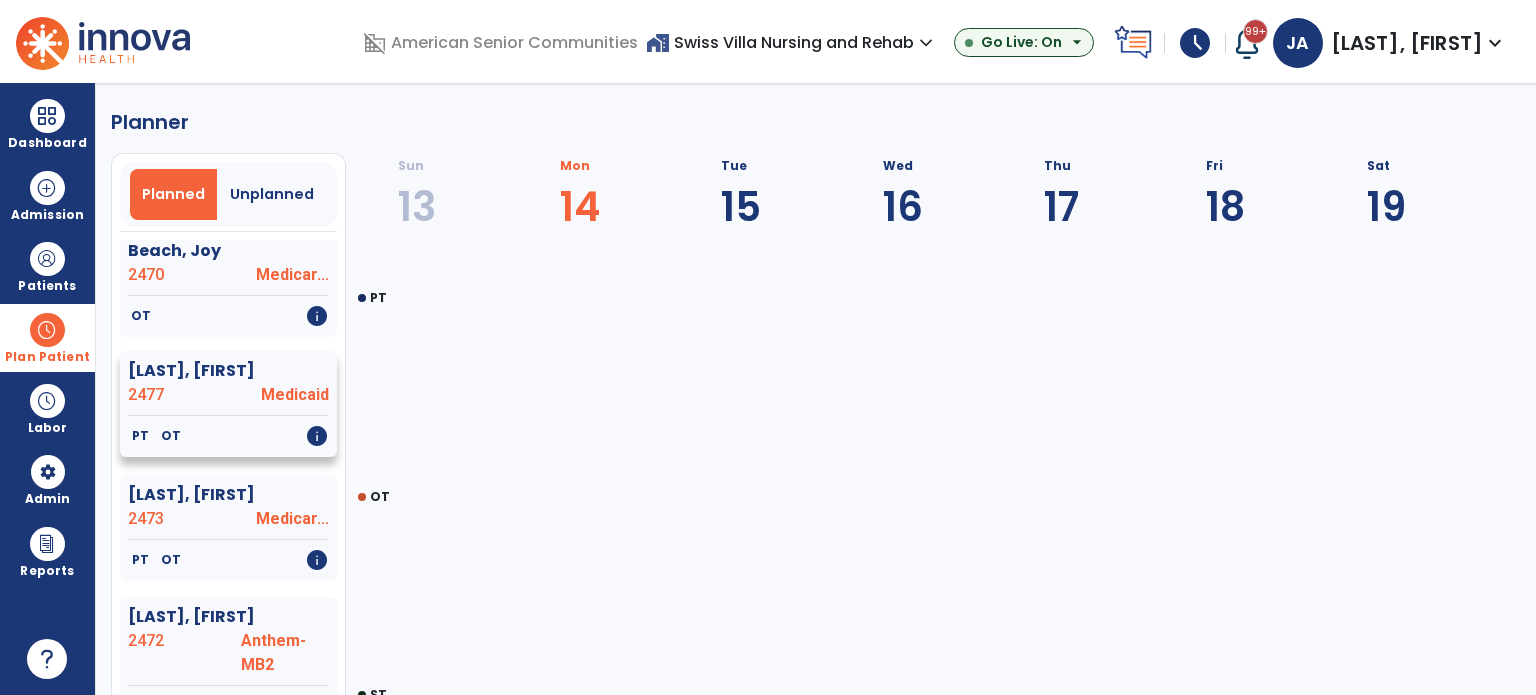 select on "********" 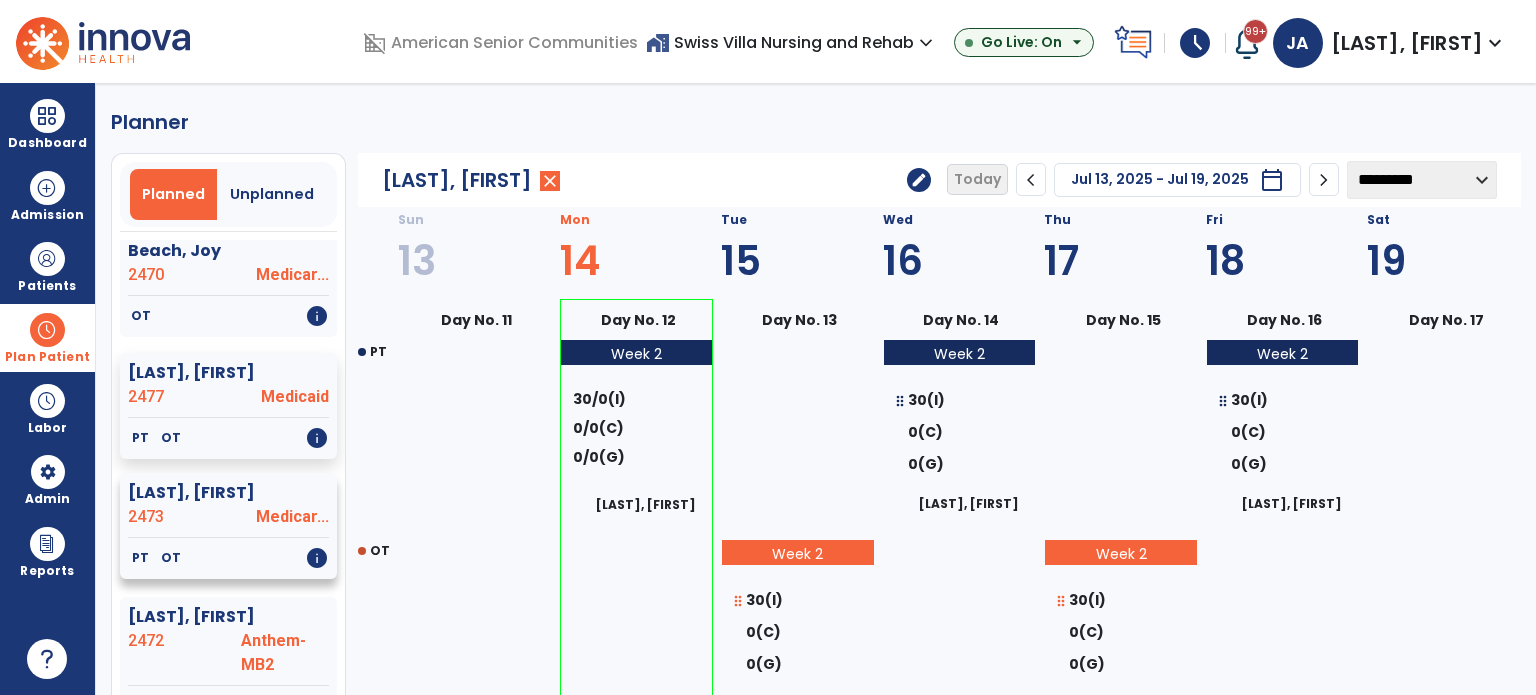 click on "Medicar..." 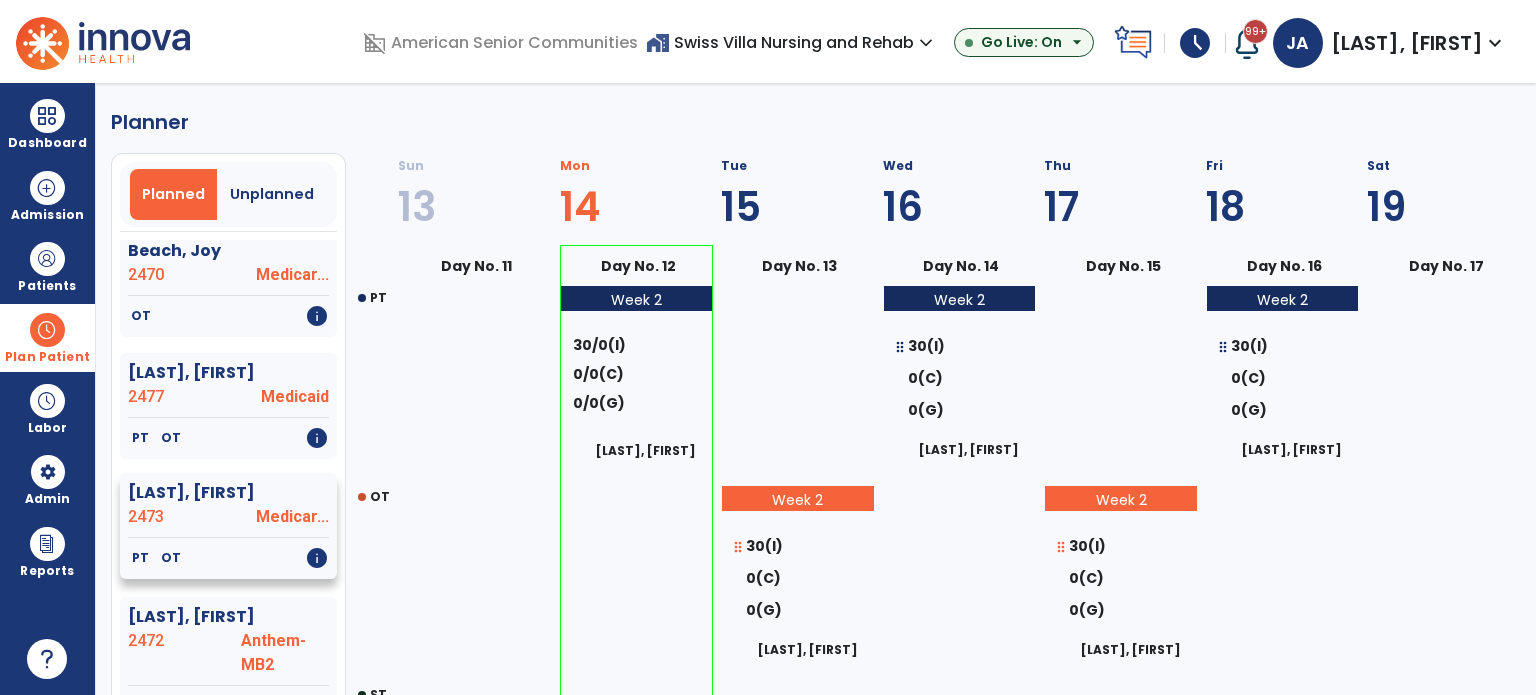 select on "********" 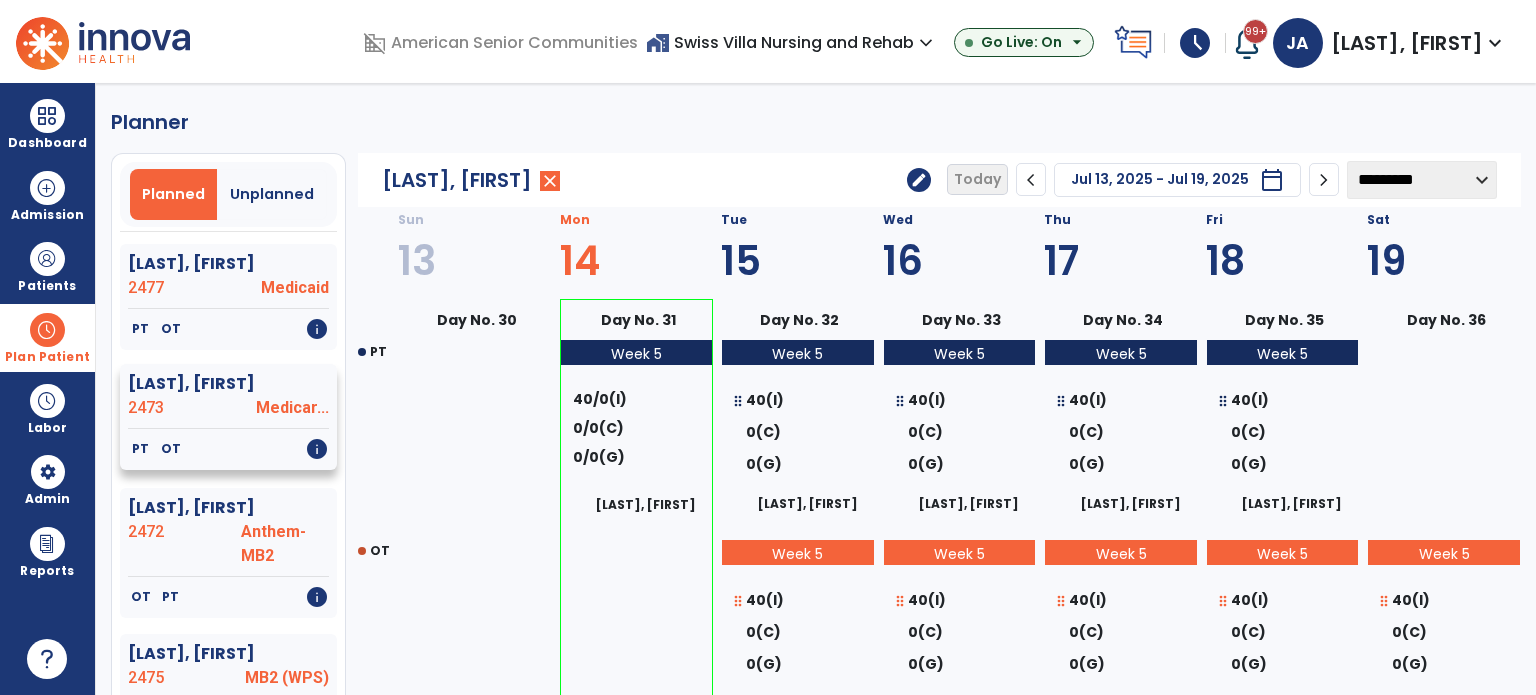 scroll, scrollTop: 400, scrollLeft: 0, axis: vertical 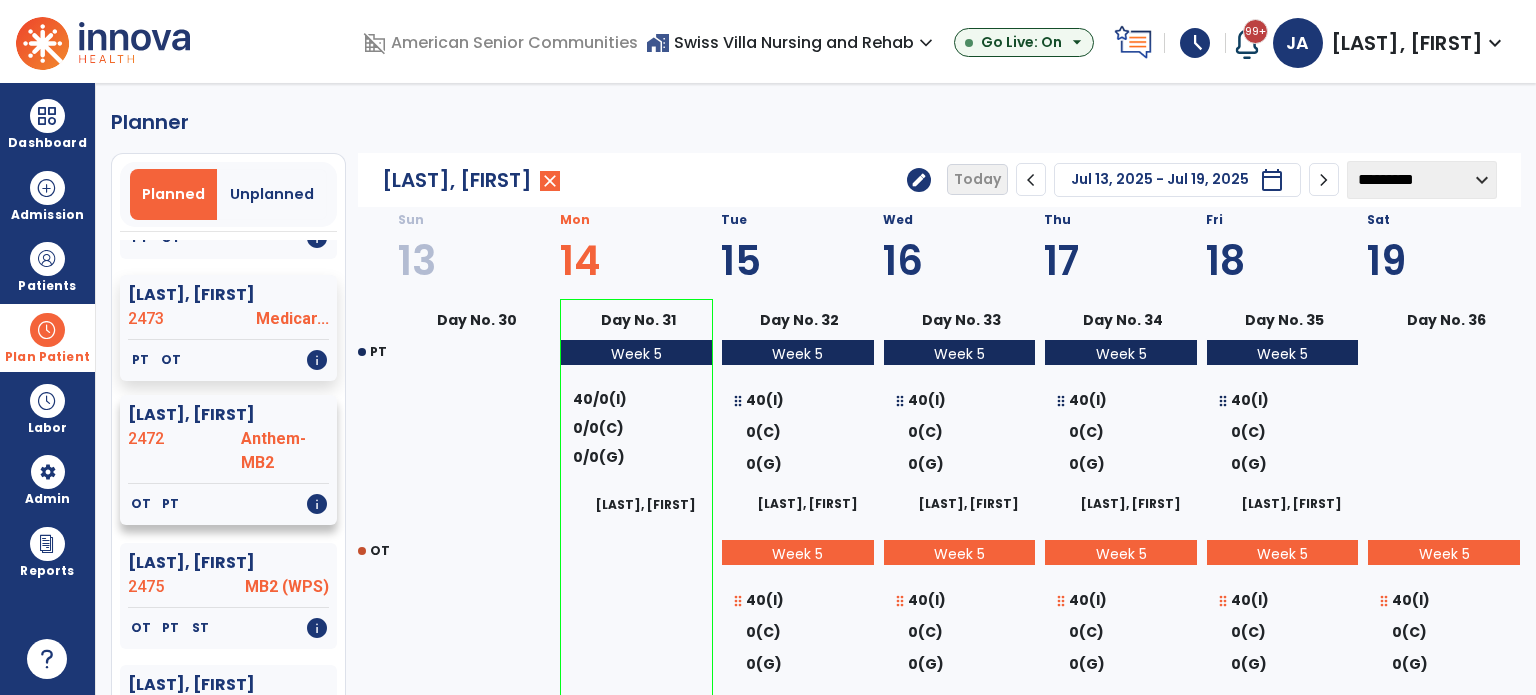 click on "Anthem-MB2" 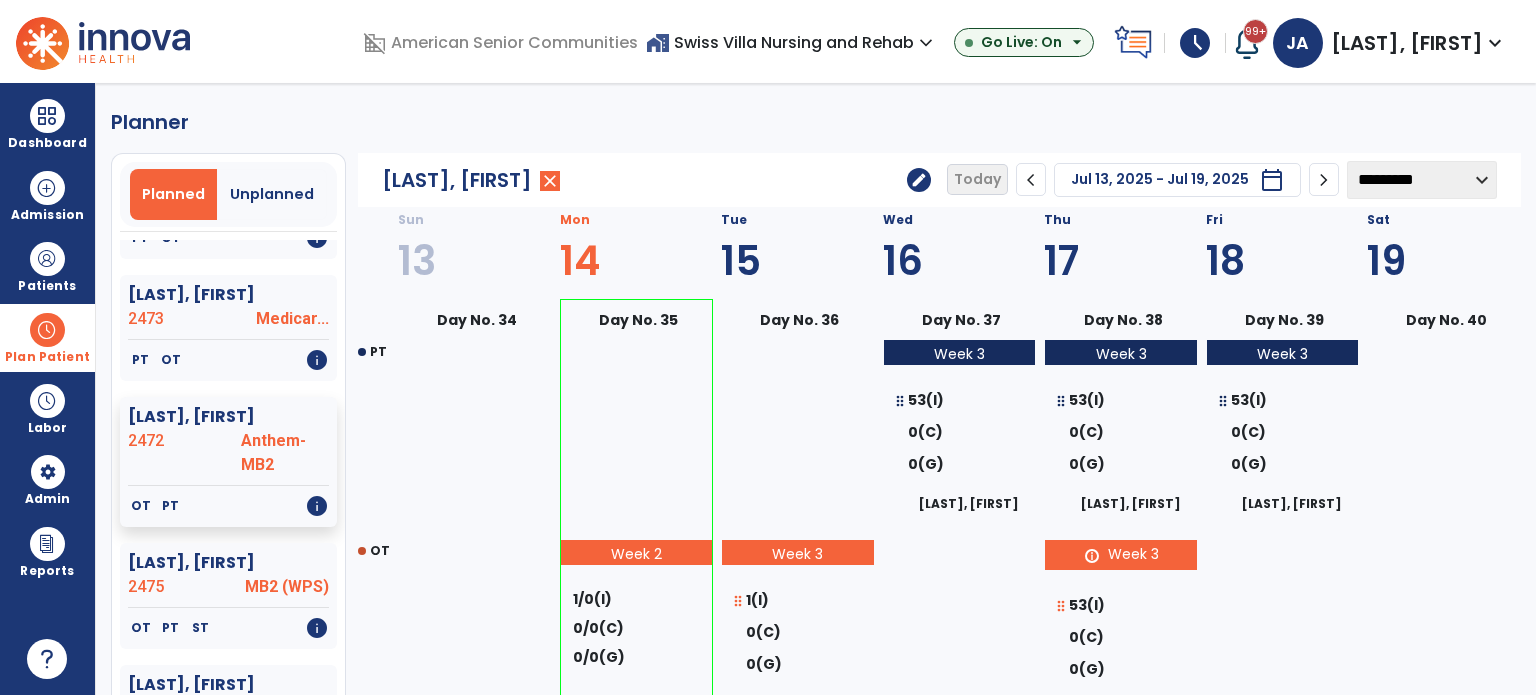 click on "**********" 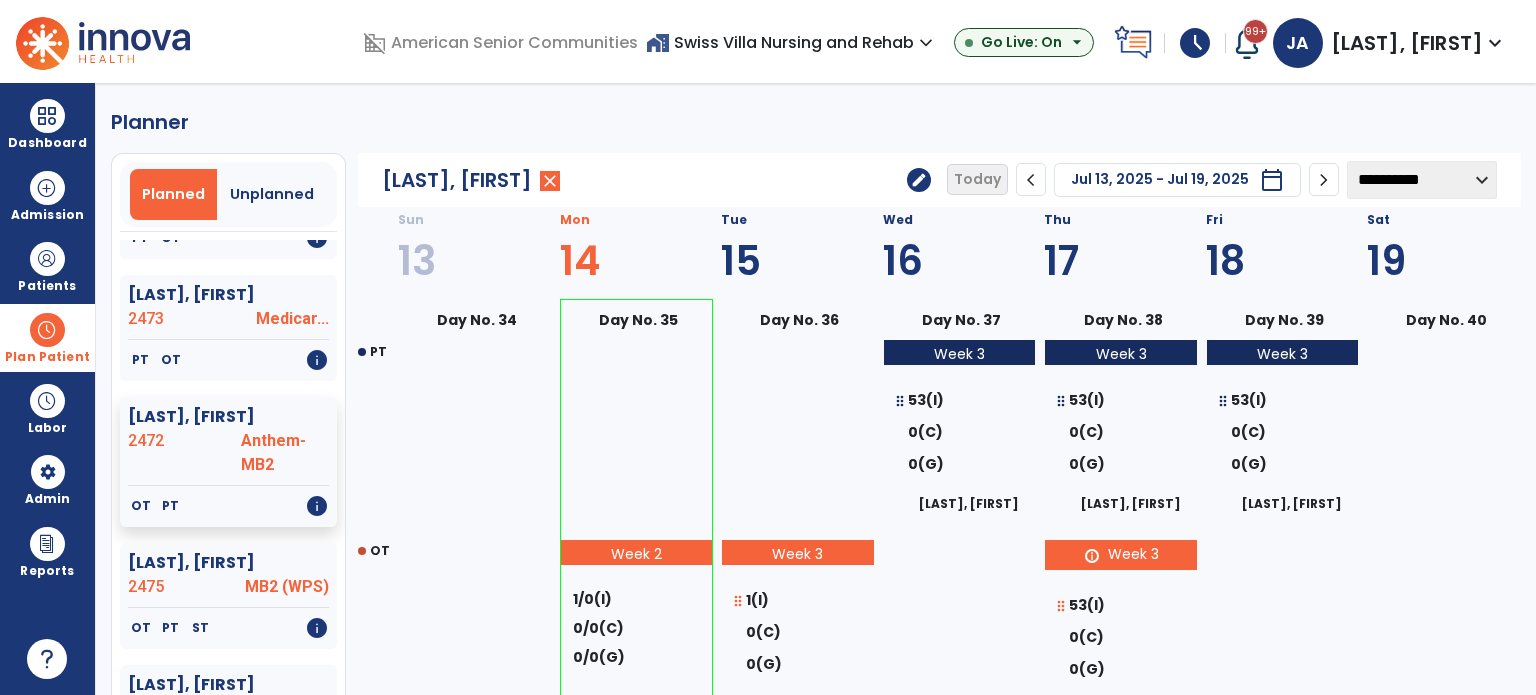 click on "**********" 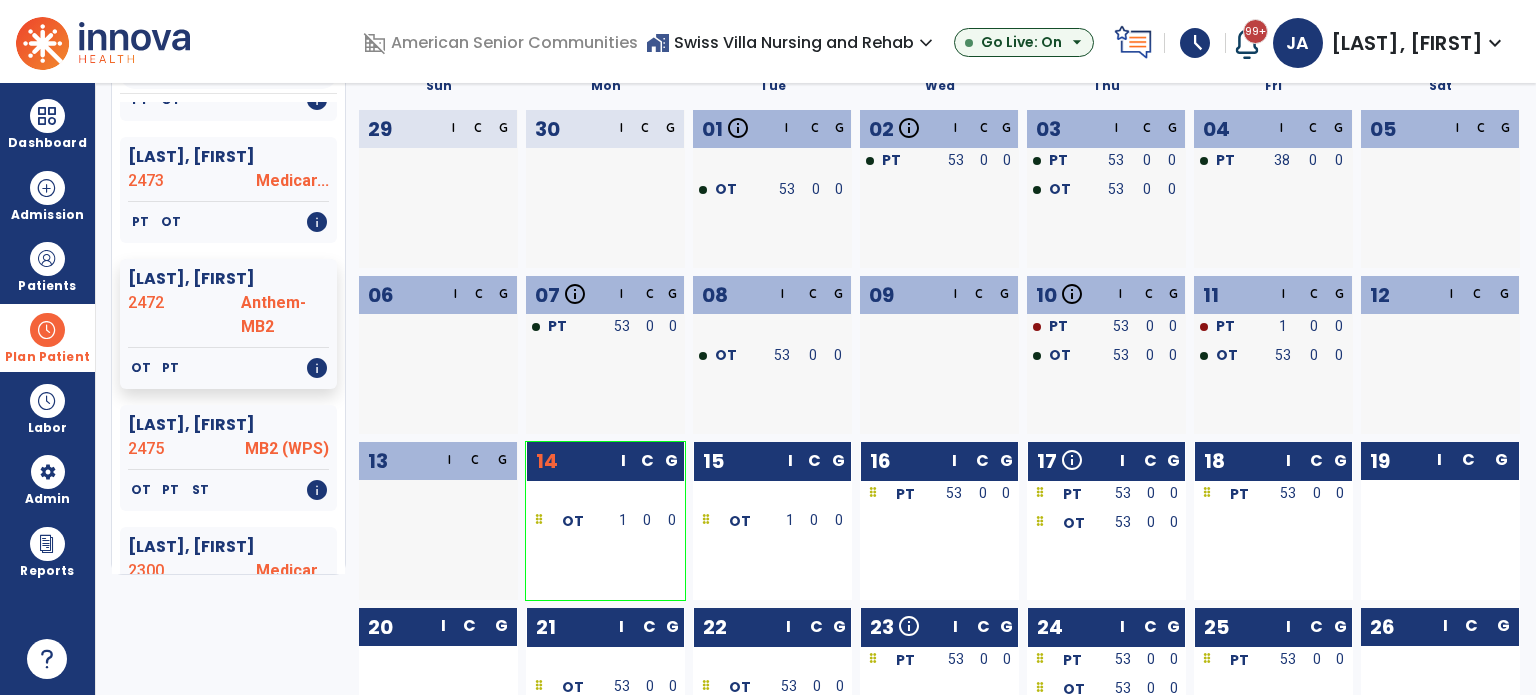 scroll, scrollTop: 304, scrollLeft: 0, axis: vertical 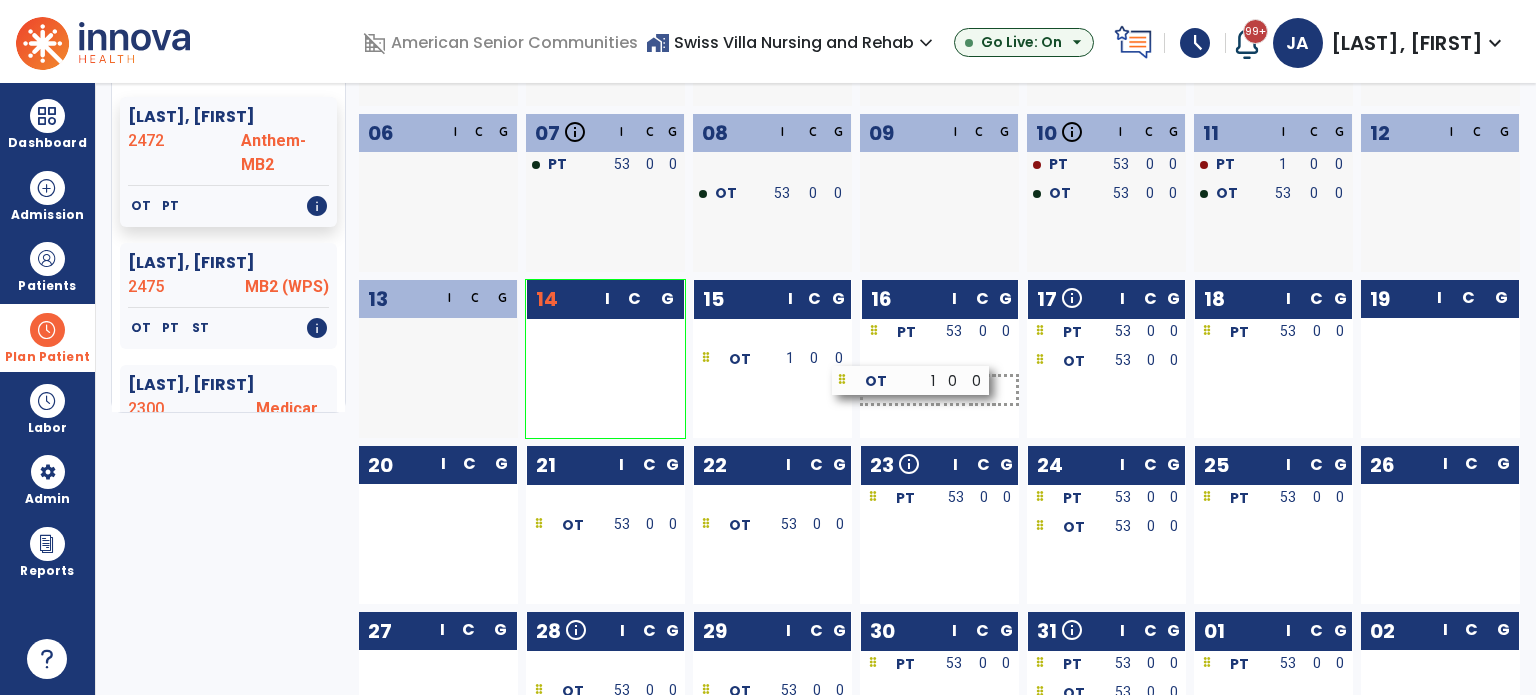 drag, startPoint x: 618, startPoint y: 356, endPoint x: 924, endPoint y: 377, distance: 306.71973 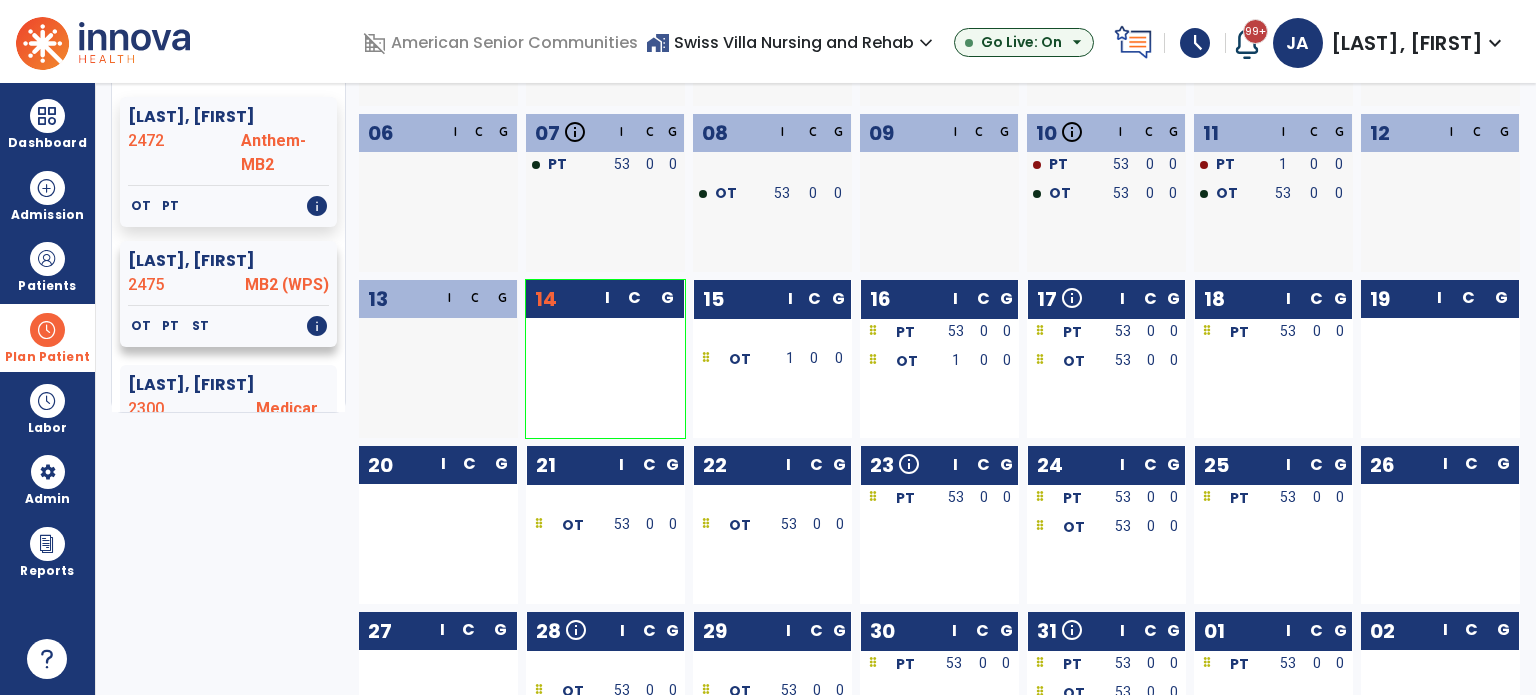 click on "2475" 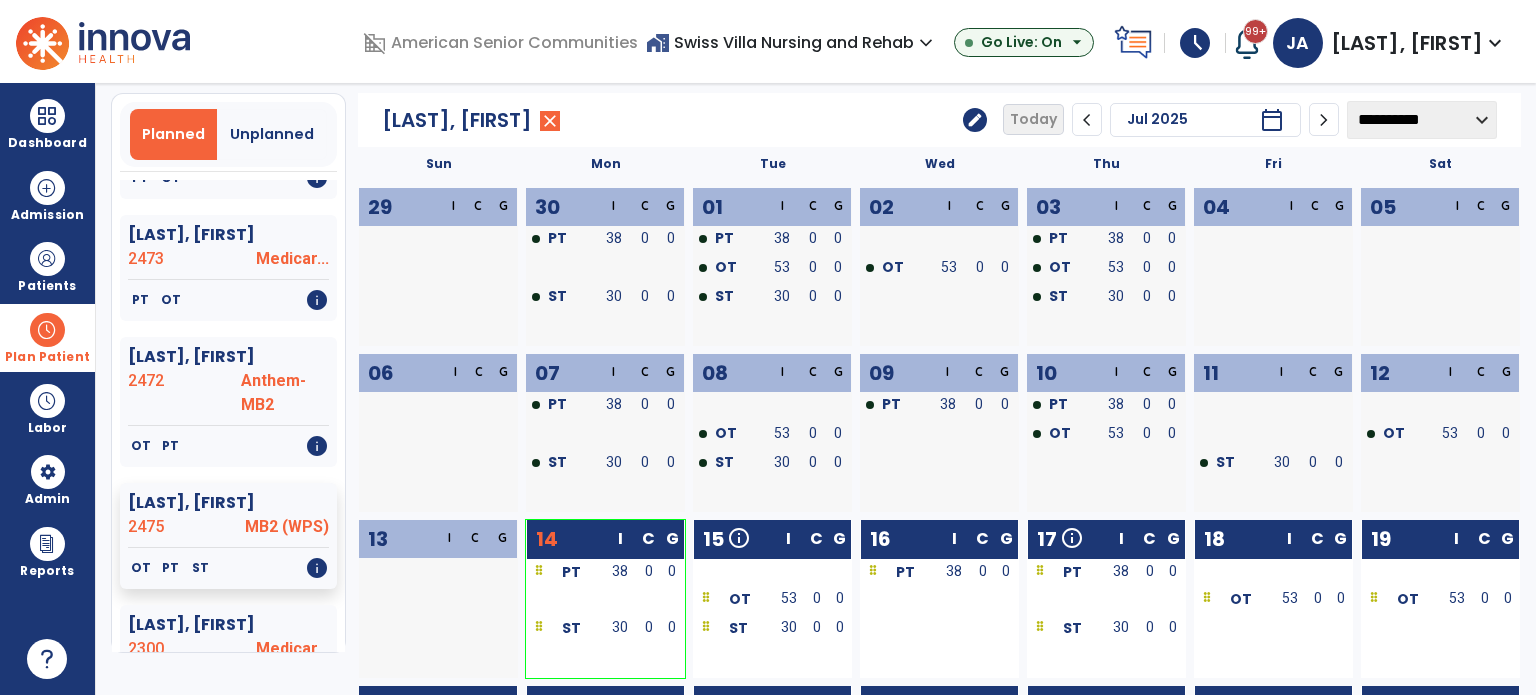 scroll, scrollTop: 0, scrollLeft: 0, axis: both 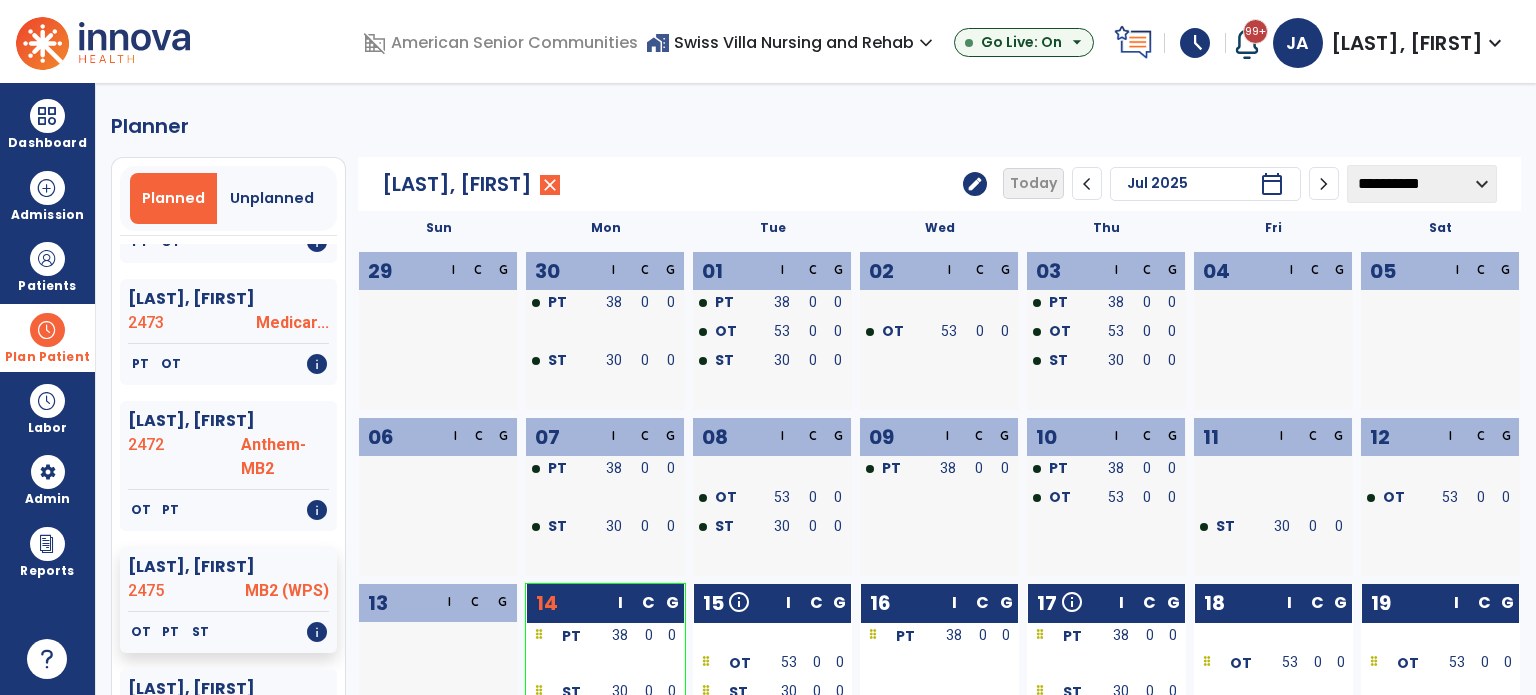 click on "**********" 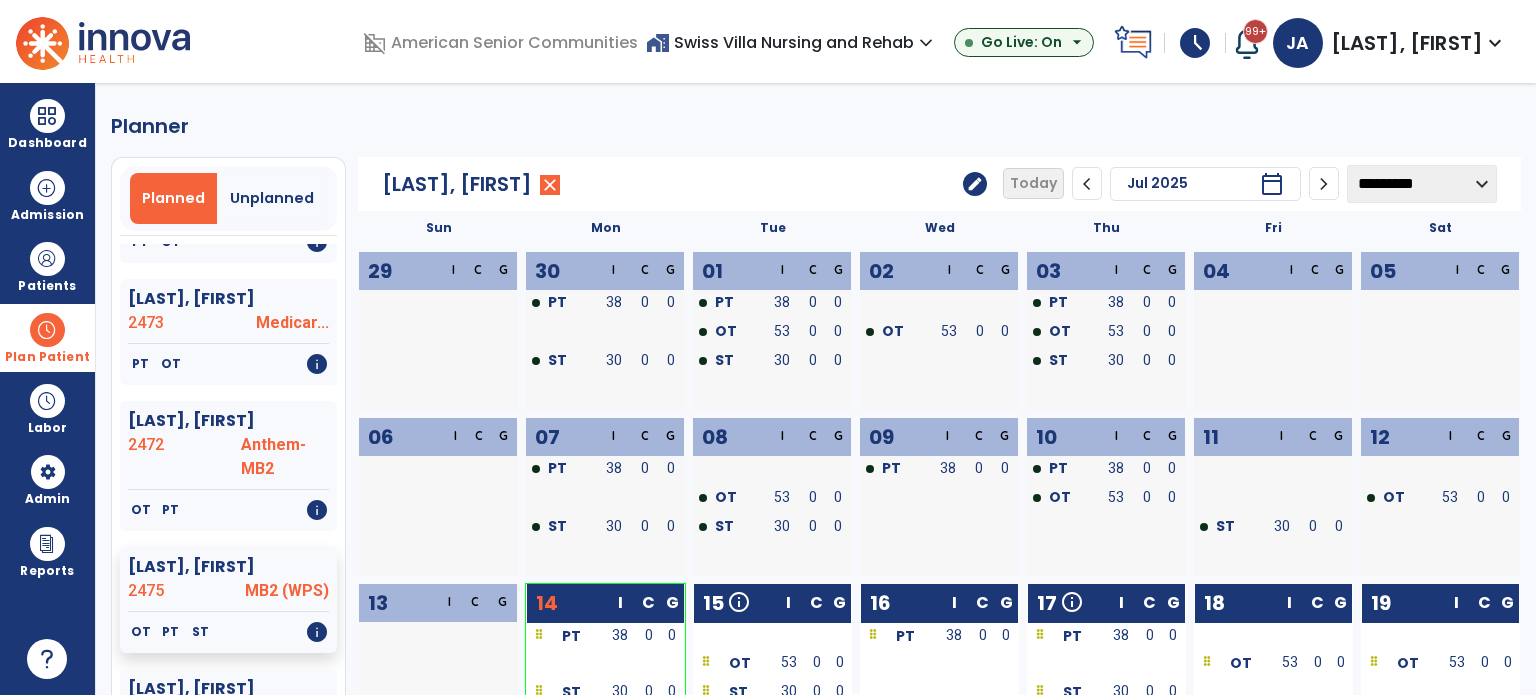click on "**********" 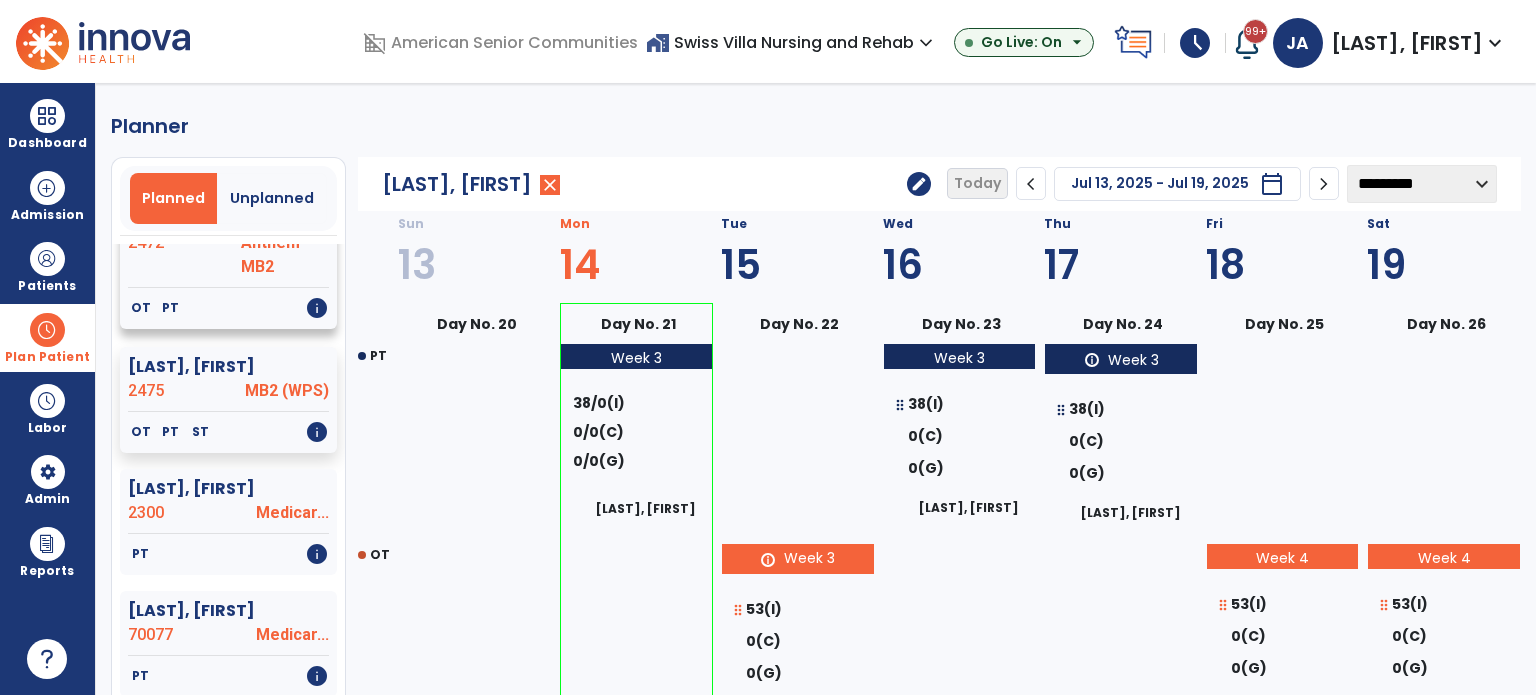 scroll, scrollTop: 700, scrollLeft: 0, axis: vertical 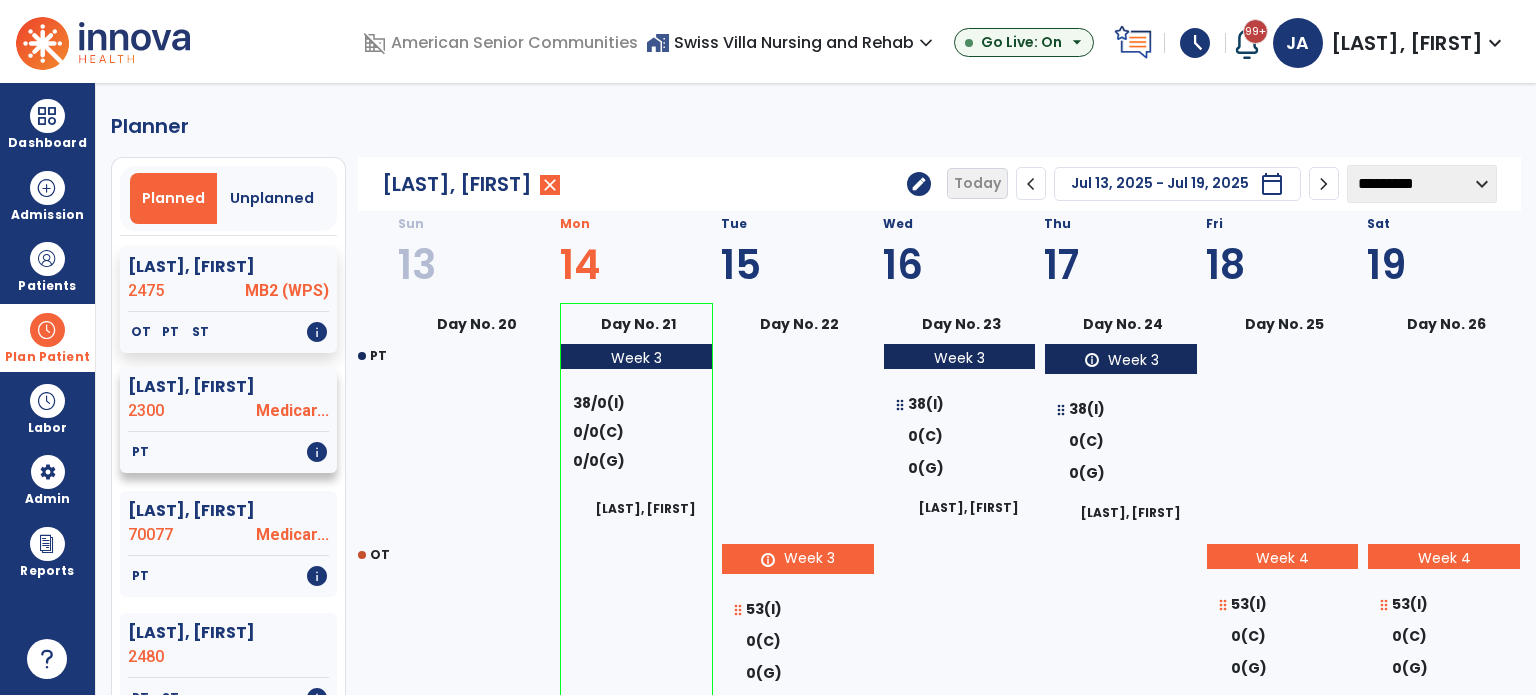 click on "2300" 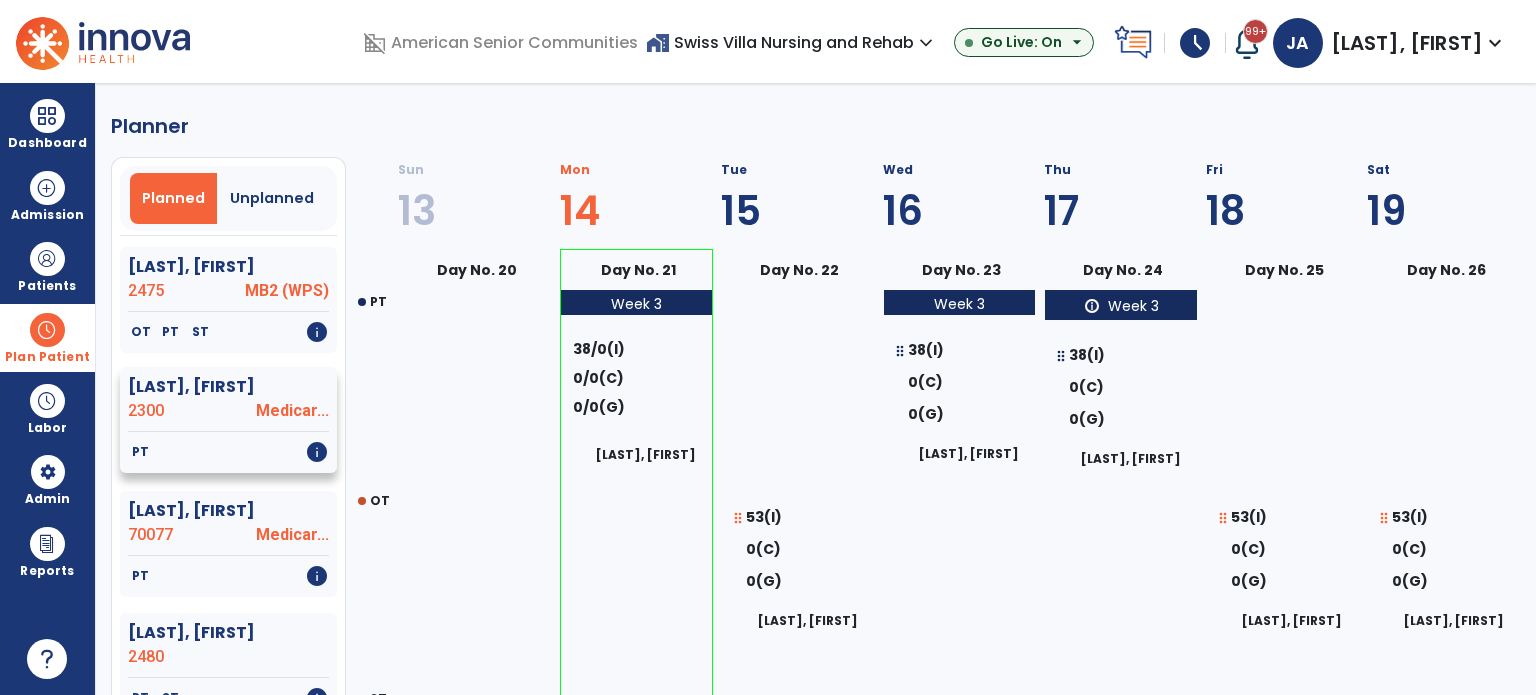 select on "********" 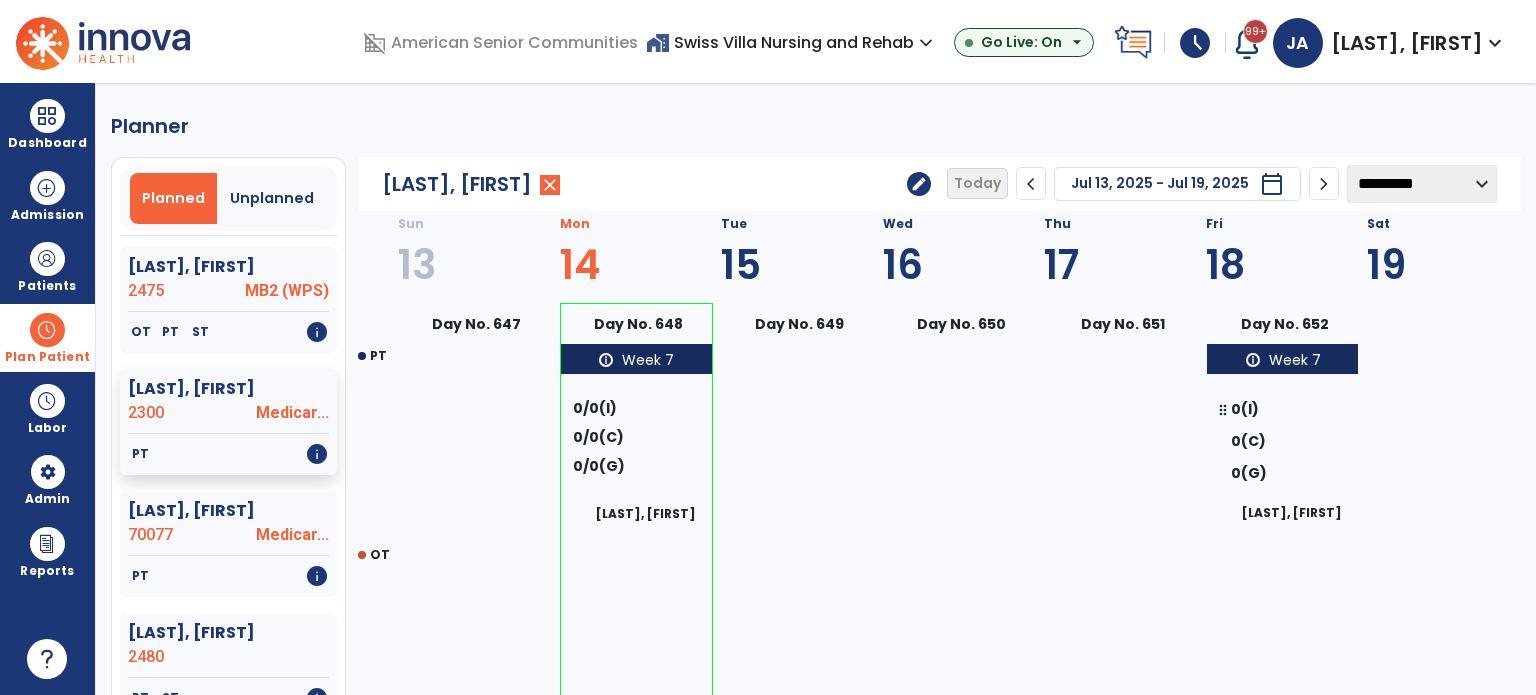 click on "edit" 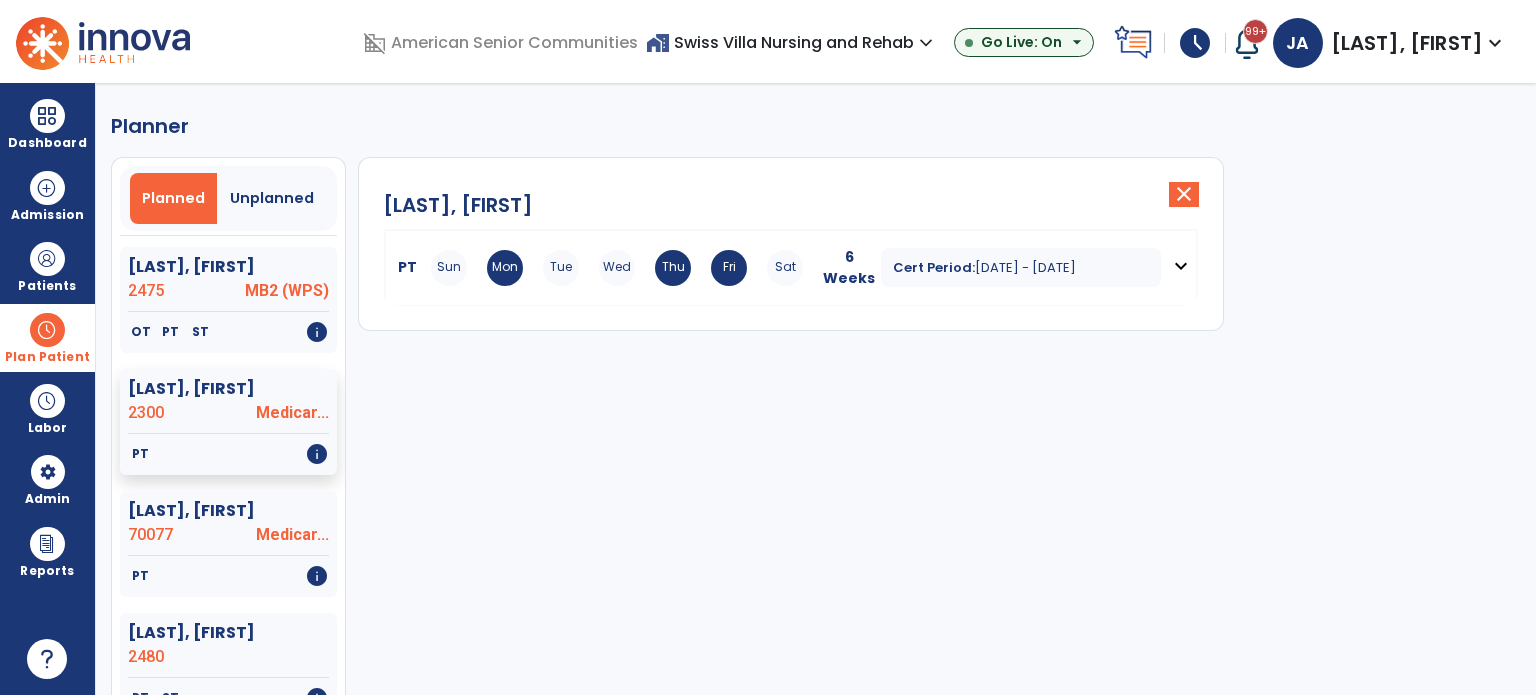 click on "expand_more" at bounding box center [1181, 266] 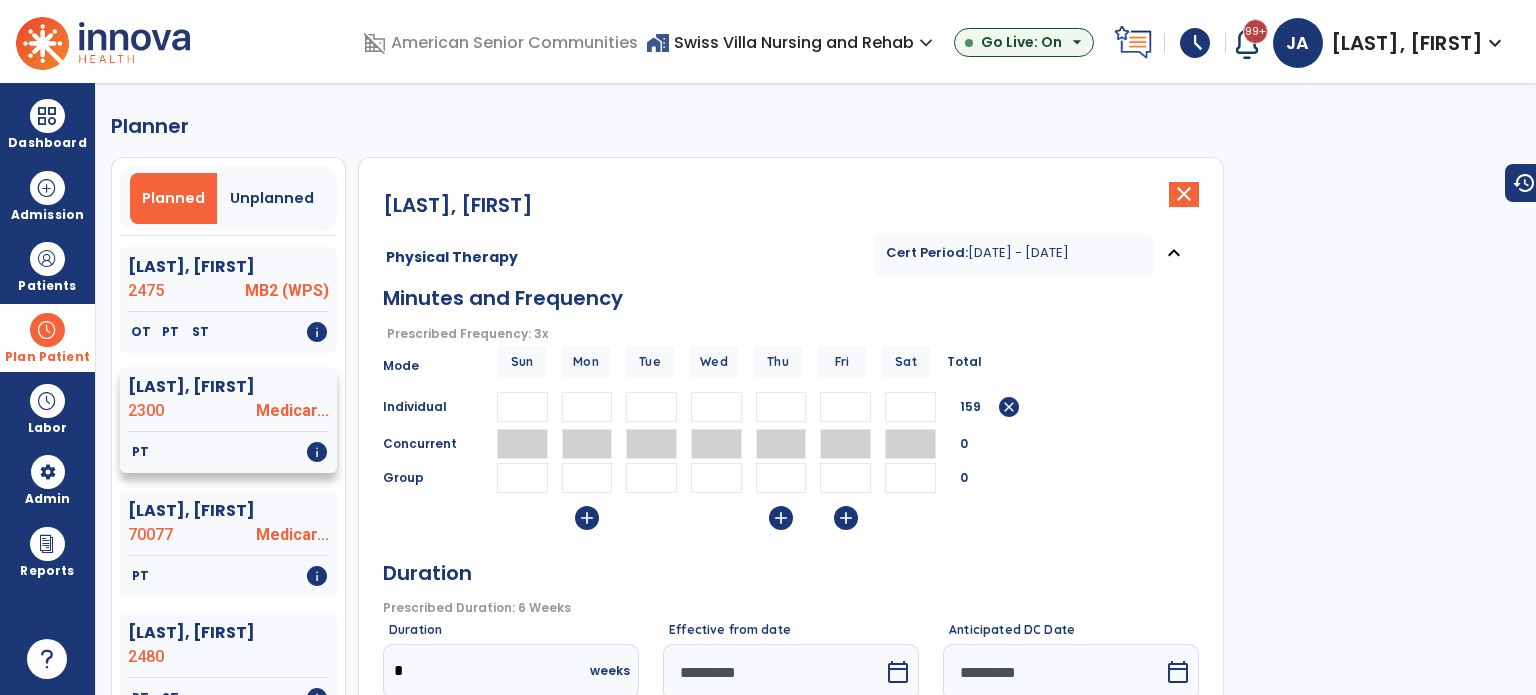 click on "Medicar..." 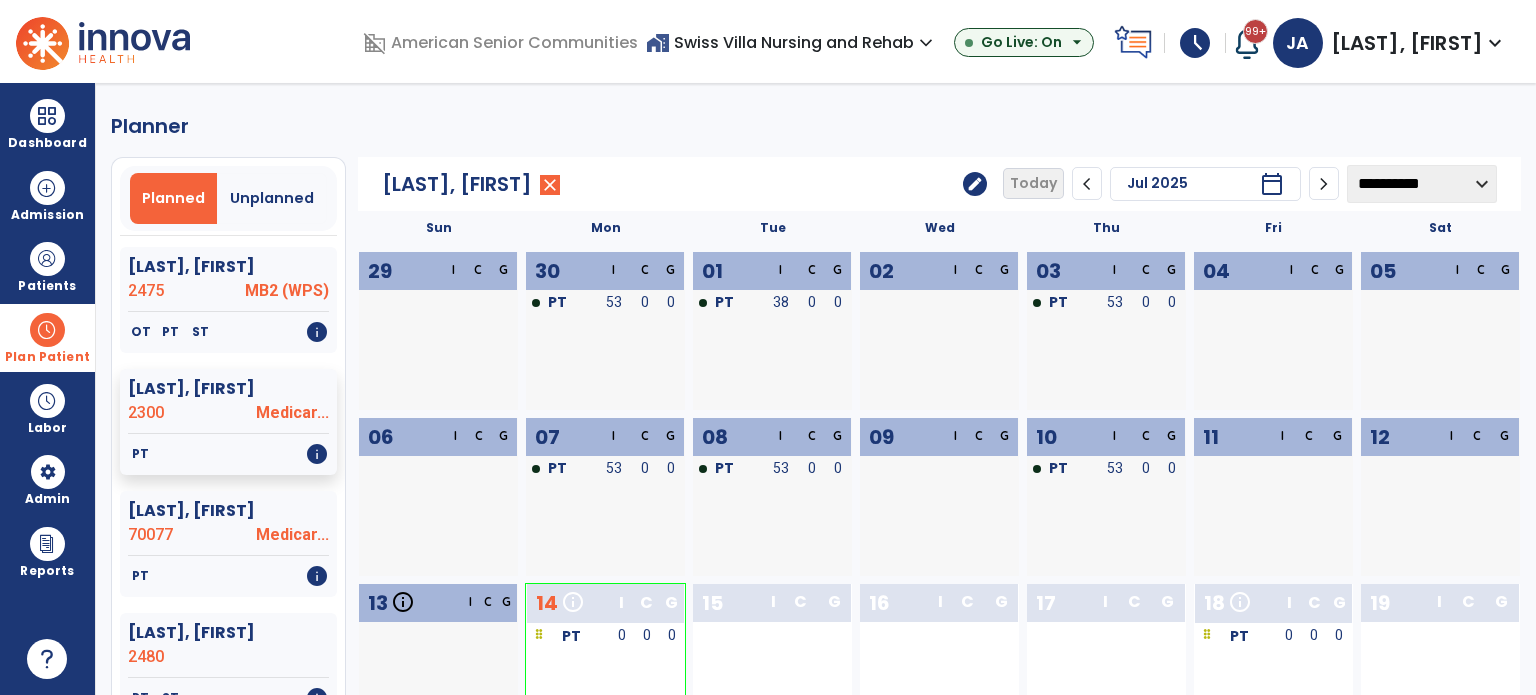drag, startPoint x: 585, startPoint y: 635, endPoint x: 760, endPoint y: 562, distance: 189.6154 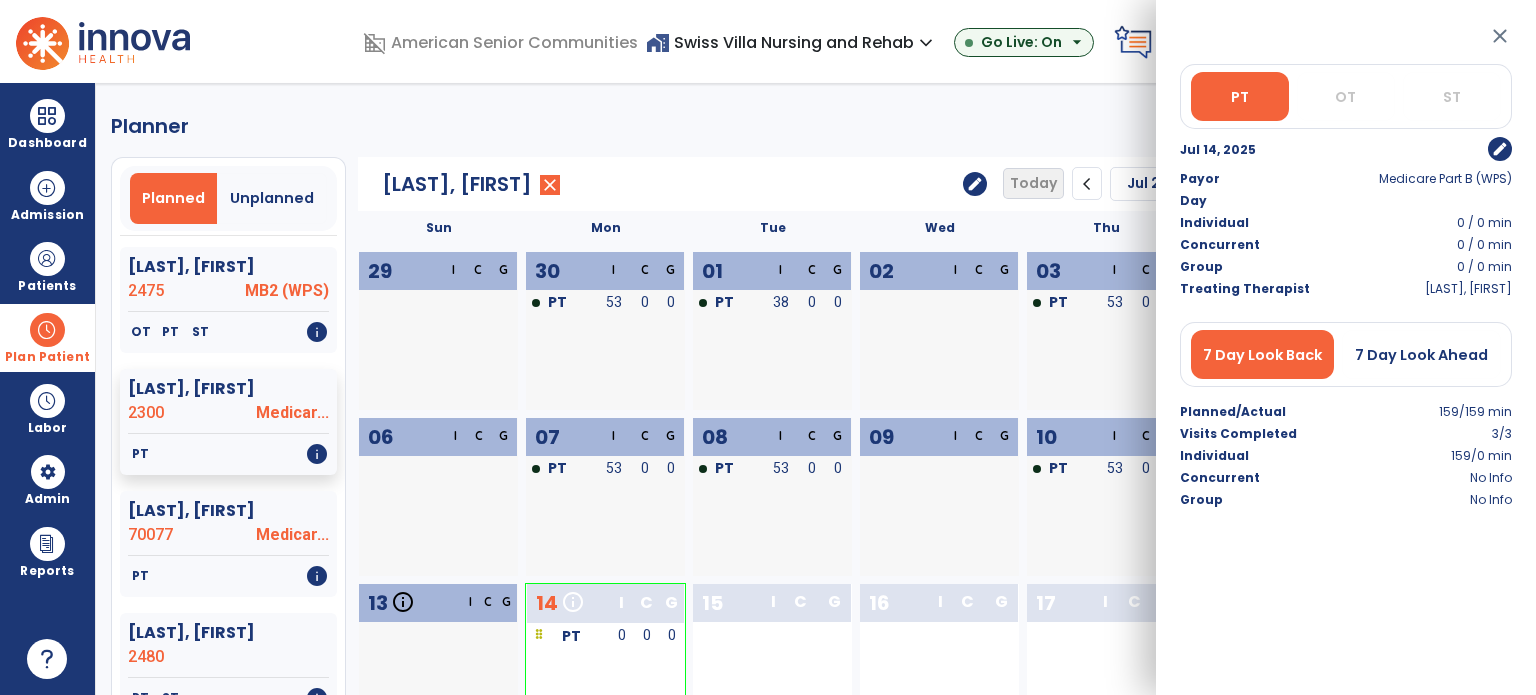 click on "edit" at bounding box center (1500, 149) 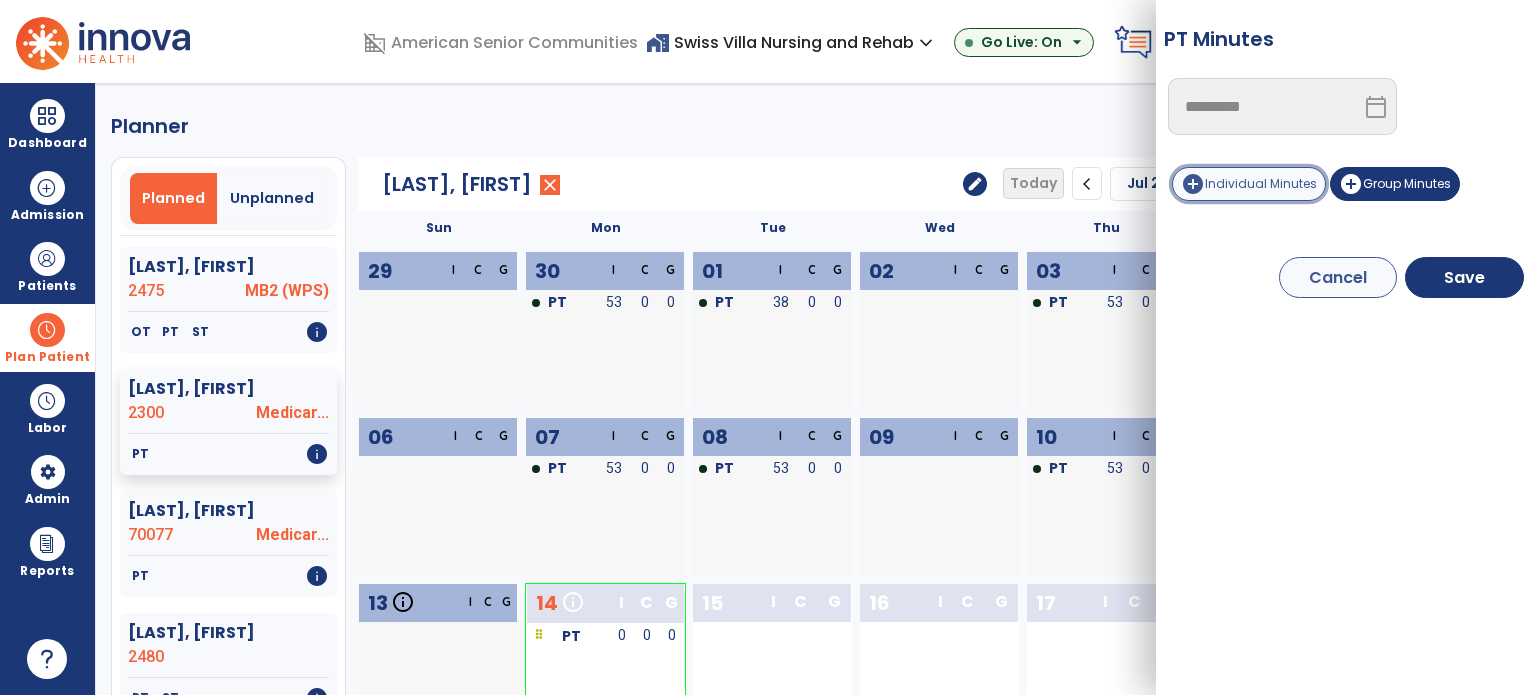 click on "Individual Minutes" at bounding box center [1261, 183] 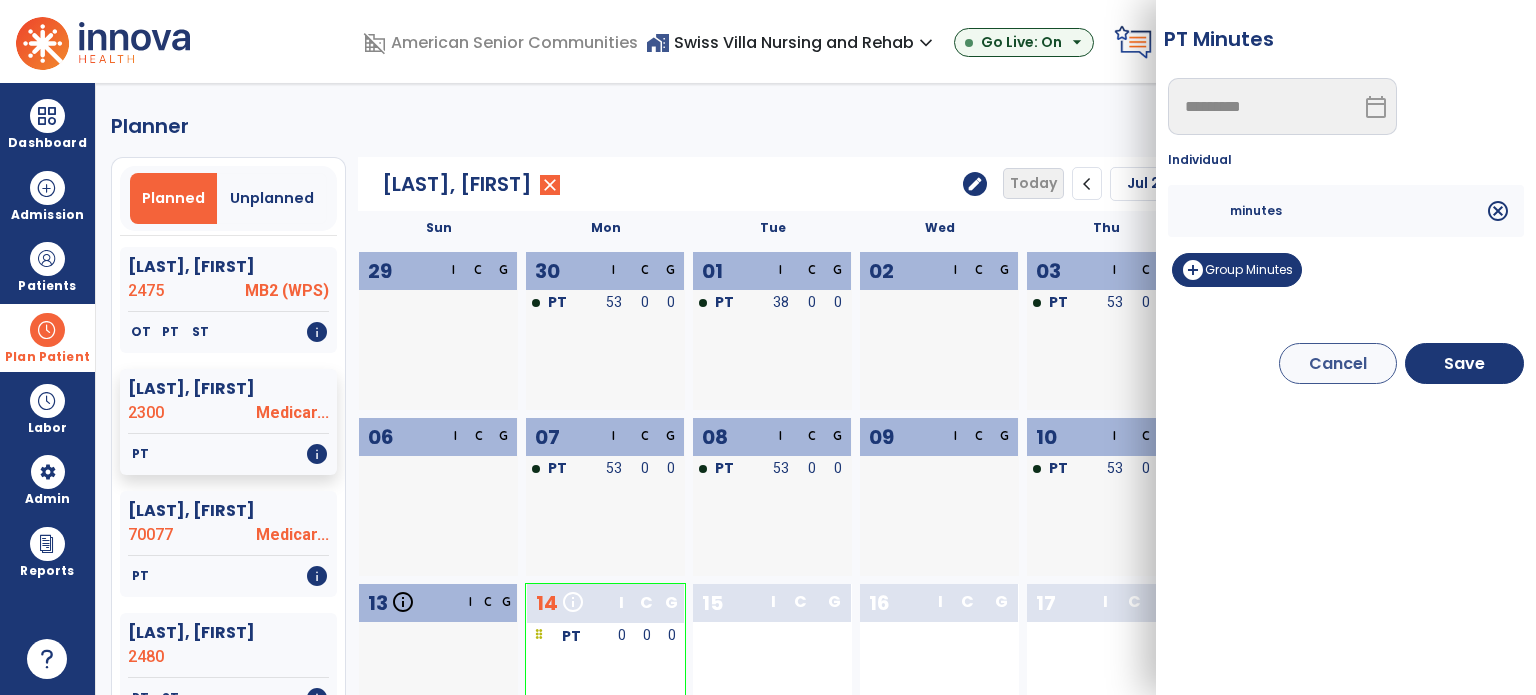 click at bounding box center [1206, 211] 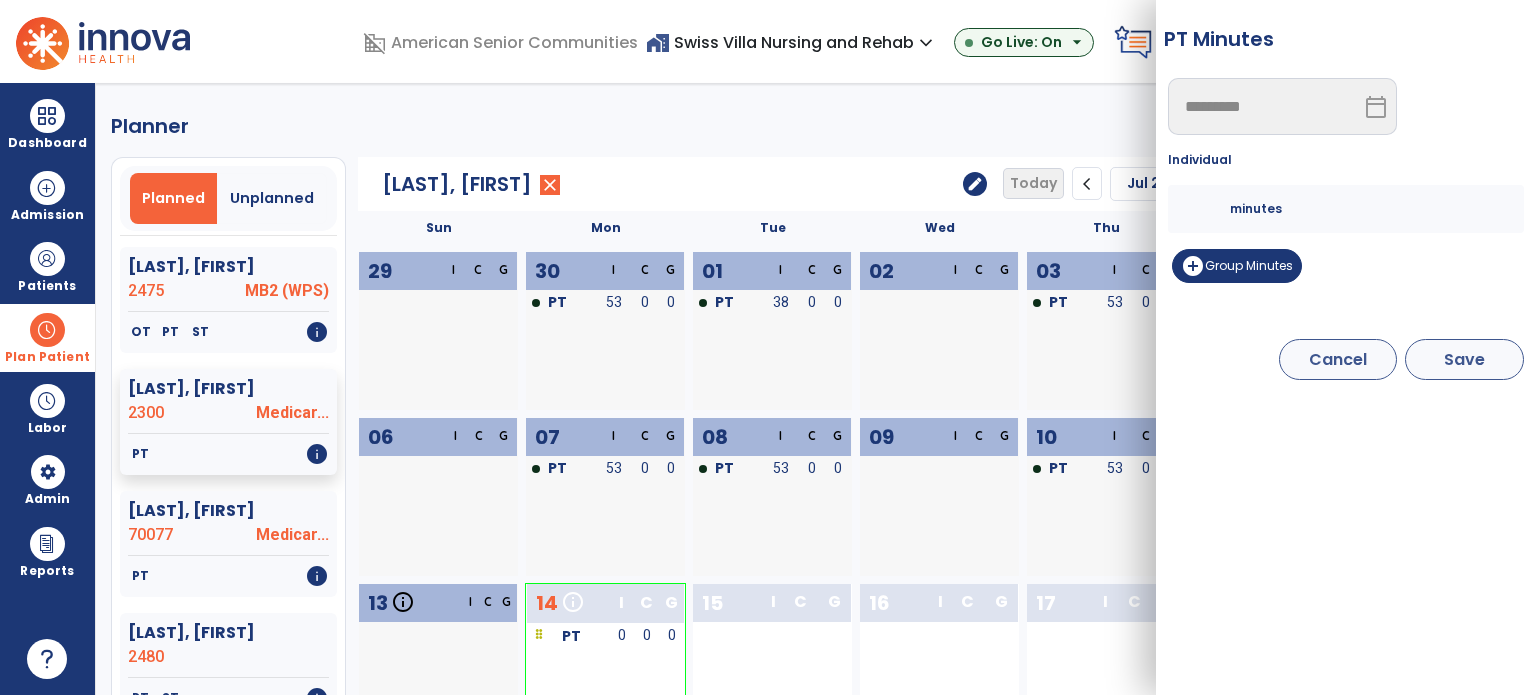 type on "**" 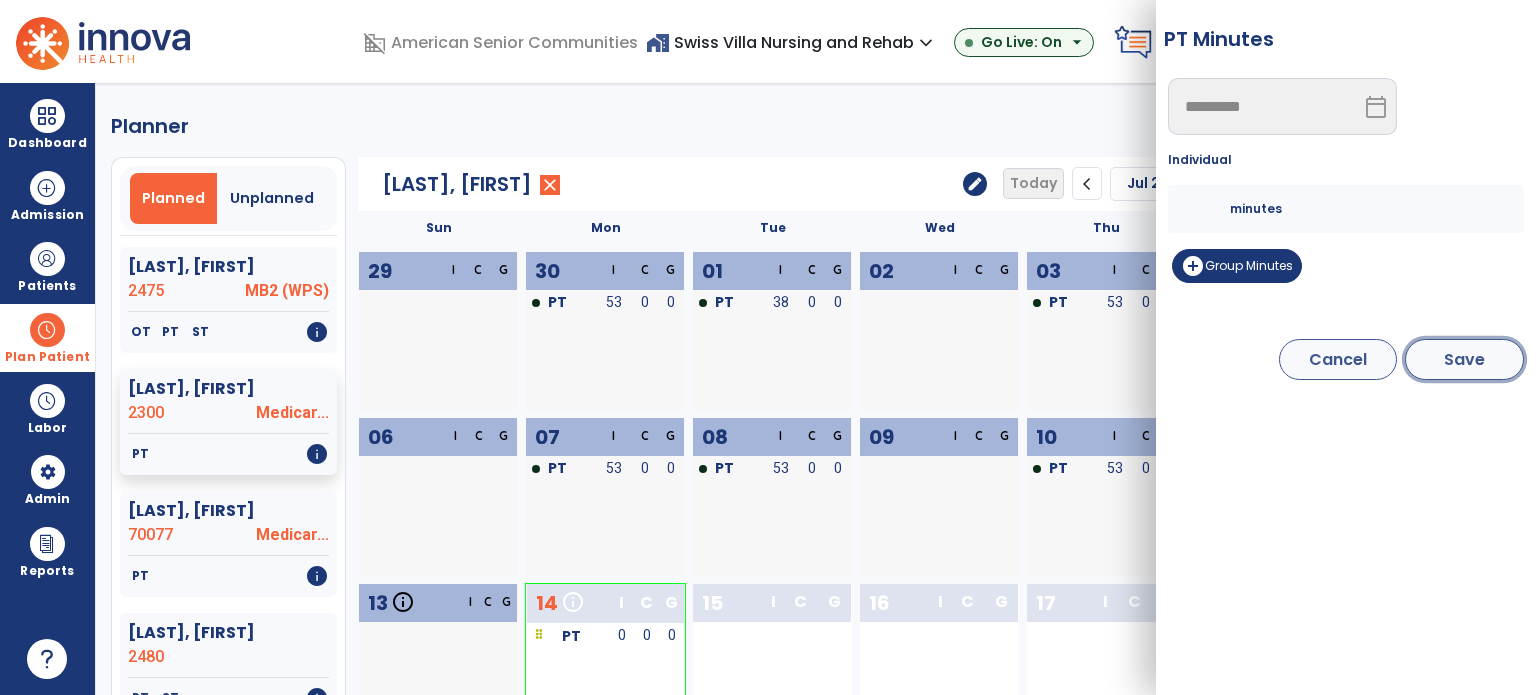 click on "Save" at bounding box center (1464, 359) 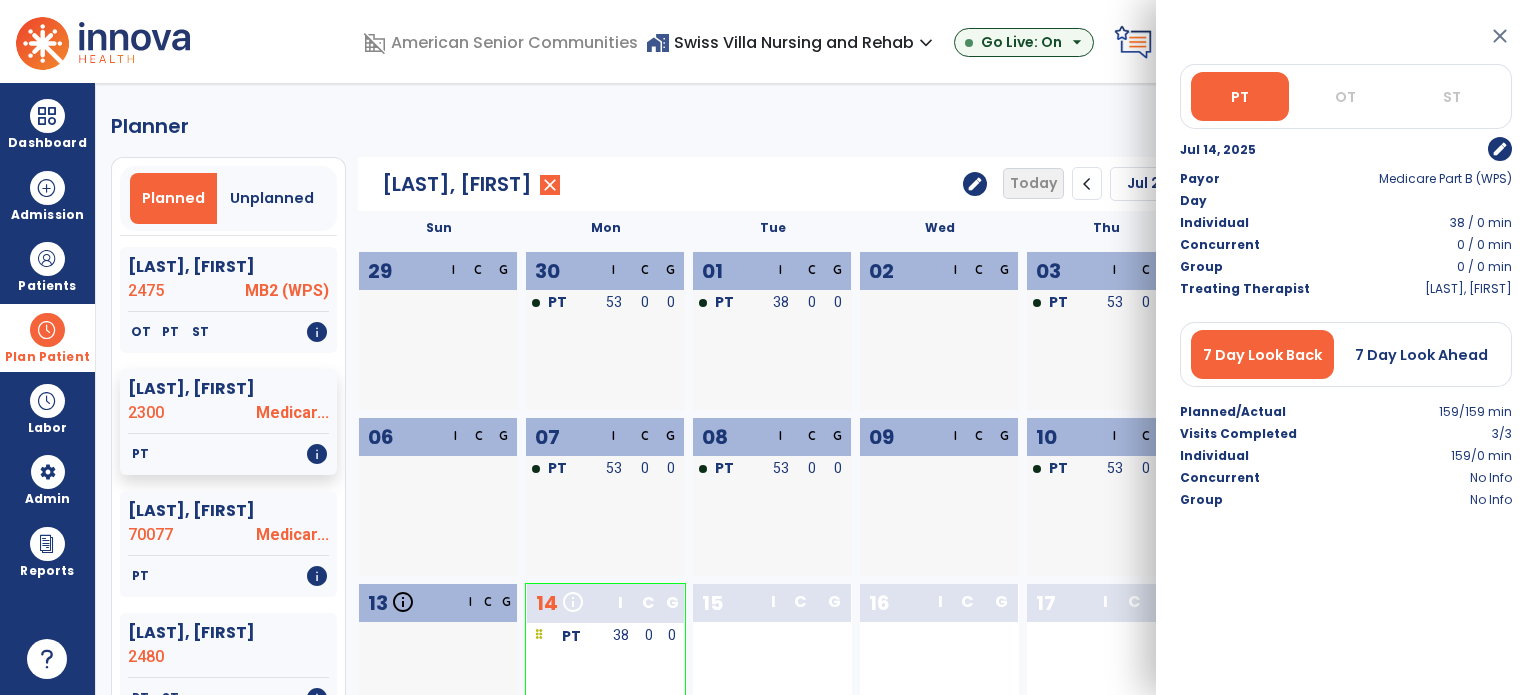 click on "close" at bounding box center [1500, 36] 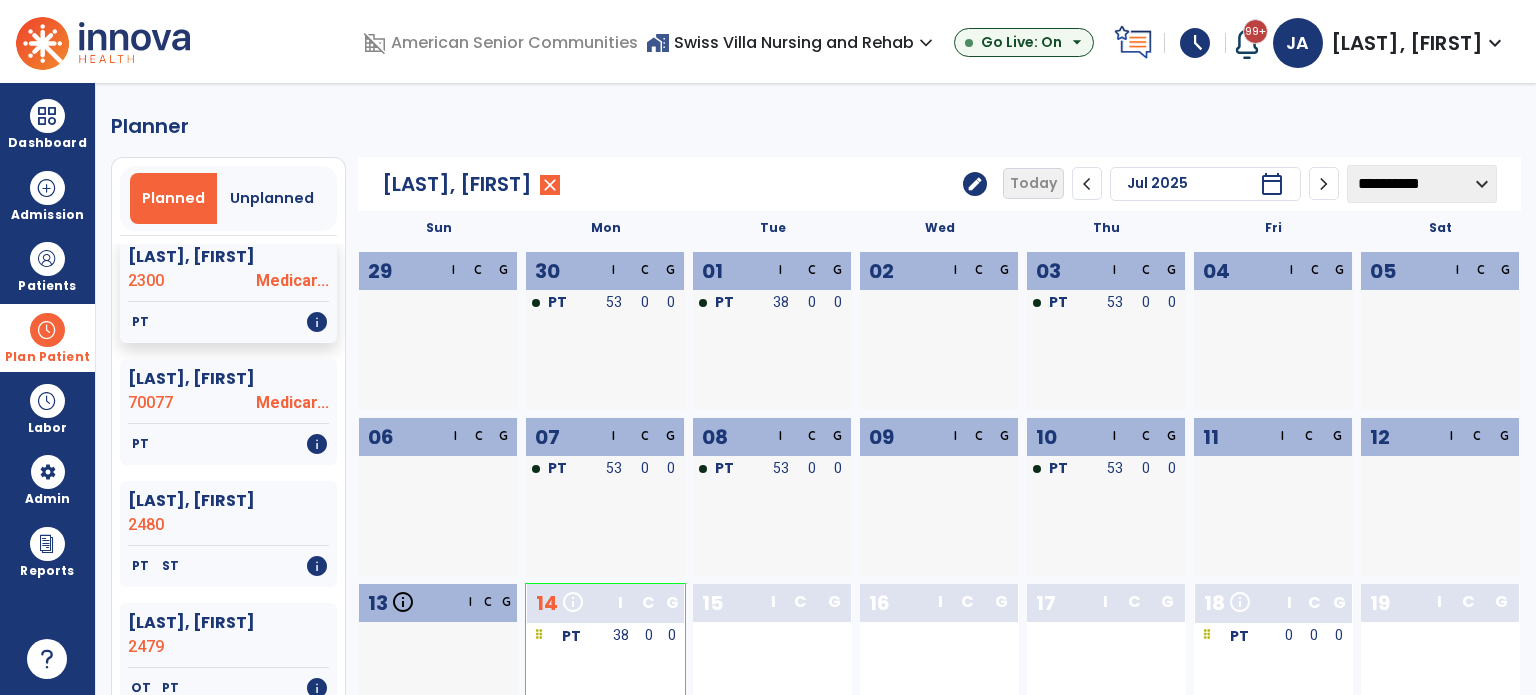 scroll, scrollTop: 800, scrollLeft: 0, axis: vertical 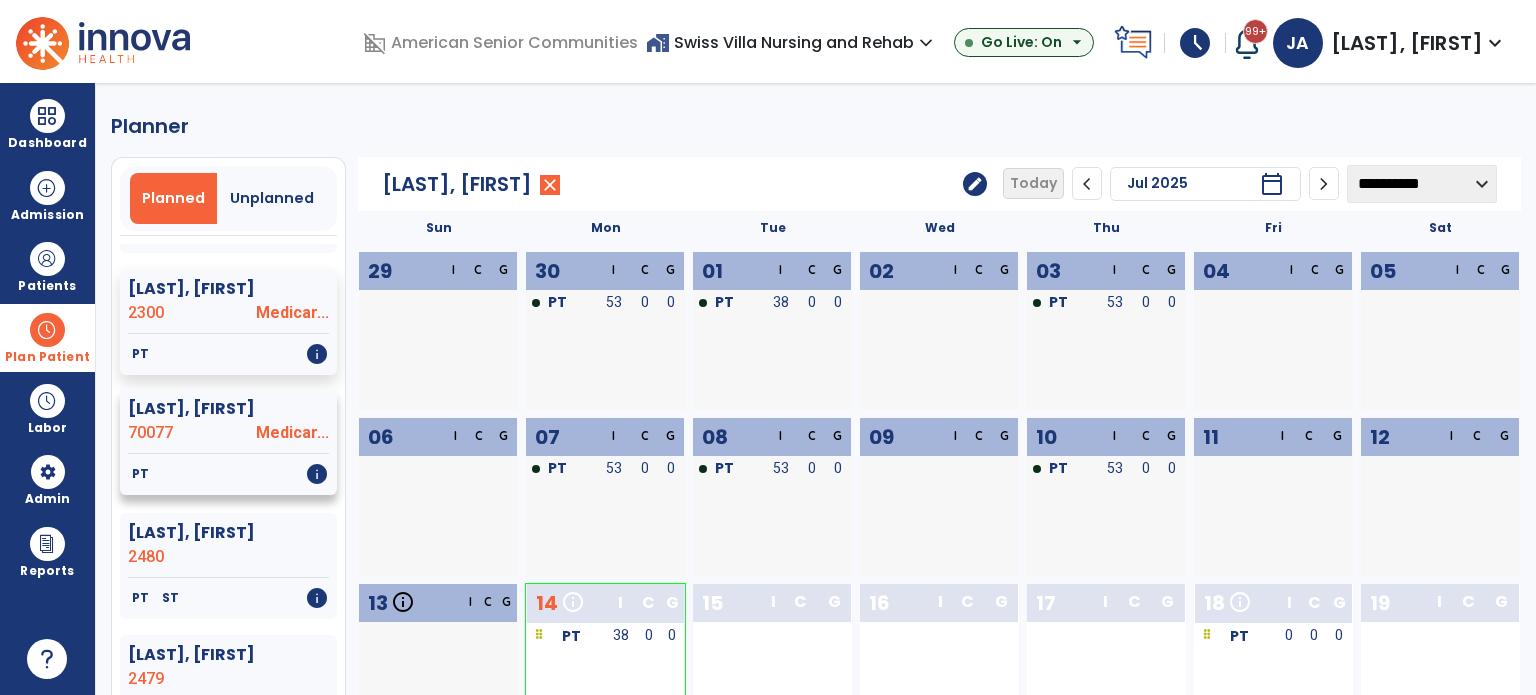 click on "[LAST], [FIRST]" 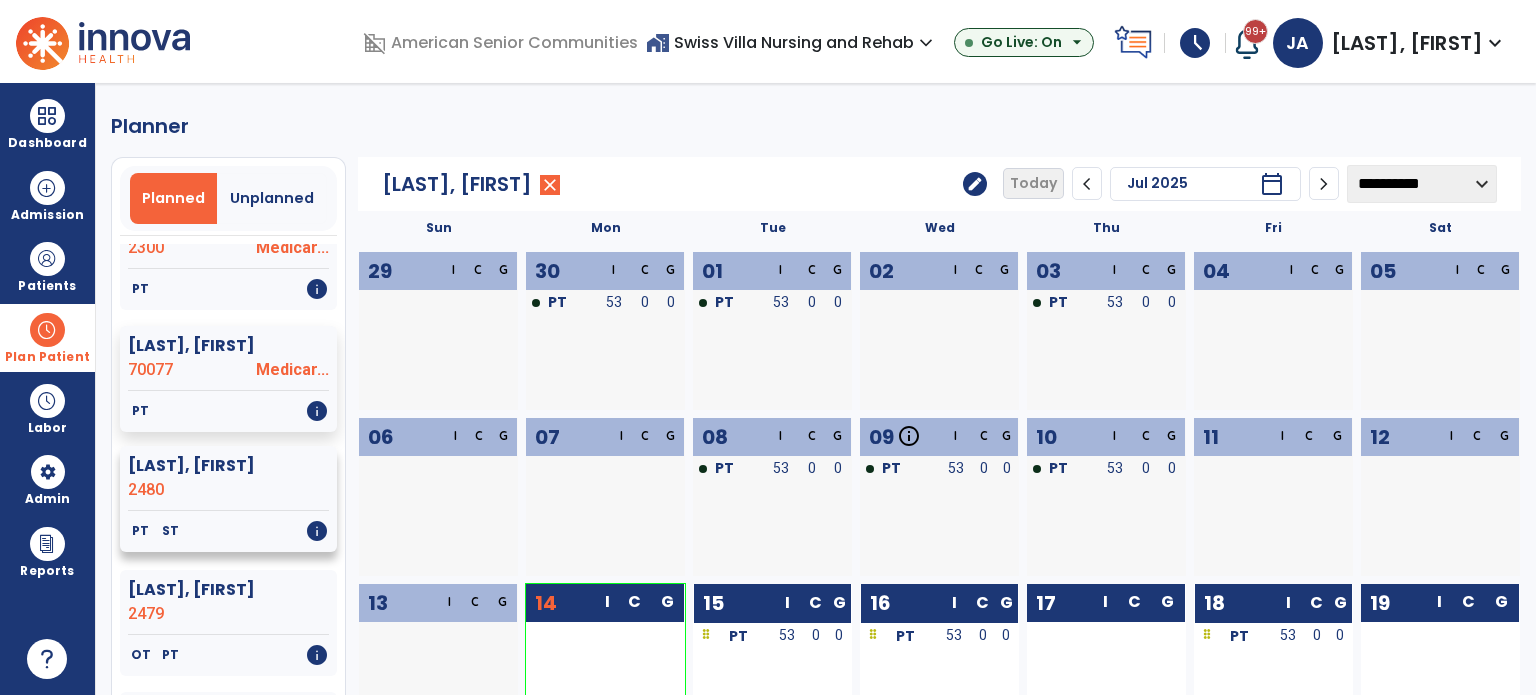 scroll, scrollTop: 900, scrollLeft: 0, axis: vertical 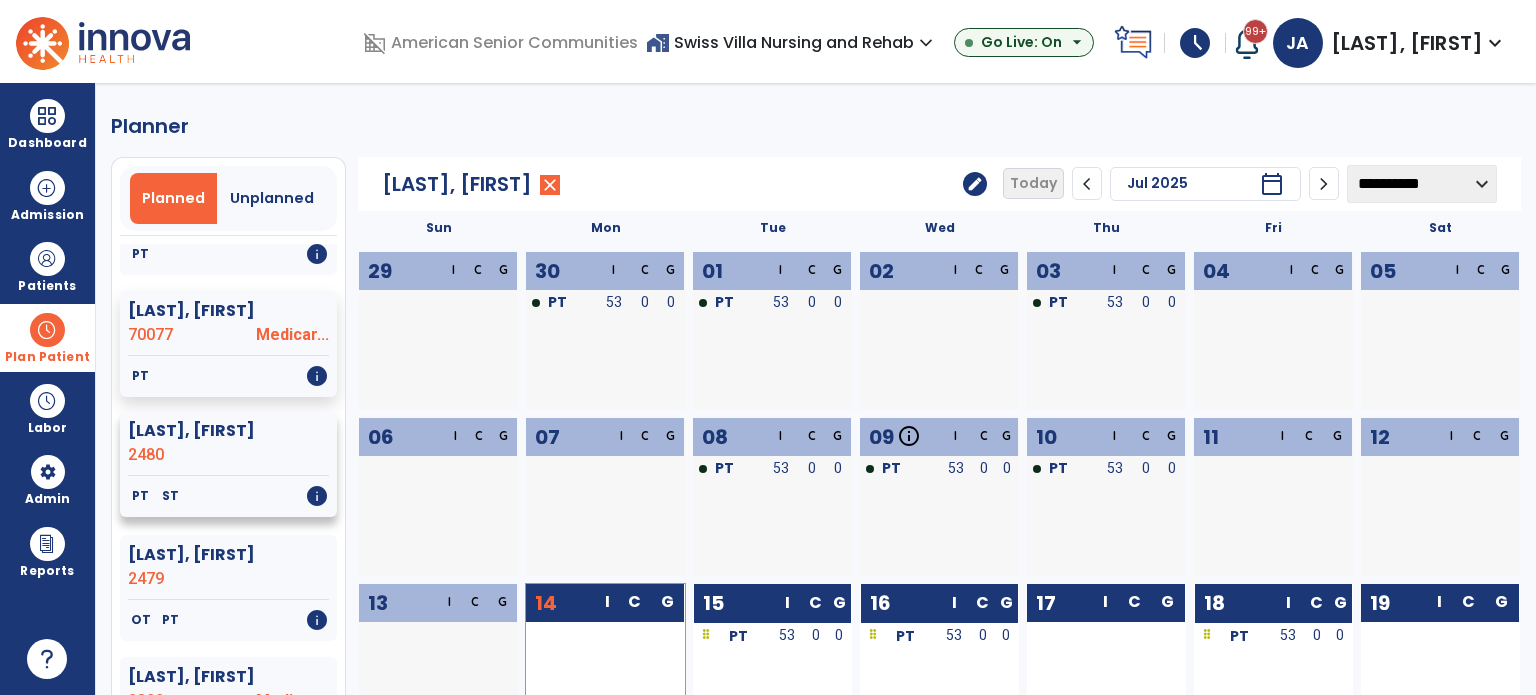 click on "2480" 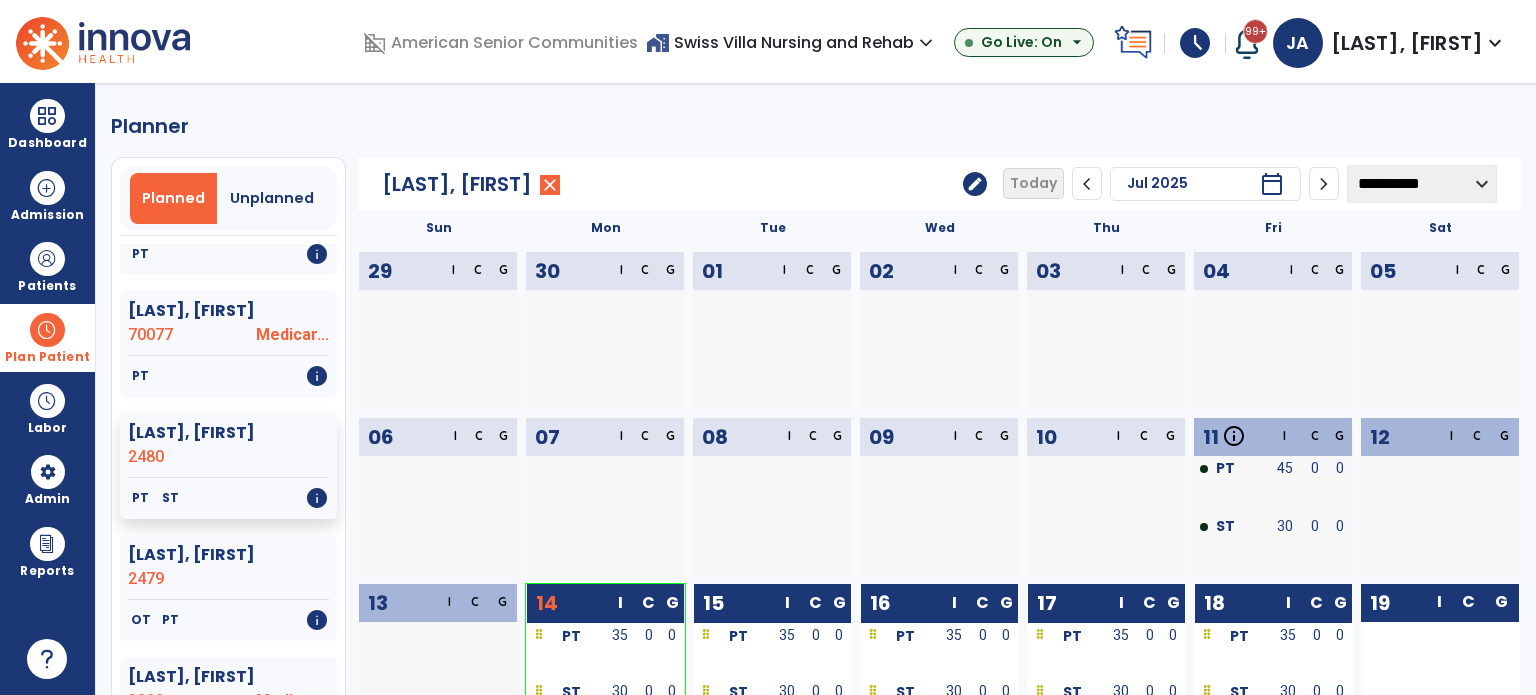 click on "**********" 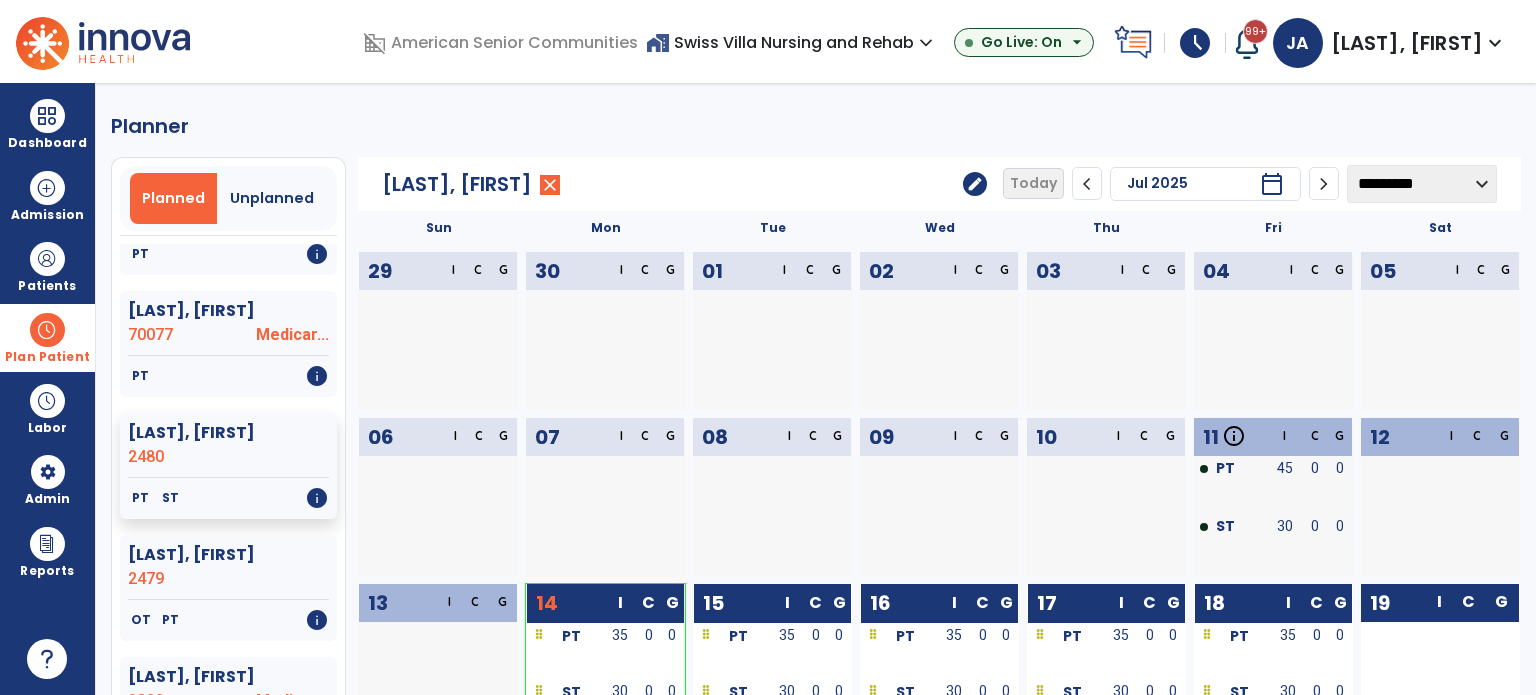 click on "**********" 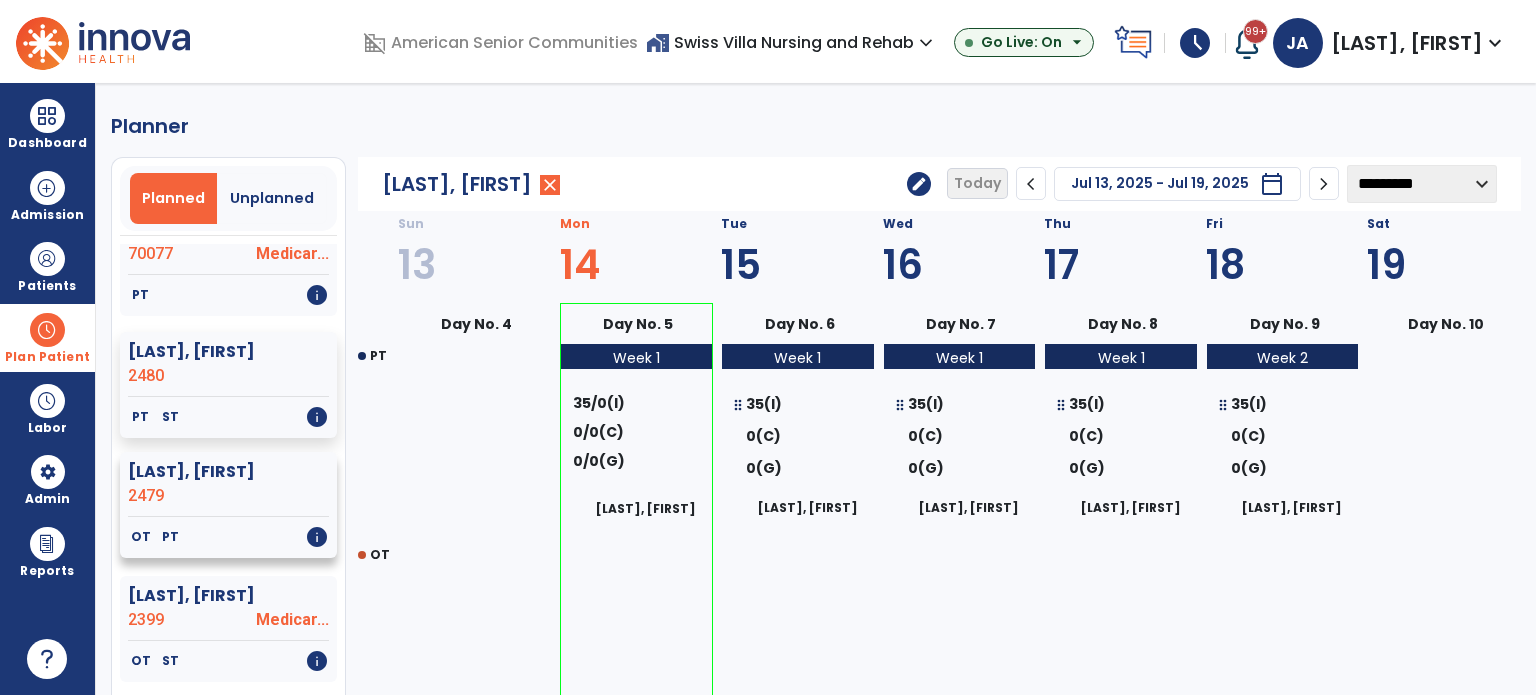 scroll, scrollTop: 1100, scrollLeft: 0, axis: vertical 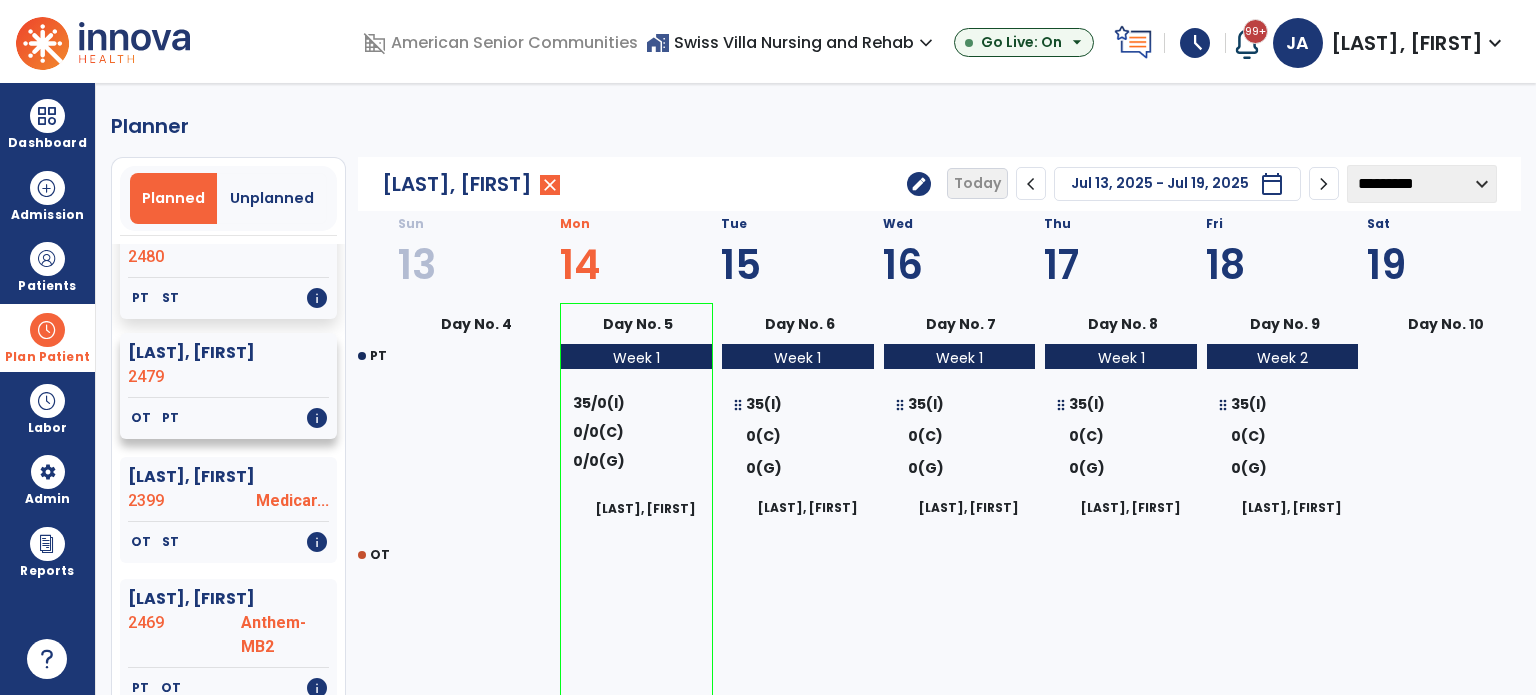 click on "2479" 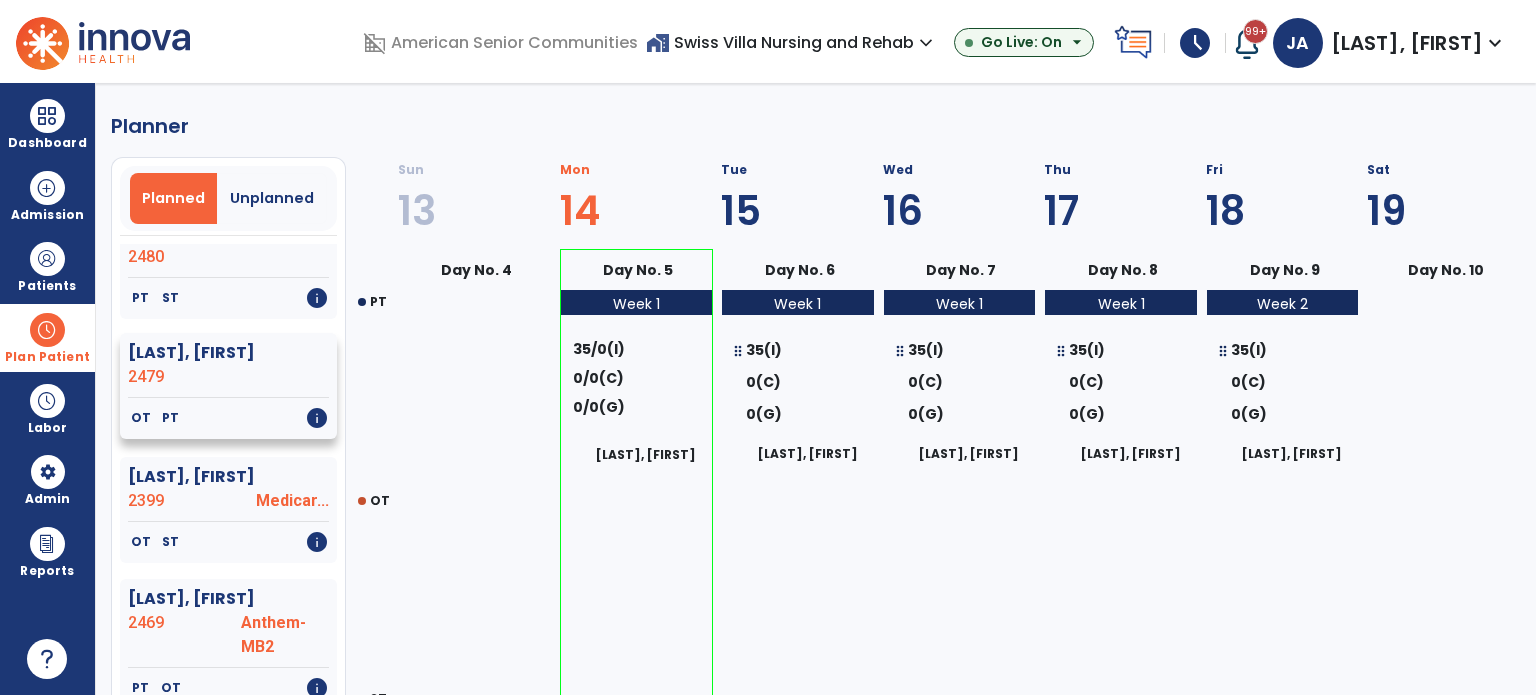 select on "********" 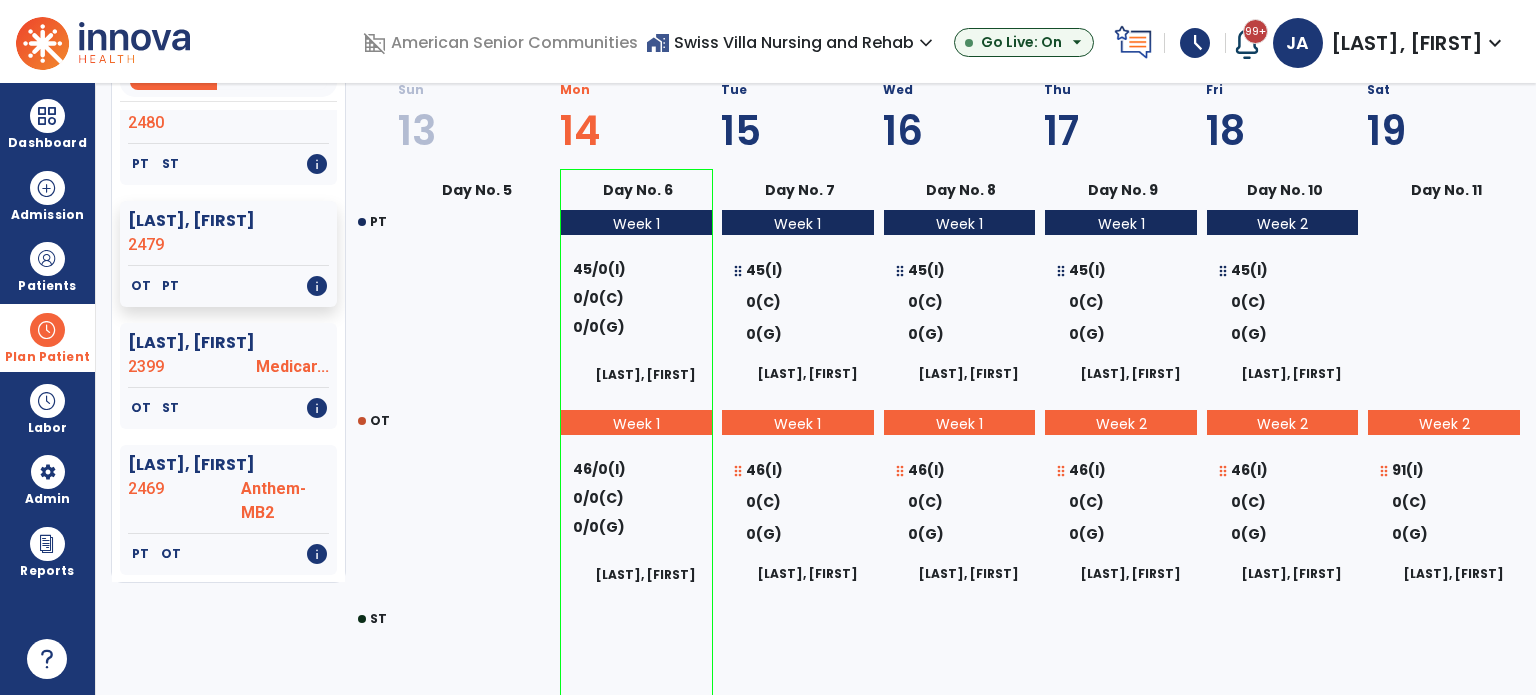 scroll, scrollTop: 100, scrollLeft: 0, axis: vertical 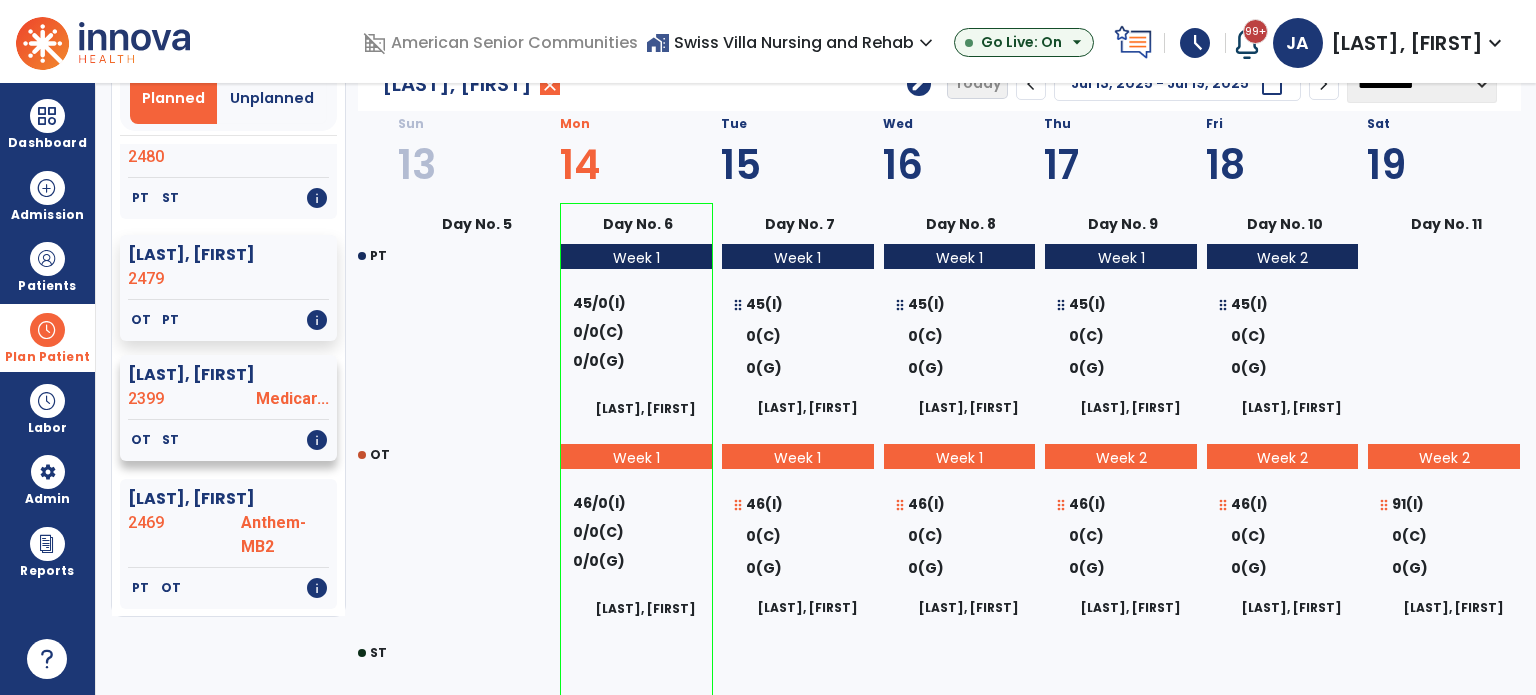 click on "Medicar..." 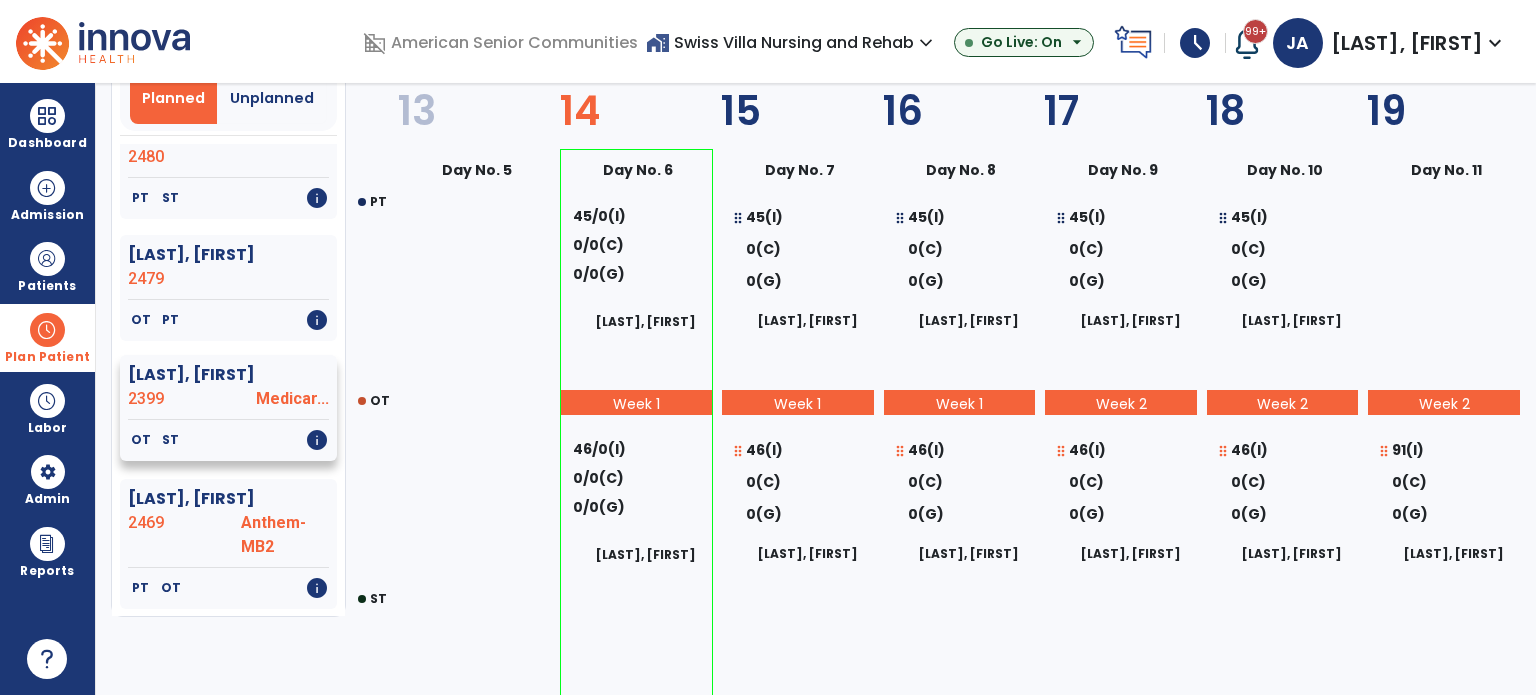 select on "********" 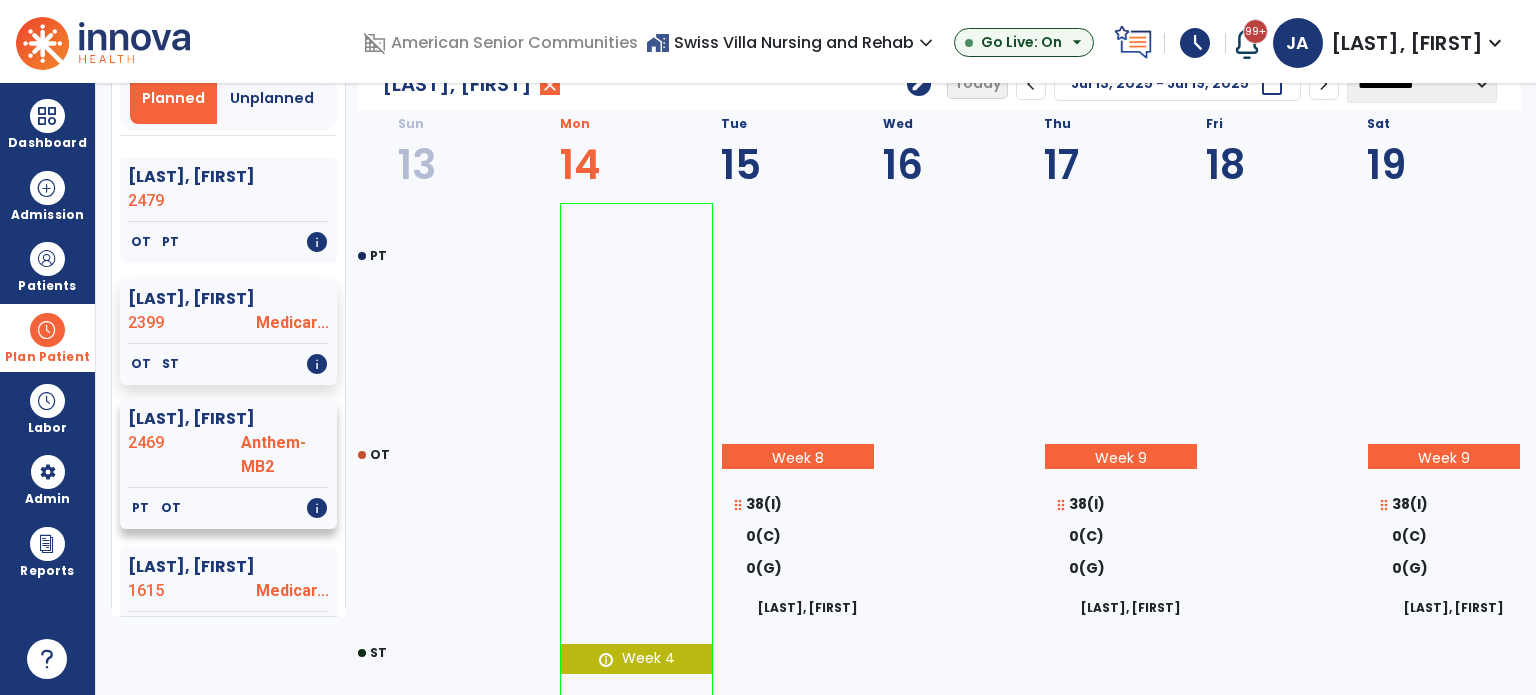 scroll, scrollTop: 1200, scrollLeft: 0, axis: vertical 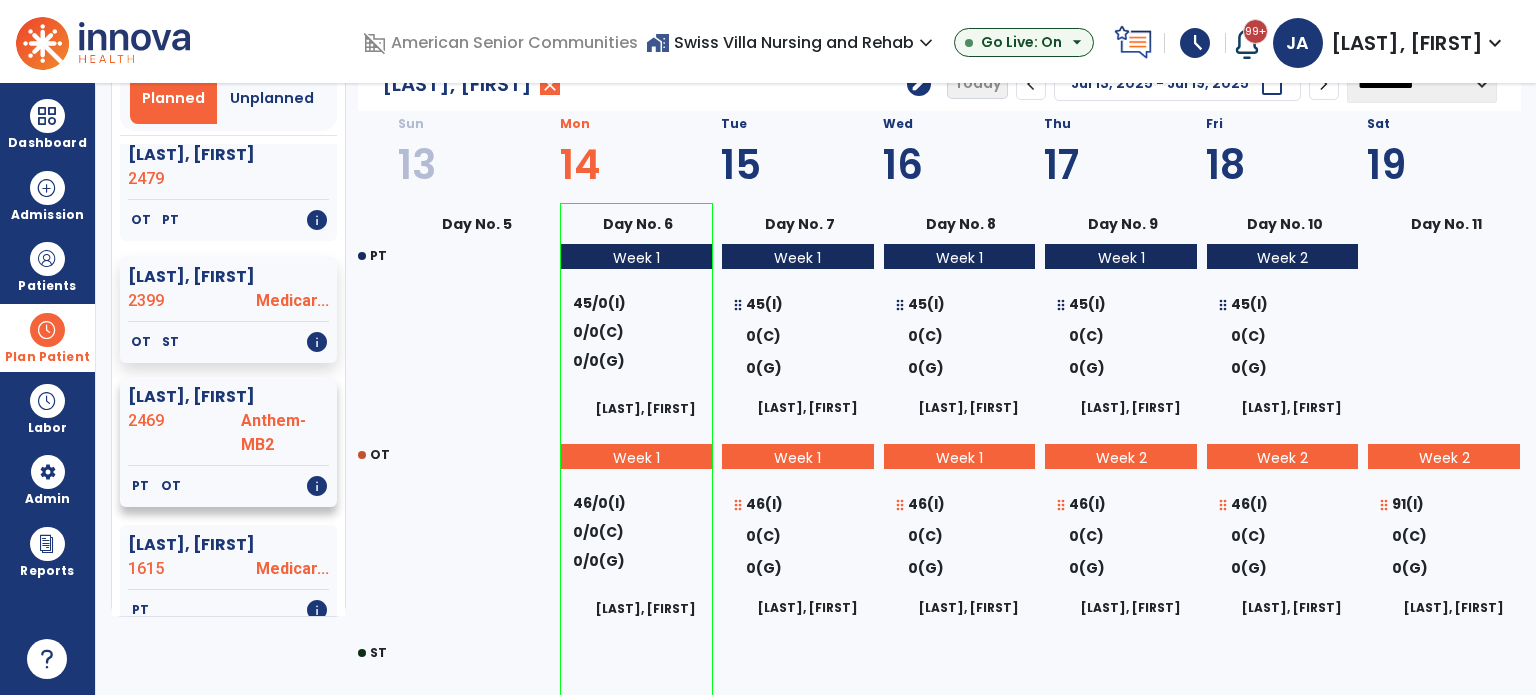 click on "2469" 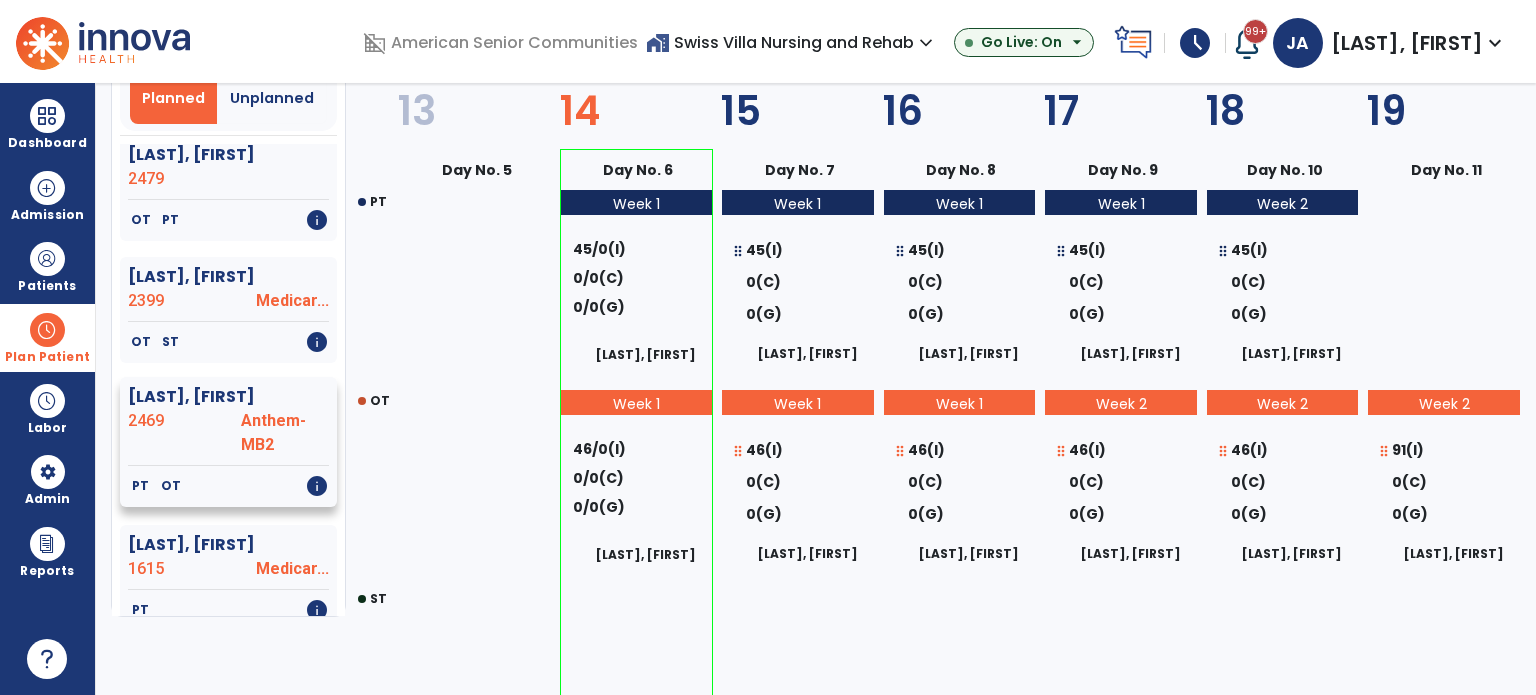select on "********" 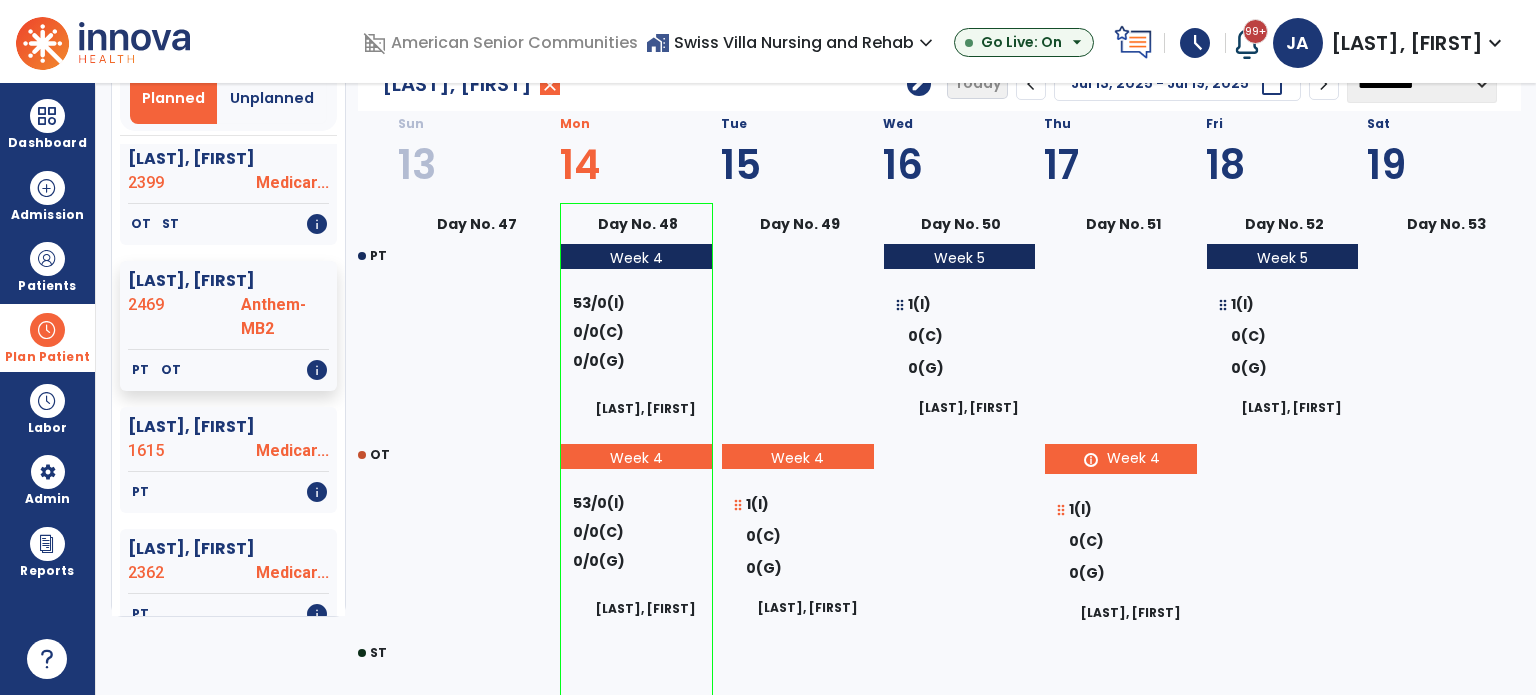 scroll, scrollTop: 1500, scrollLeft: 0, axis: vertical 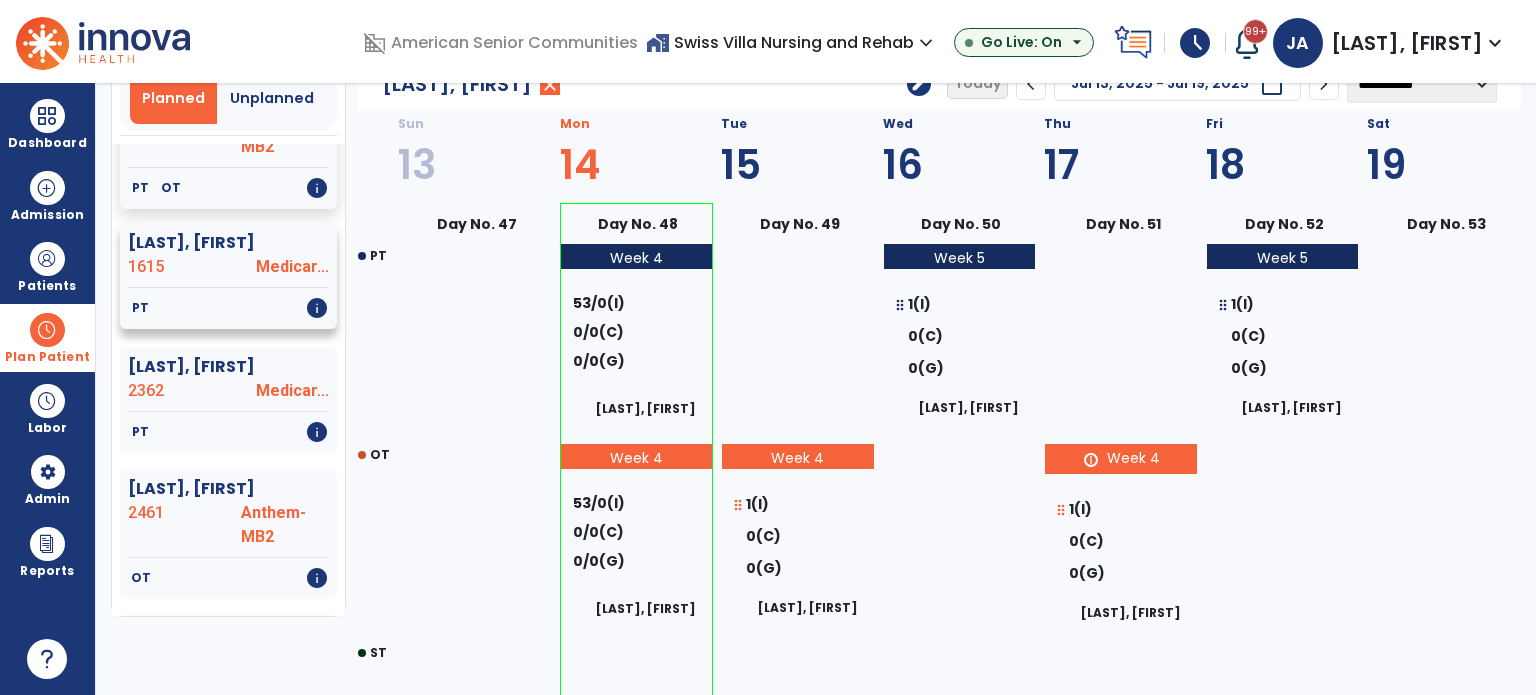 click on "1615" 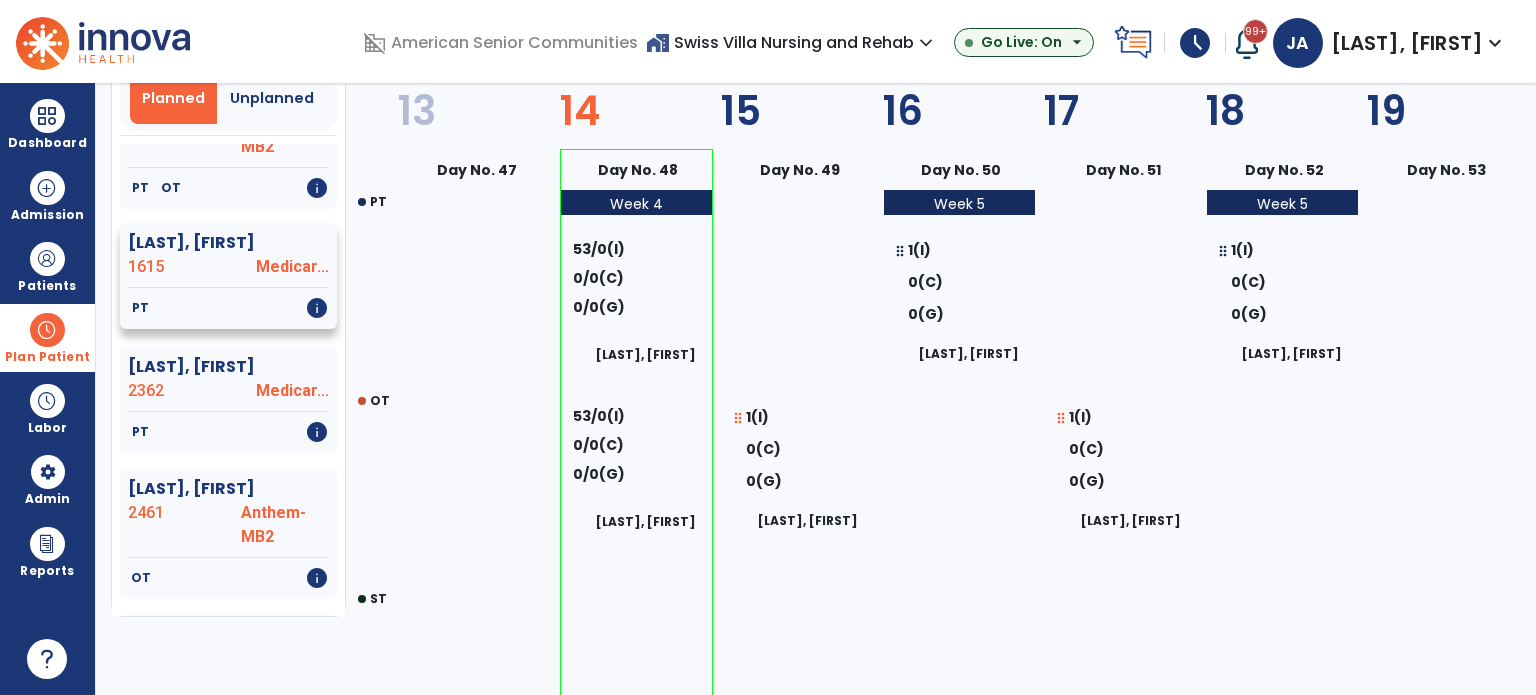 select on "********" 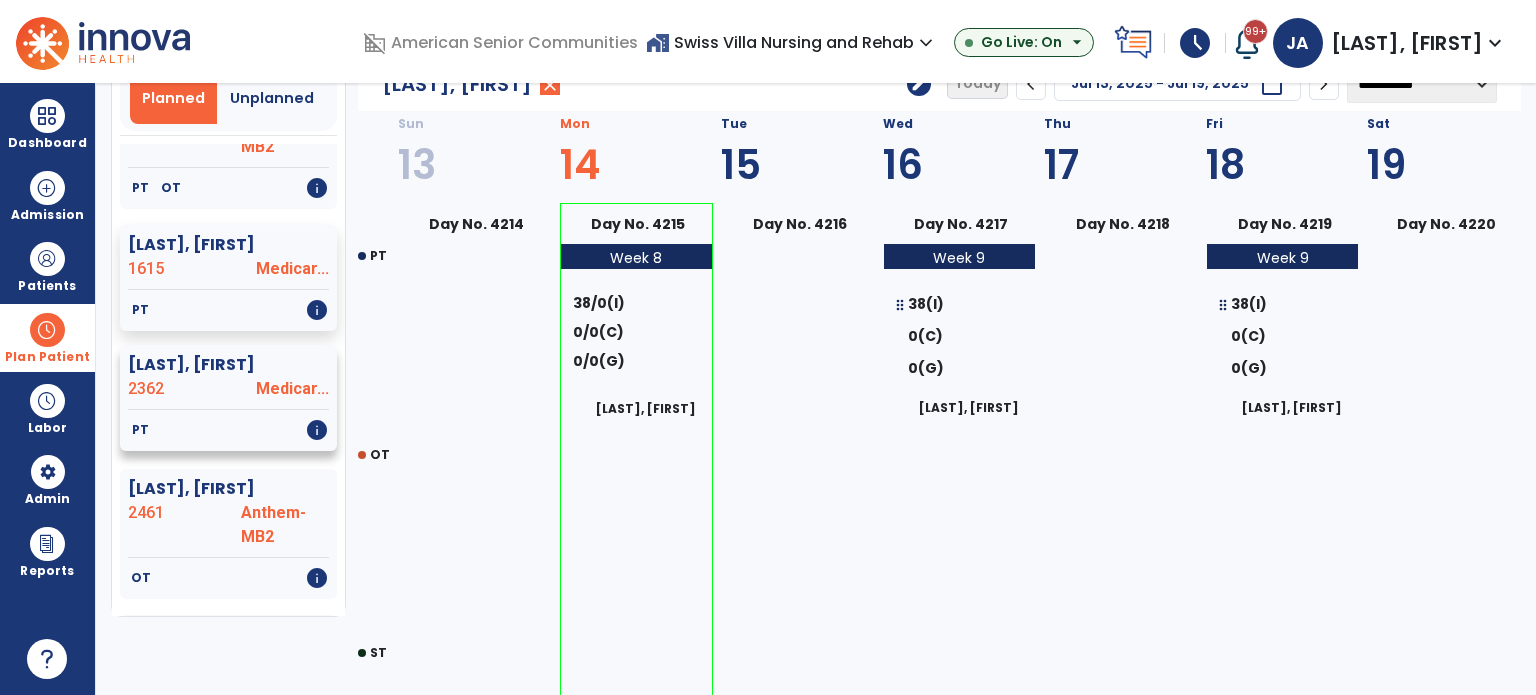 click on "2362" 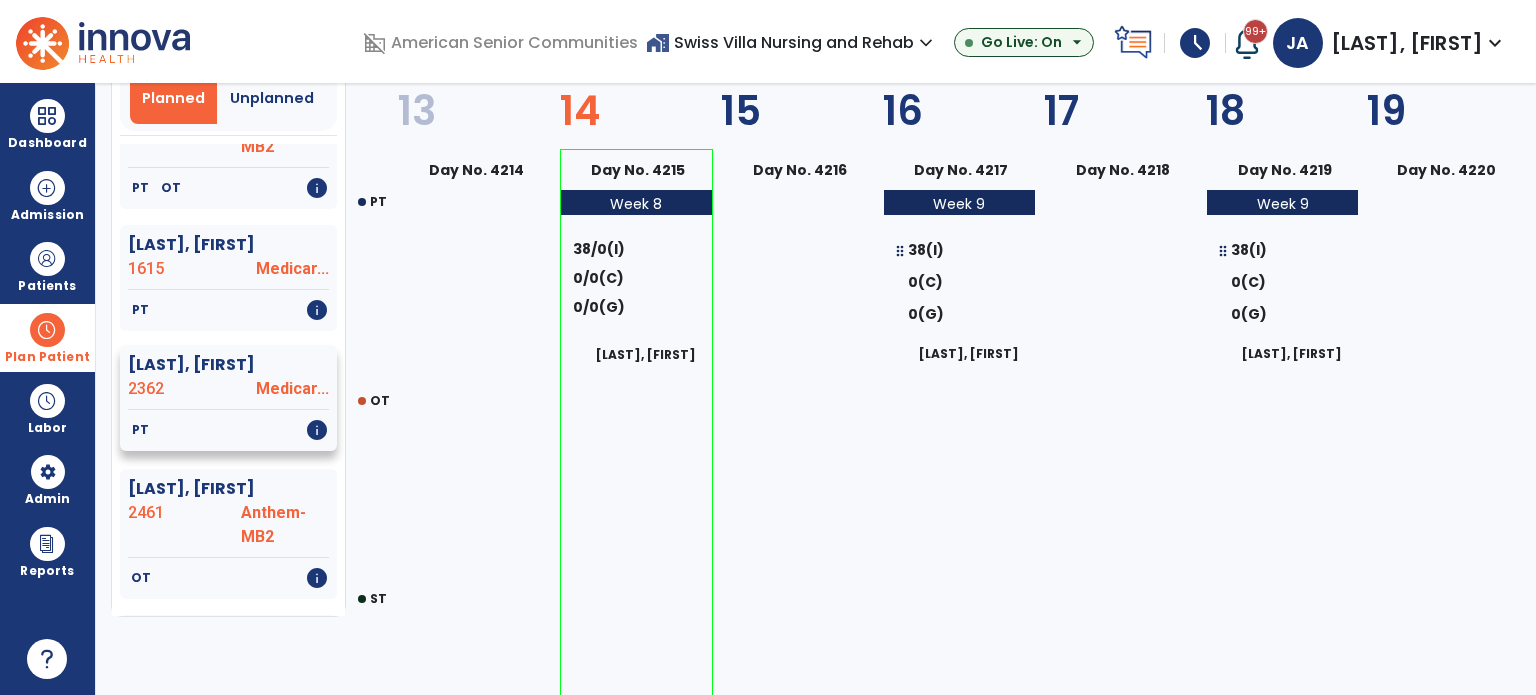 select on "********" 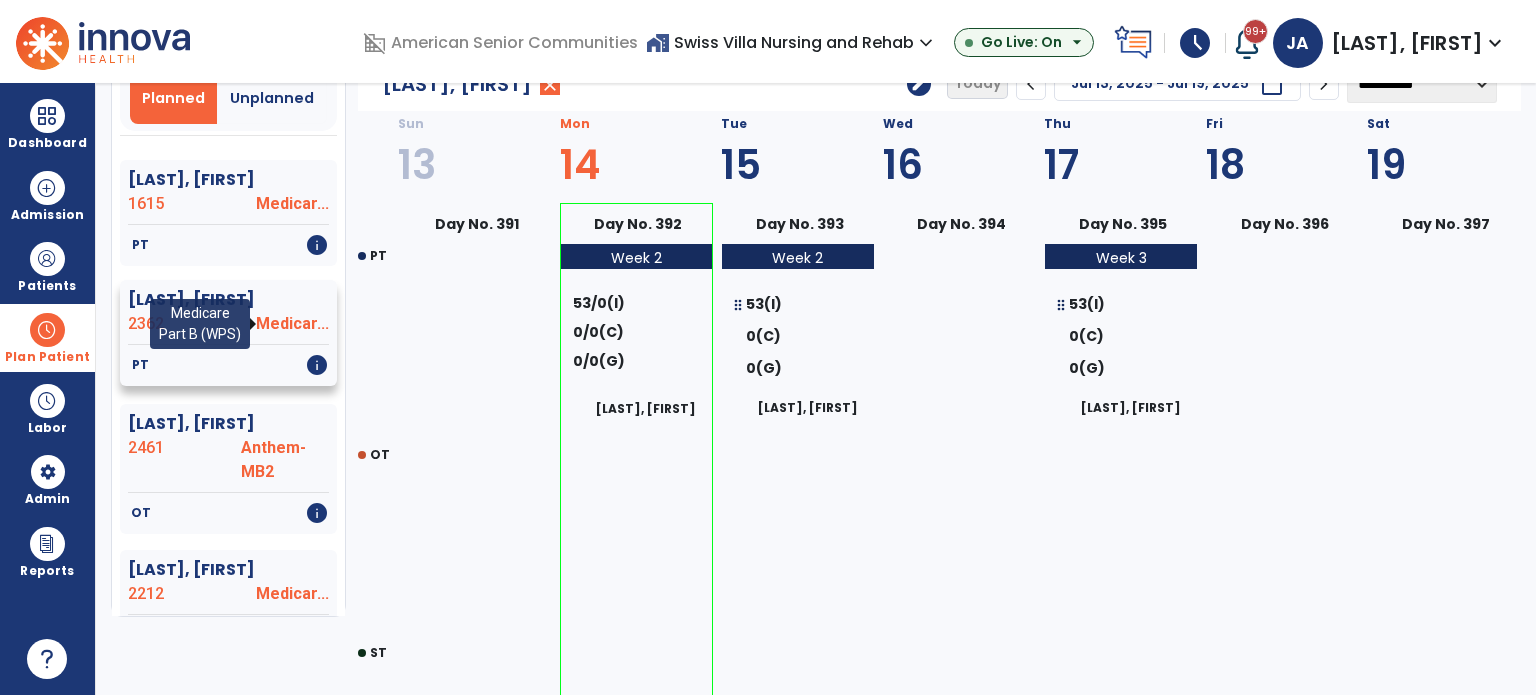 scroll, scrollTop: 1600, scrollLeft: 0, axis: vertical 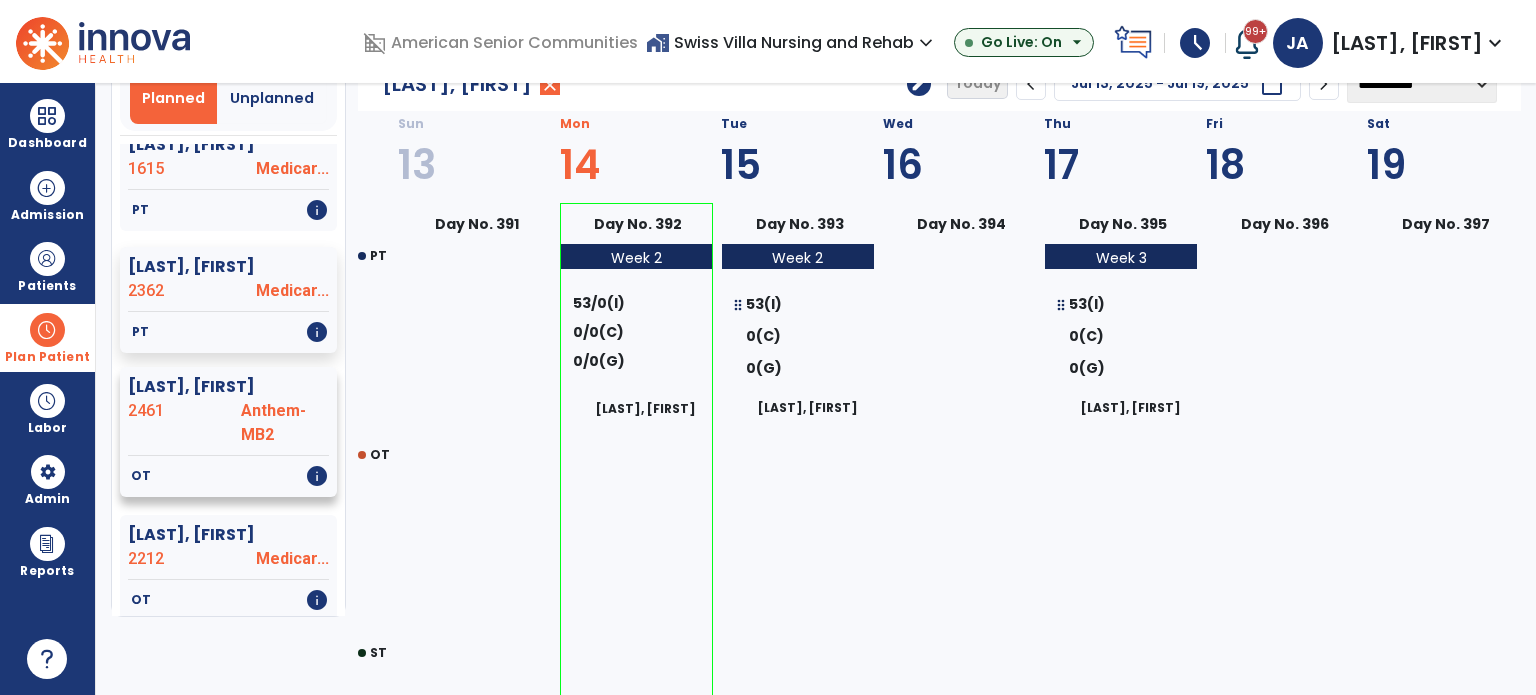 click on "2461" 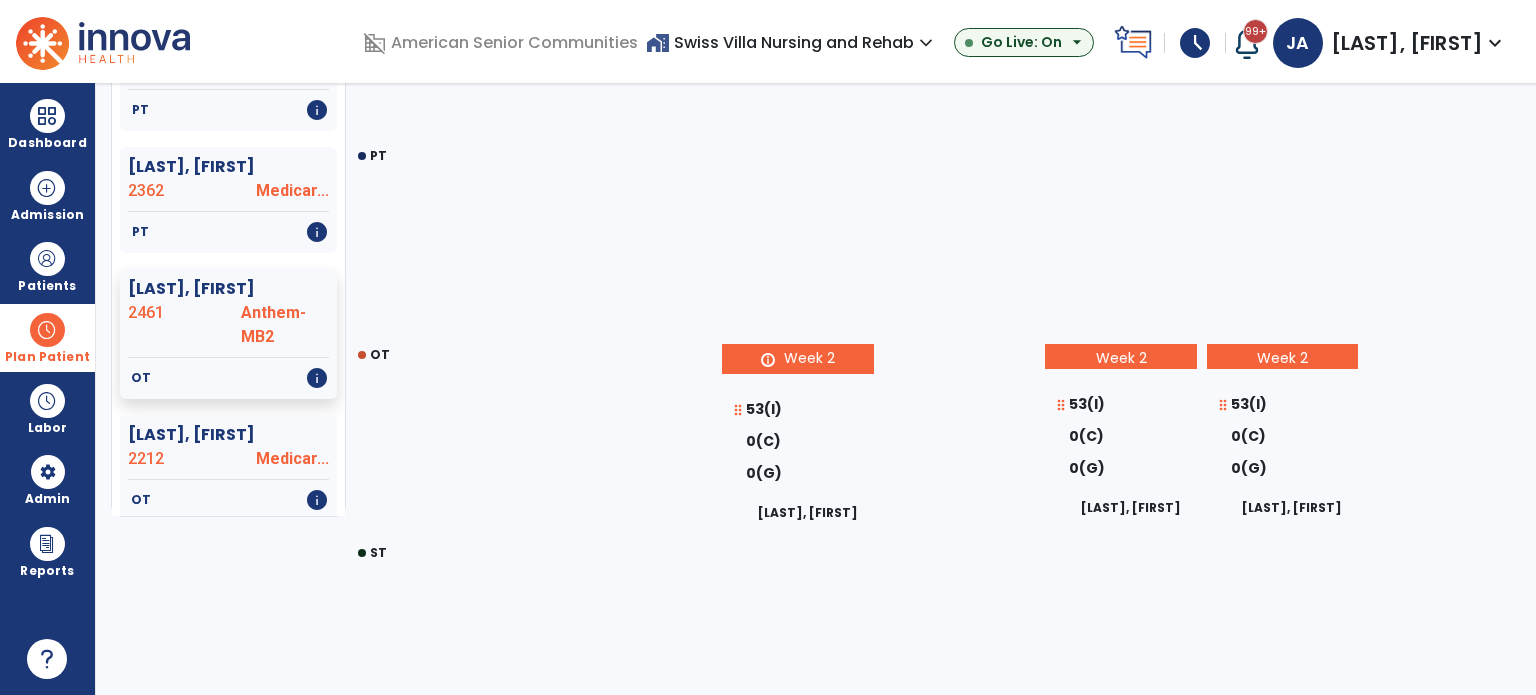scroll, scrollTop: 0, scrollLeft: 0, axis: both 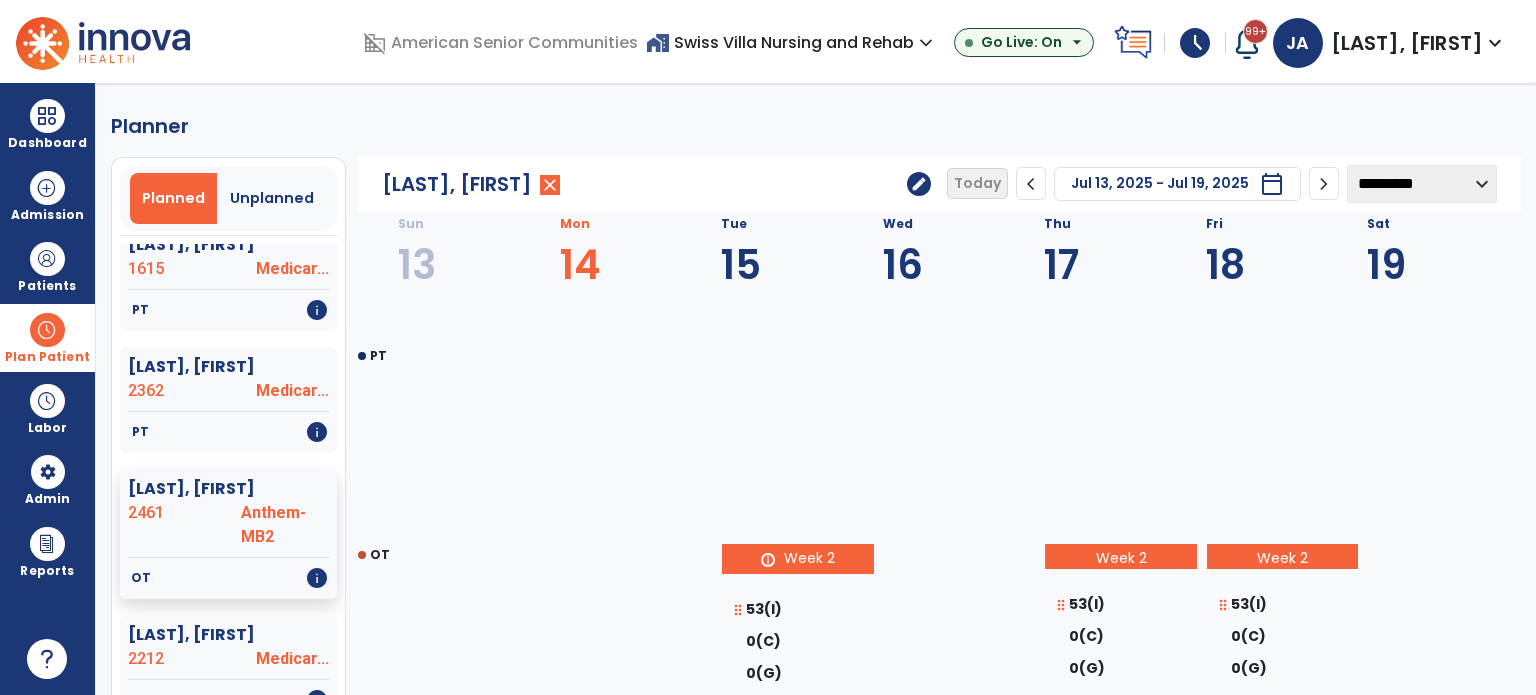 click on "**********" 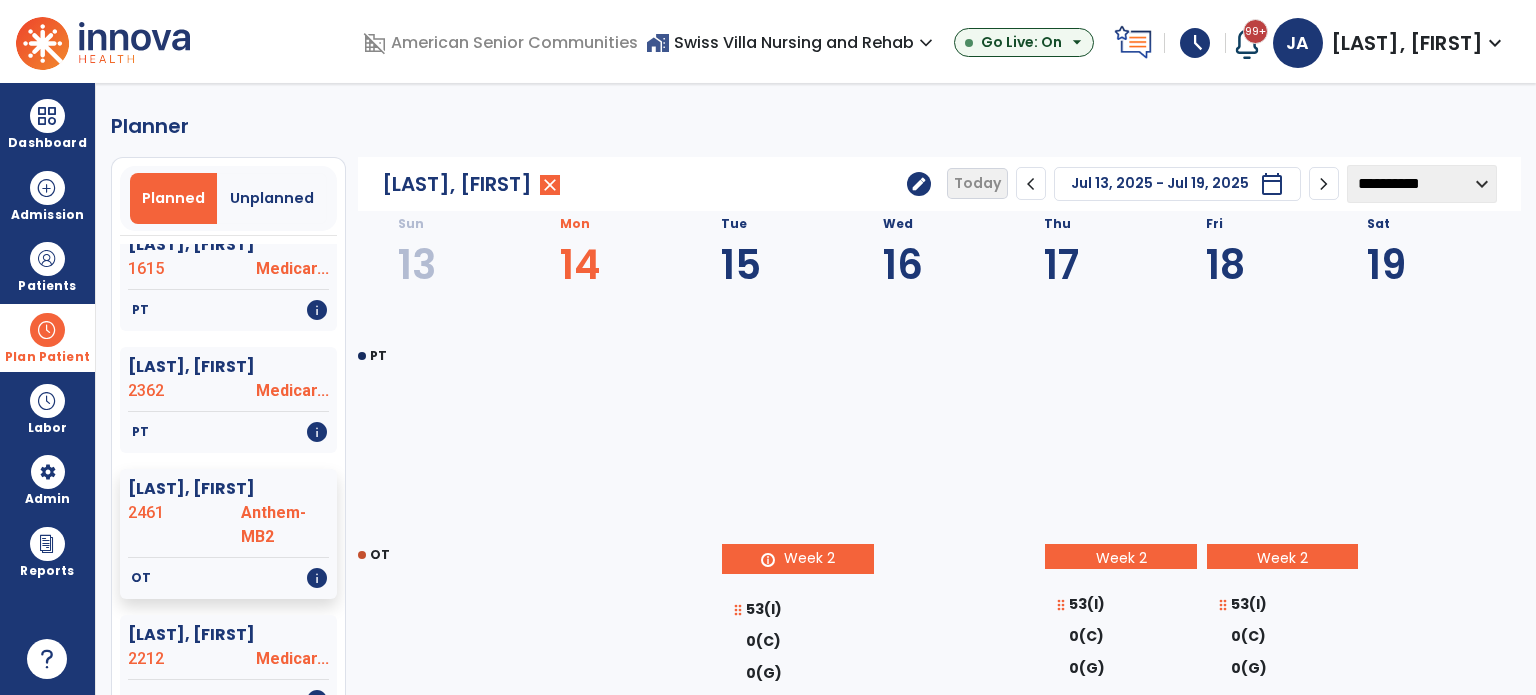 click on "**********" 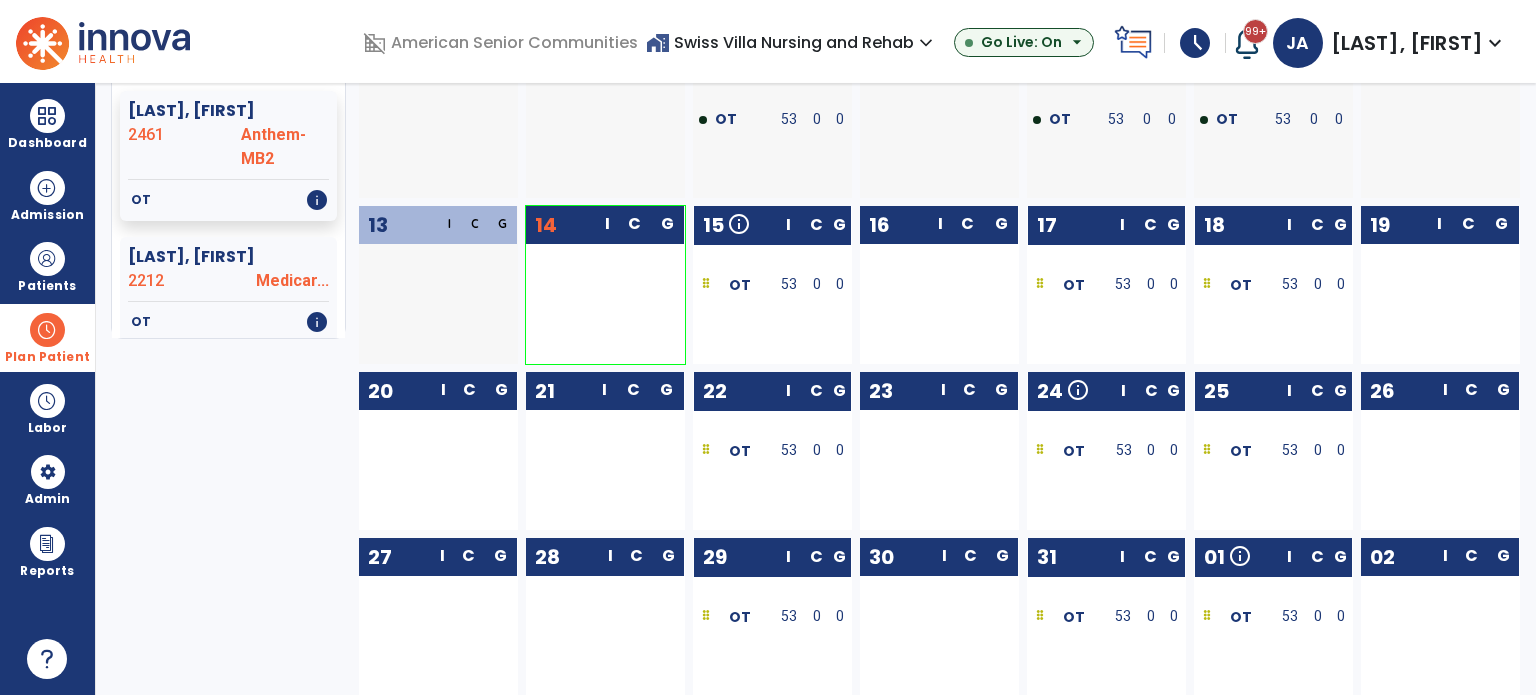 scroll, scrollTop: 379, scrollLeft: 0, axis: vertical 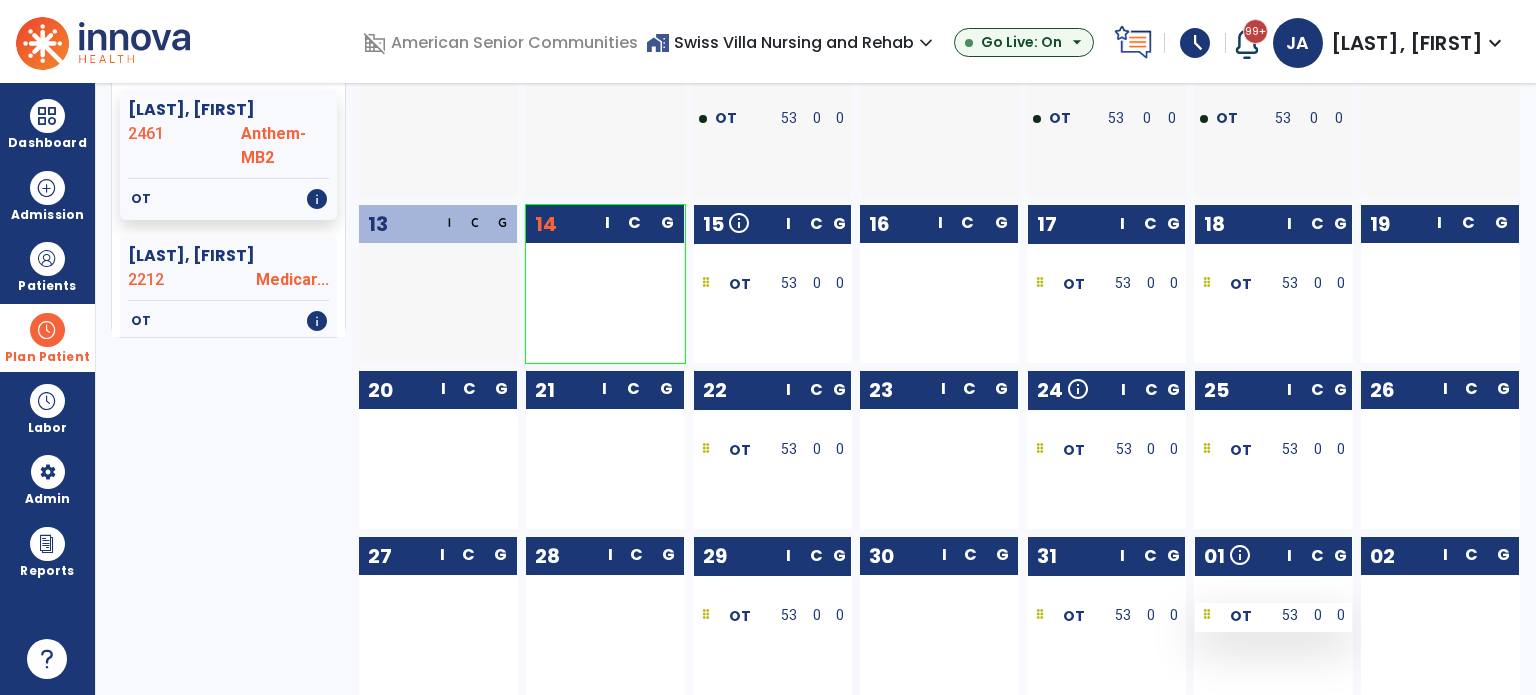 click on "53" at bounding box center [1290, 617] 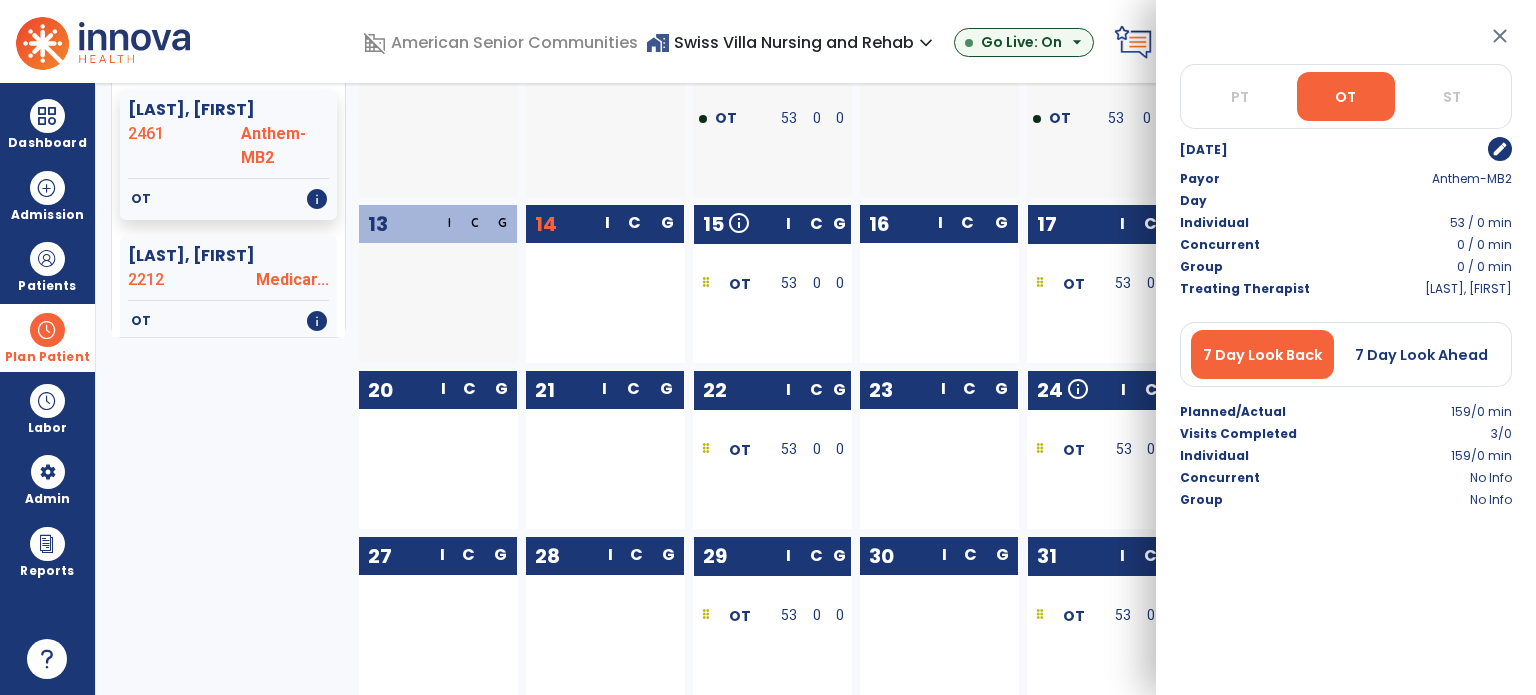 click on "edit" at bounding box center (1500, 149) 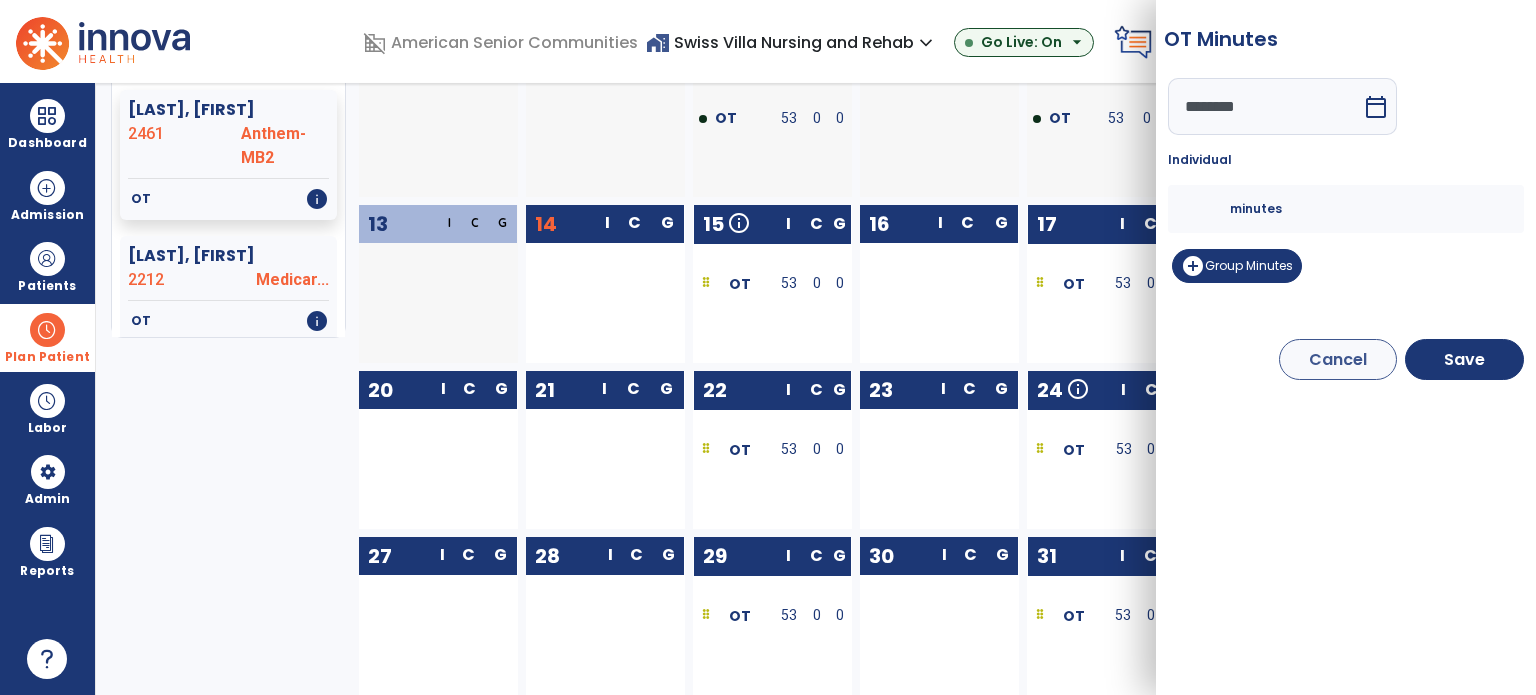 drag, startPoint x: 1208, startPoint y: 211, endPoint x: 1115, endPoint y: 211, distance: 93 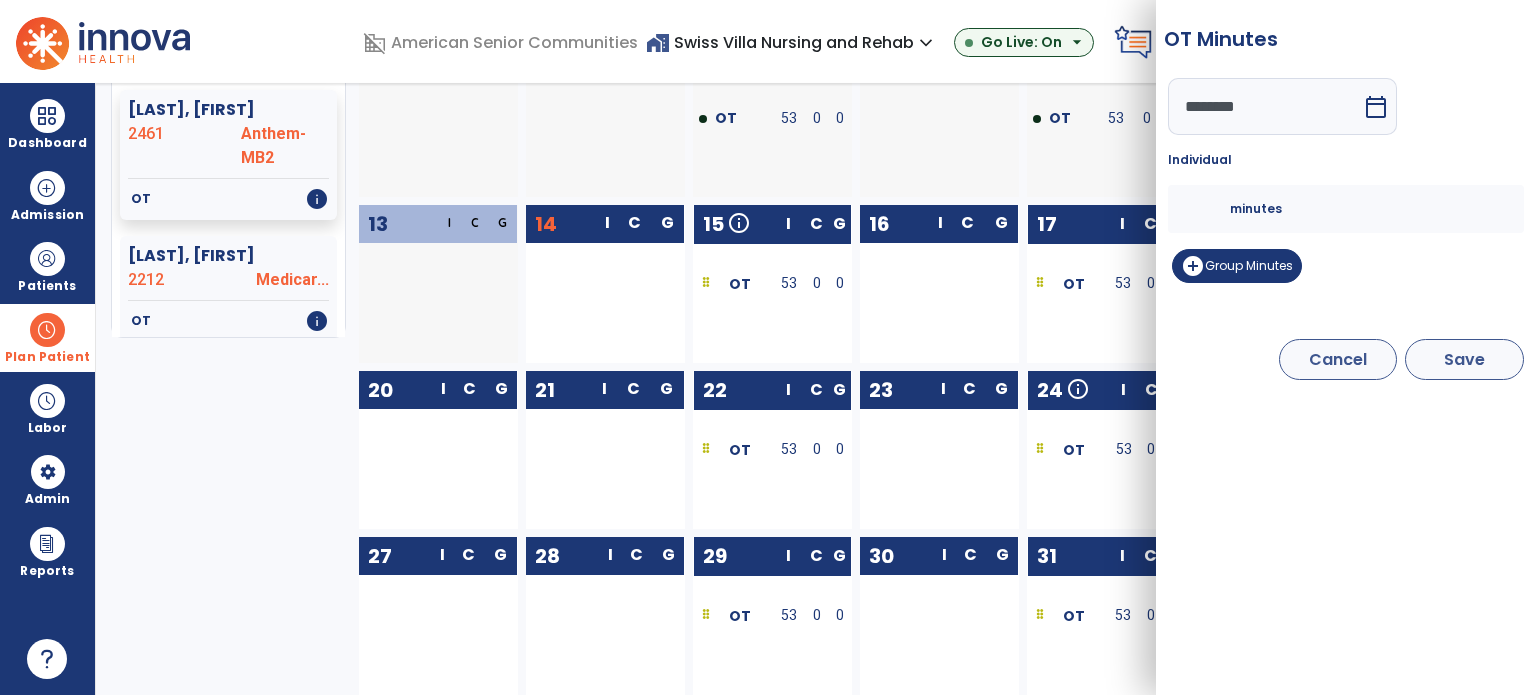 type on "*" 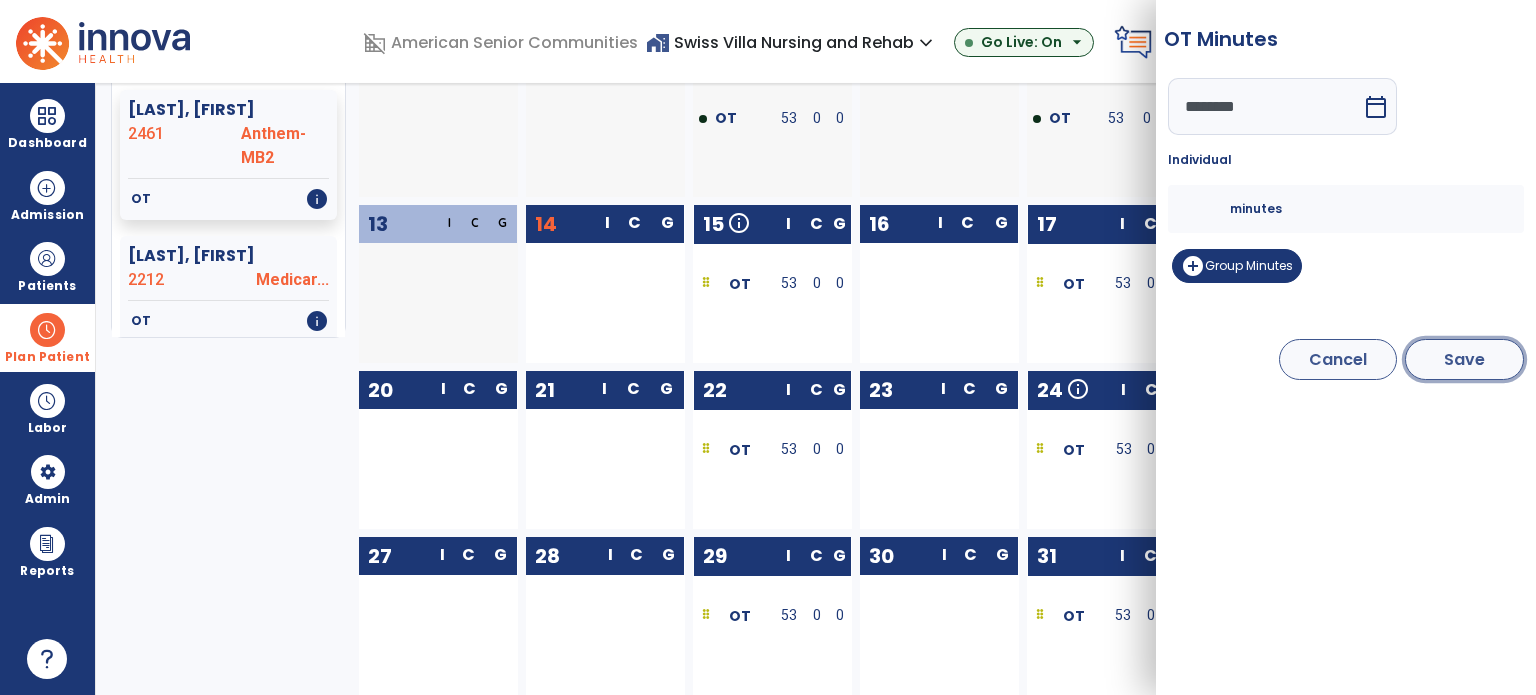 click on "Save" at bounding box center (1464, 359) 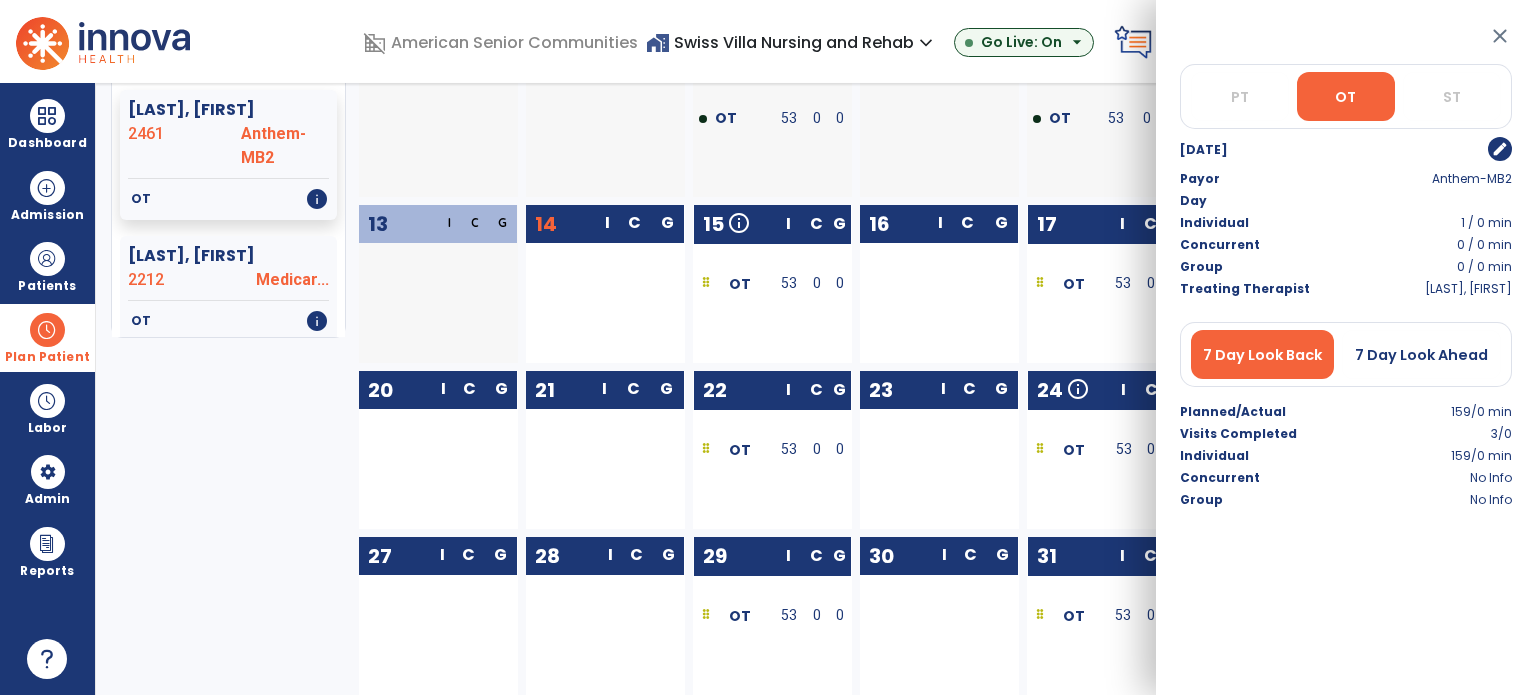 click on "close" at bounding box center (1500, 36) 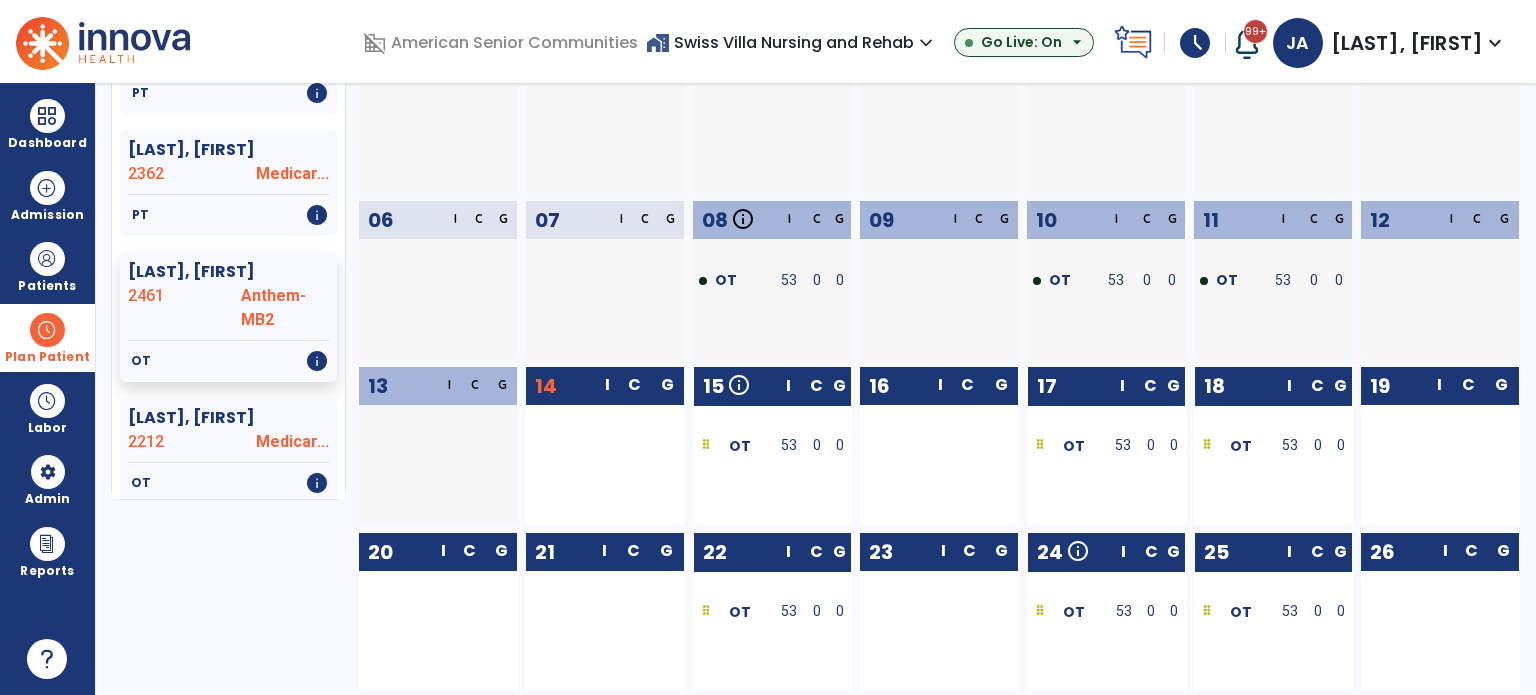 scroll, scrollTop: 0, scrollLeft: 0, axis: both 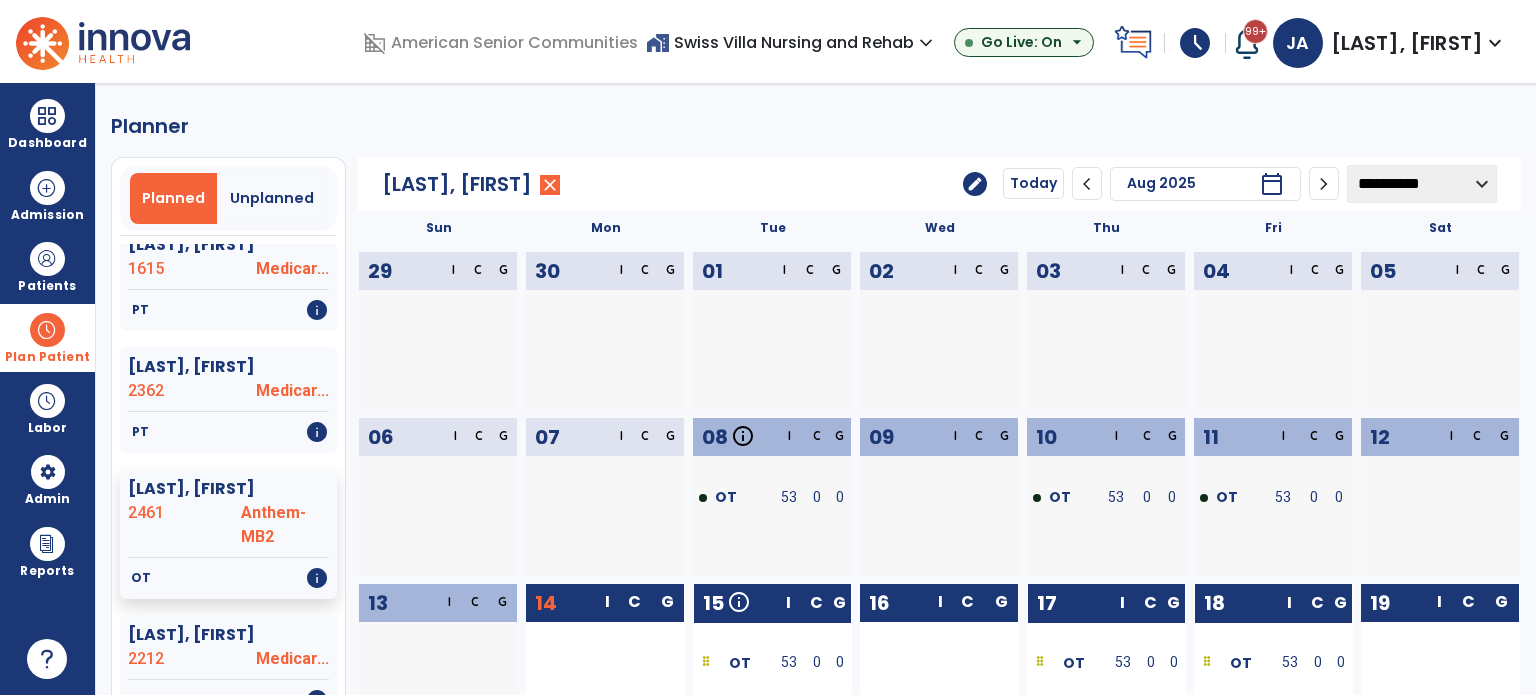 click on "**********" 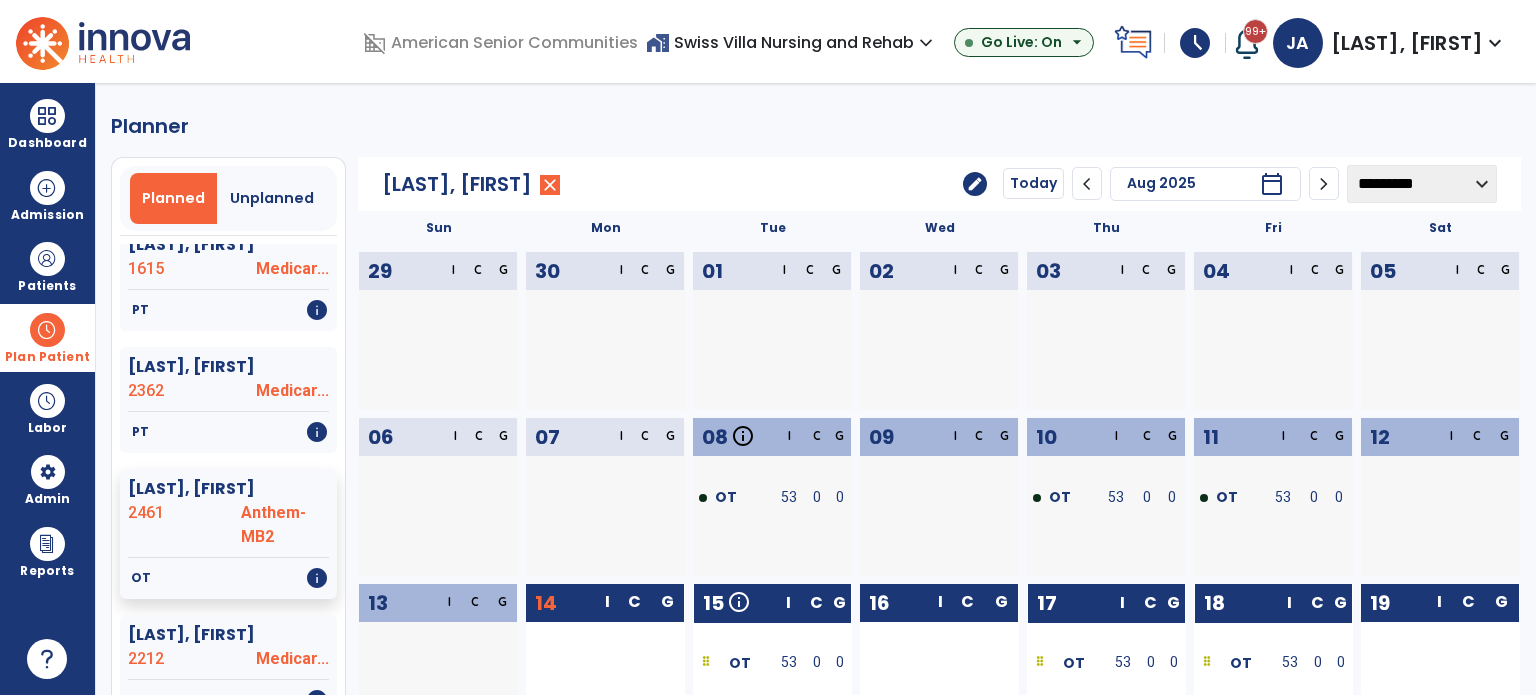 click on "**********" 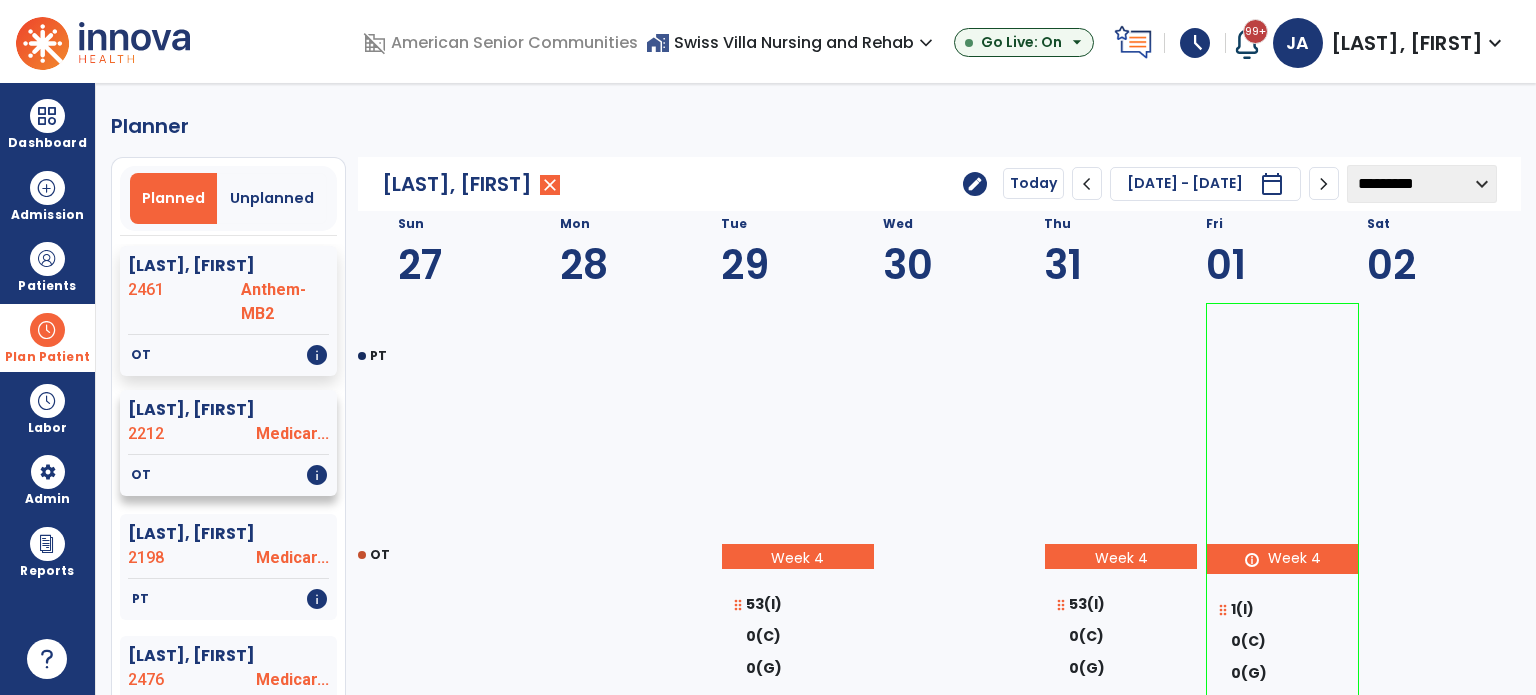scroll, scrollTop: 1844, scrollLeft: 0, axis: vertical 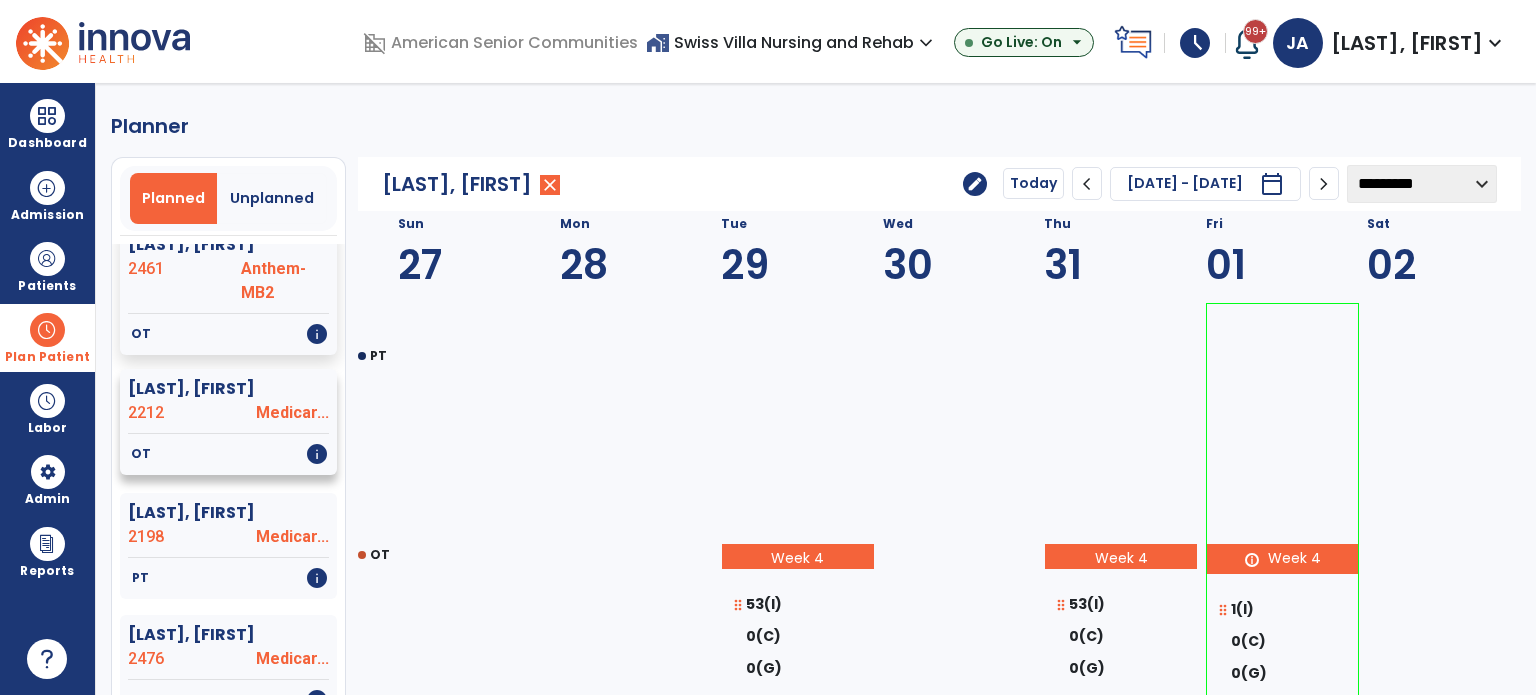 click on "[LAST], [FIRST]  2212 Medicar..." 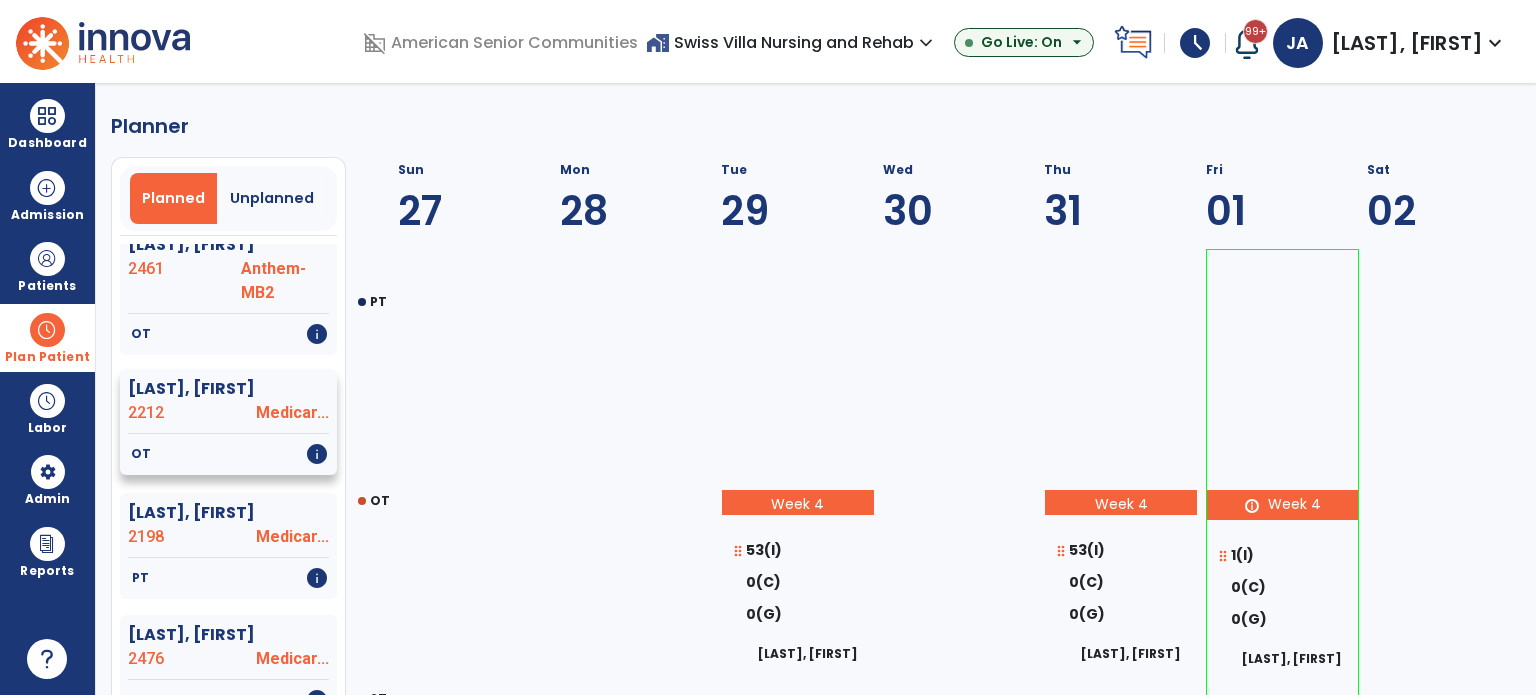 select on "********" 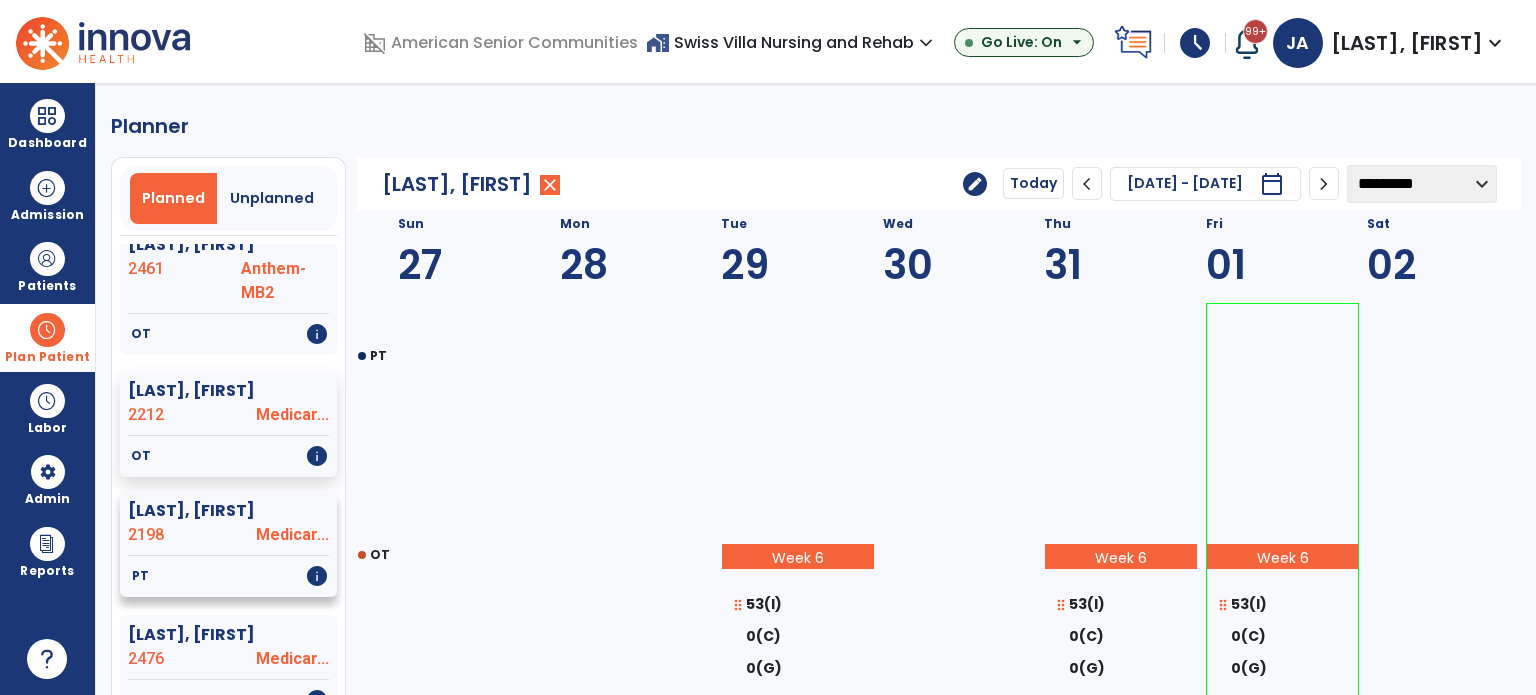 click on "2198" 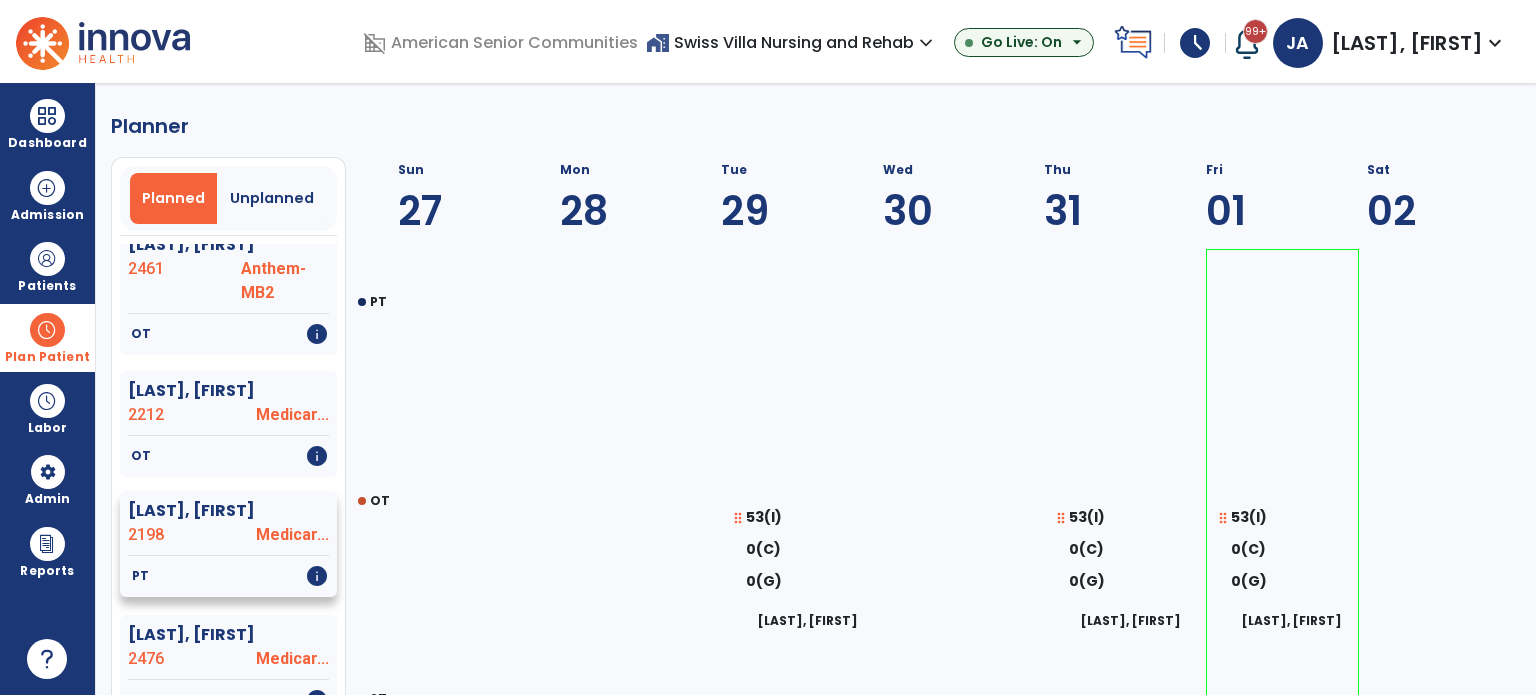 select on "********" 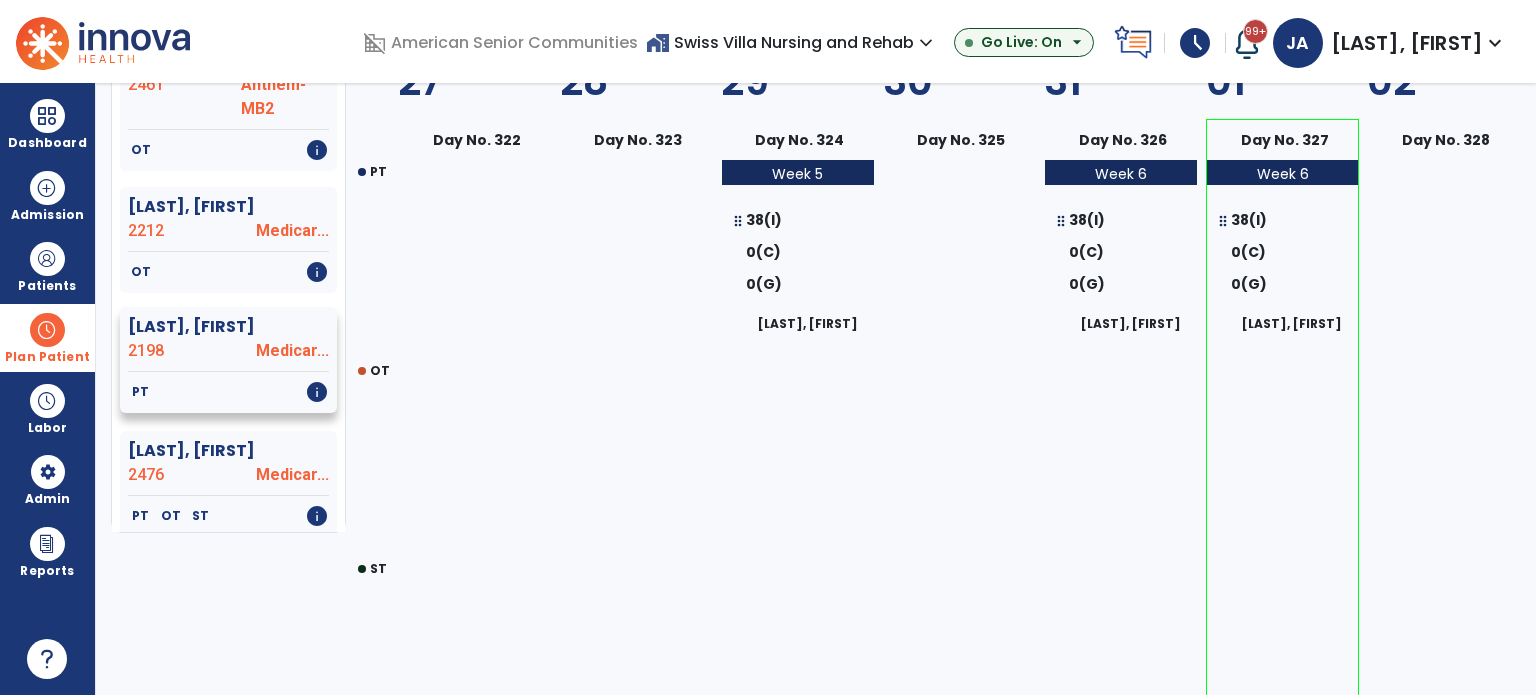 scroll, scrollTop: 200, scrollLeft: 0, axis: vertical 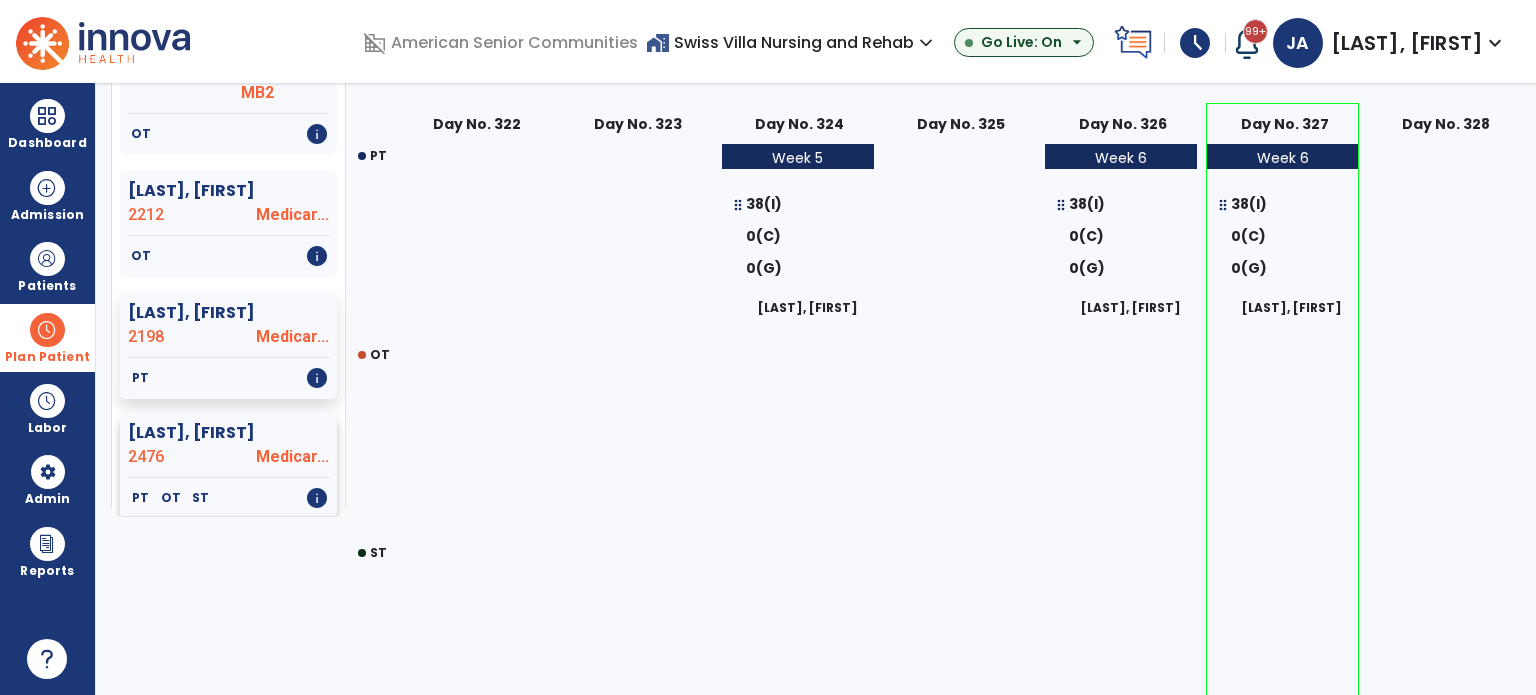 click on "[LAST], [FIRST]" 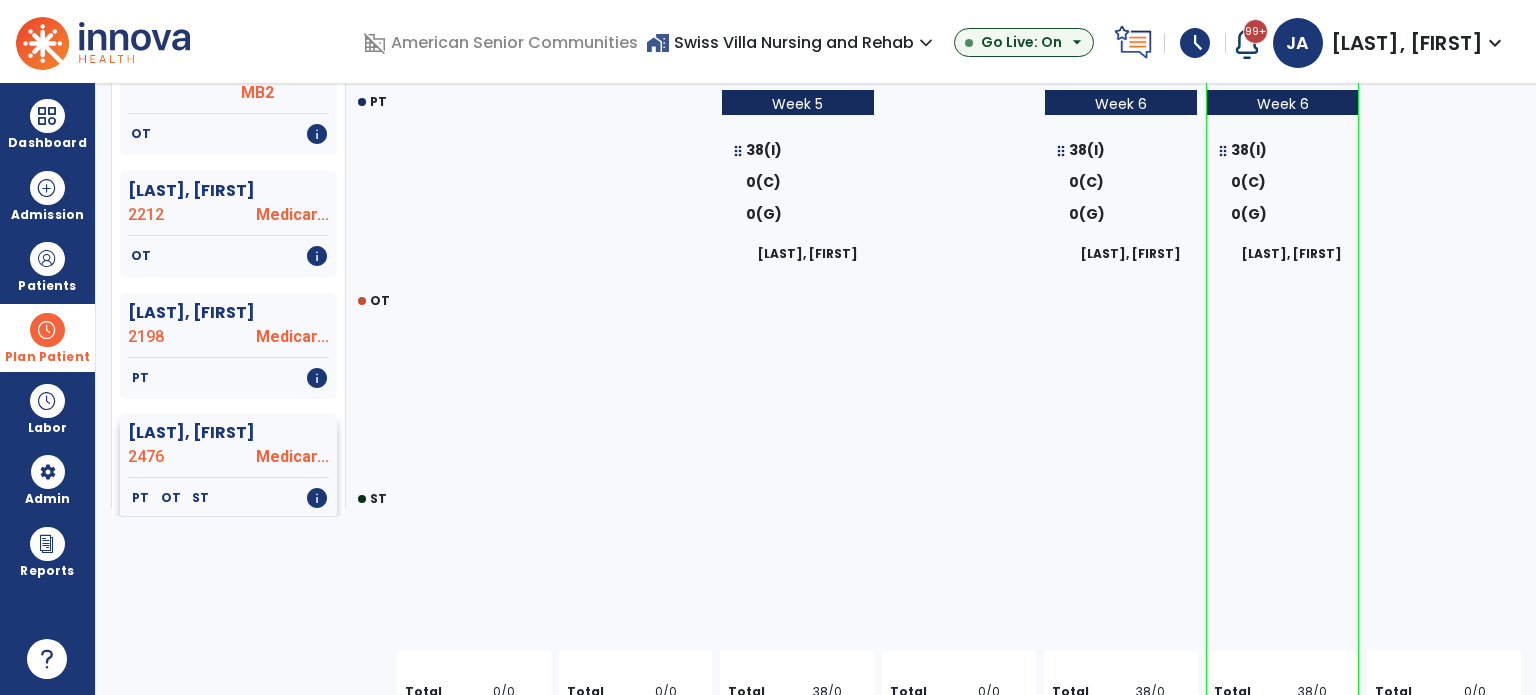 select on "********" 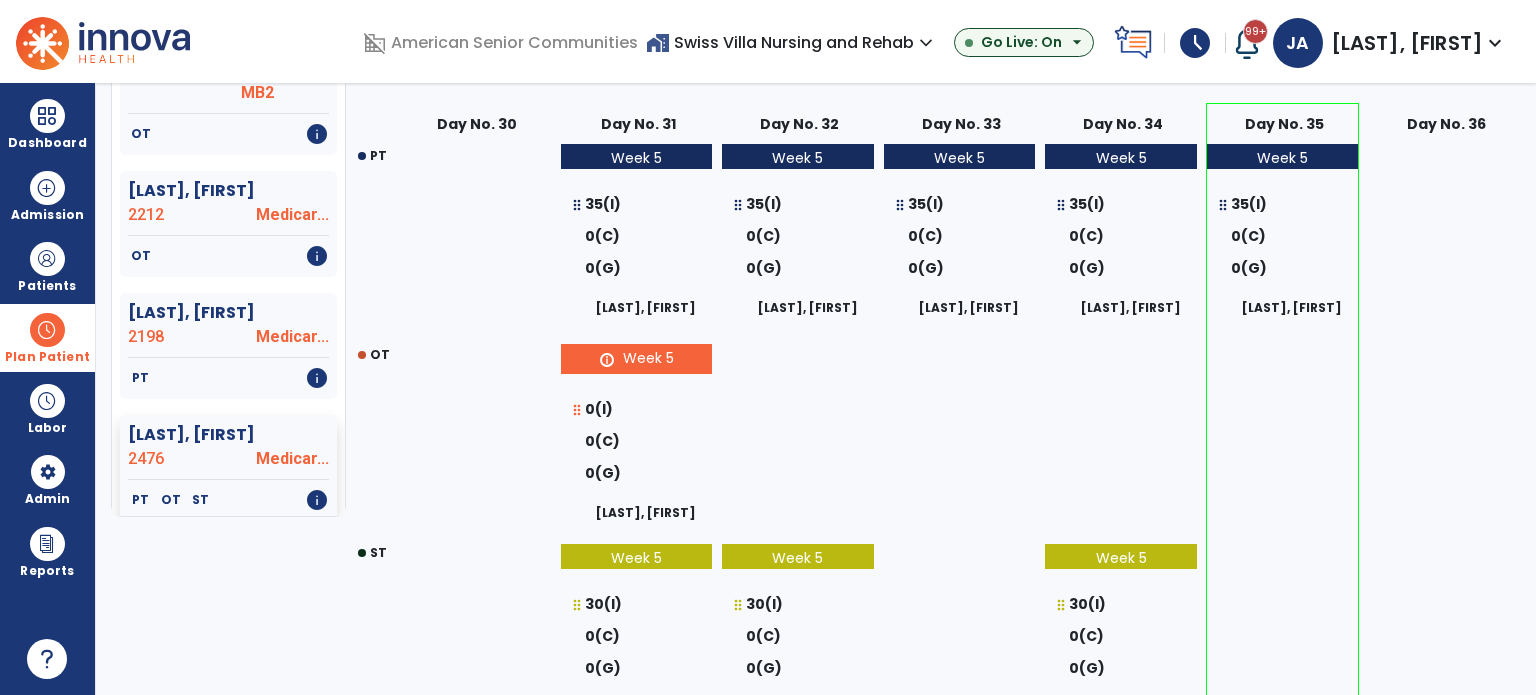 click on "Recertification  OT Upcoming" at bounding box center [0, 0] 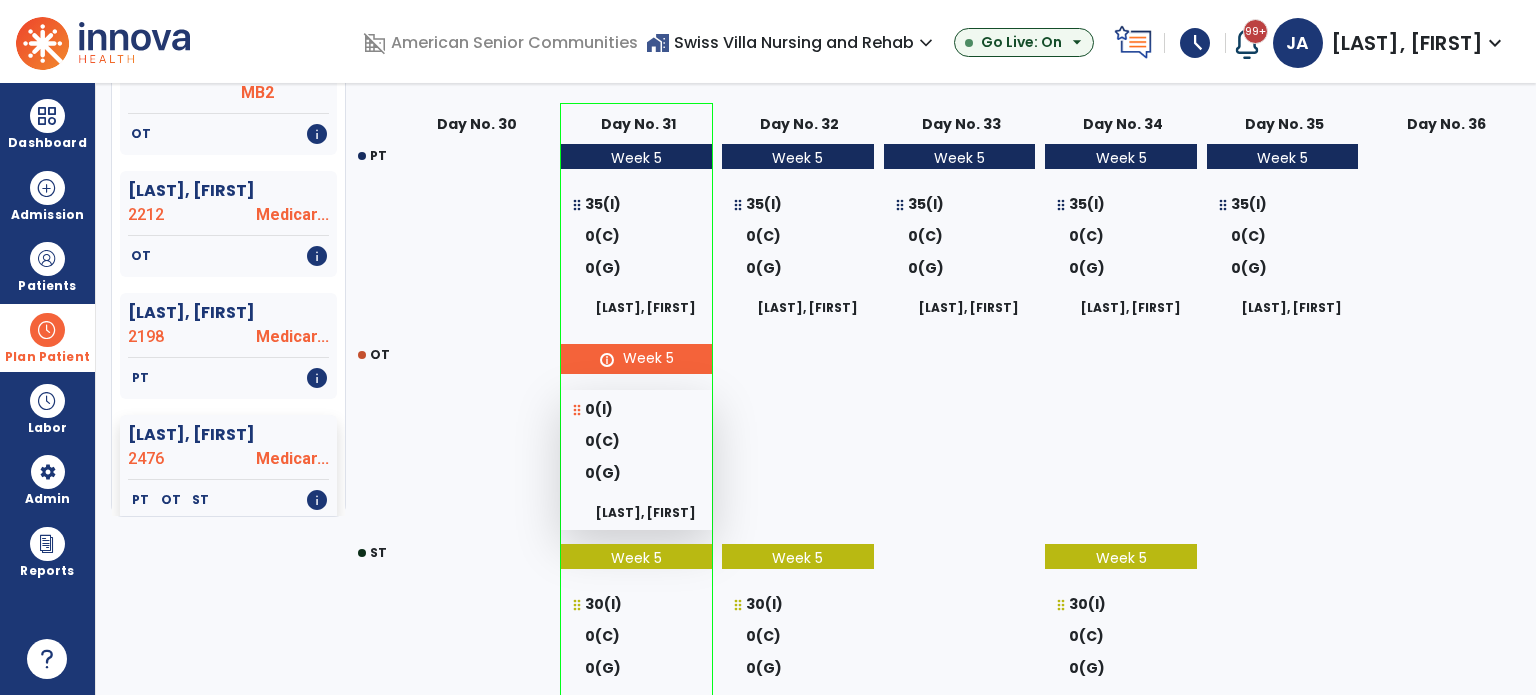 click on "0(I)" at bounding box center [599, 409] 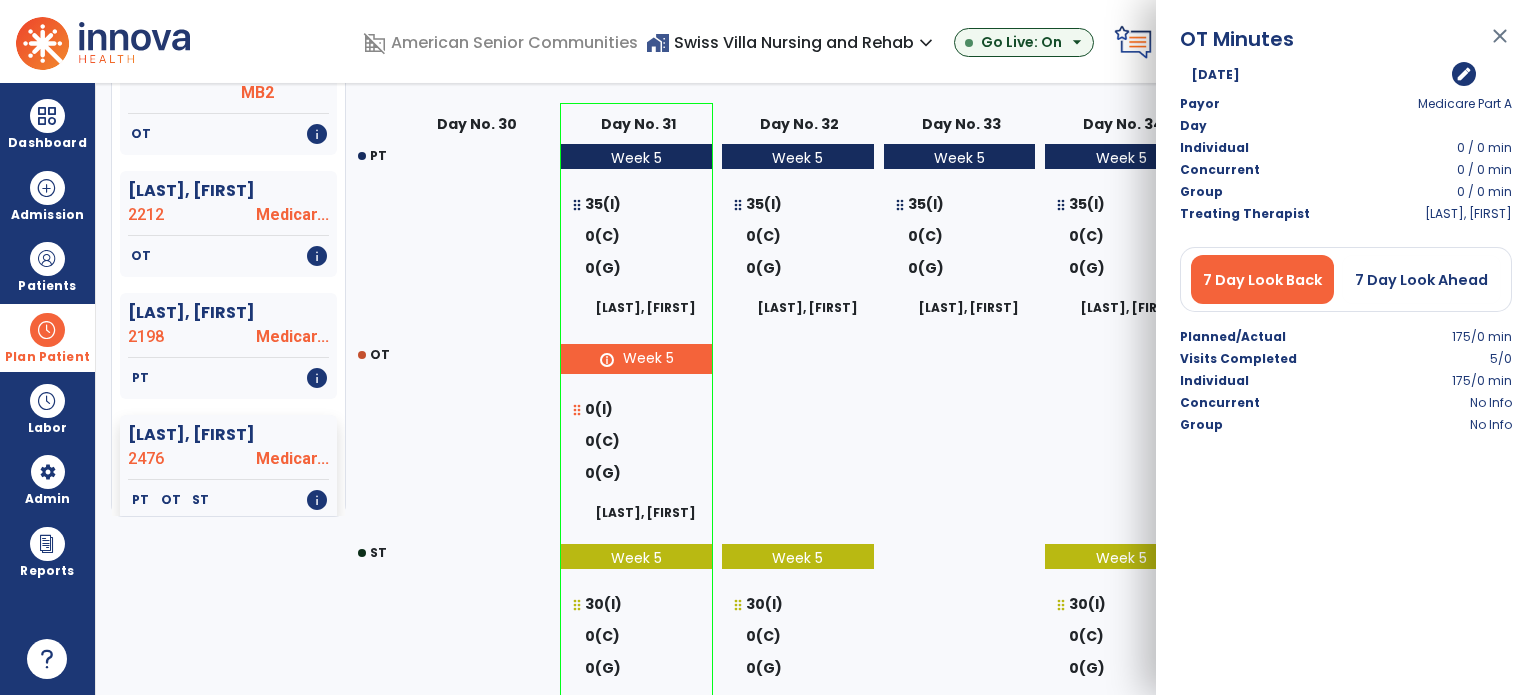 click on "close" at bounding box center (1500, 36) 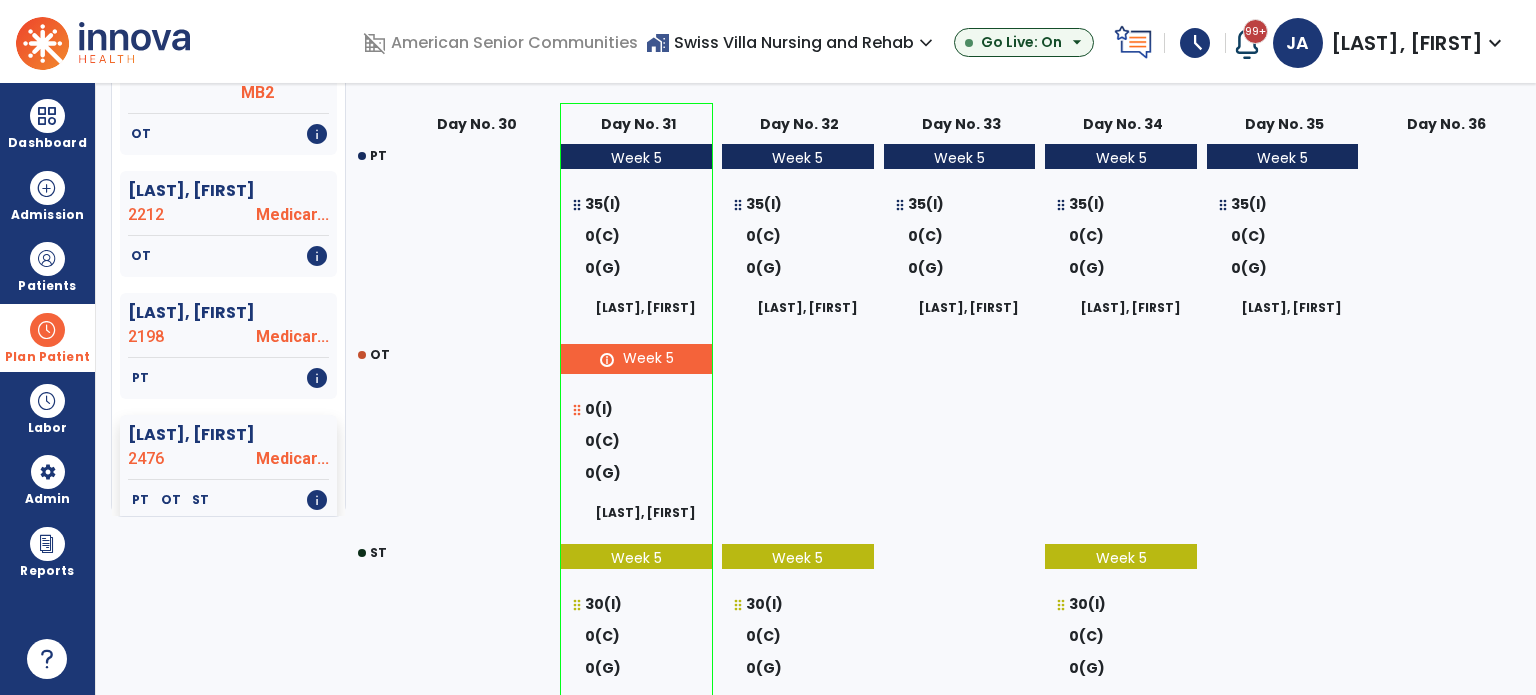 click on "Recertification  OT Upcoming  Week 5" at bounding box center [637, 359] 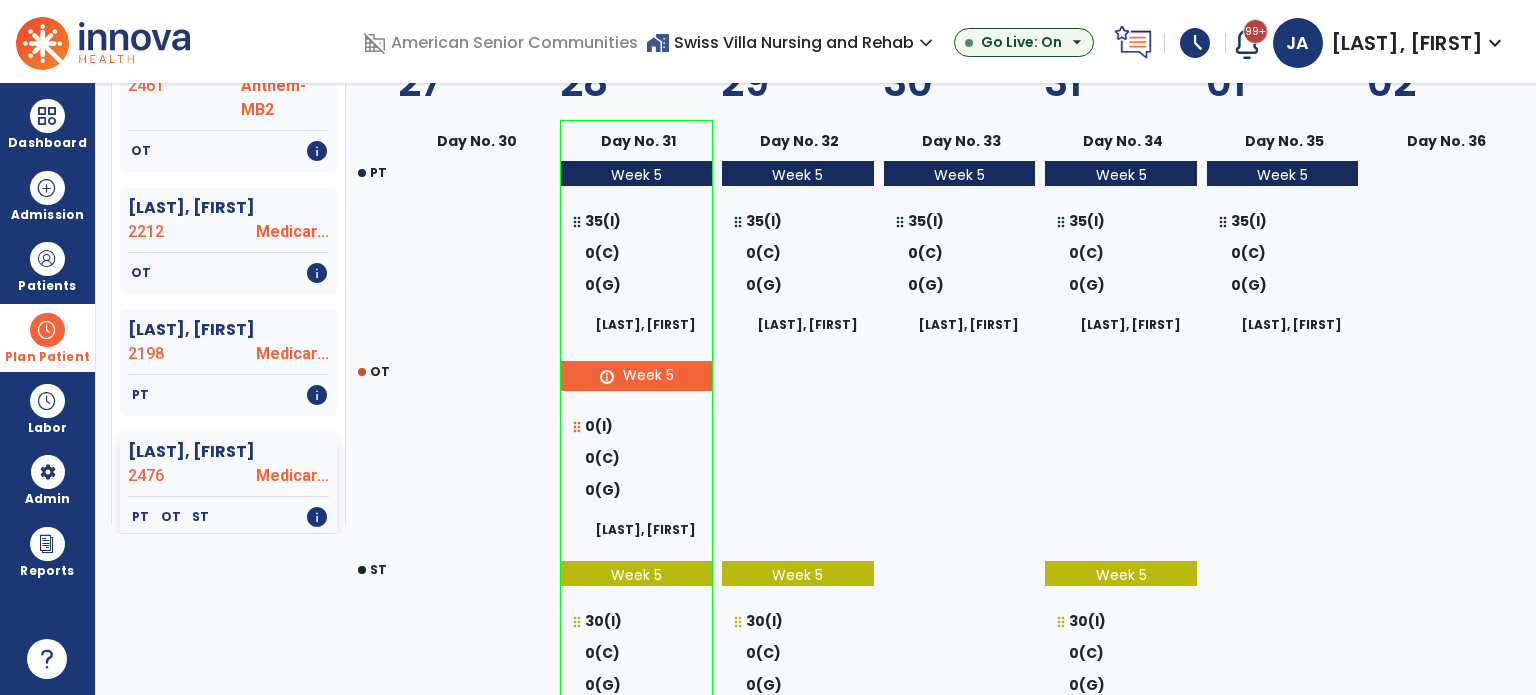 scroll, scrollTop: 309, scrollLeft: 0, axis: vertical 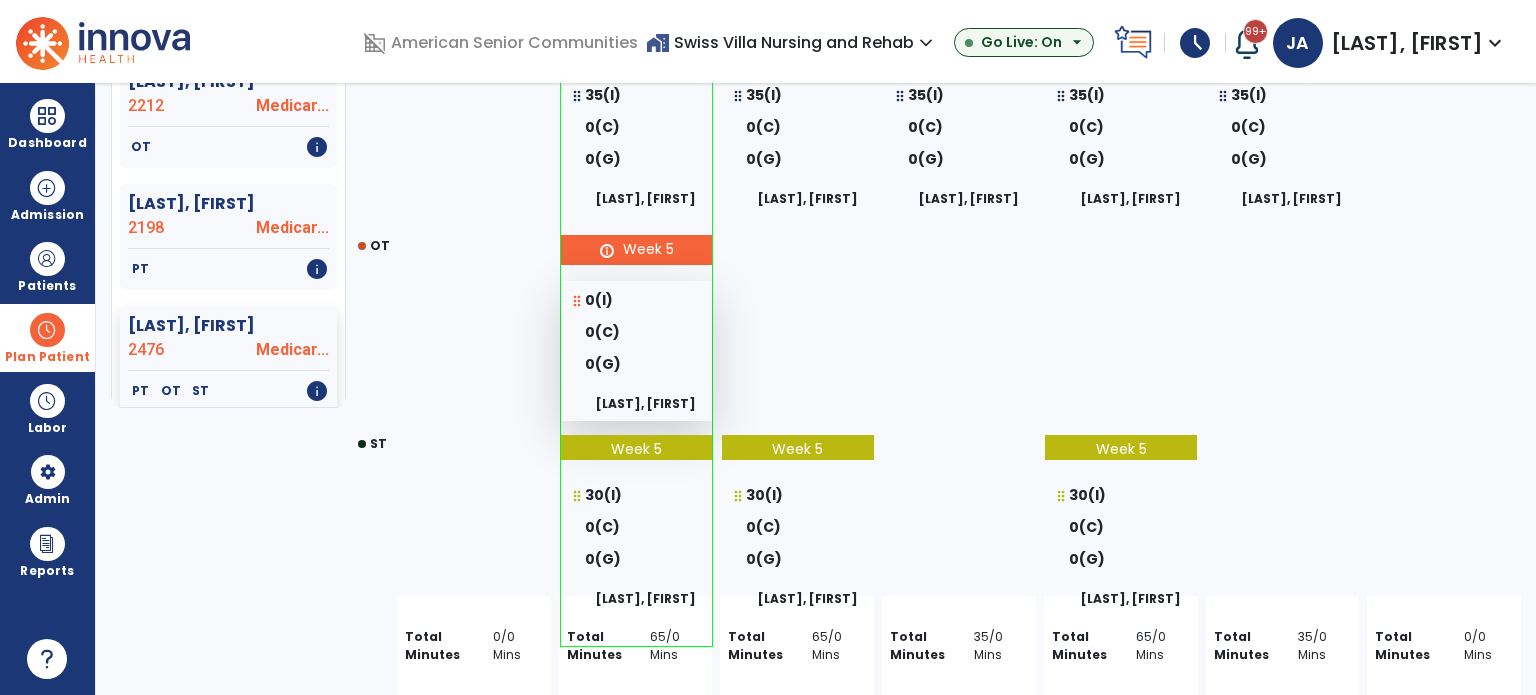 click on "0(C)" at bounding box center (637, 128) 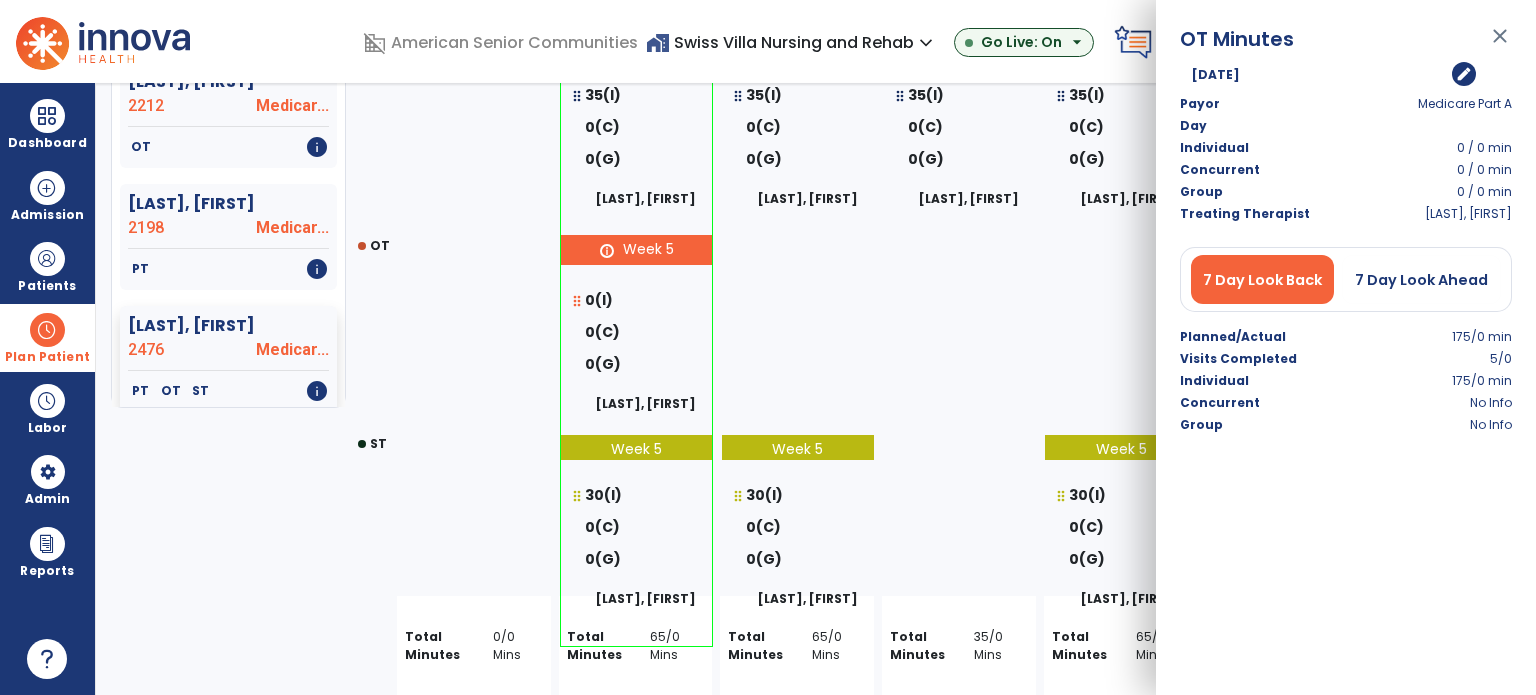 click on "edit" at bounding box center [1464, 74] 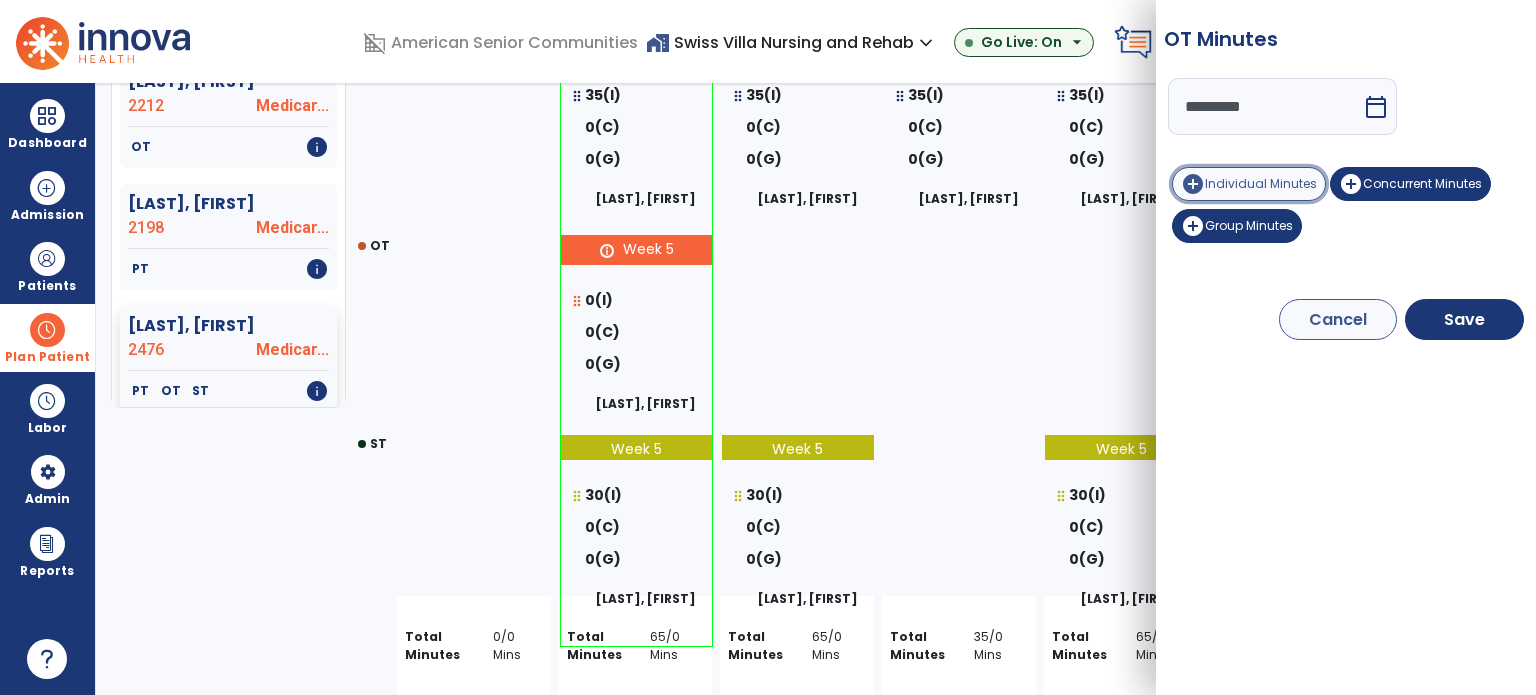 click on "add_circle   Individual Minutes" at bounding box center (1249, 184) 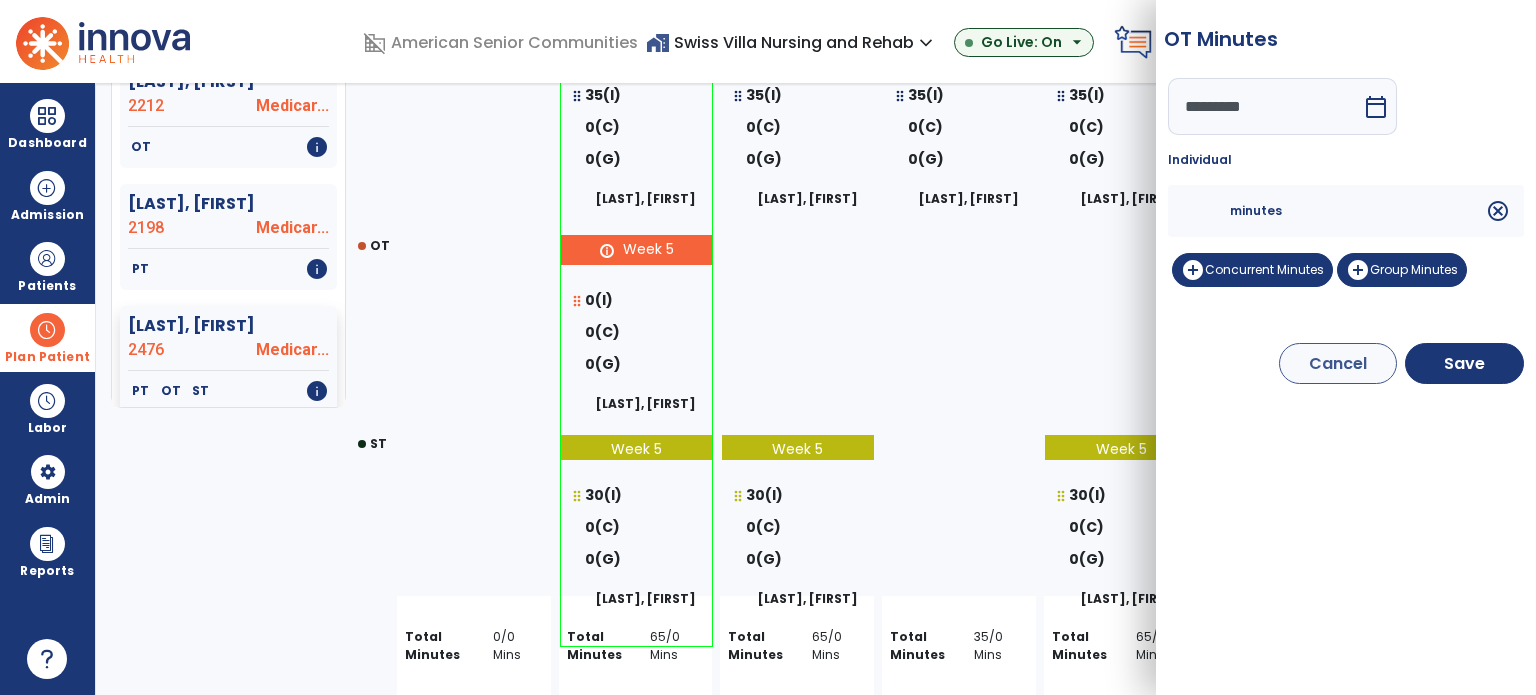 click at bounding box center (1206, 211) 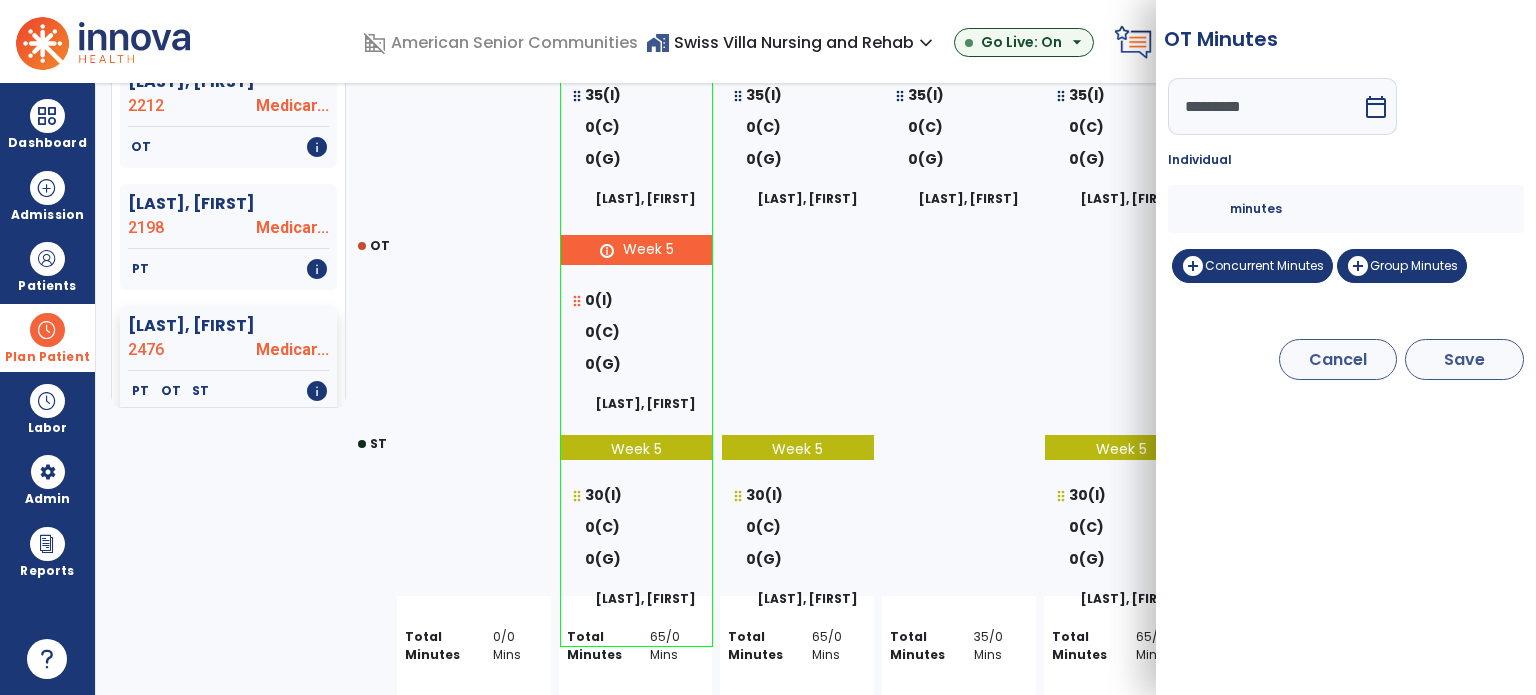 type on "**" 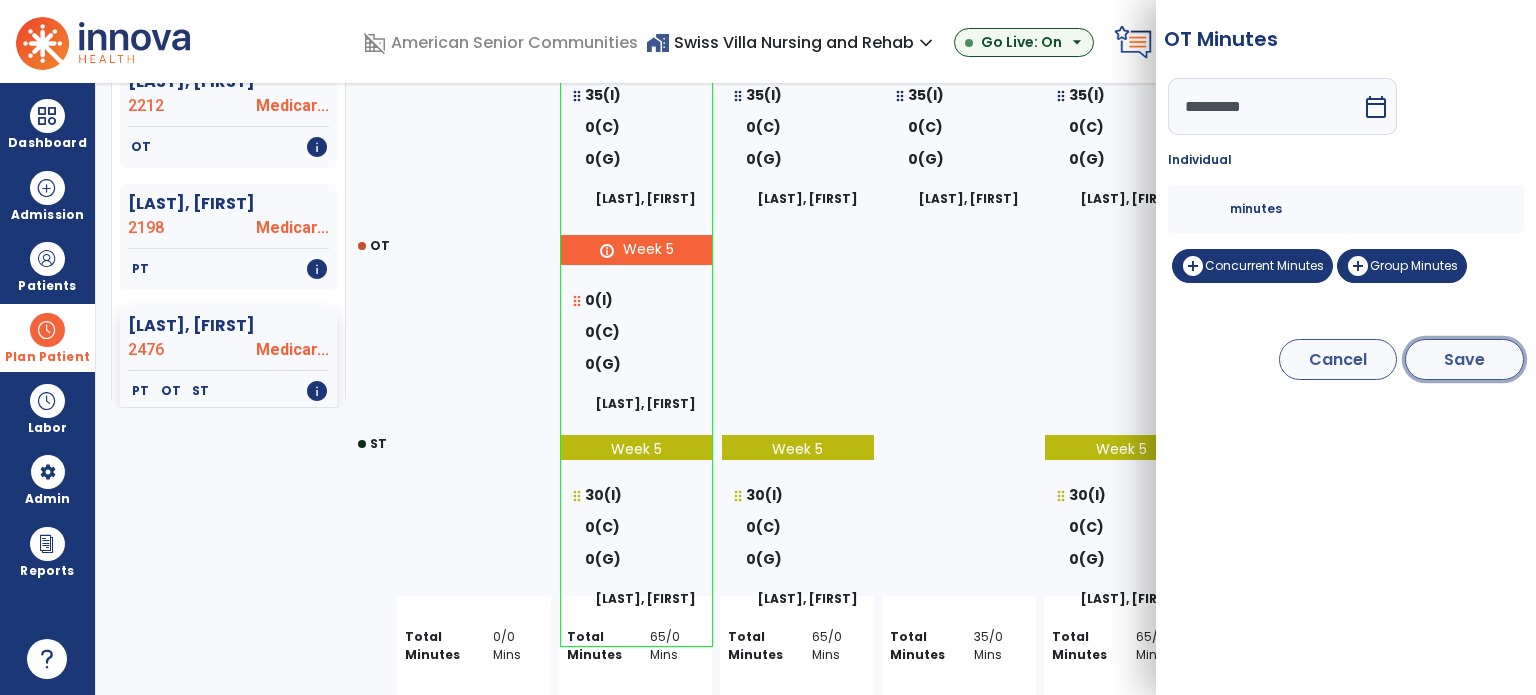 click on "Save" at bounding box center (1464, 359) 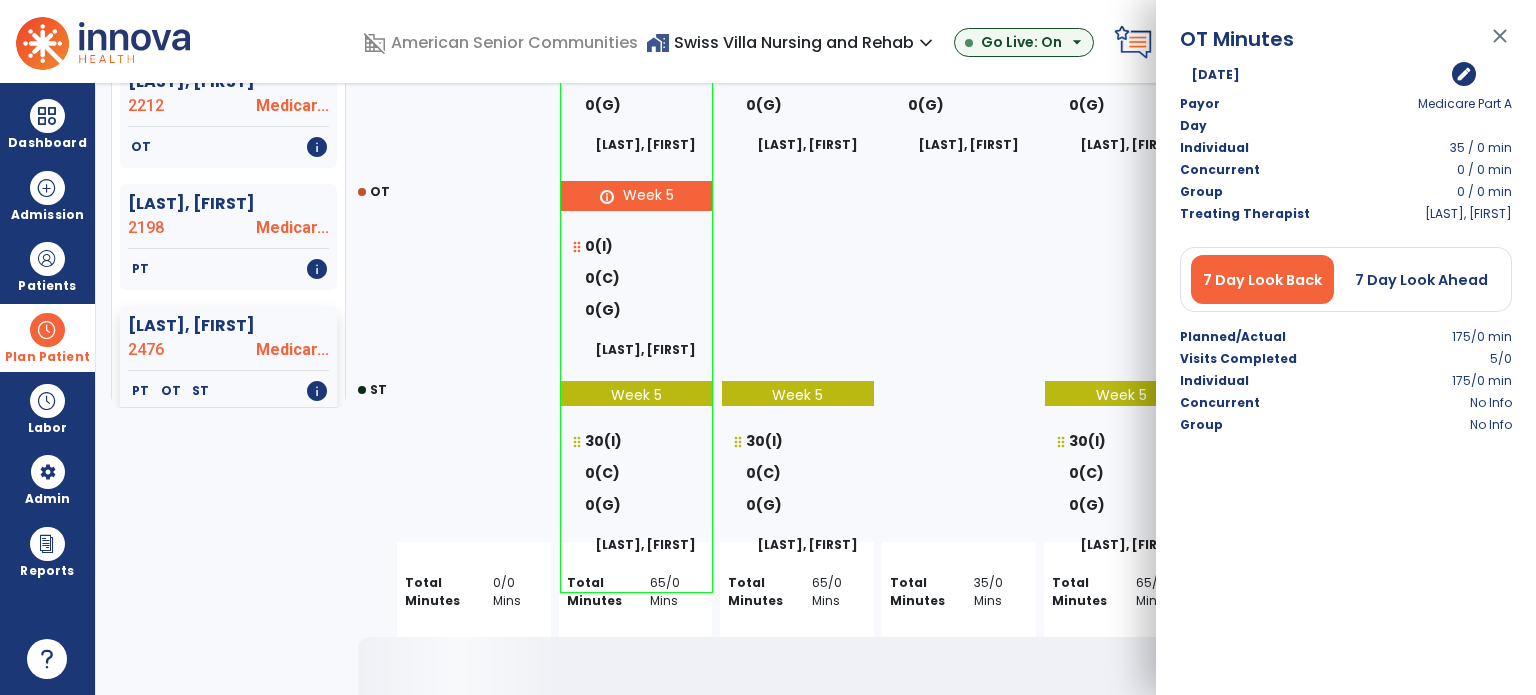 select on "********" 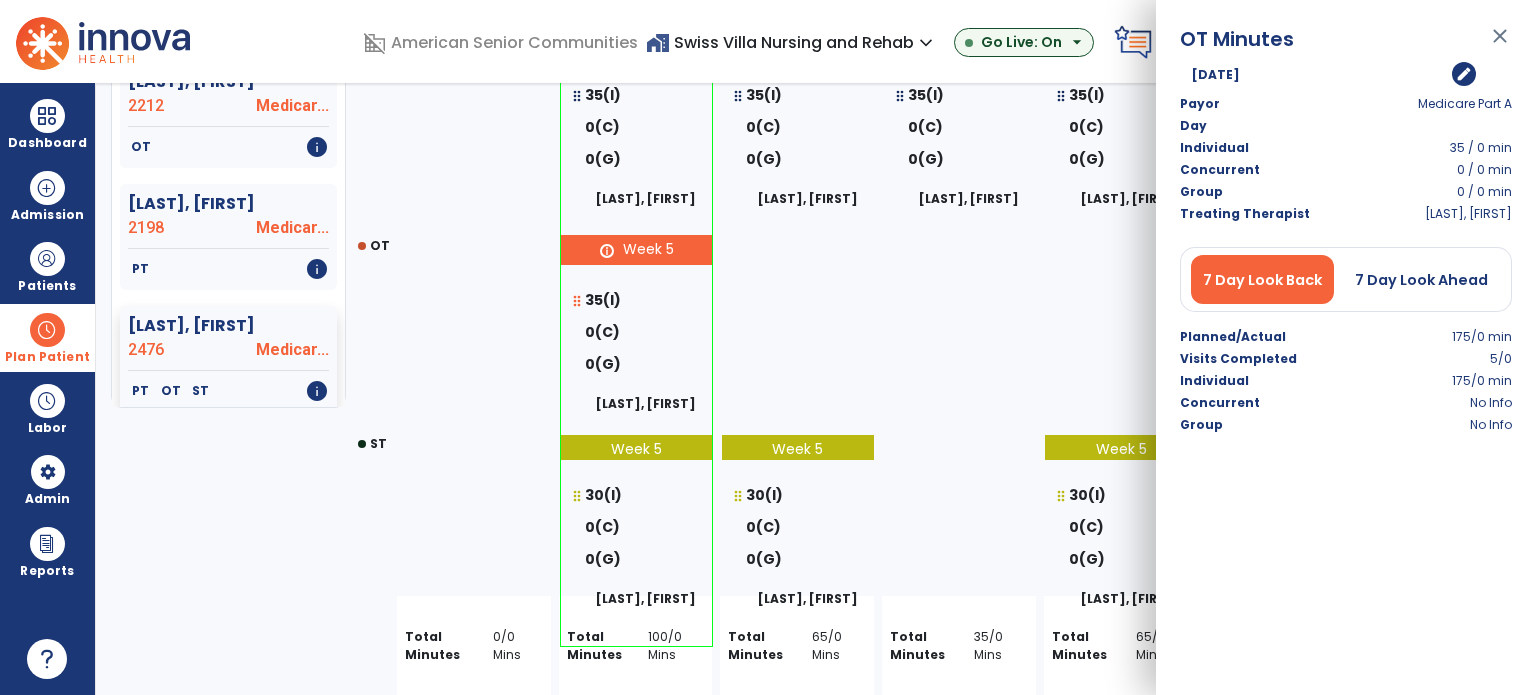 click on "close" at bounding box center [1500, 36] 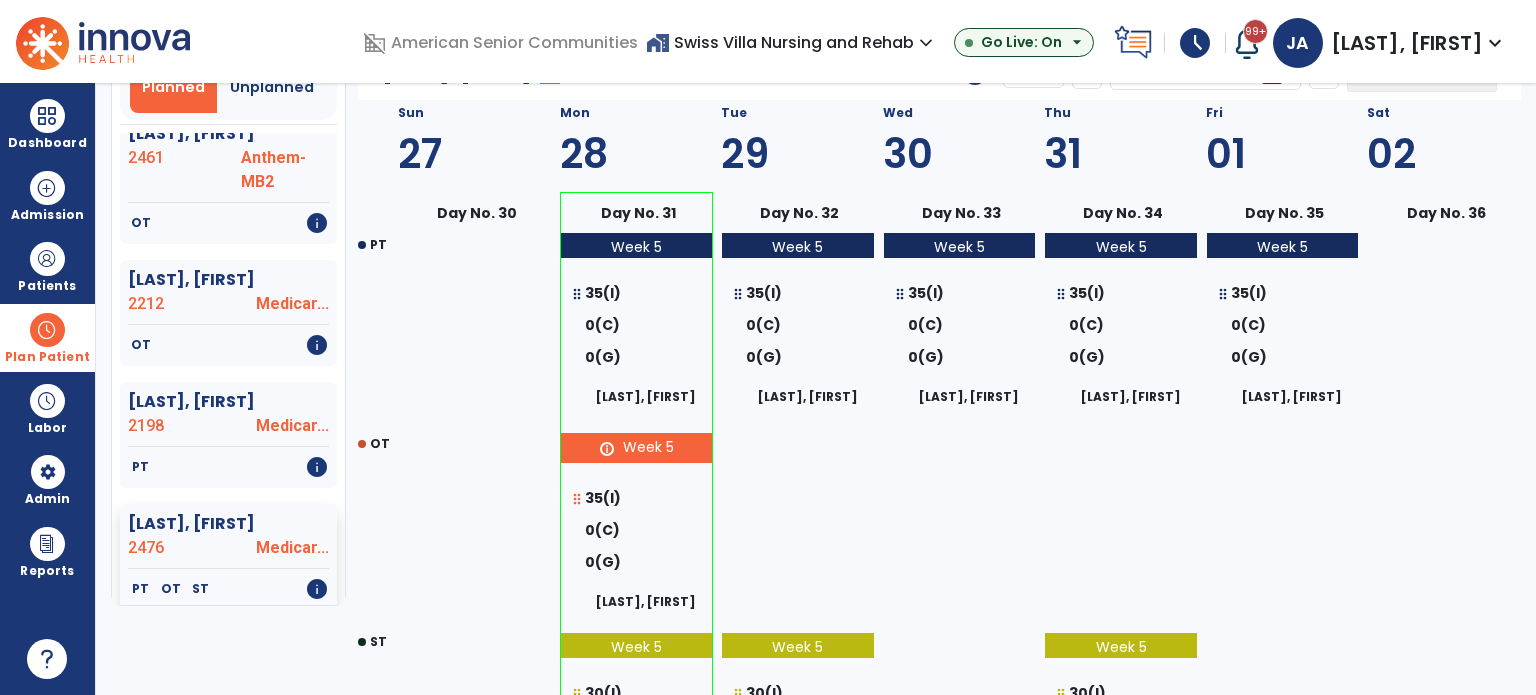 scroll, scrollTop: 109, scrollLeft: 0, axis: vertical 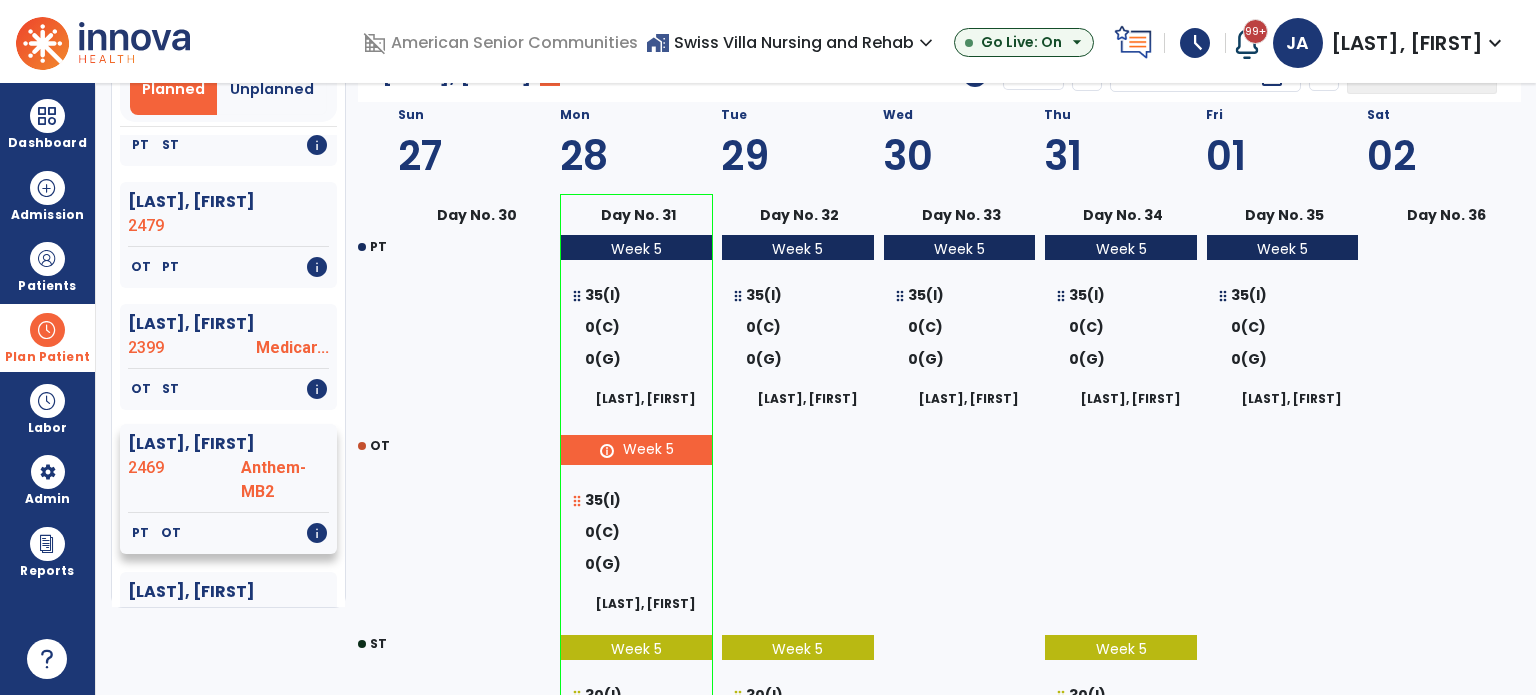 click on "[LAST], [FIRST]" 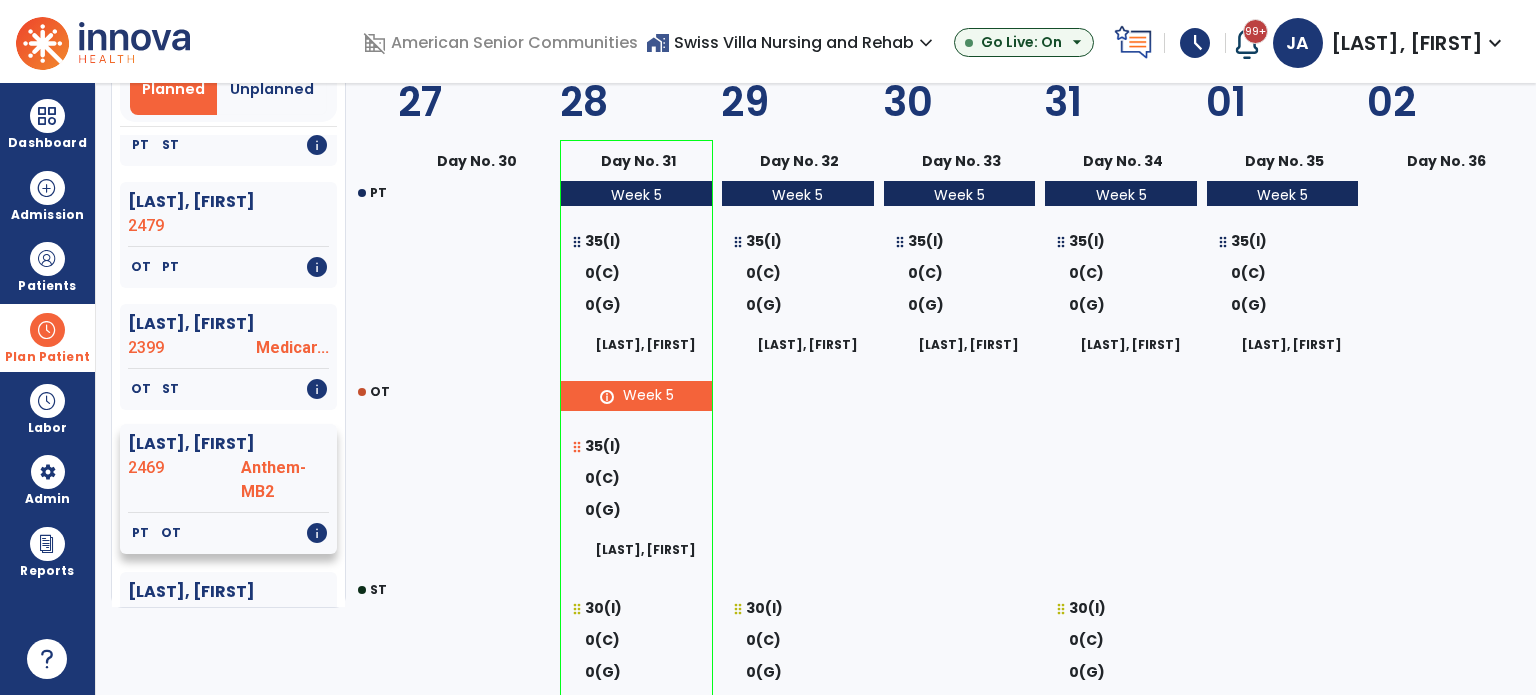 select on "********" 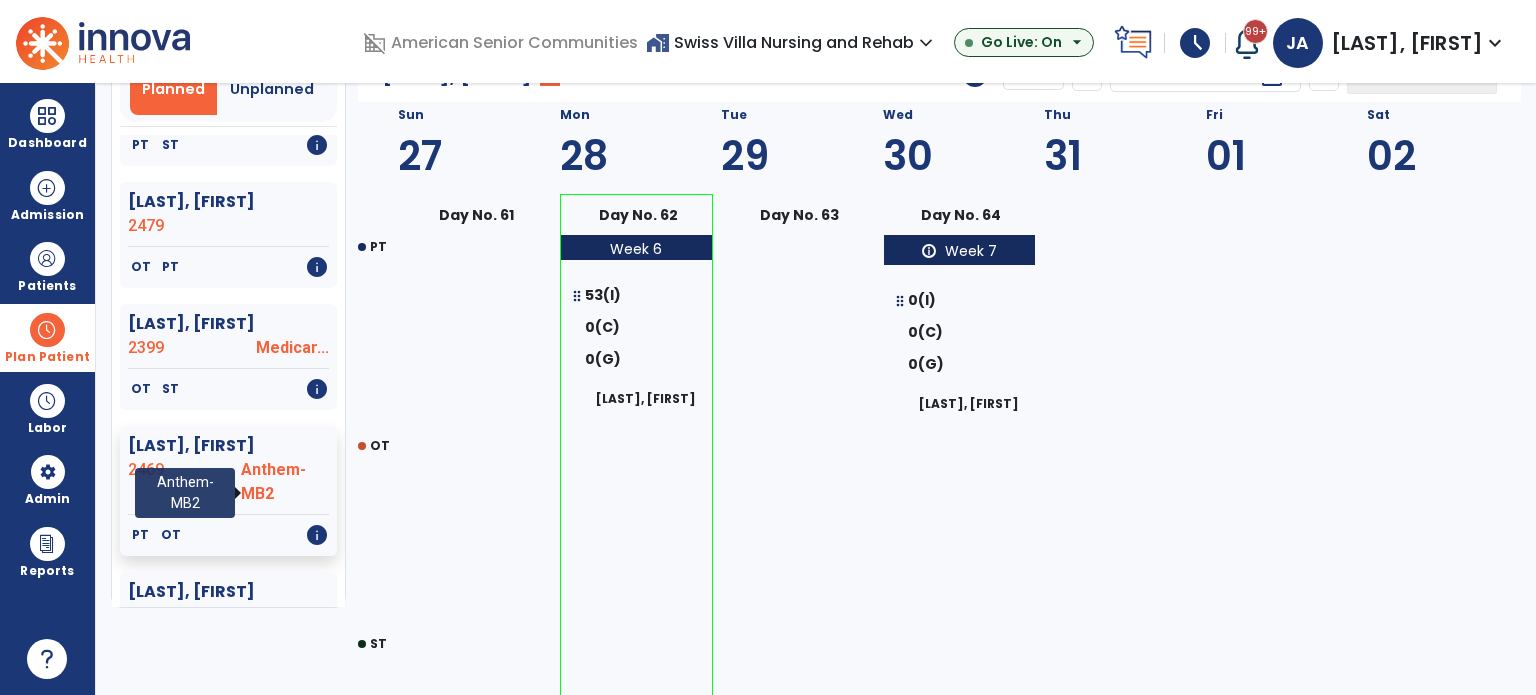 scroll, scrollTop: 844, scrollLeft: 0, axis: vertical 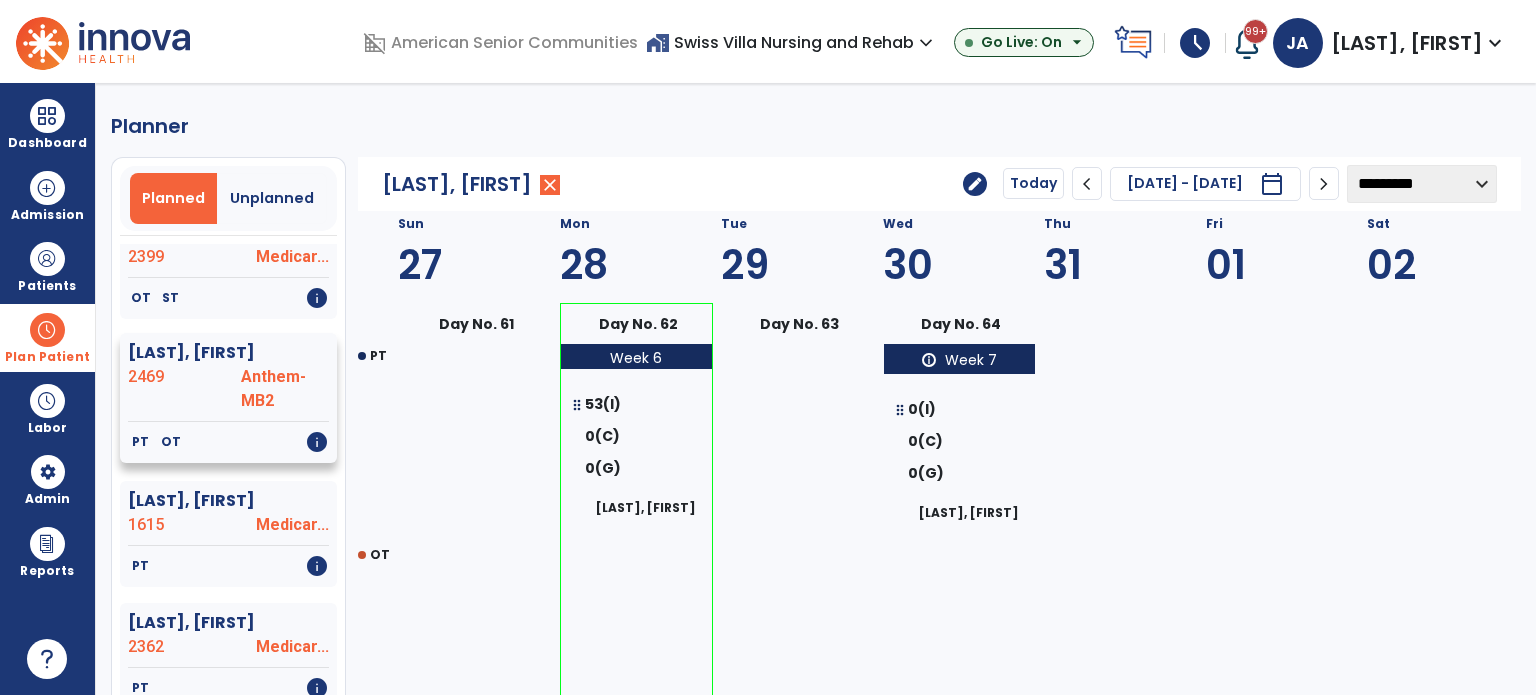 click on "2469" 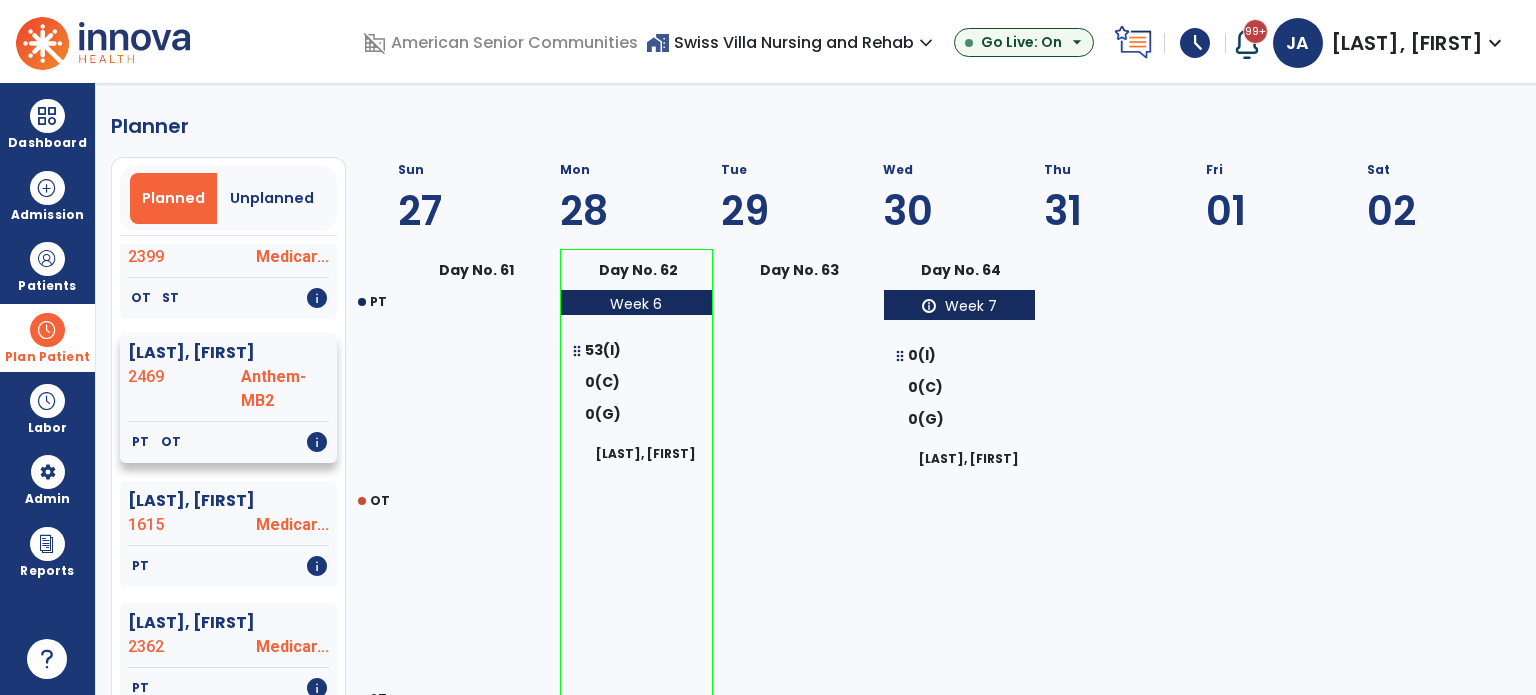 select on "********" 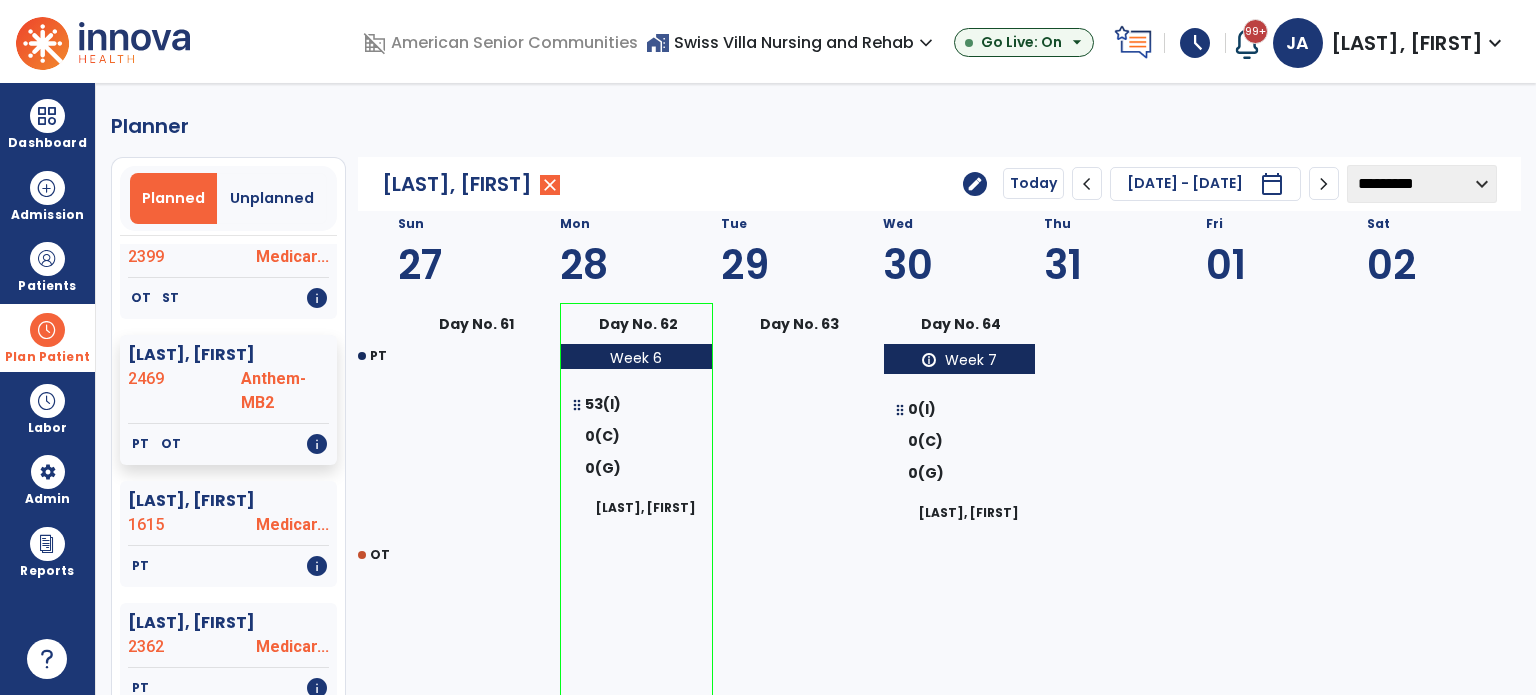 click on "chevron_left" 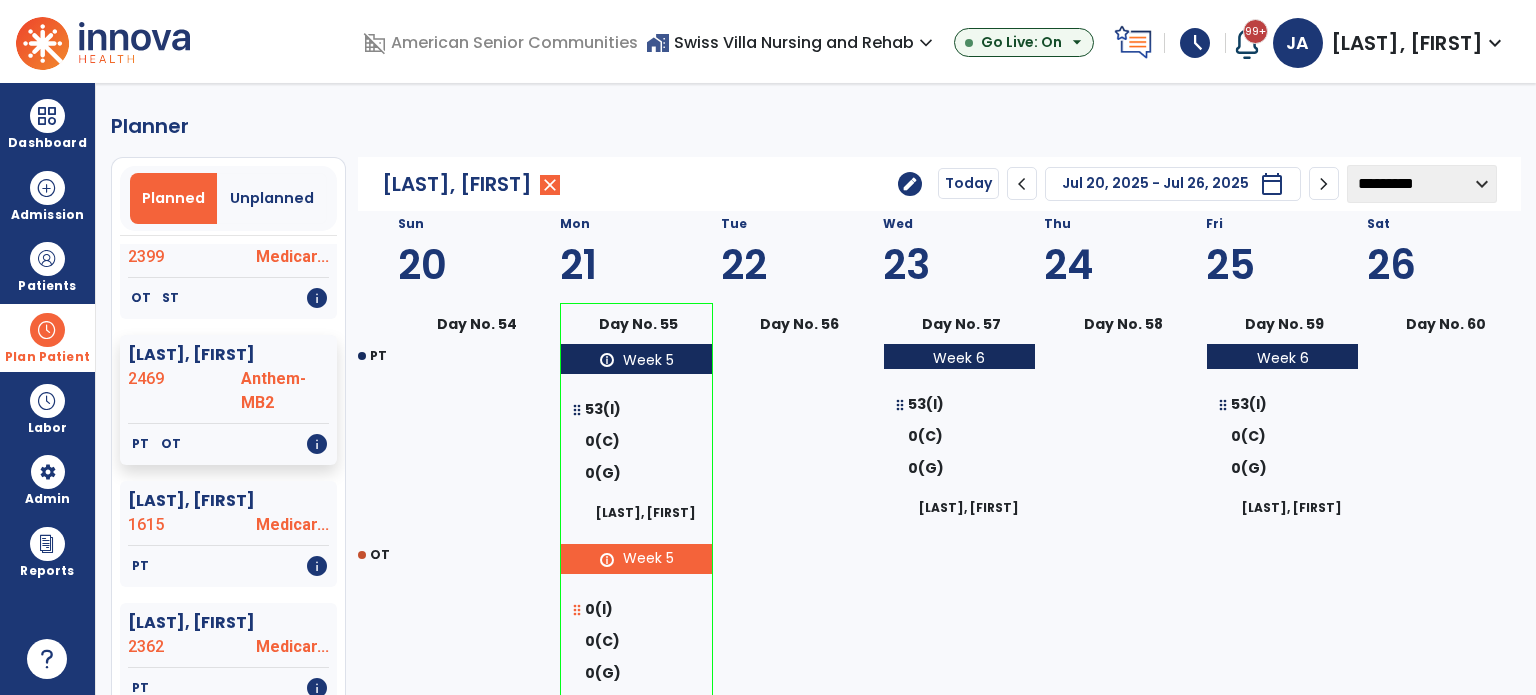 click on "**********" 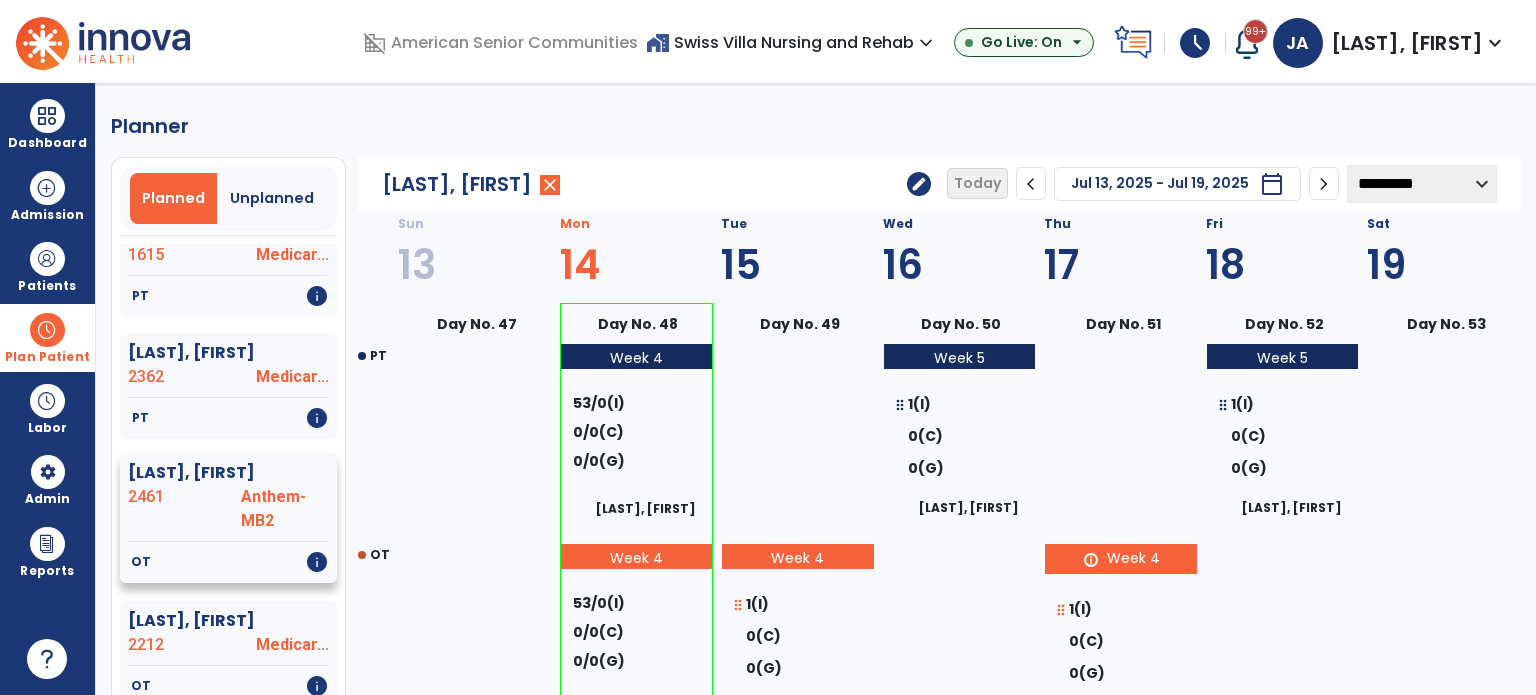 scroll, scrollTop: 1844, scrollLeft: 0, axis: vertical 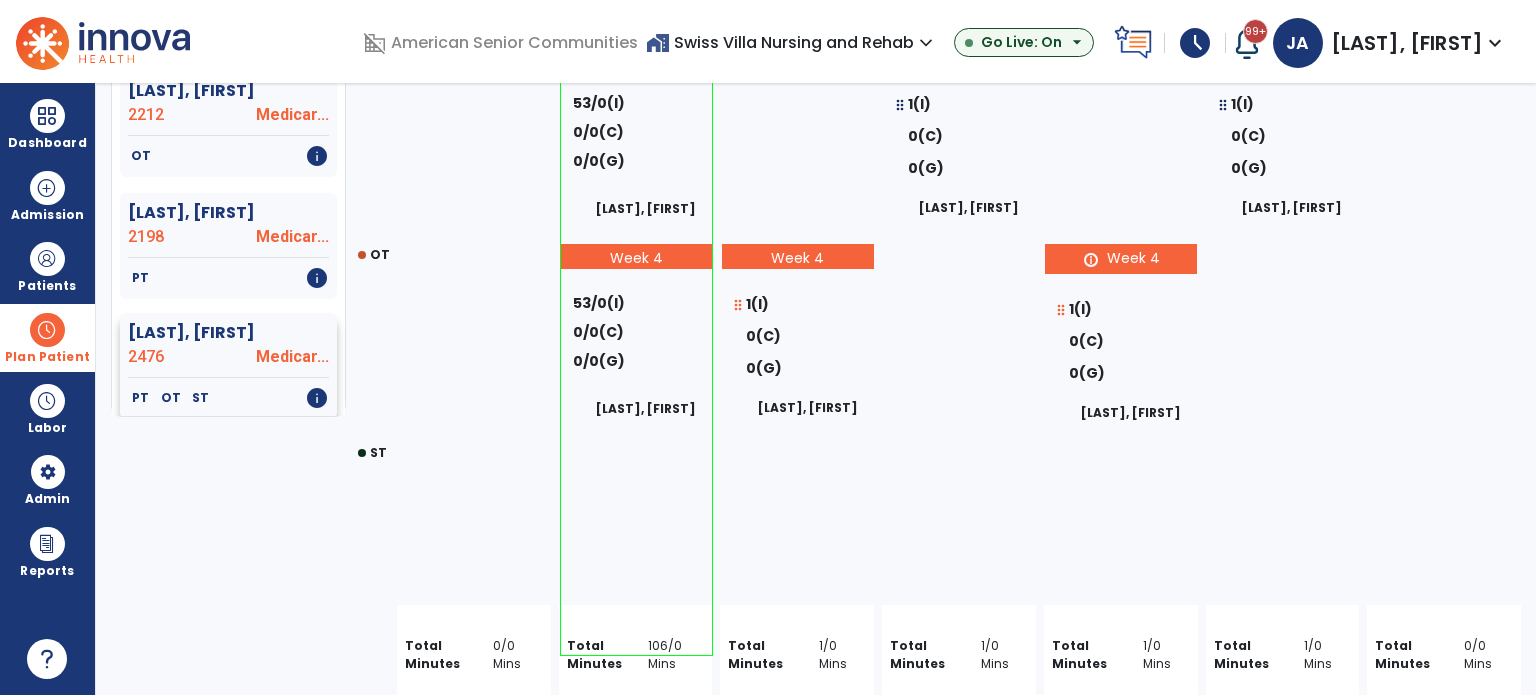 click on "[LAST], [FIRST]" 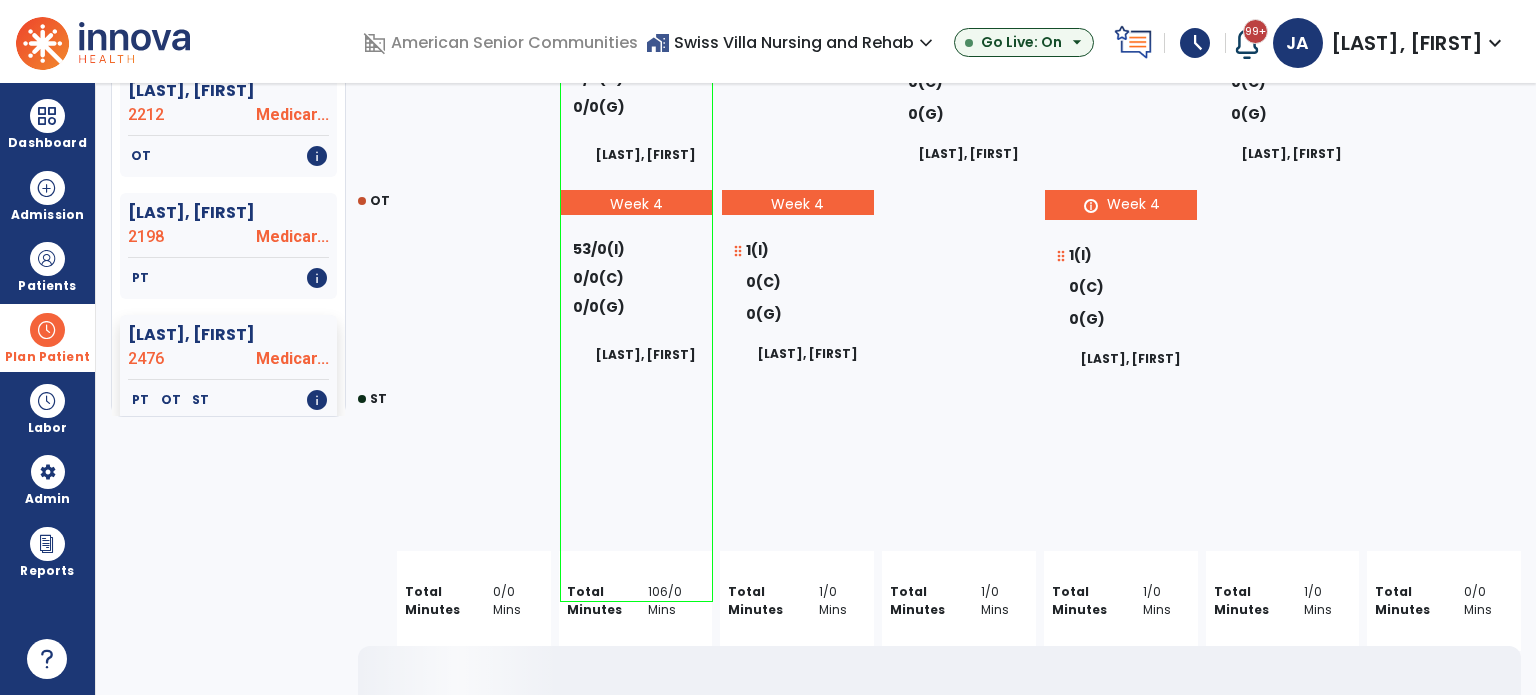 select on "********" 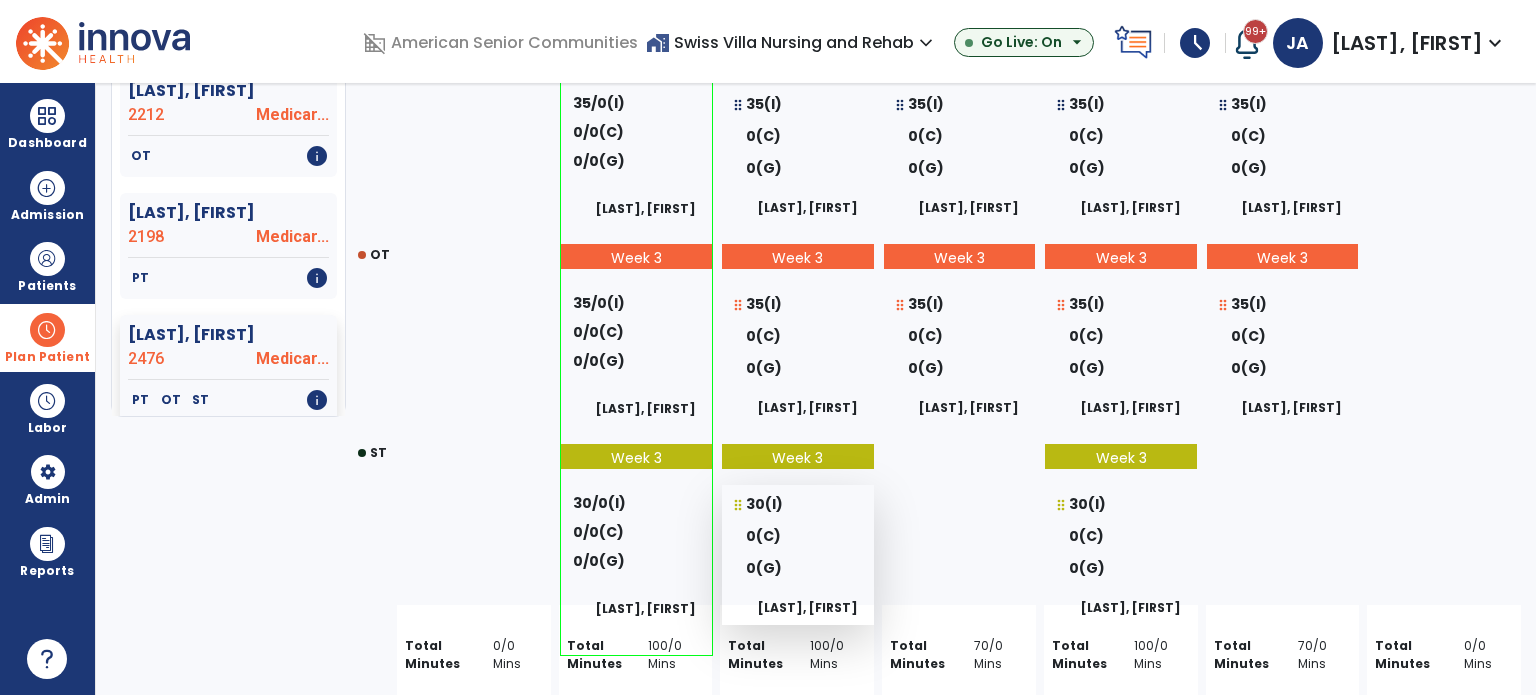 scroll, scrollTop: 100, scrollLeft: 0, axis: vertical 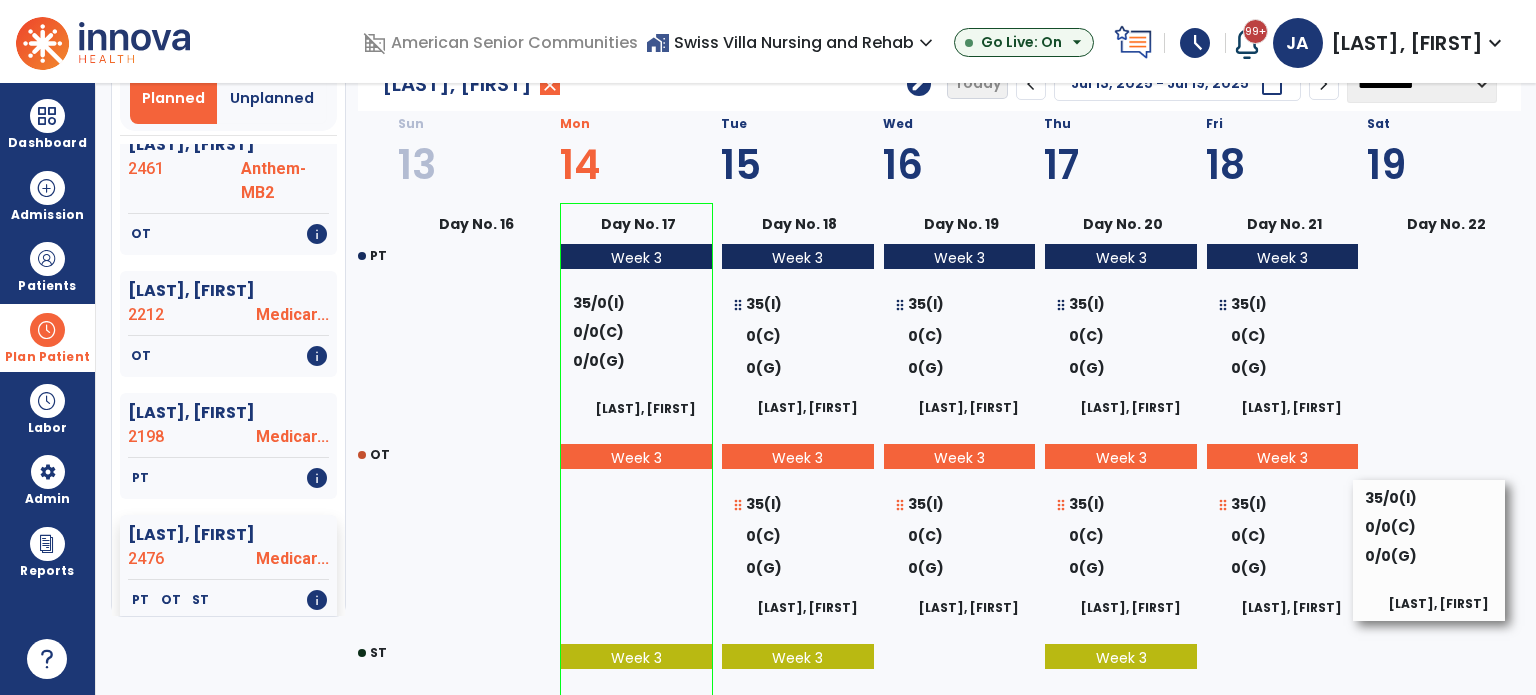 drag, startPoint x: 626, startPoint y: 521, endPoint x: 1421, endPoint y: 517, distance: 795.0101 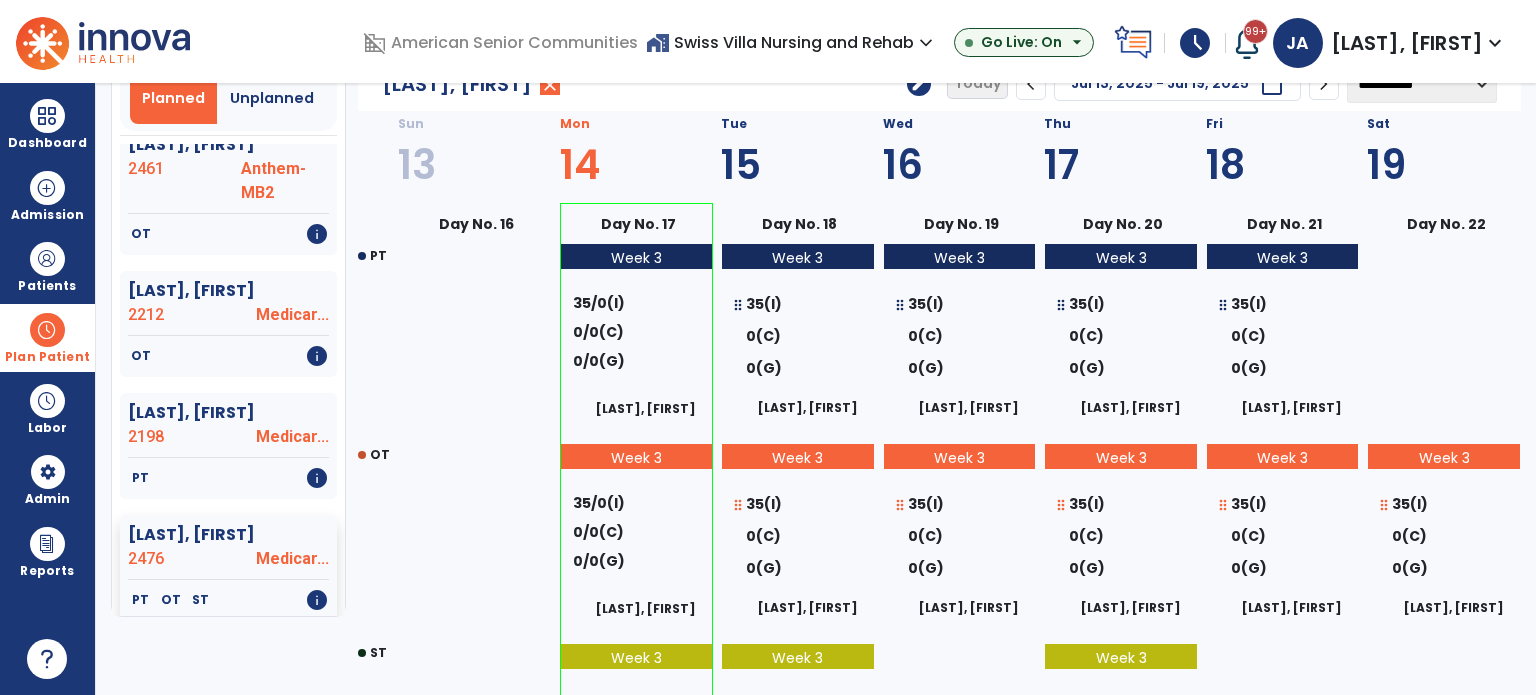 scroll, scrollTop: 1844, scrollLeft: 0, axis: vertical 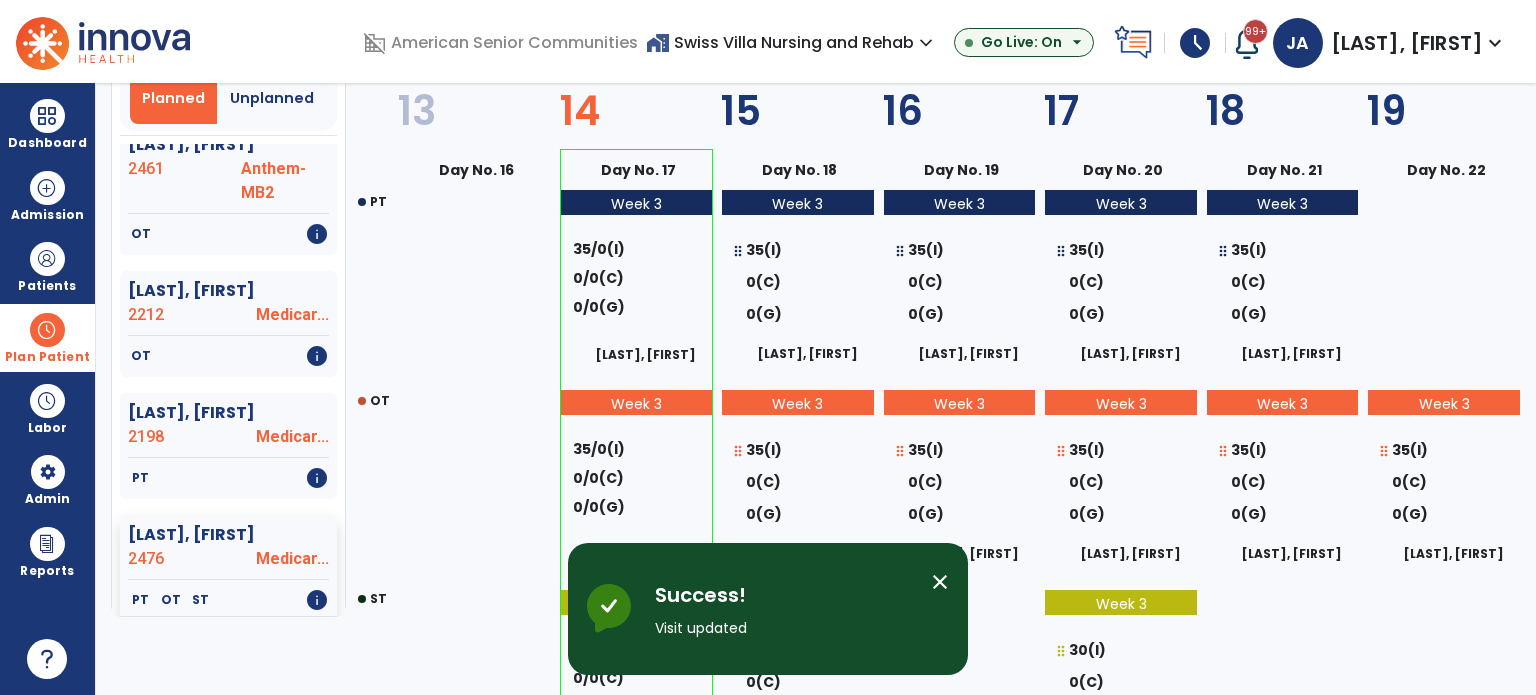 select on "********" 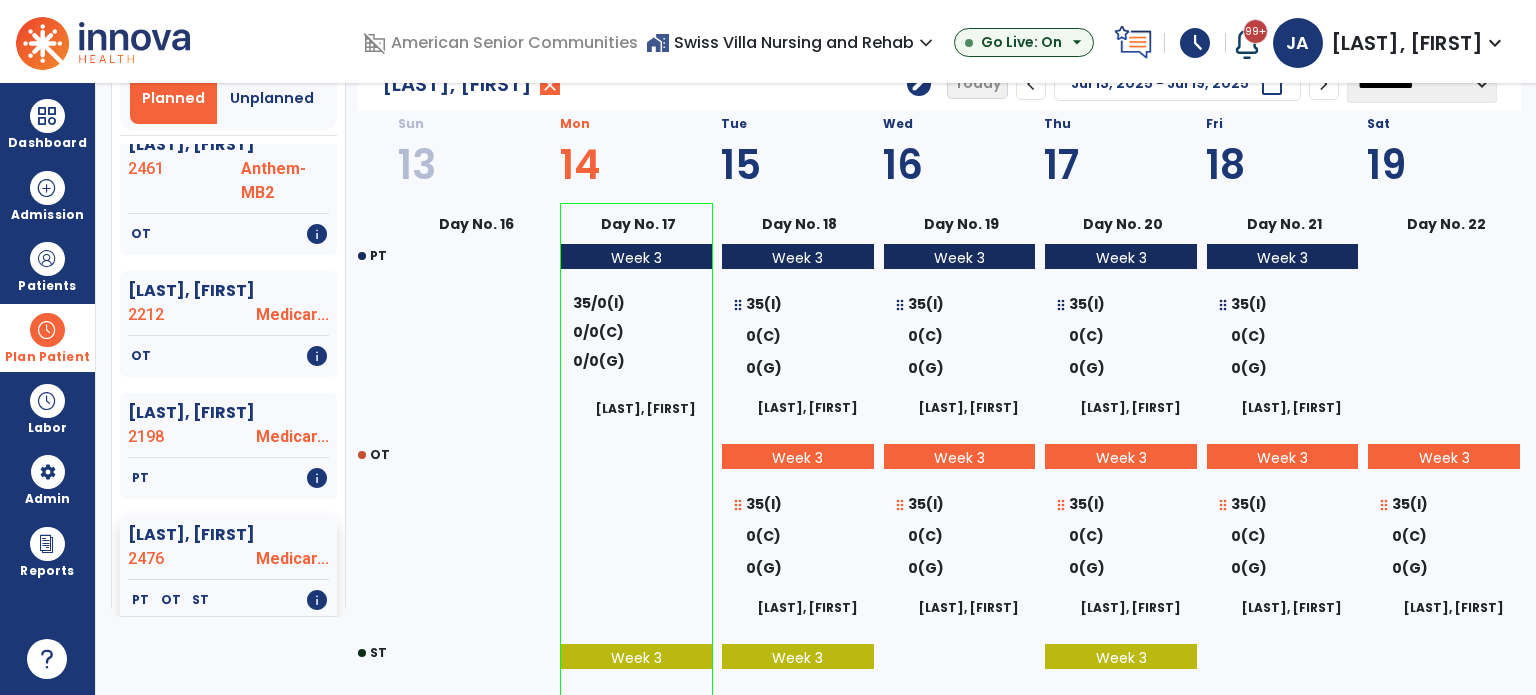 click at bounding box center [47, 330] 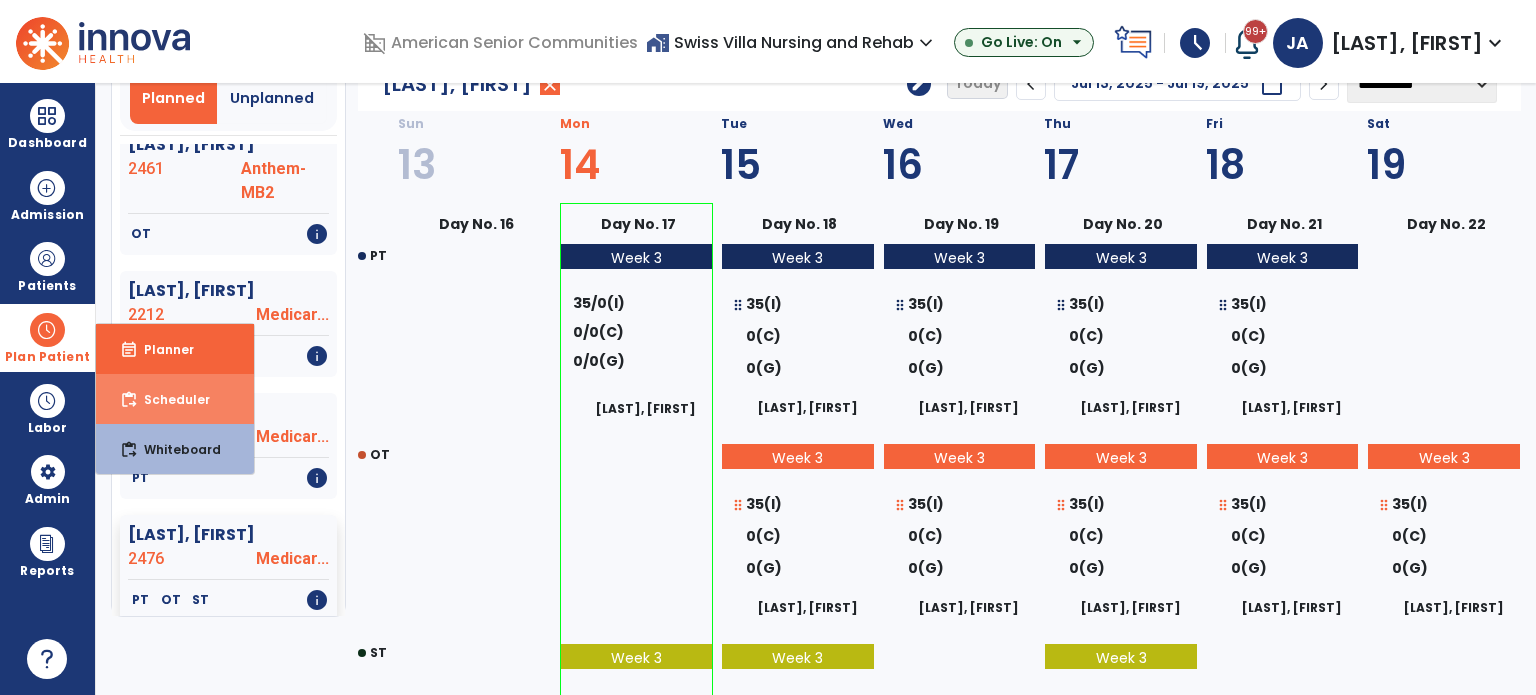 click on "Scheduler" at bounding box center (169, 399) 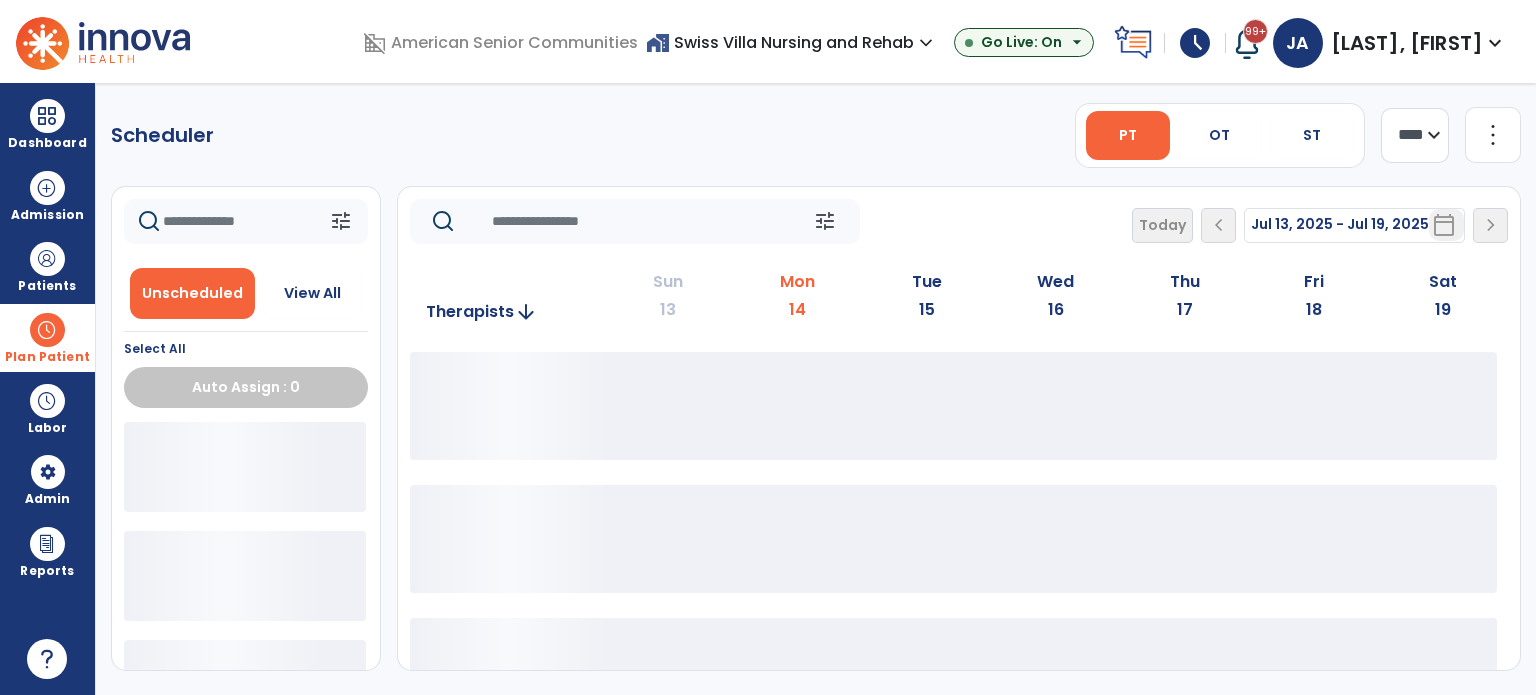 scroll, scrollTop: 0, scrollLeft: 0, axis: both 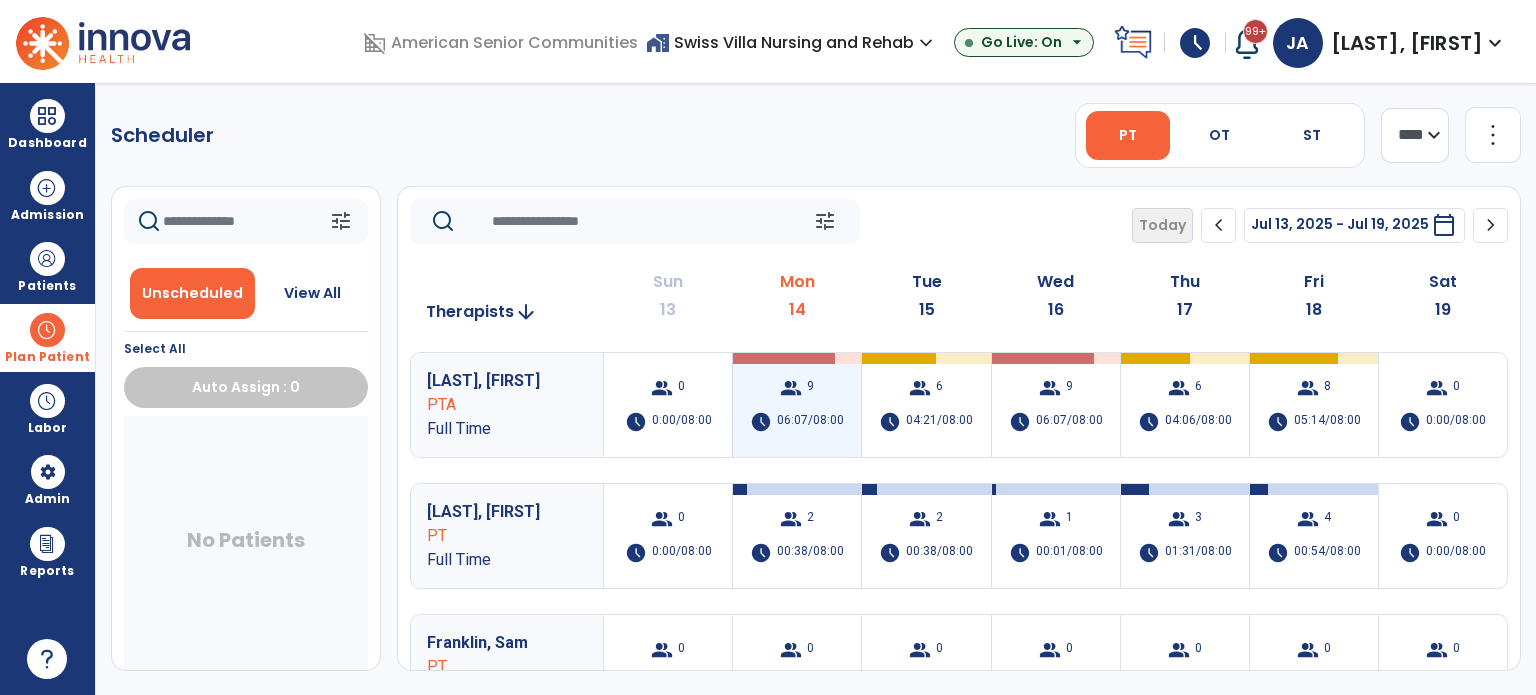 click on "9" at bounding box center [810, 388] 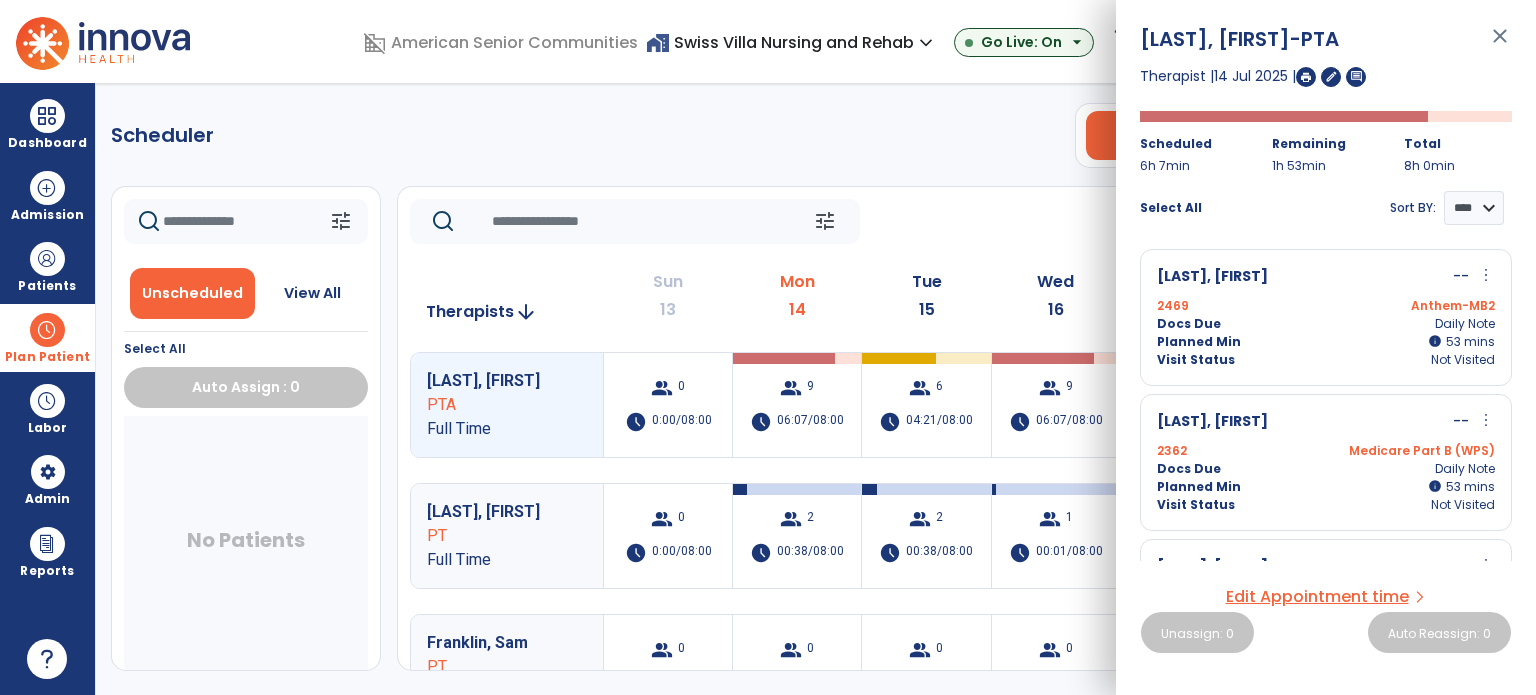 click on "Planned Min  info   53 I 53 mins" at bounding box center (1326, 342) 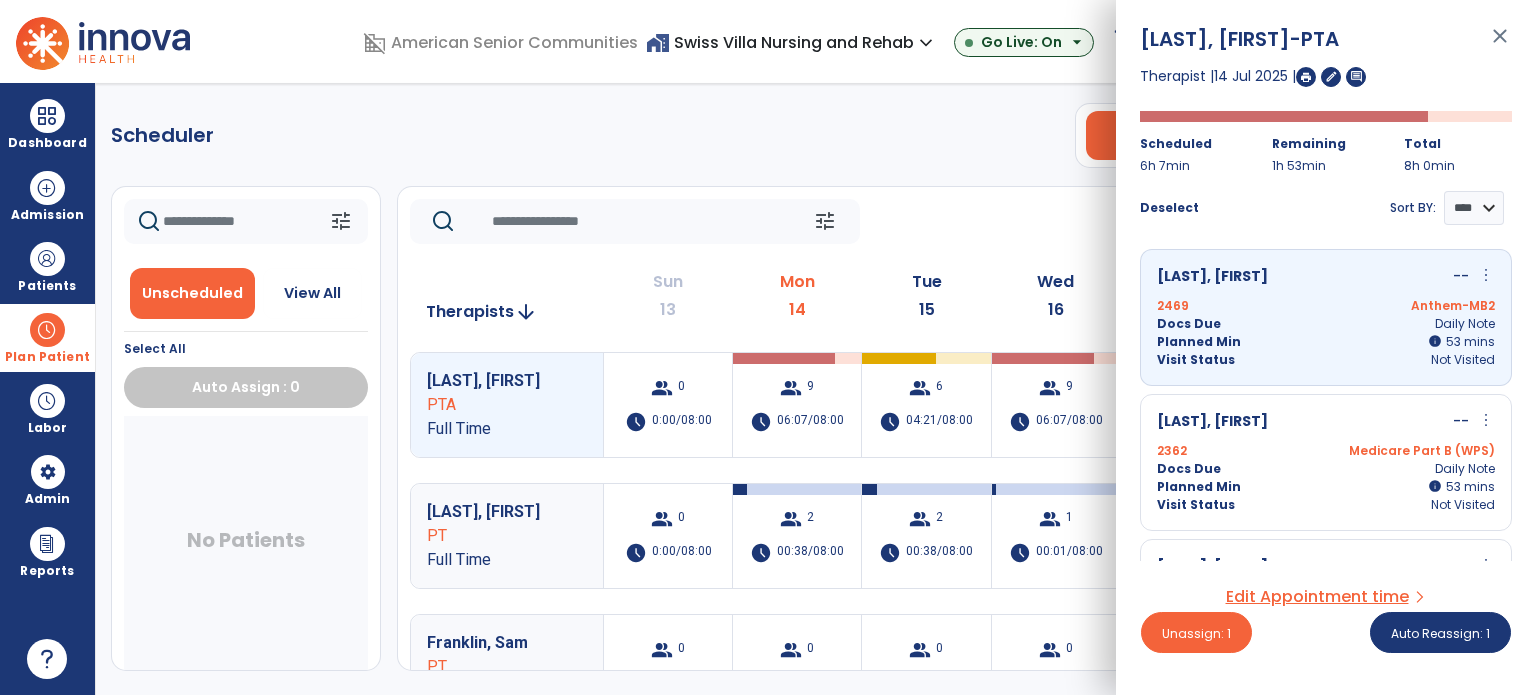 click on "Docs Due Daily Note" at bounding box center [1326, 469] 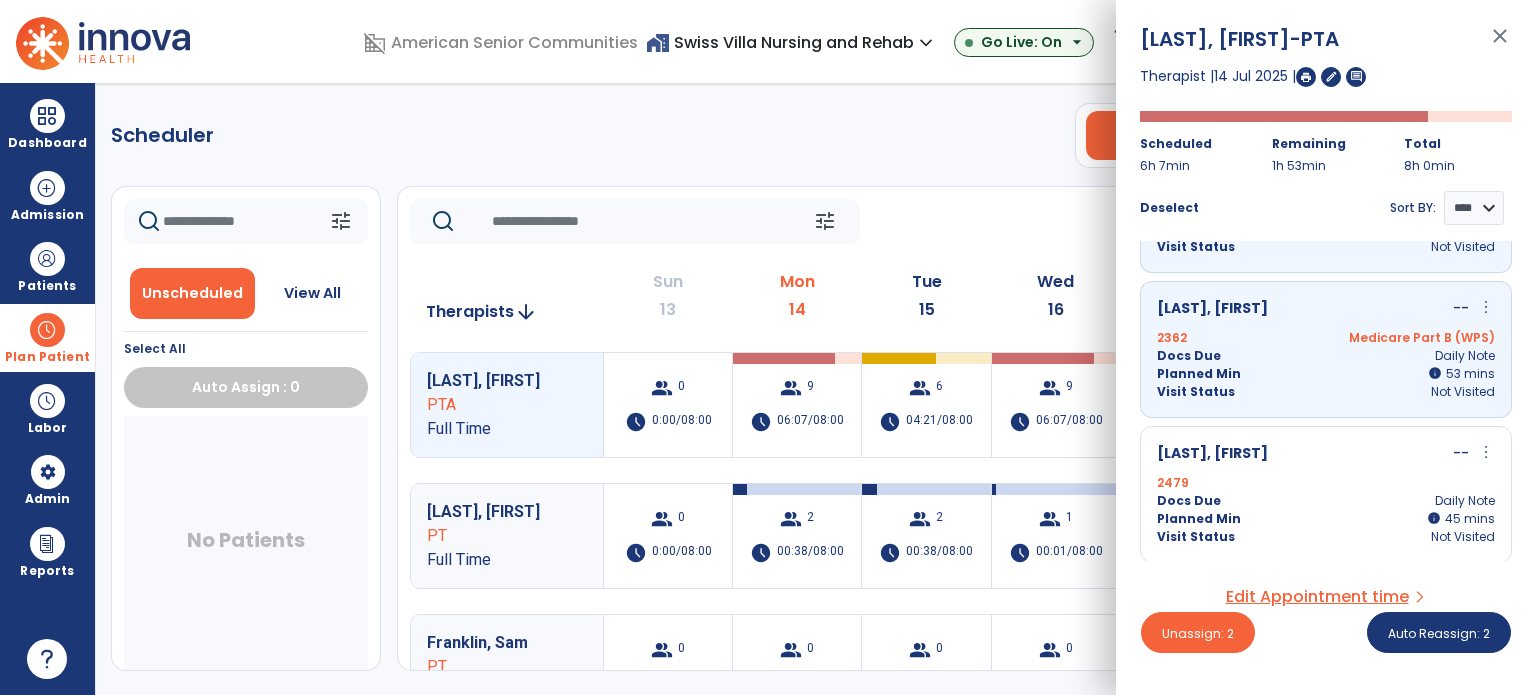scroll, scrollTop: 200, scrollLeft: 0, axis: vertical 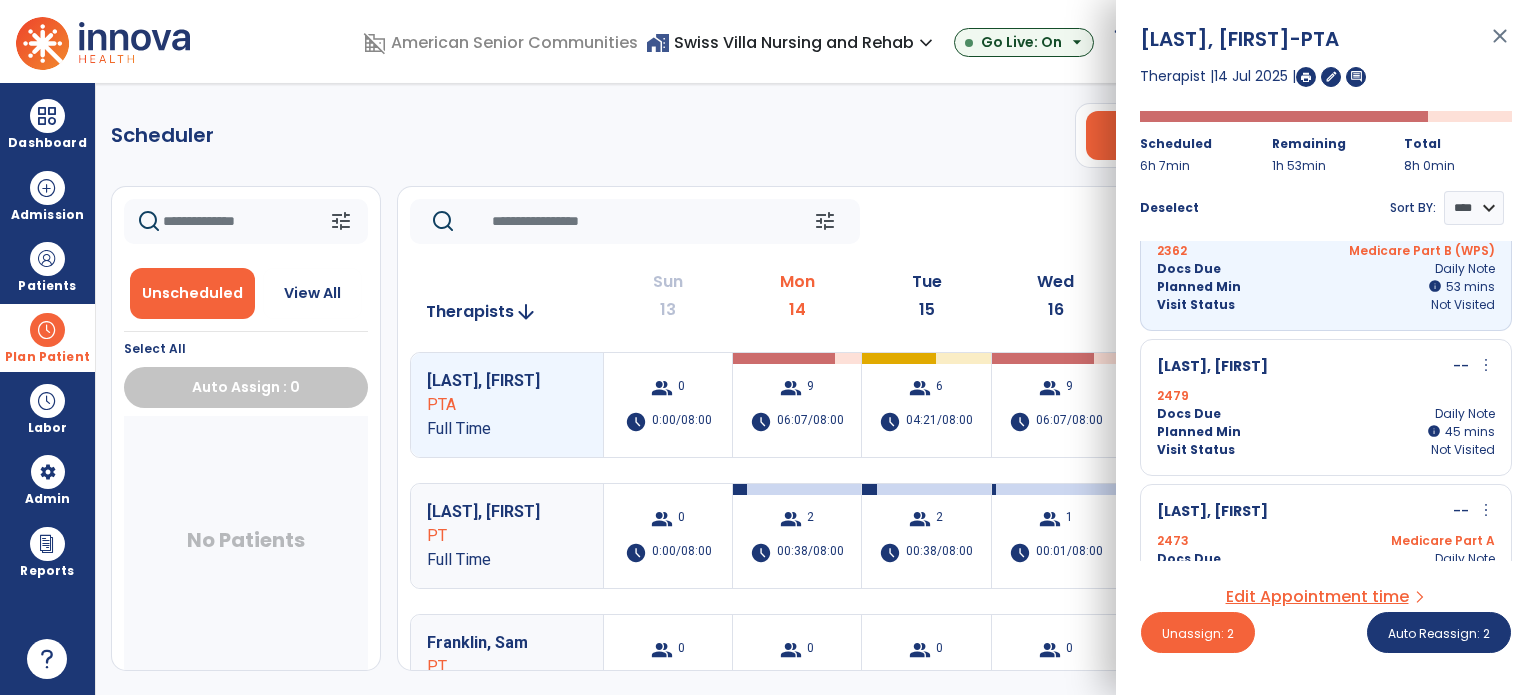 click on "[LAST], [FIRST]   --  more_vert  edit   Edit Session   alt_route   Split Minutes" at bounding box center (1326, 367) 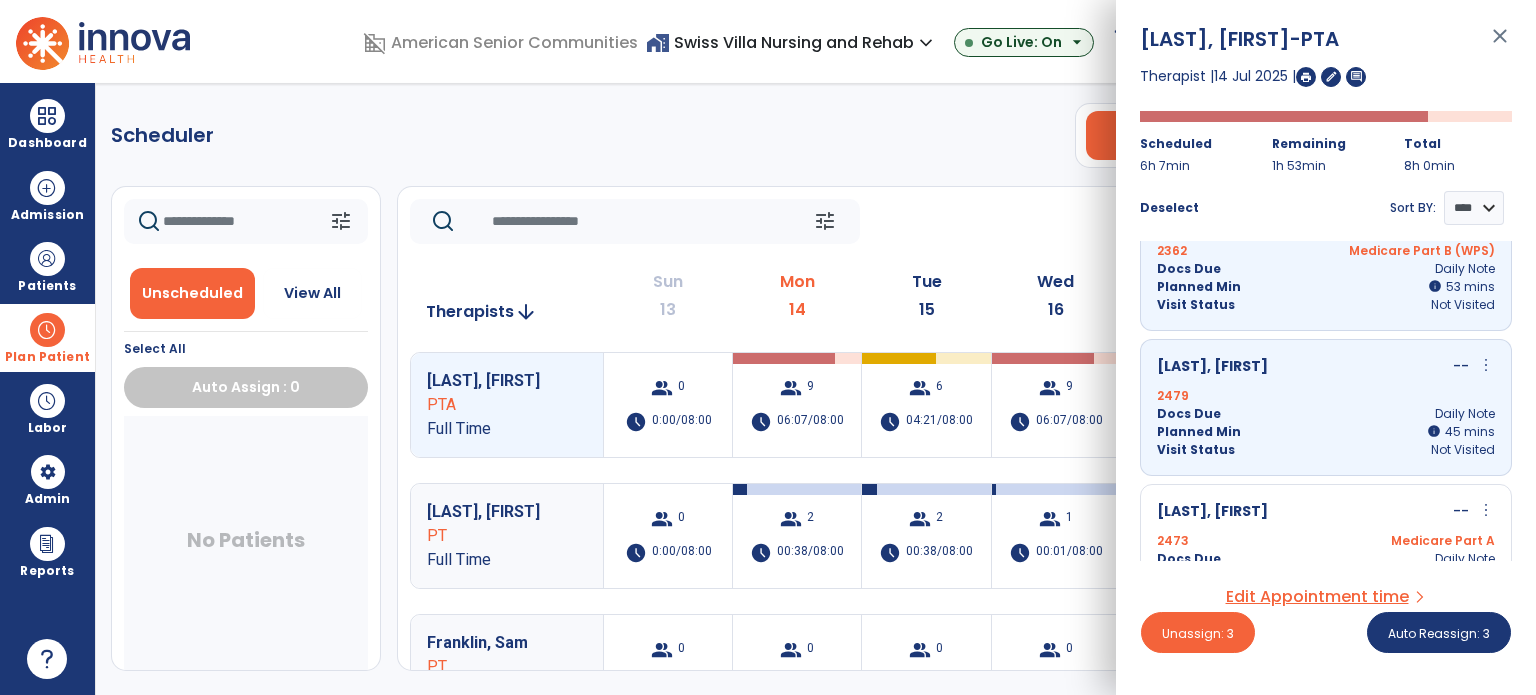 click on "[LAST], [FIRST]   --  more_vert  edit   Edit Session   alt_route   Split Minutes  2473 Medicare Part A  Docs Due Daily Note   Planned Min  info   40 I 40 mins  Visit Status  Not Visited" at bounding box center [1326, 552] 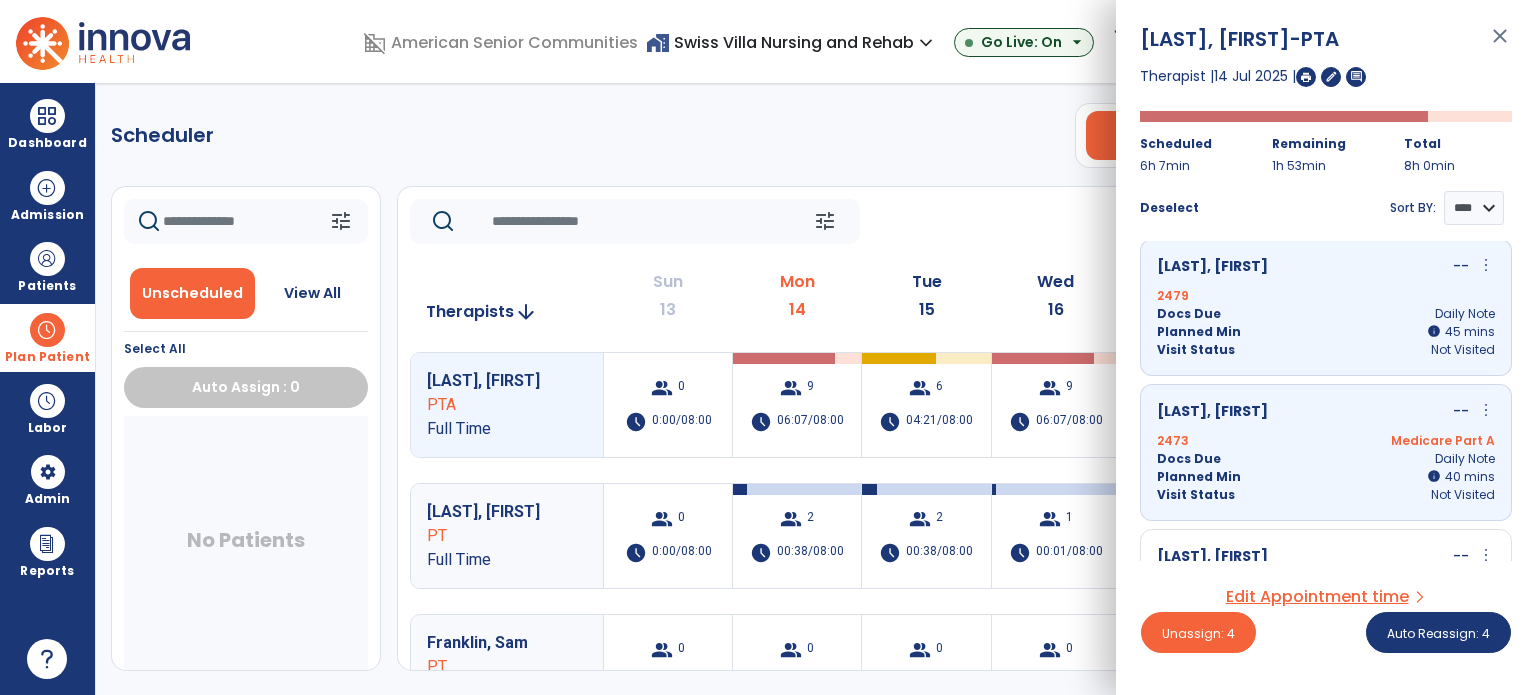 scroll, scrollTop: 500, scrollLeft: 0, axis: vertical 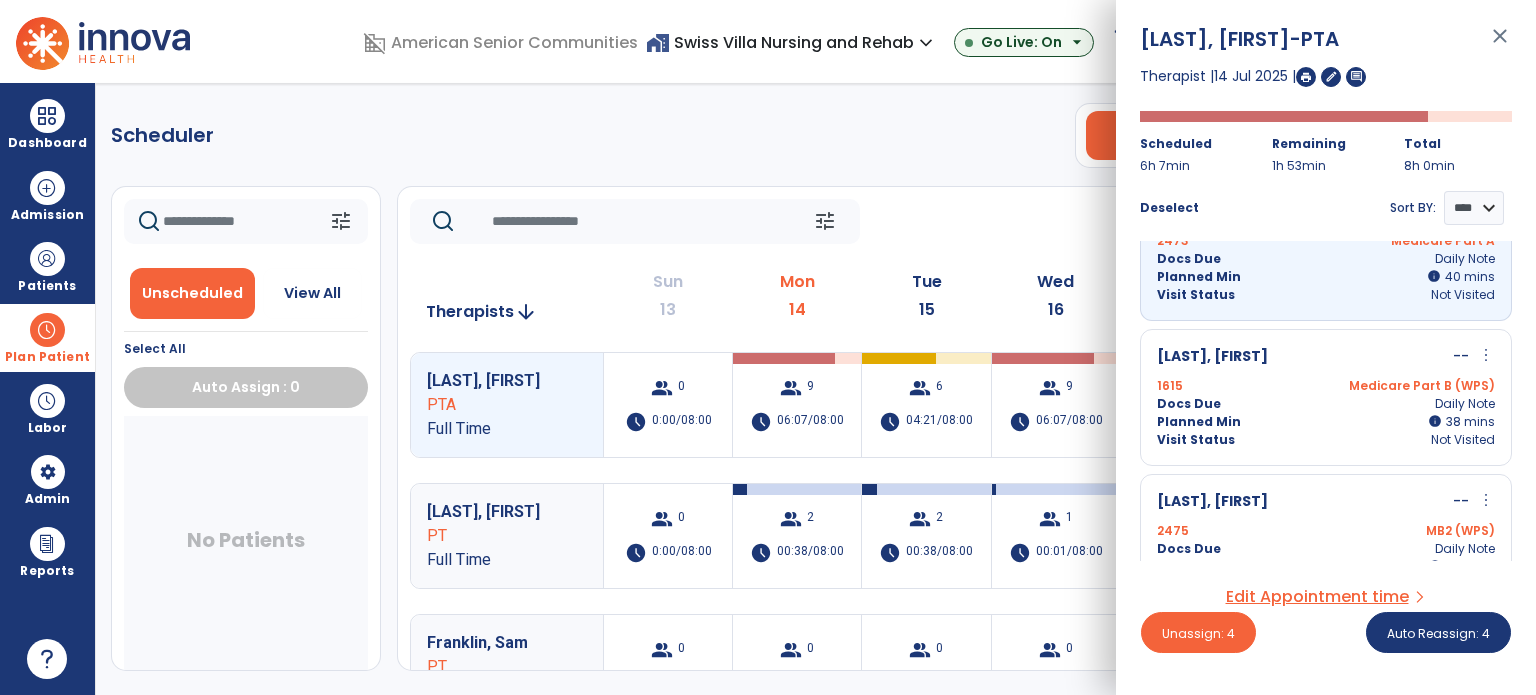 click on "Docs Due Daily Note" at bounding box center (1326, 404) 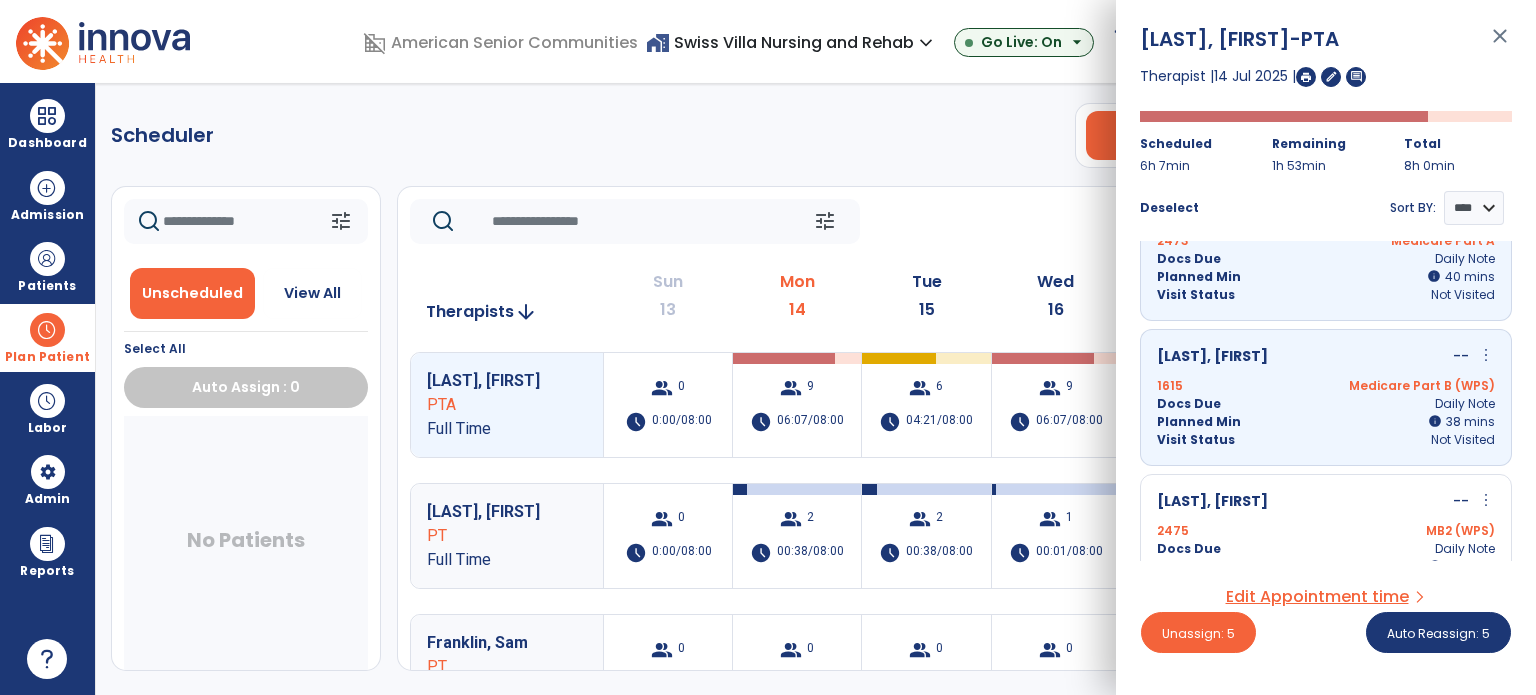 click on "2475 MB2 (WPS)" at bounding box center (1326, 531) 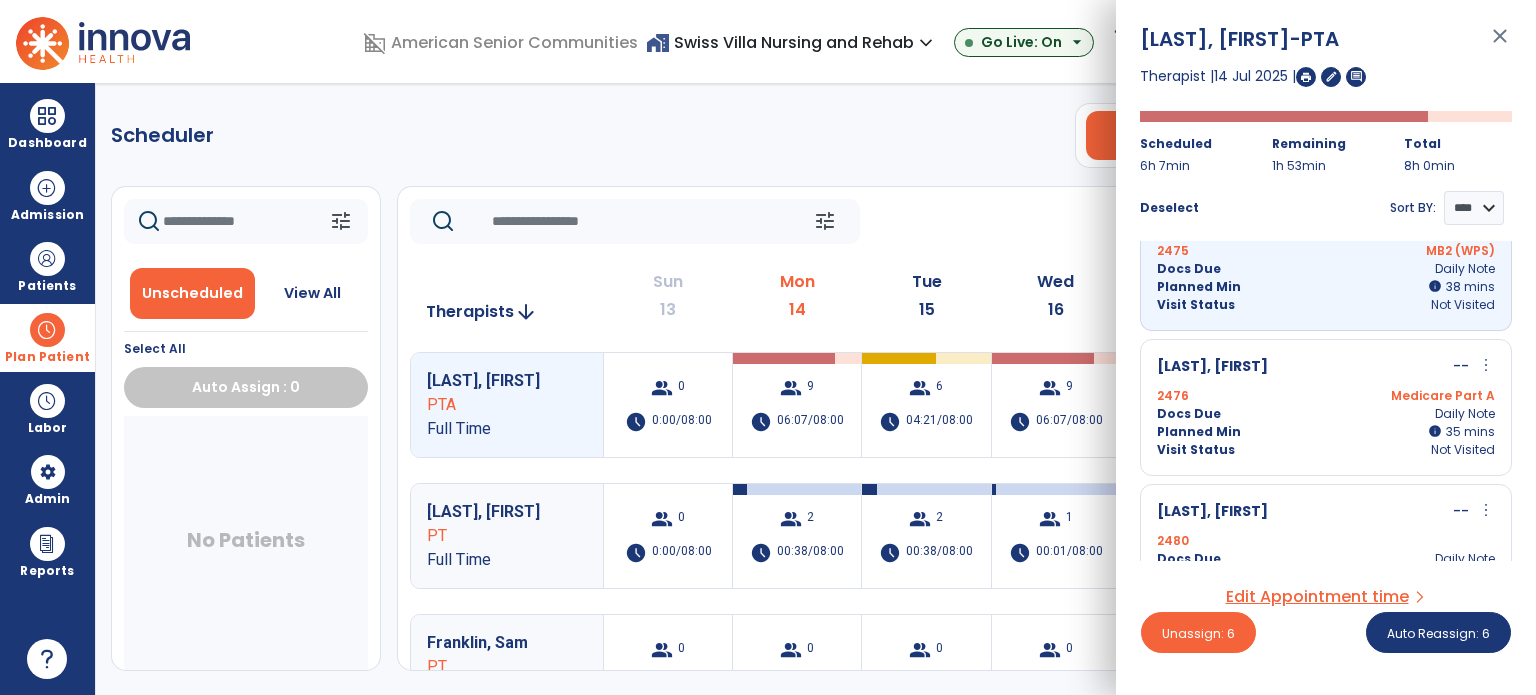 scroll, scrollTop: 979, scrollLeft: 0, axis: vertical 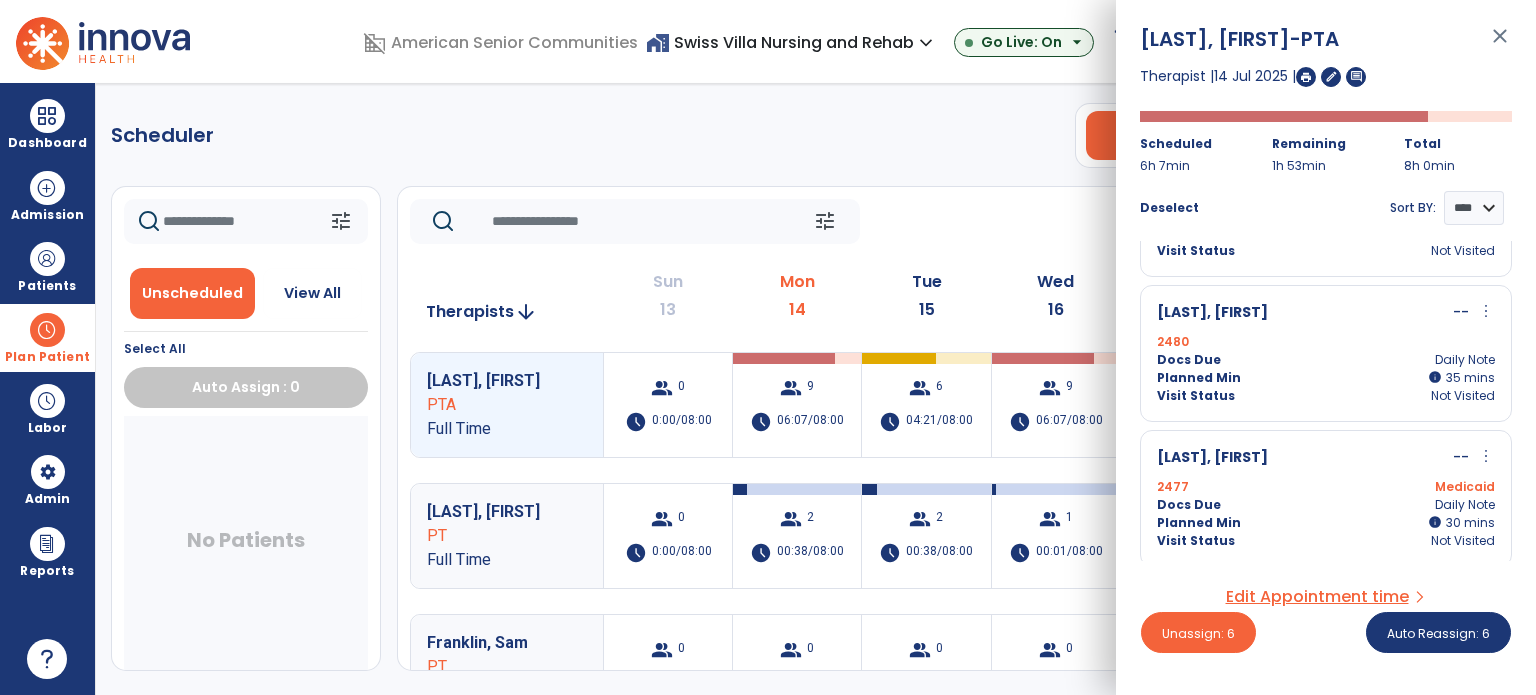 click on "Planned Min  info   35 I 35 mins" at bounding box center [1326, 378] 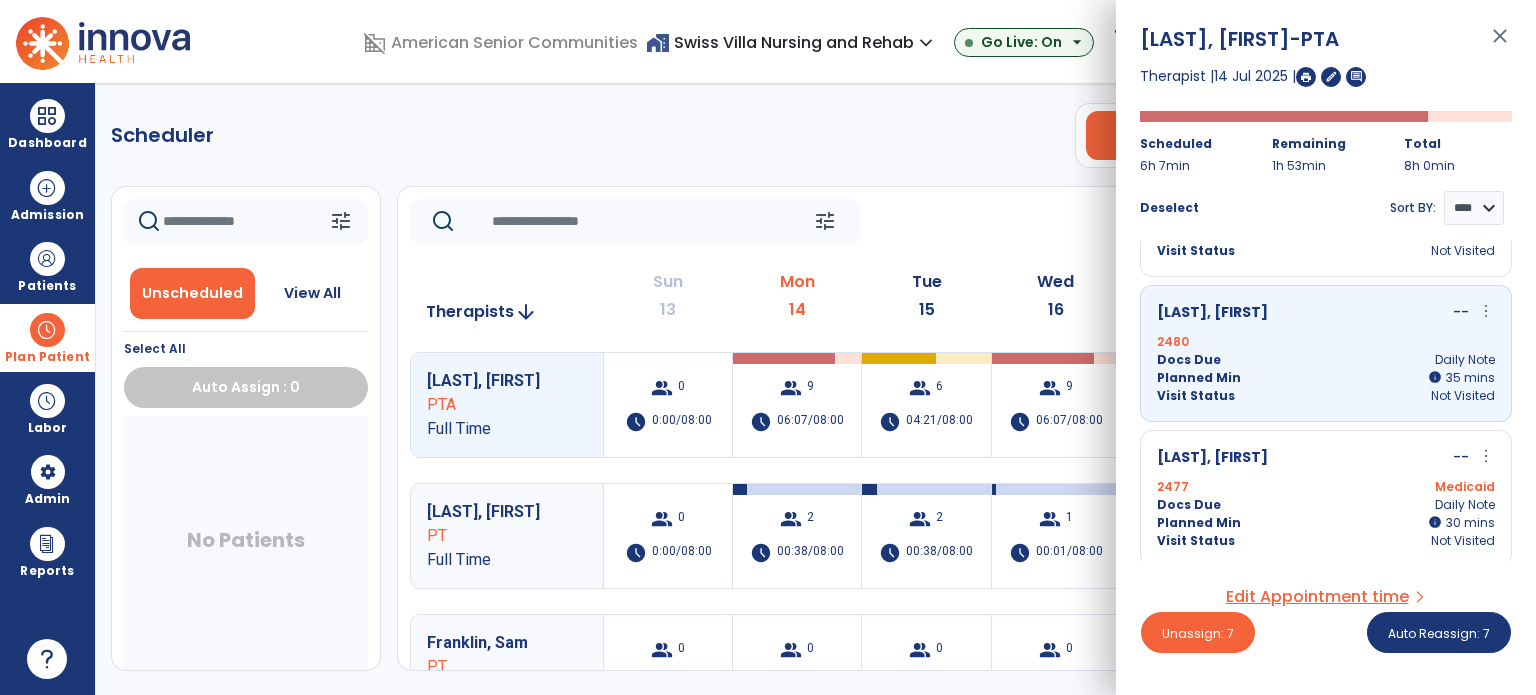 click on "2477 Medicaid" at bounding box center (1326, 487) 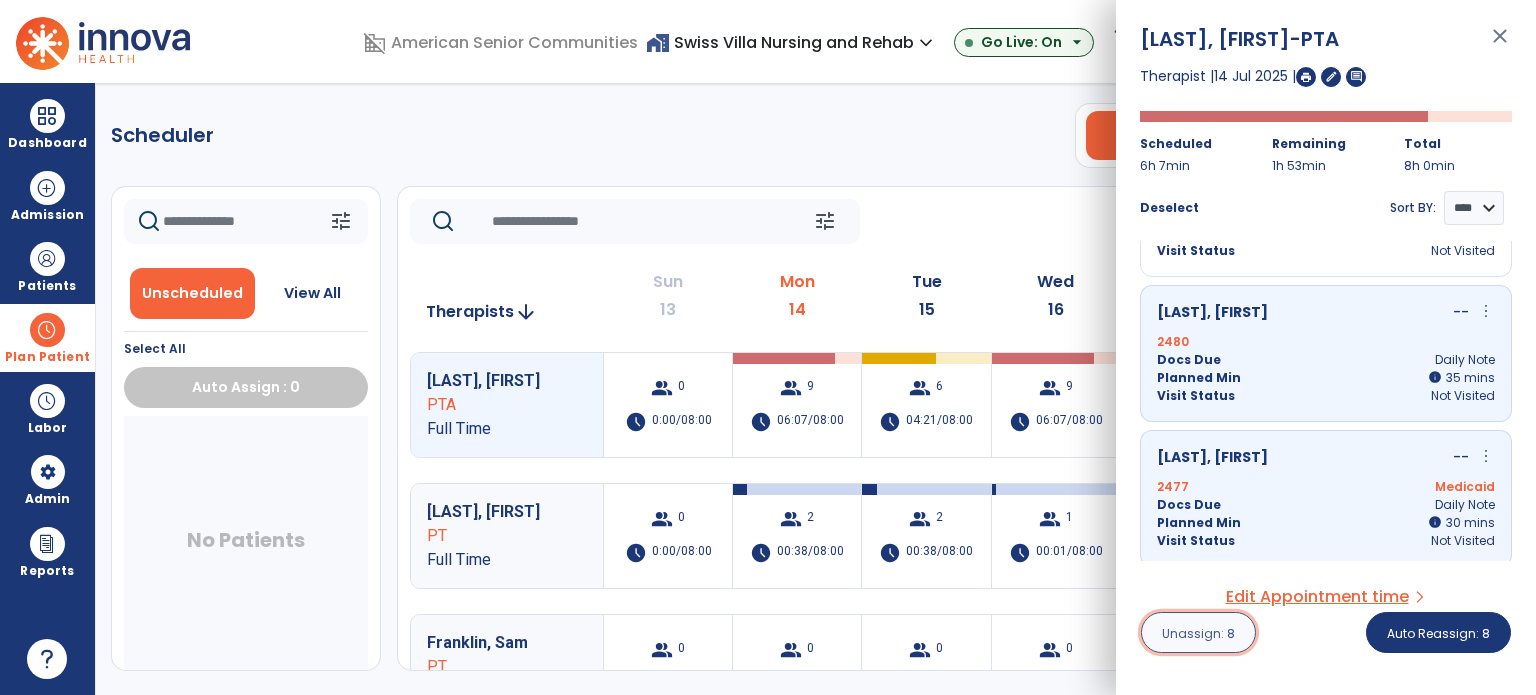 click on "Unassign: 8" at bounding box center (1198, 633) 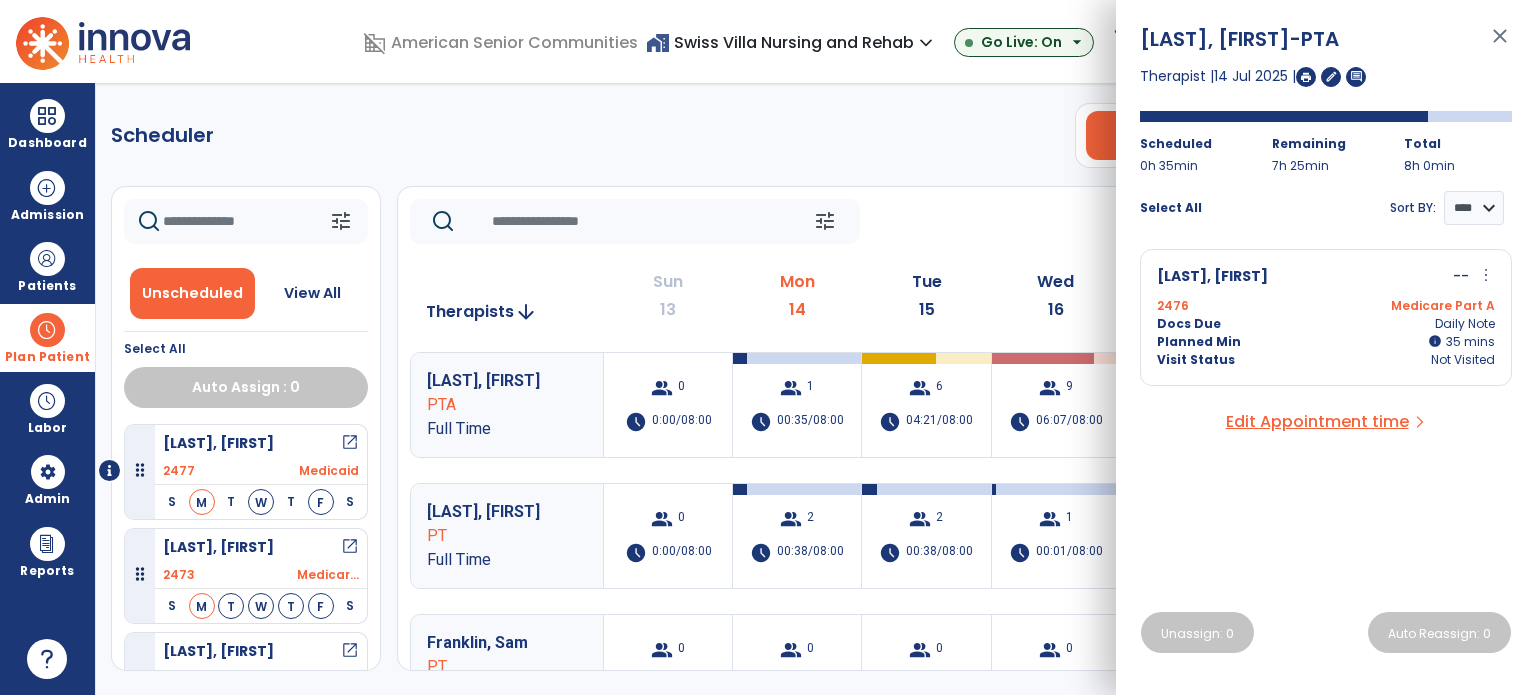 click on "close" at bounding box center (1500, 45) 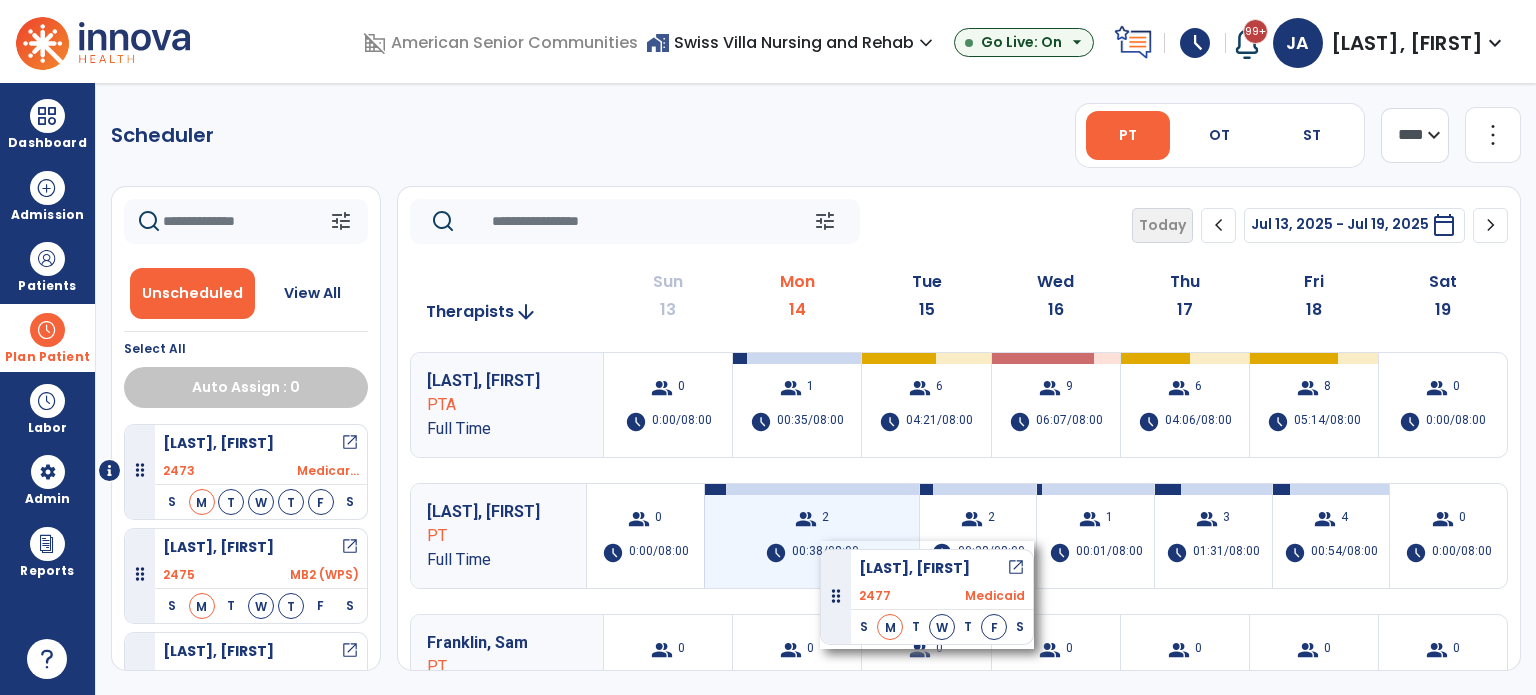 drag, startPoint x: 258, startPoint y: 468, endPoint x: 820, endPoint y: 541, distance: 566.72125 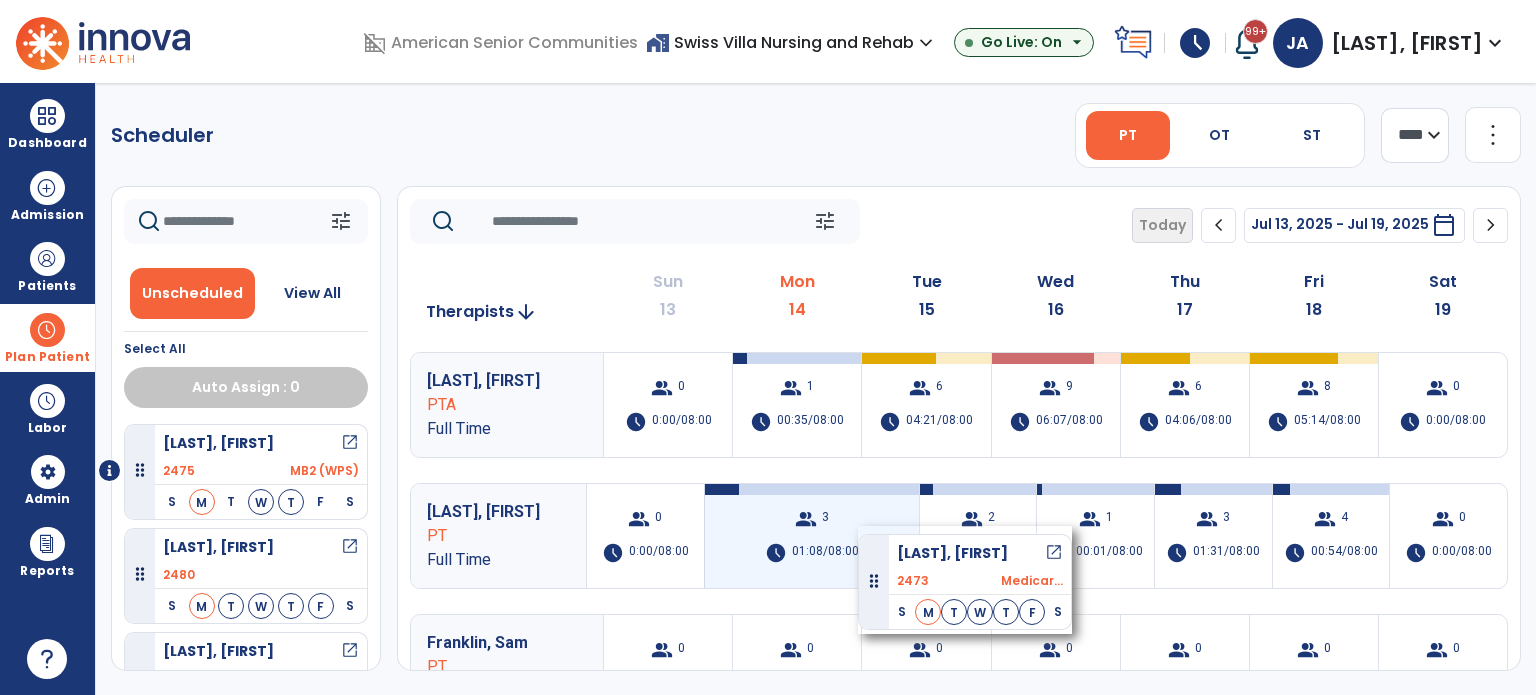 drag, startPoint x: 244, startPoint y: 459, endPoint x: 858, endPoint y: 526, distance: 617.6447 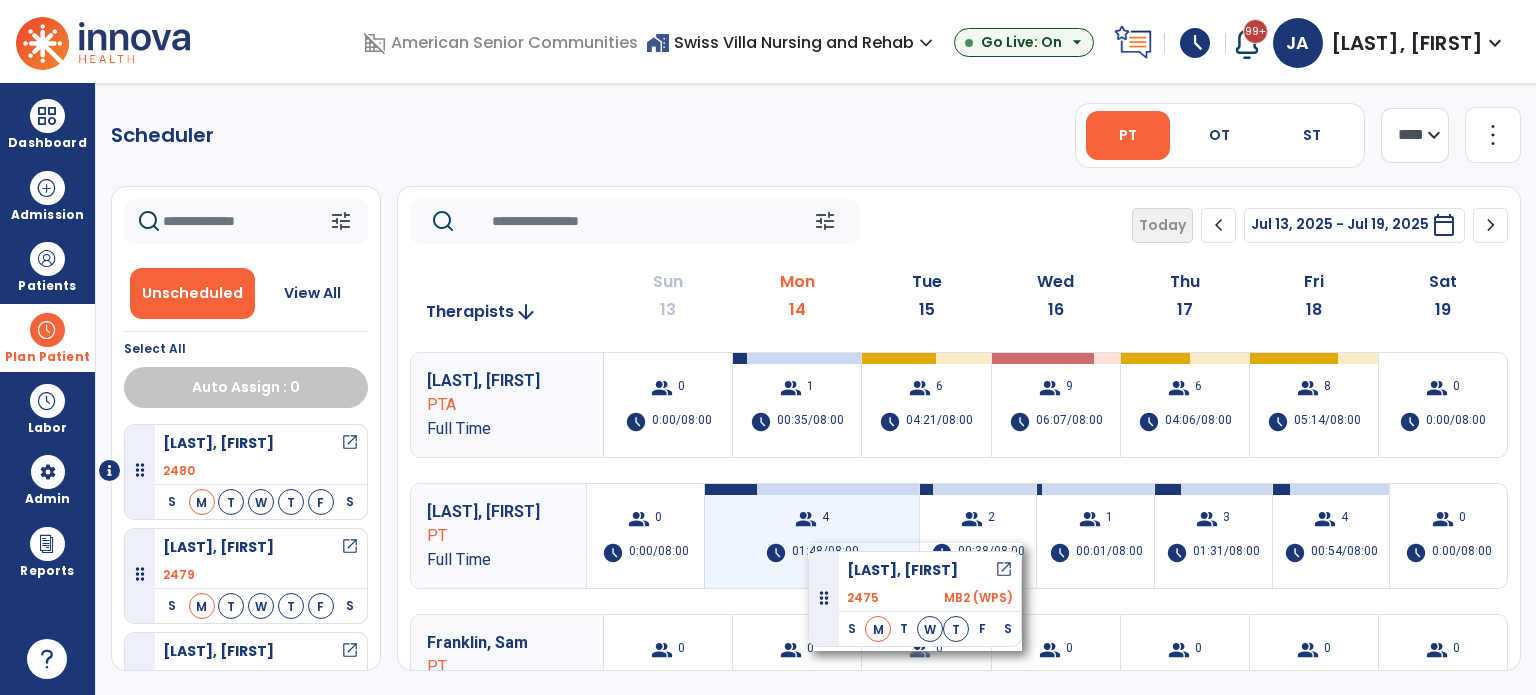 drag, startPoint x: 352, startPoint y: 457, endPoint x: 808, endPoint y: 543, distance: 464.0388 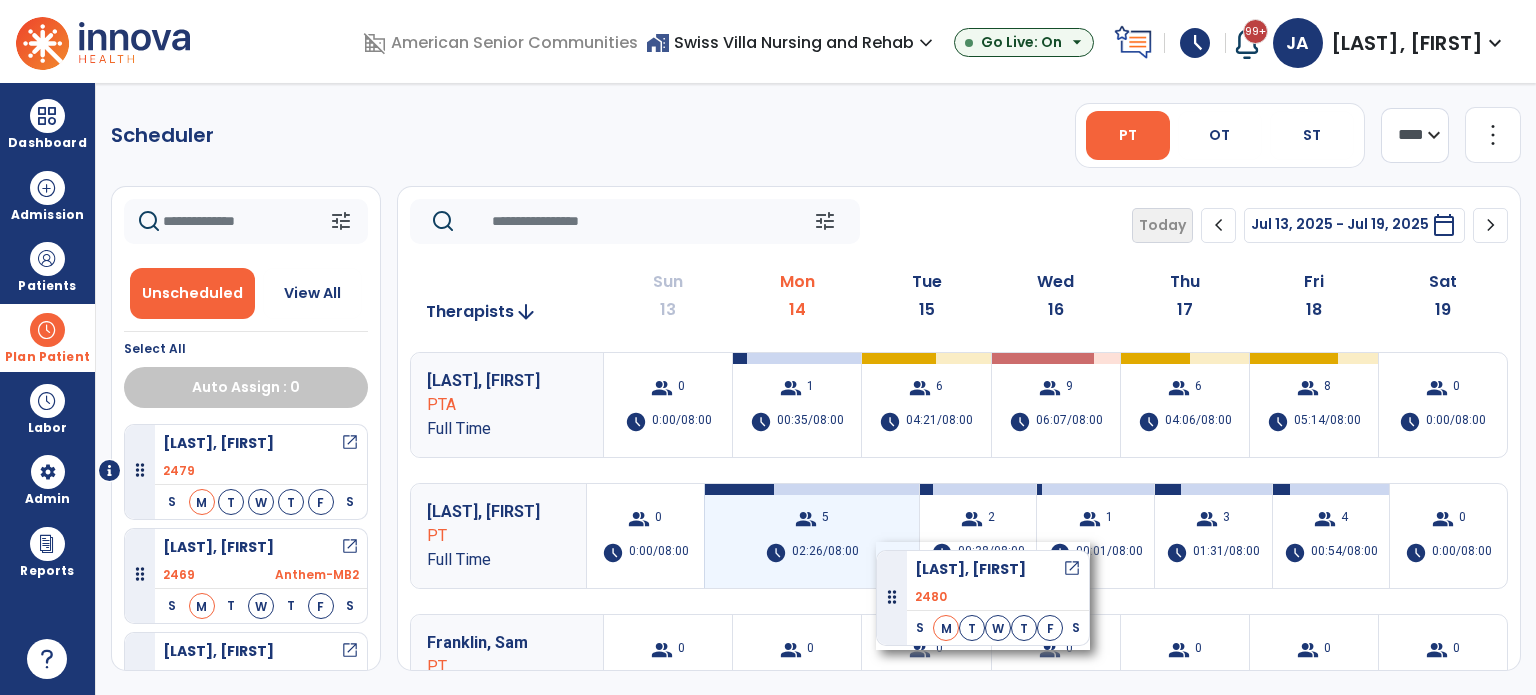 drag, startPoint x: 268, startPoint y: 439, endPoint x: 876, endPoint y: 542, distance: 616.6628 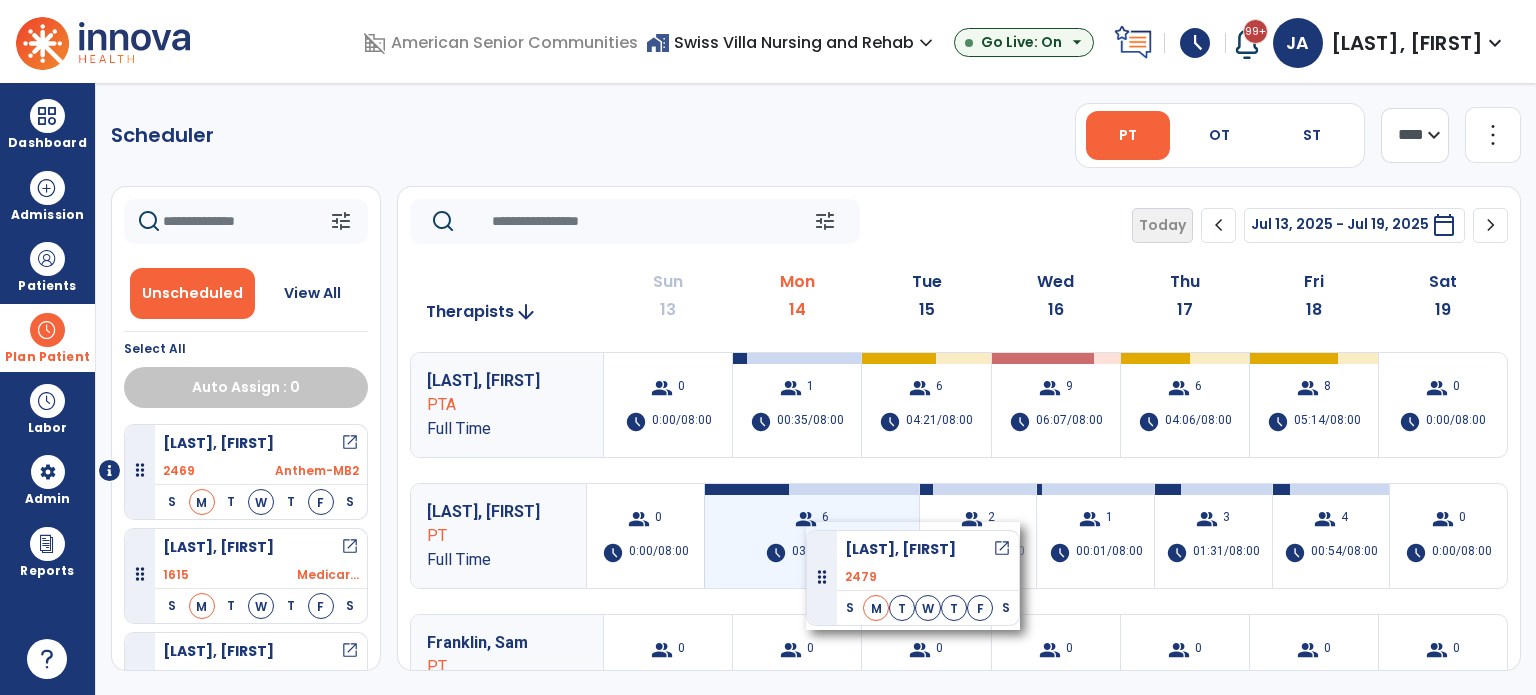 drag, startPoint x: 292, startPoint y: 438, endPoint x: 806, endPoint y: 522, distance: 520.8186 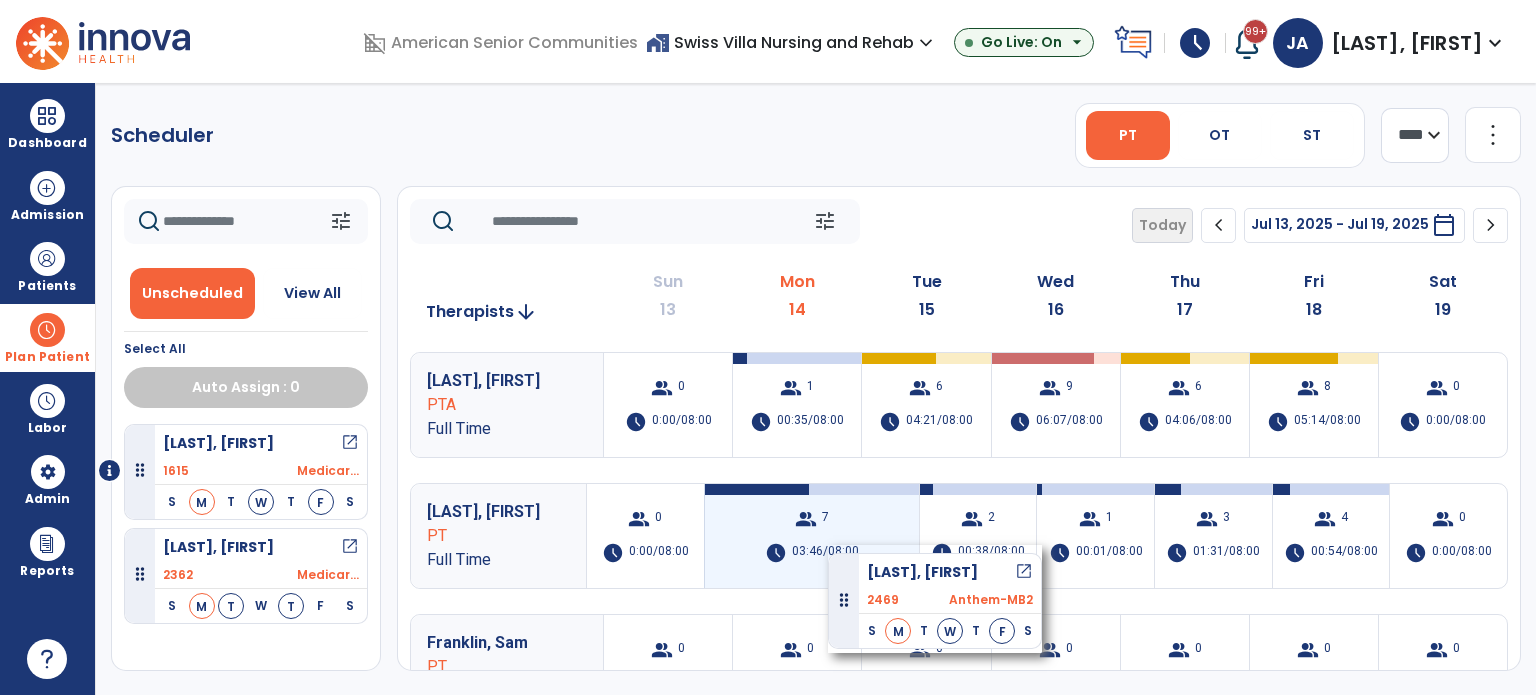 drag, startPoint x: 277, startPoint y: 450, endPoint x: 828, endPoint y: 545, distance: 559.1297 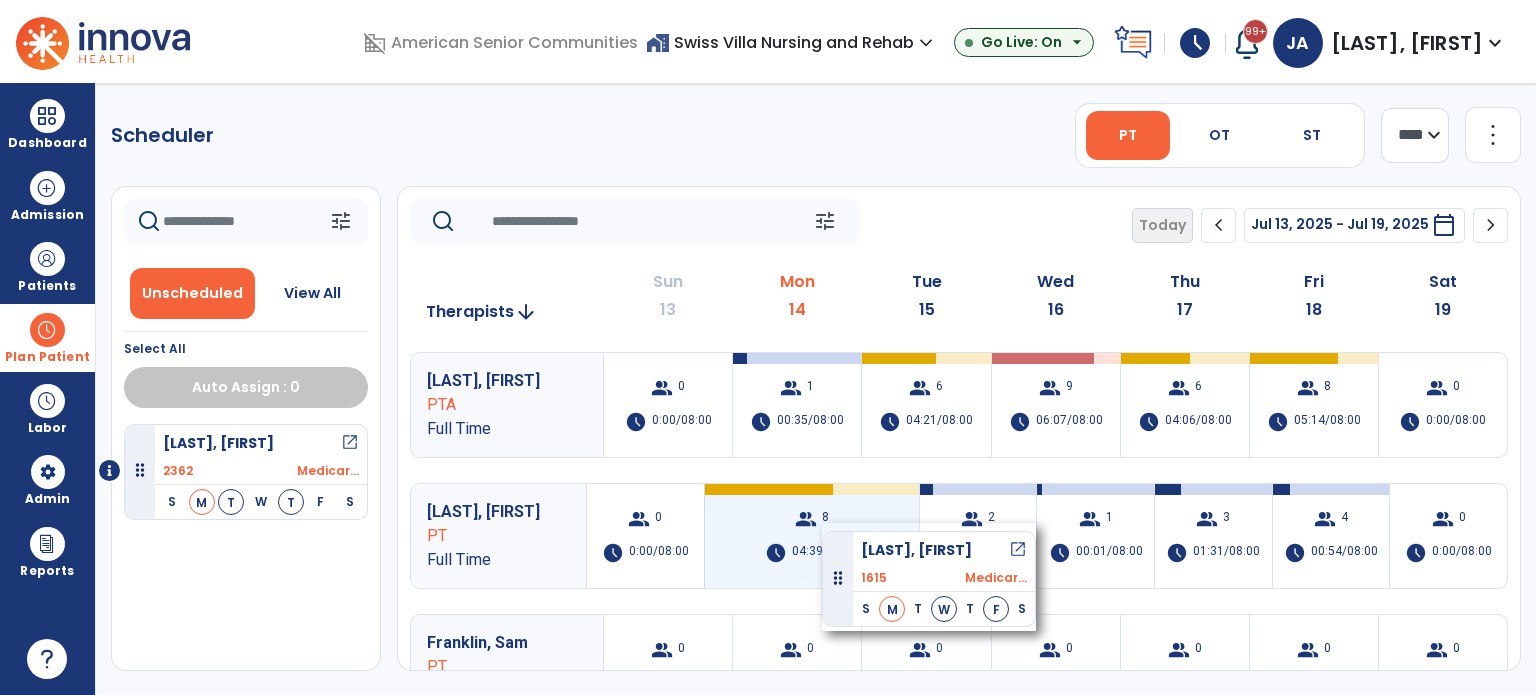 drag, startPoint x: 273, startPoint y: 457, endPoint x: 823, endPoint y: 523, distance: 553.94586 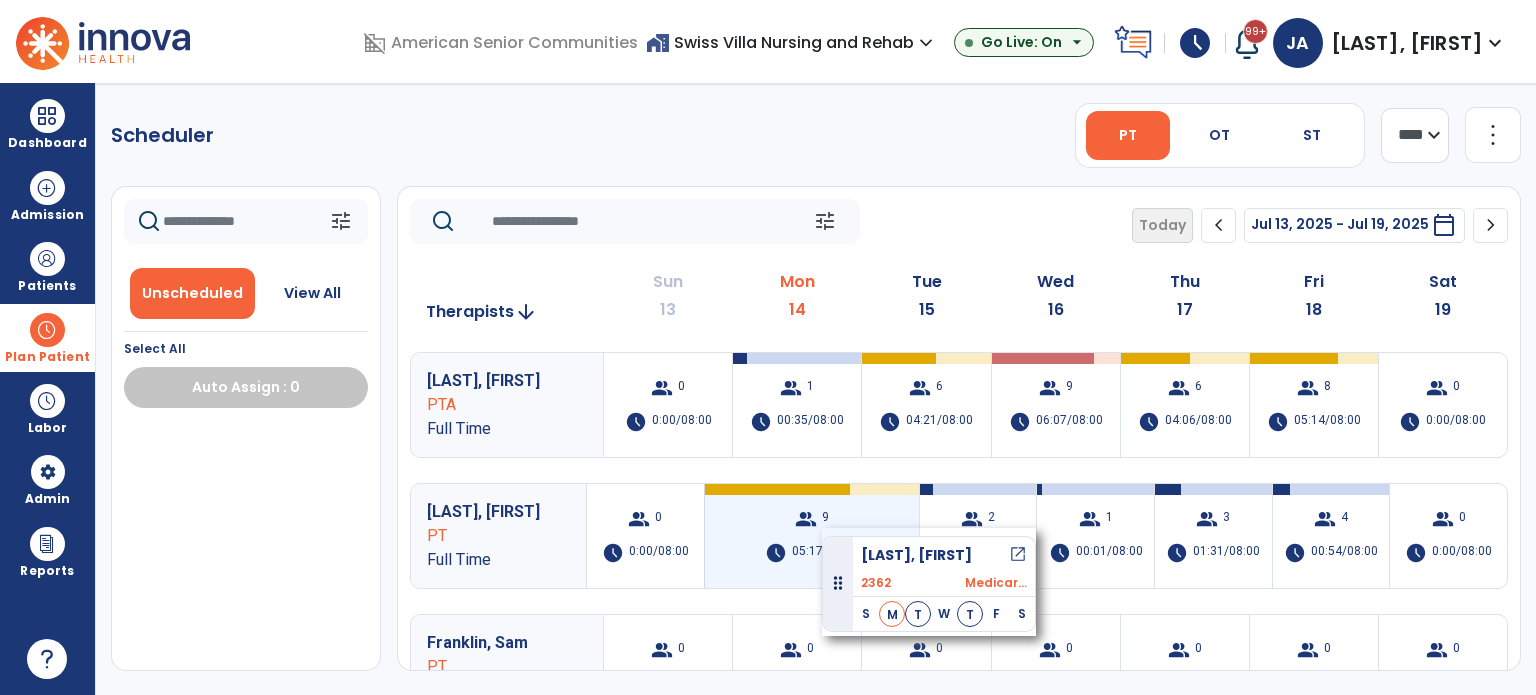 drag, startPoint x: 265, startPoint y: 441, endPoint x: 822, endPoint y: 528, distance: 563.7535 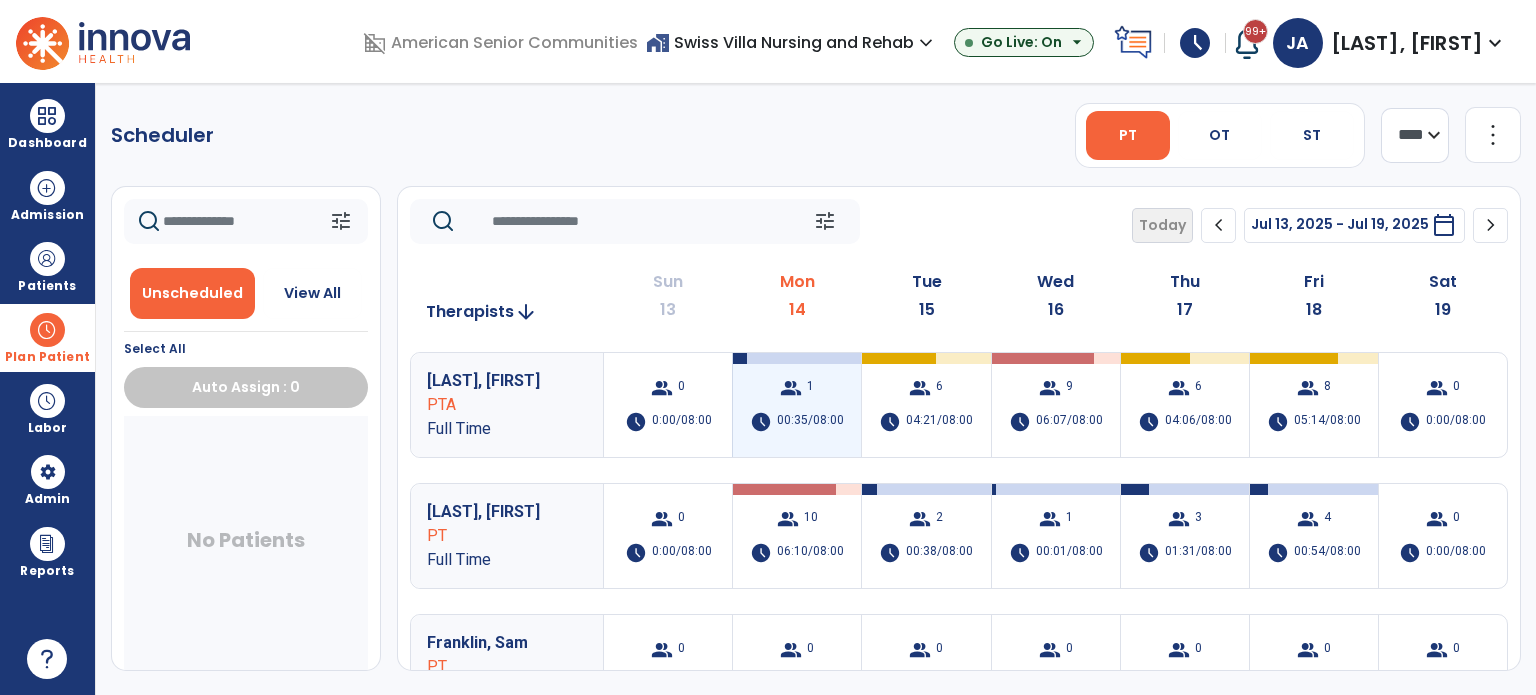 click on "00:35/08:00" at bounding box center (810, 422) 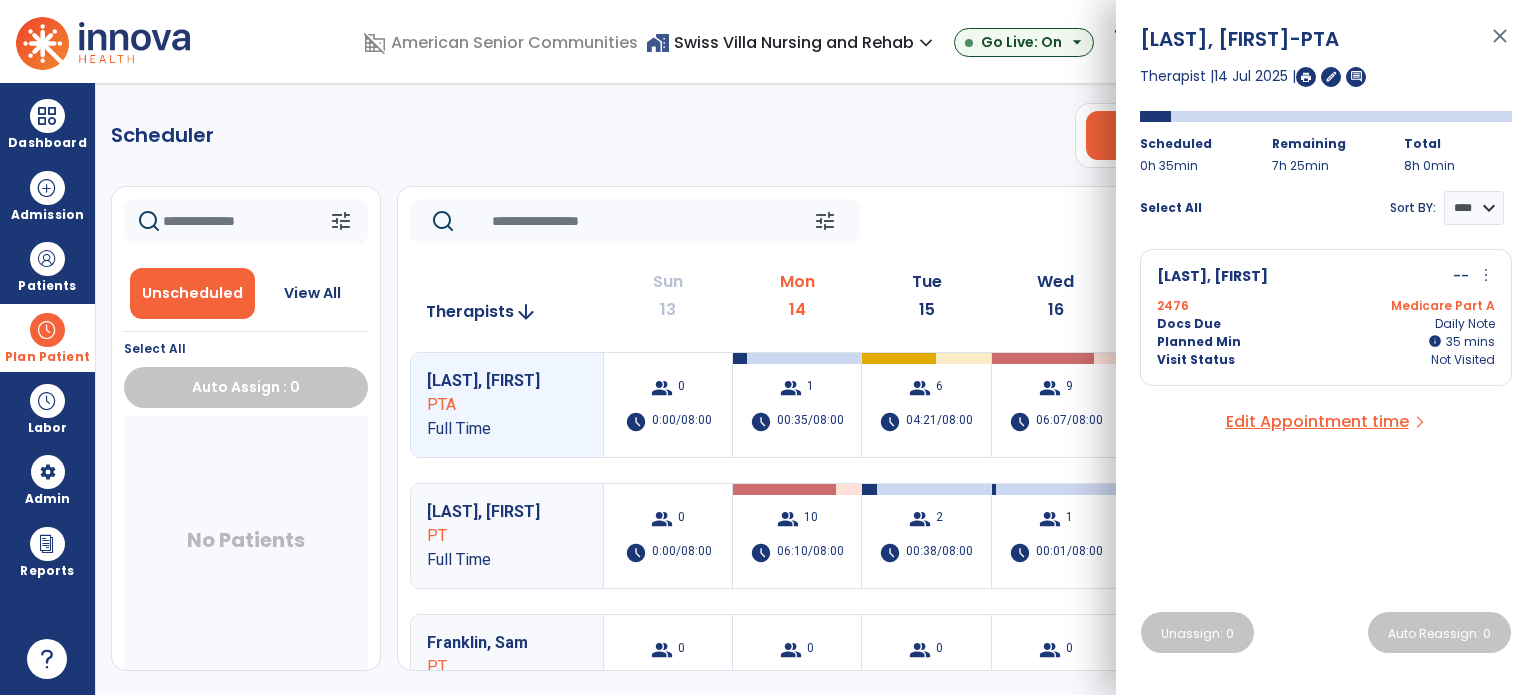 click on "Docs Due Daily Note" at bounding box center (1326, 324) 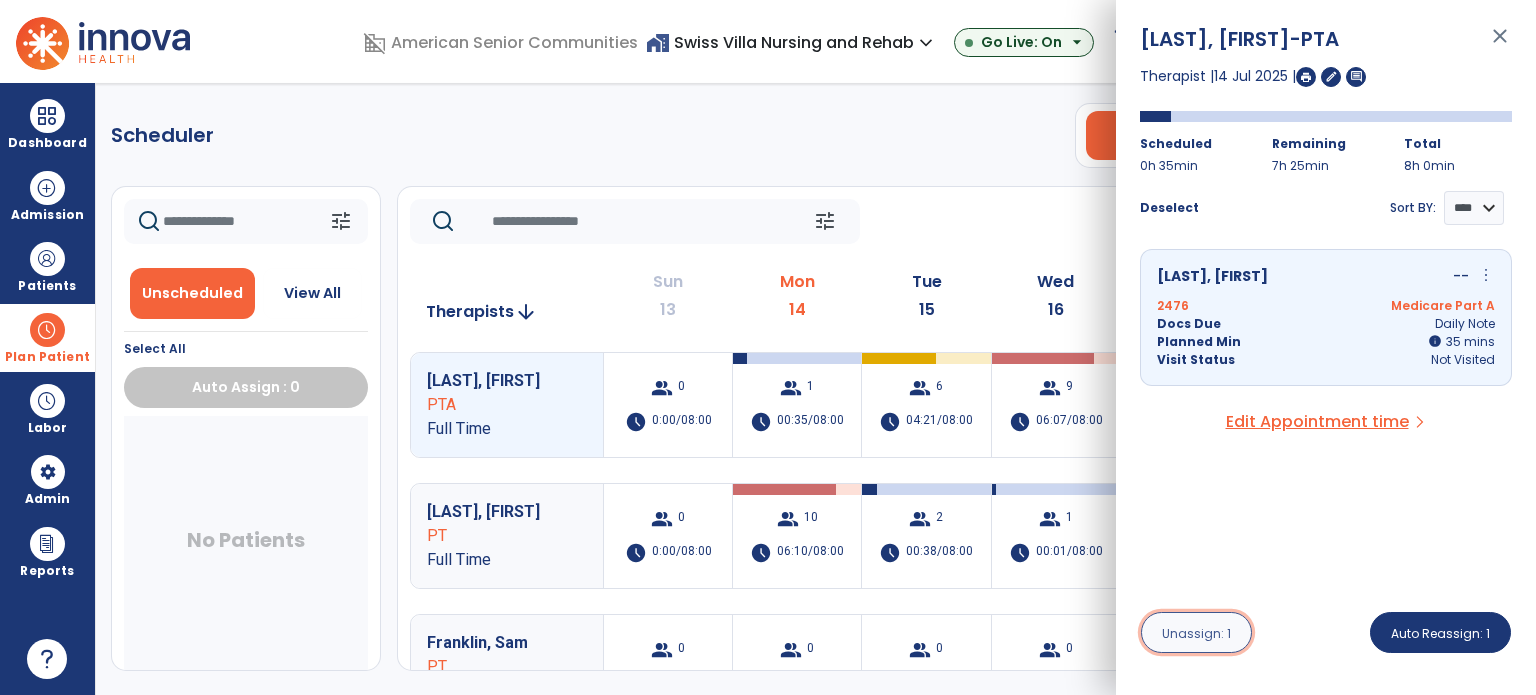 click on "Unassign: 1" at bounding box center (1196, 632) 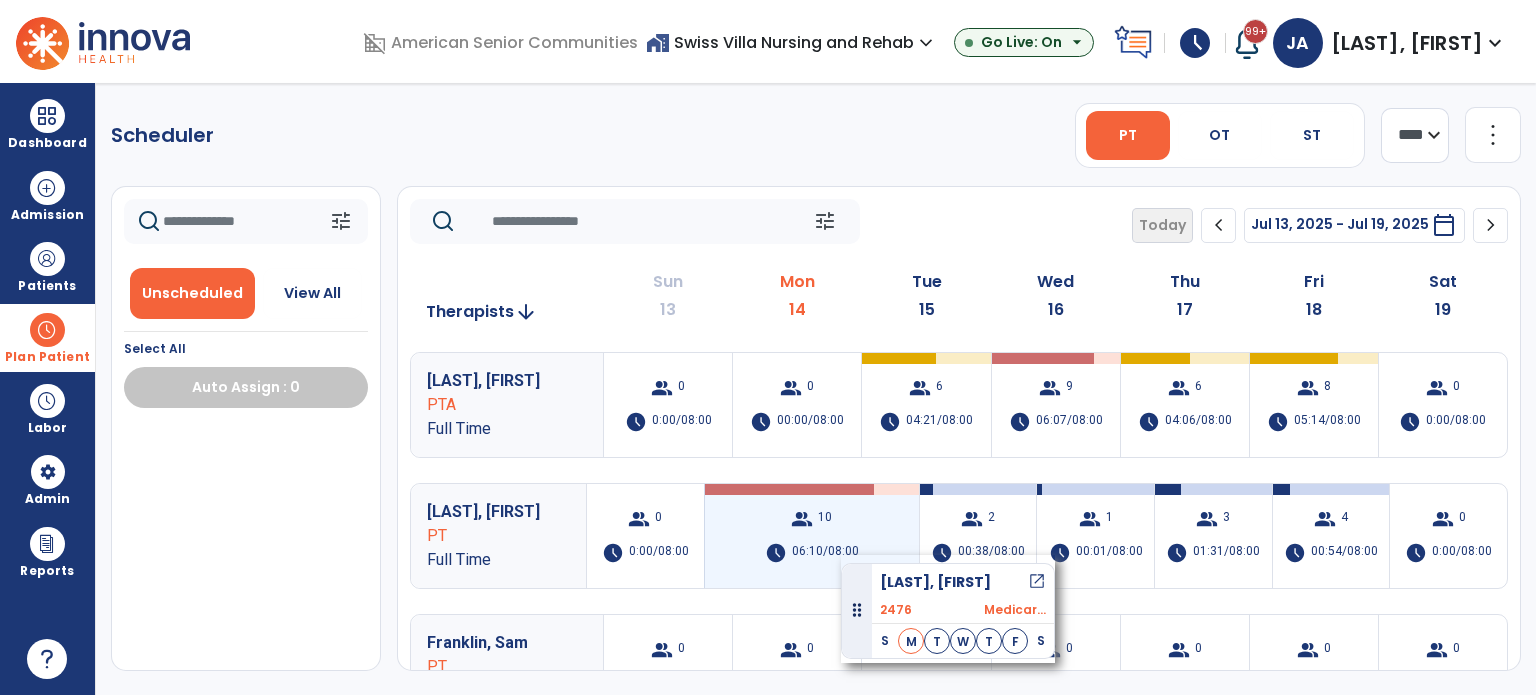 drag, startPoint x: 300, startPoint y: 446, endPoint x: 841, endPoint y: 555, distance: 551.87134 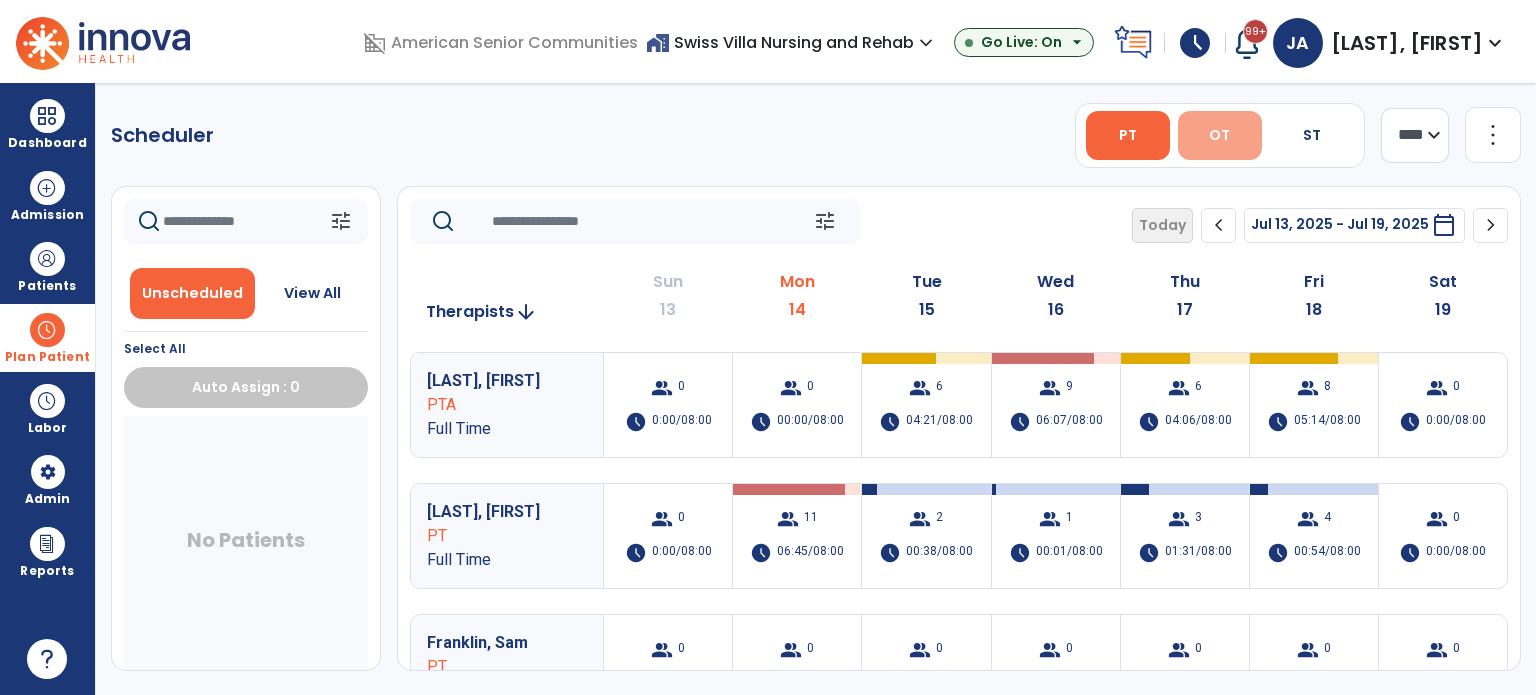 click on "OT" at bounding box center [1220, 135] 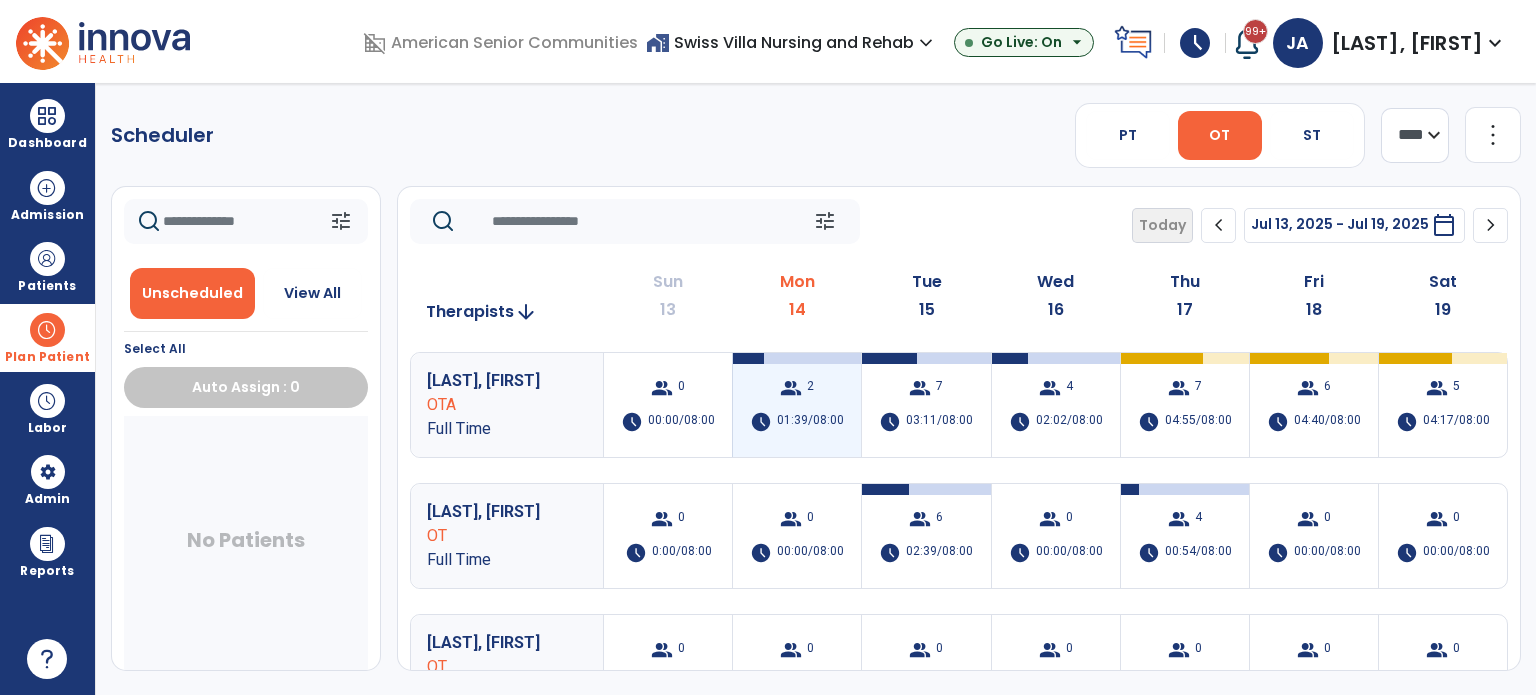 click on "group  2  schedule  01:39/08:00" at bounding box center (797, 405) 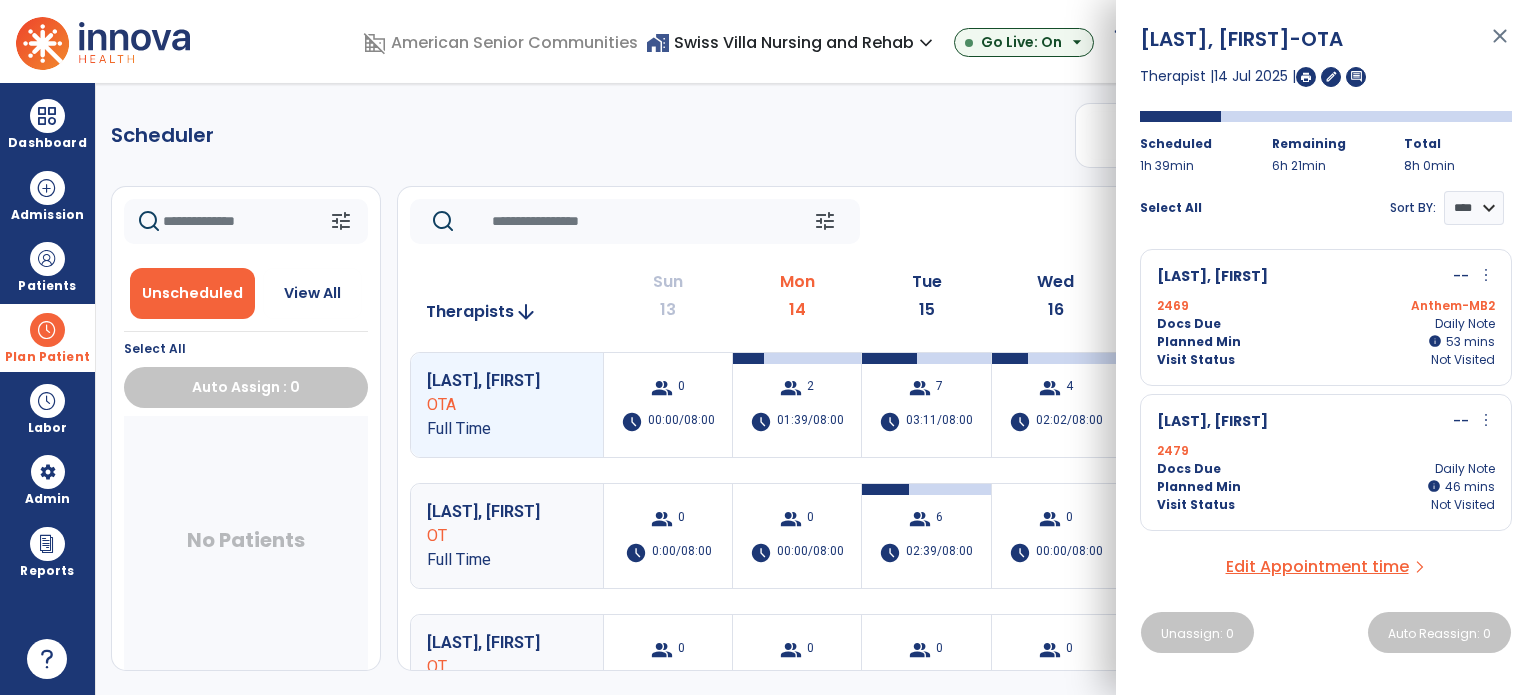 click on "Planned Min" at bounding box center [1199, 342] 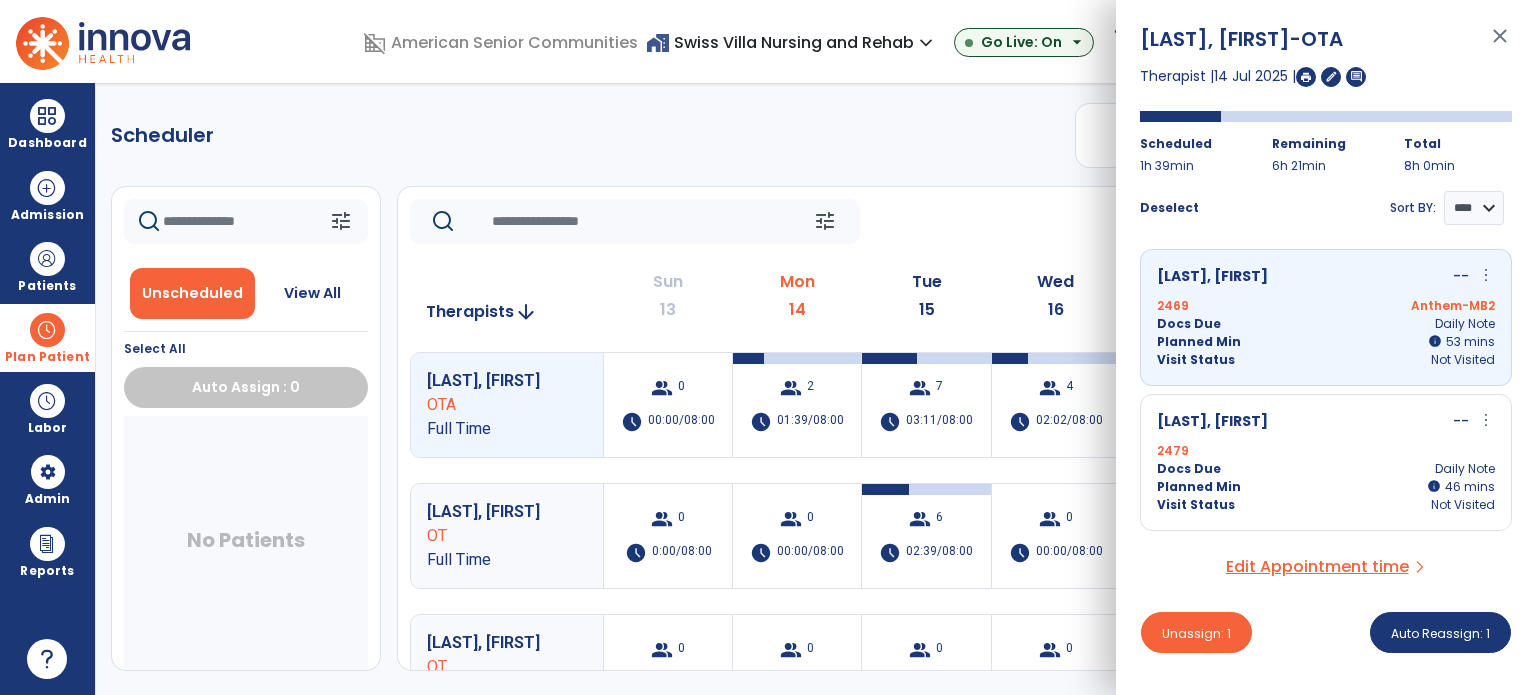 click on "2479" at bounding box center [1326, 451] 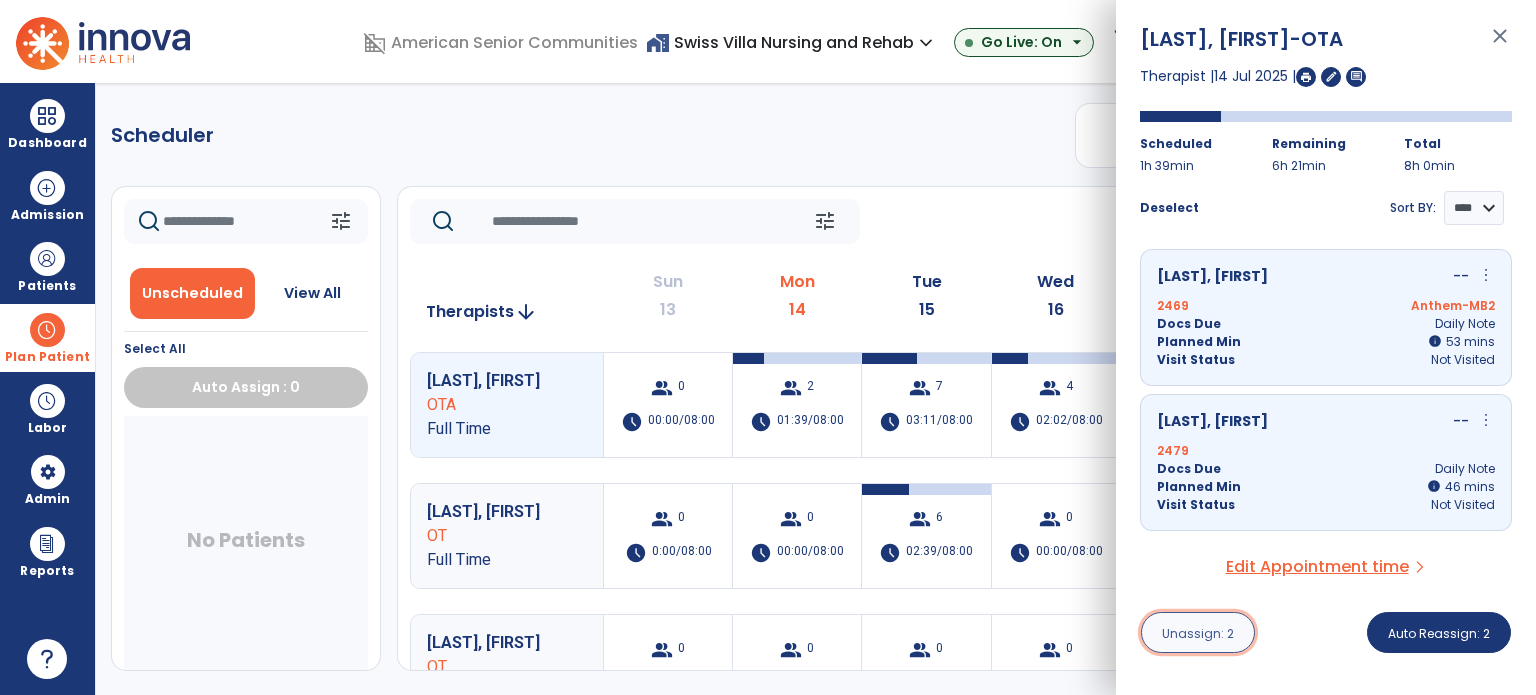 click on "Unassign: 2" at bounding box center (1198, 632) 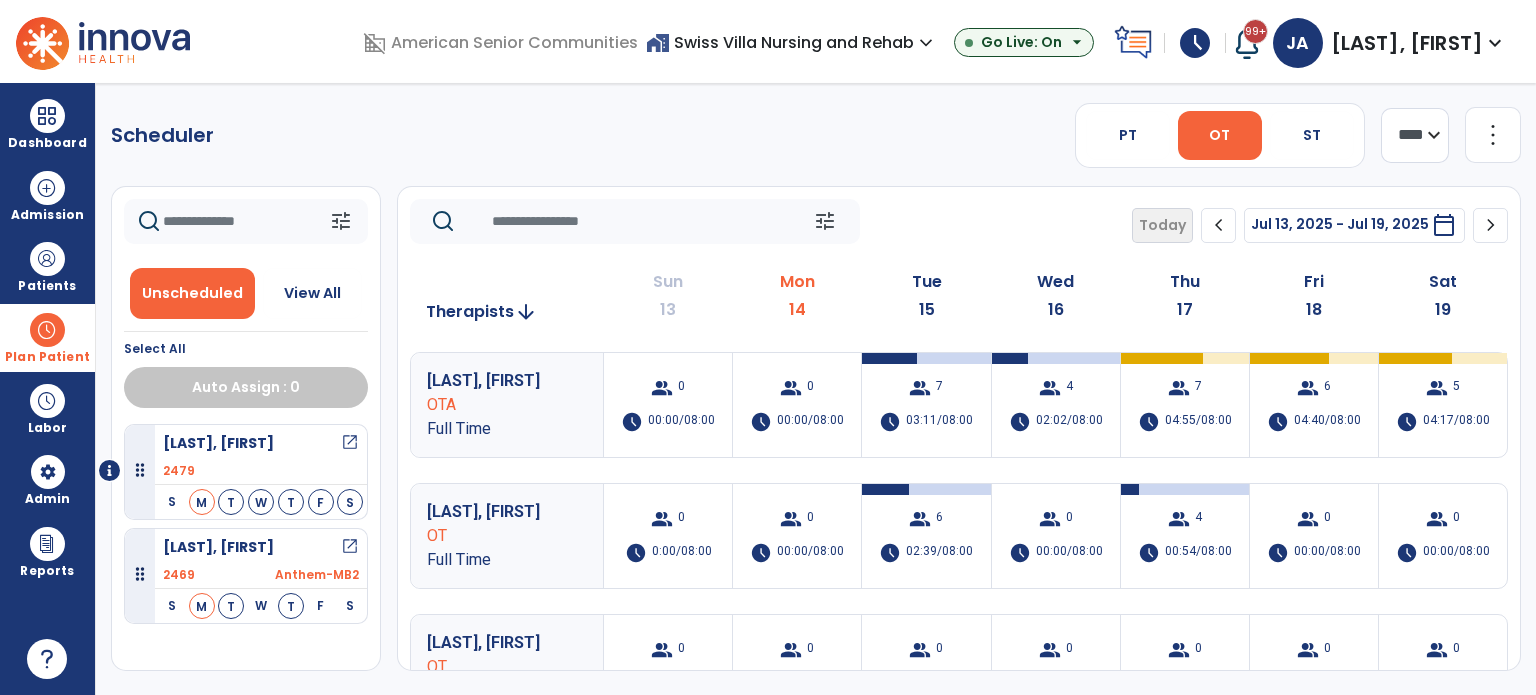click on "Planner Update Required due to Evaluation for Patient: [LAST], [FIRST], in OT Discipline Sat [DATE] at [TIME] | Hickory Creek at [CITY] Census Alert - A01 Fri [DATE] at [TIME] | Hickory Creek at [CITY] Census Alert - A08 Fri [DATE] at [TIME] | Hickory Creek at [CITY] See all Notifications  JA   [LAST], [FIRST]   expand_more   home   Home   person   Profile   manage_accounts   Admin   help   Help   logout   Log out" at bounding box center [768, 41] 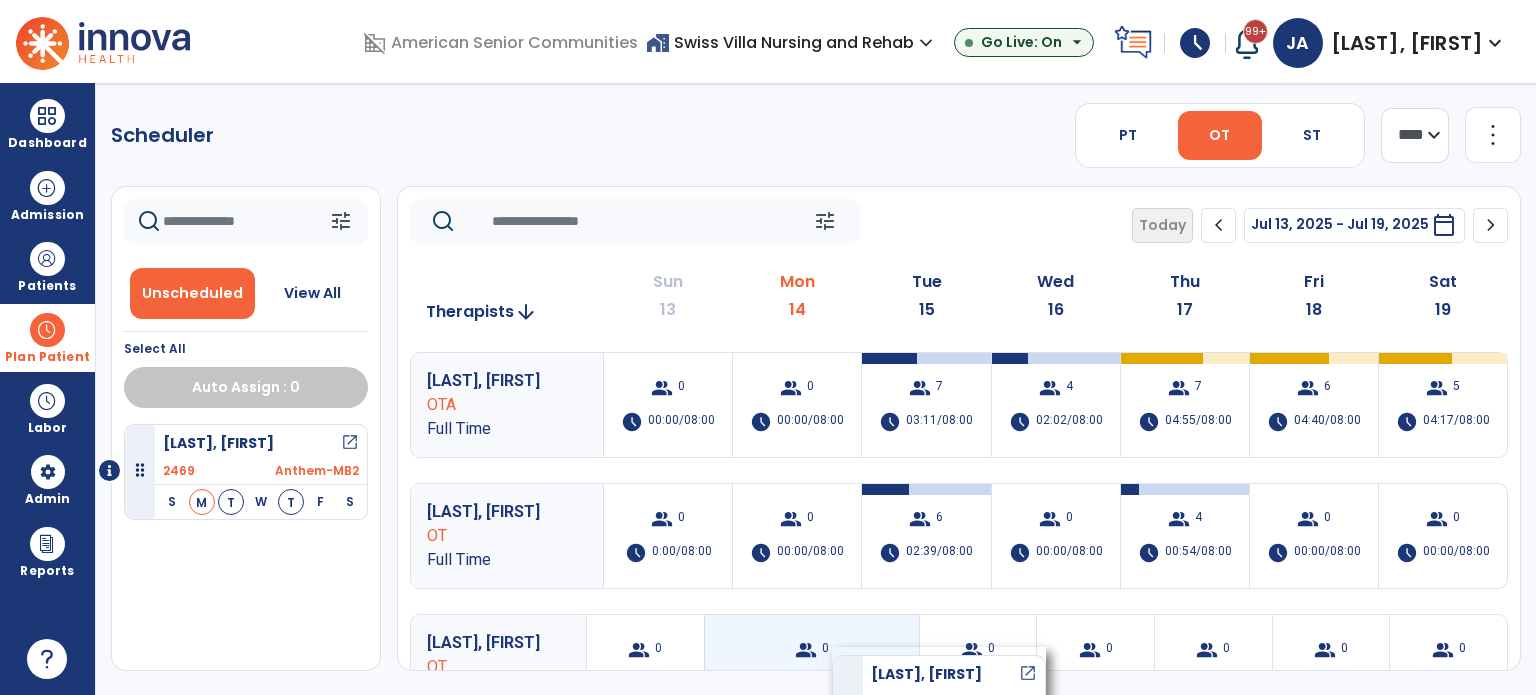 drag, startPoint x: 232, startPoint y: 444, endPoint x: 832, endPoint y: 647, distance: 633.4106 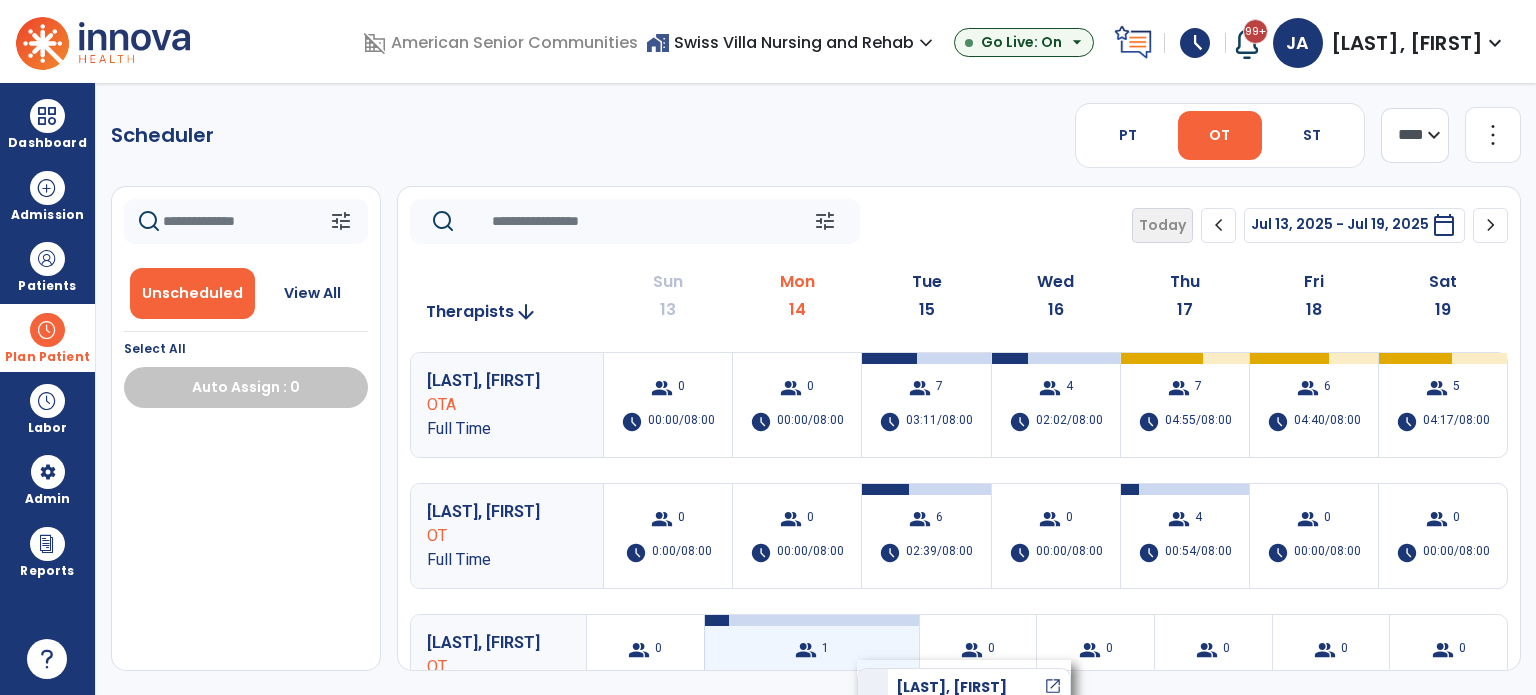 drag, startPoint x: 272, startPoint y: 434, endPoint x: 857, endPoint y: 660, distance: 627.13715 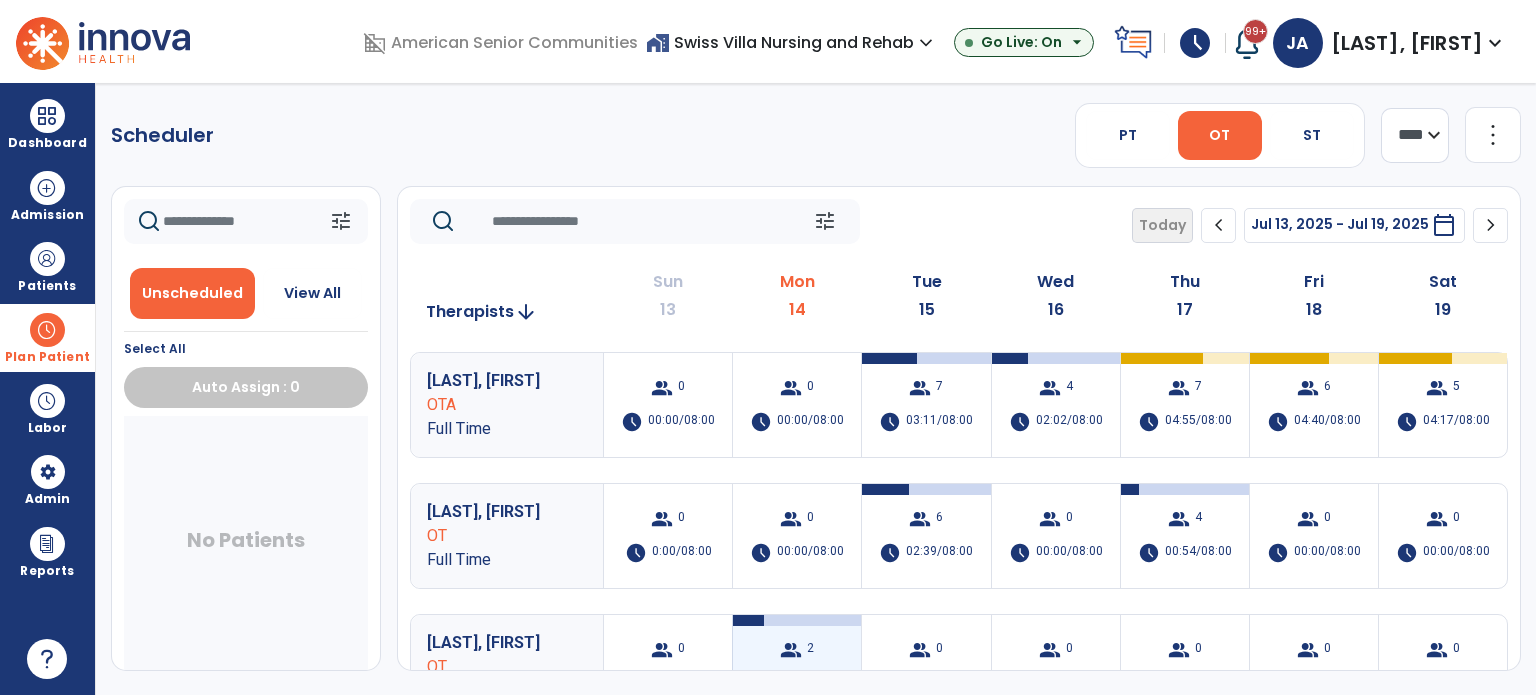 click on "group  2  schedule  01:39/08:00" at bounding box center [797, 667] 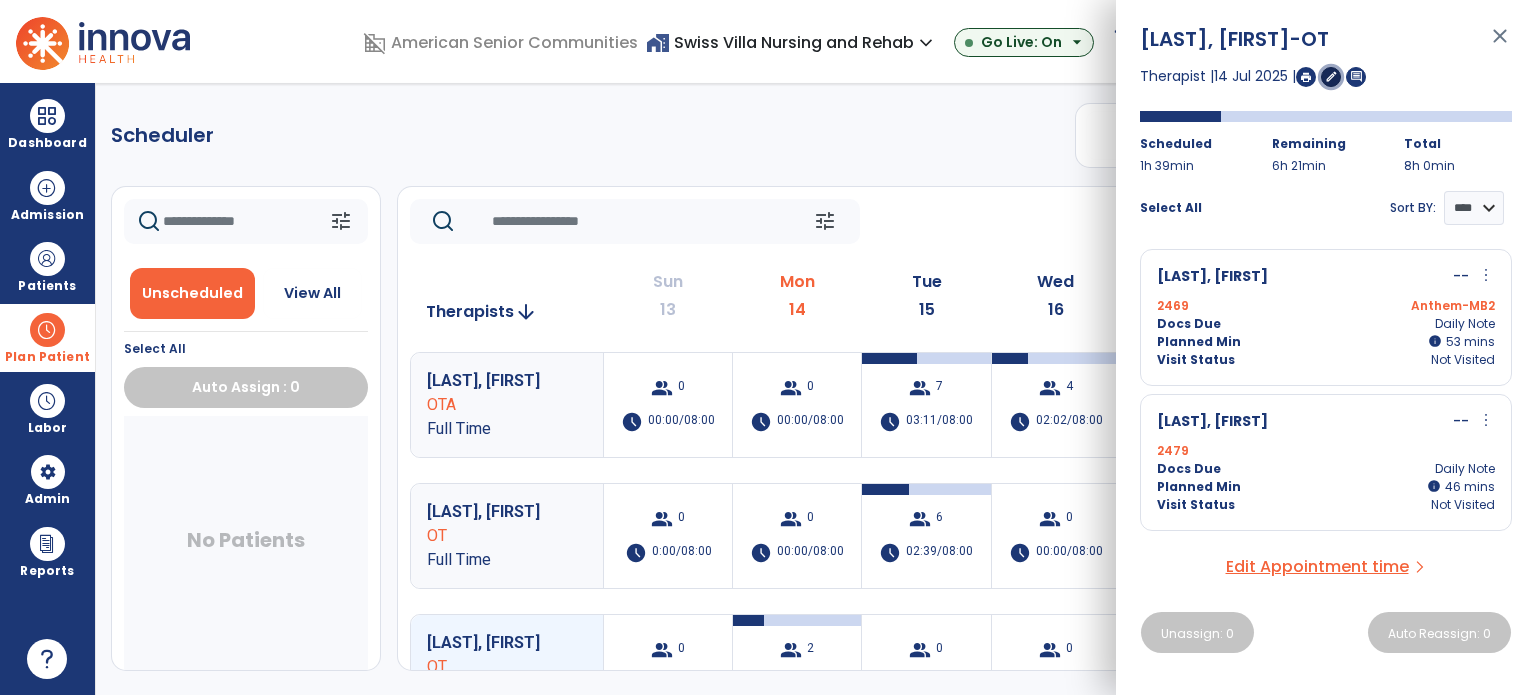 click on "edit" at bounding box center [1331, 76] 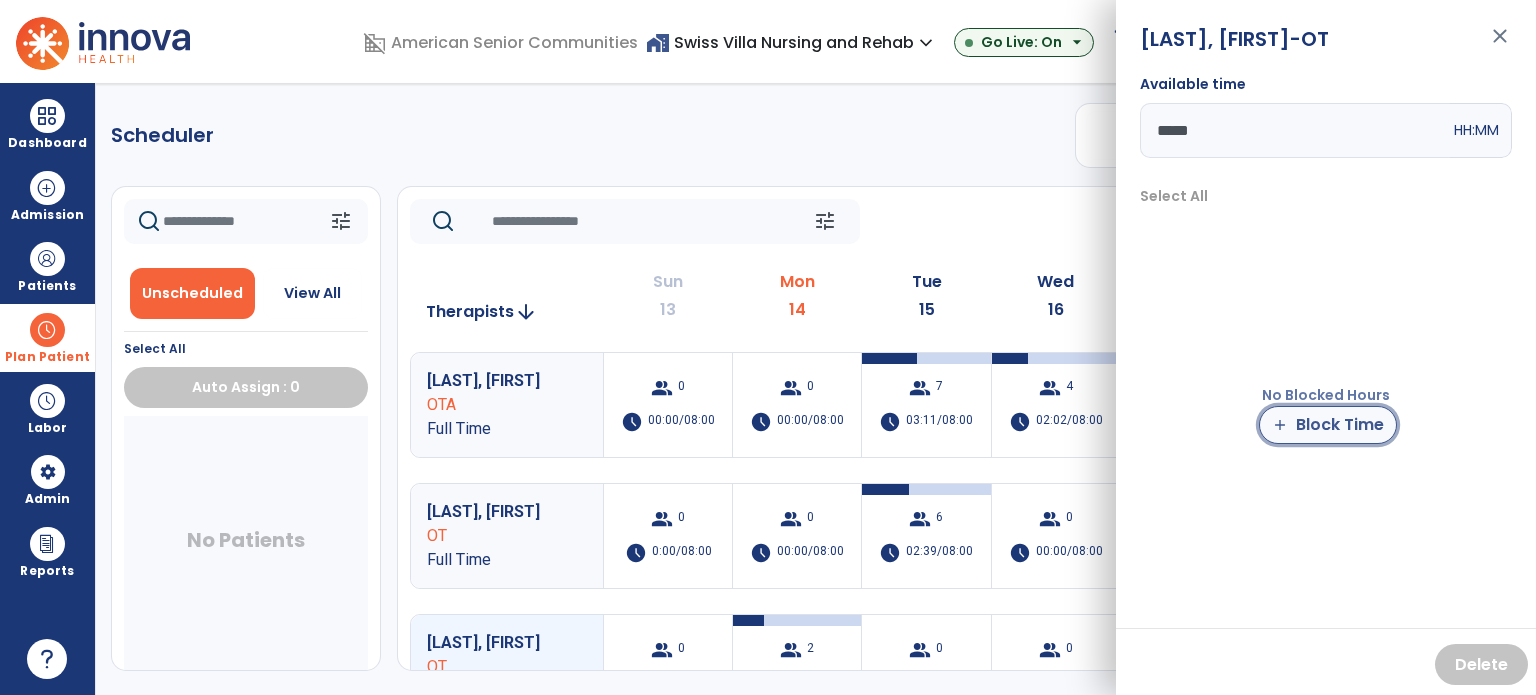 click on "add   Block Time" at bounding box center (1328, 425) 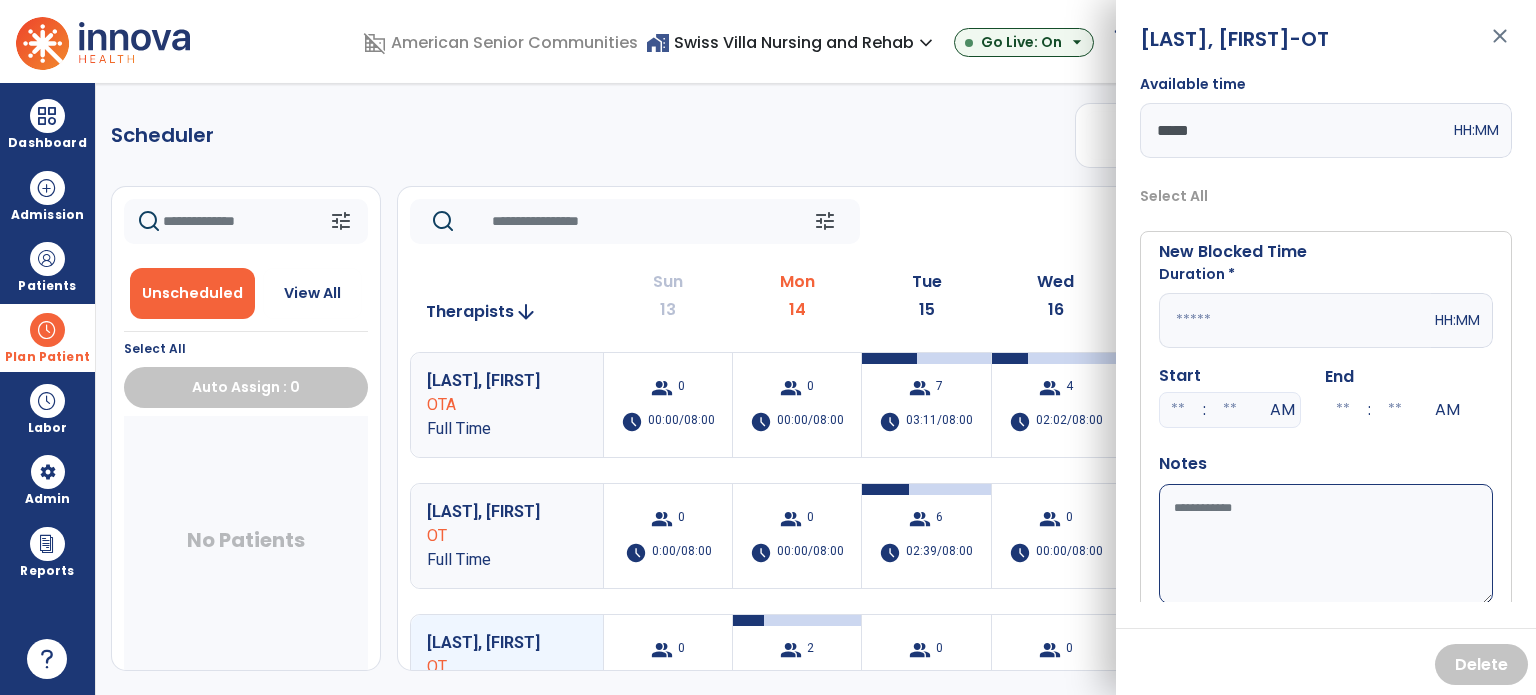 click at bounding box center (1295, 320) 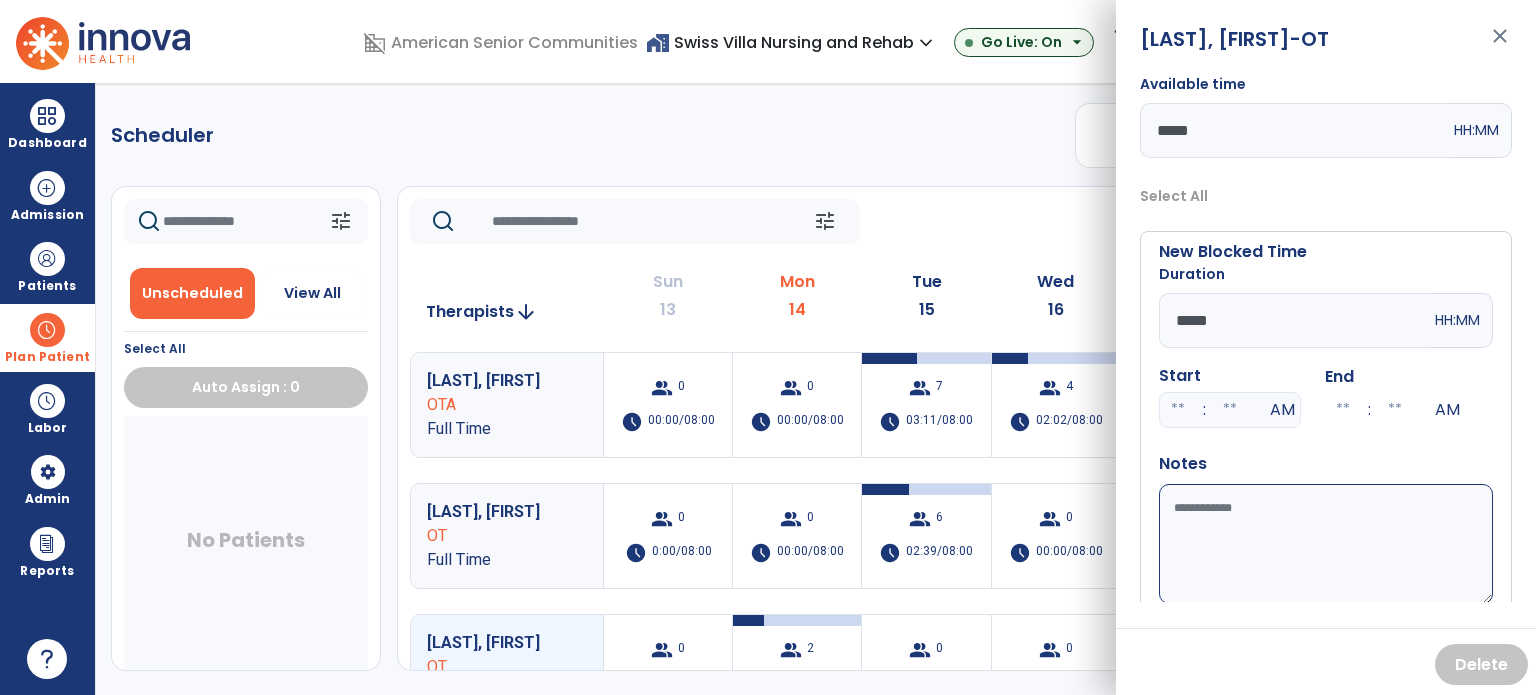 type on "*****" 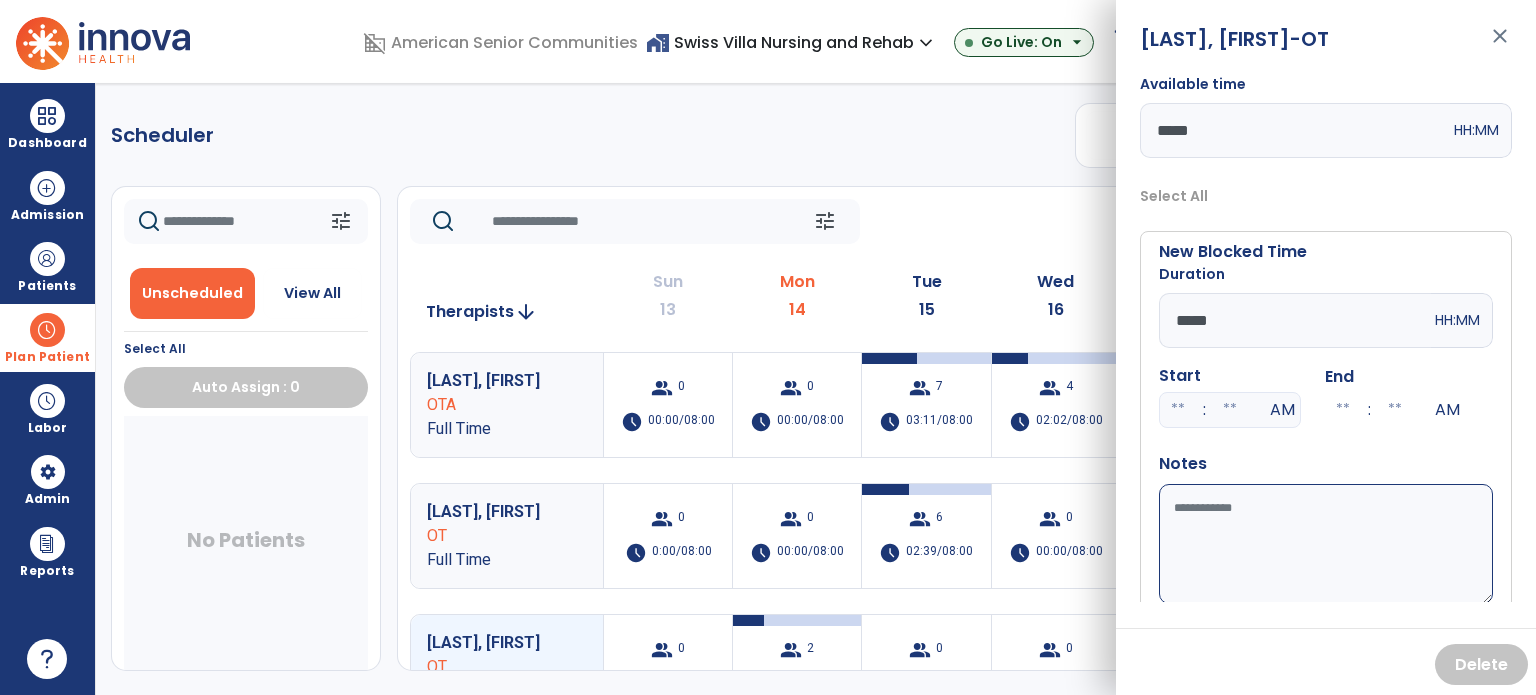 click at bounding box center [1178, 410] 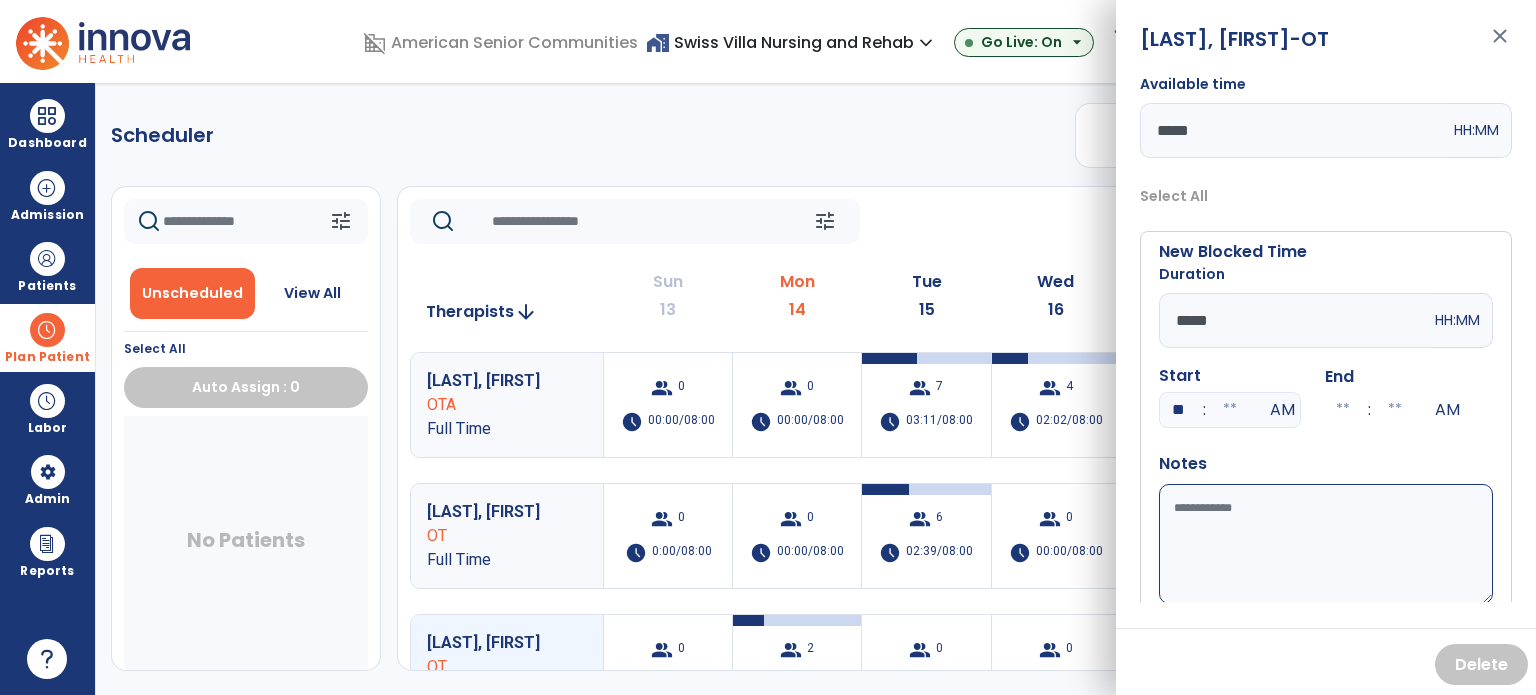 type on "**" 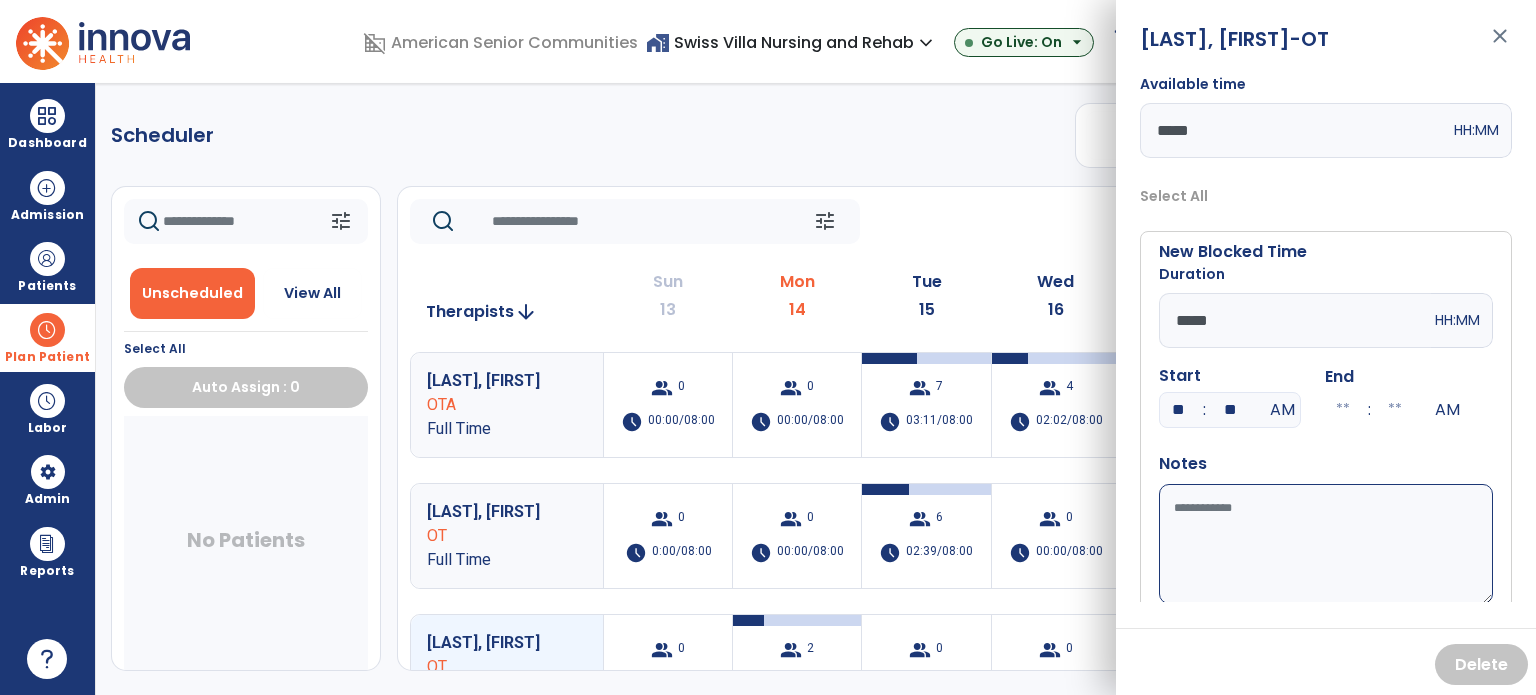 type on "**" 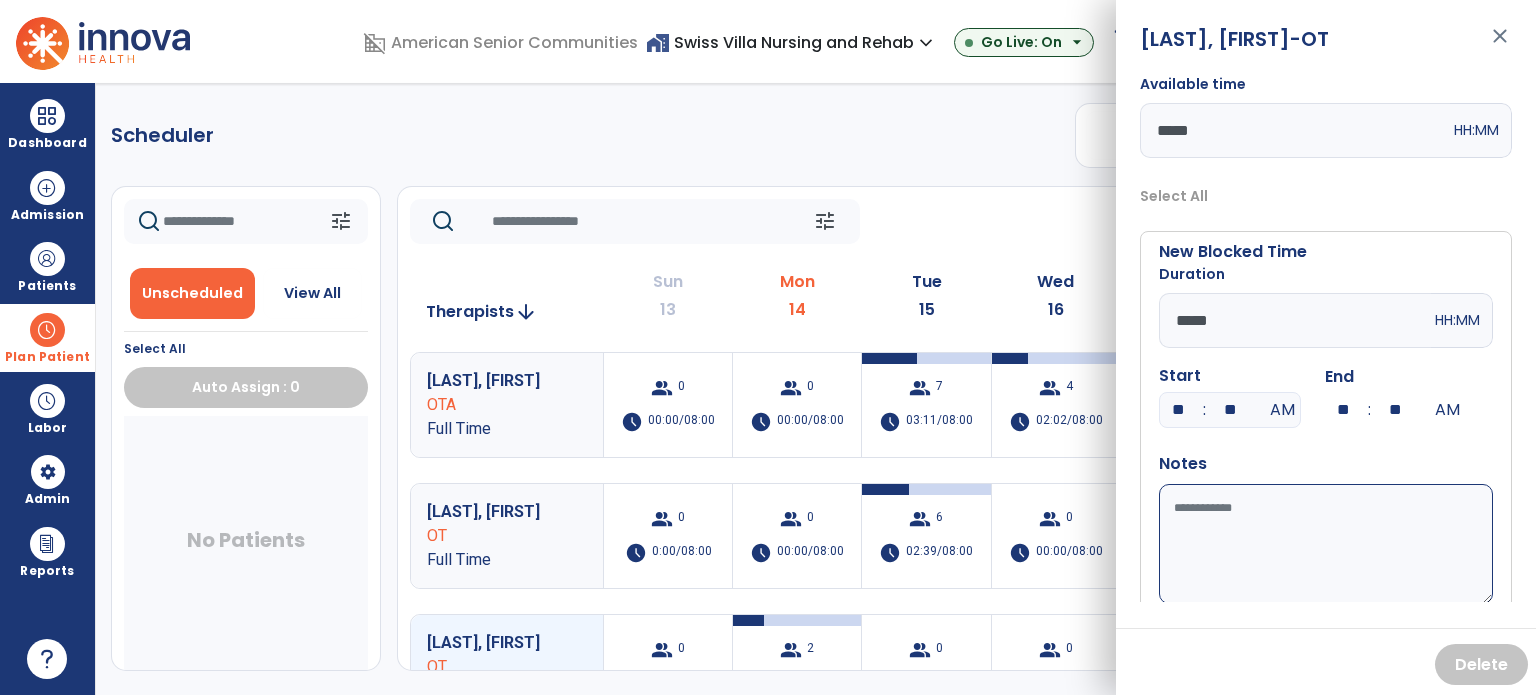 drag, startPoint x: 1195, startPoint y: 507, endPoint x: 1196, endPoint y: 496, distance: 11.045361 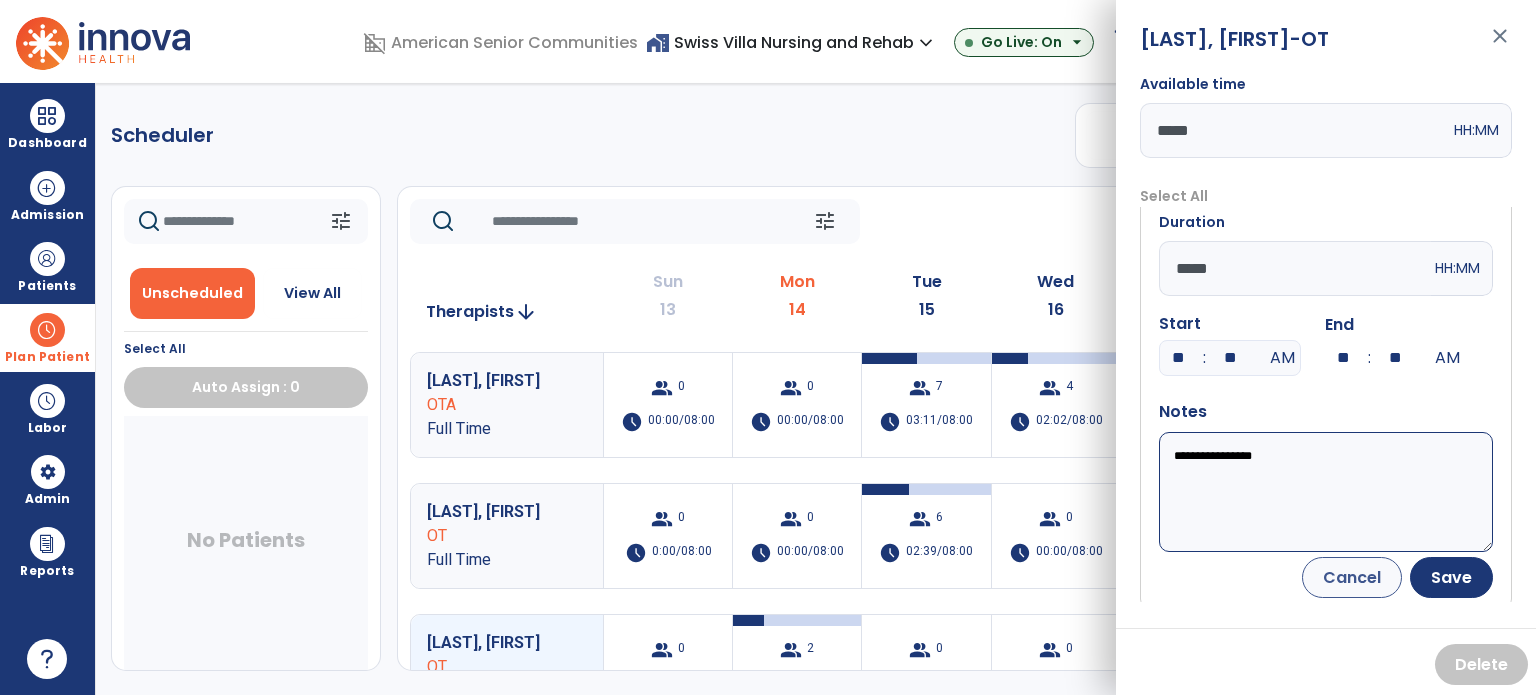 scroll, scrollTop: 56, scrollLeft: 0, axis: vertical 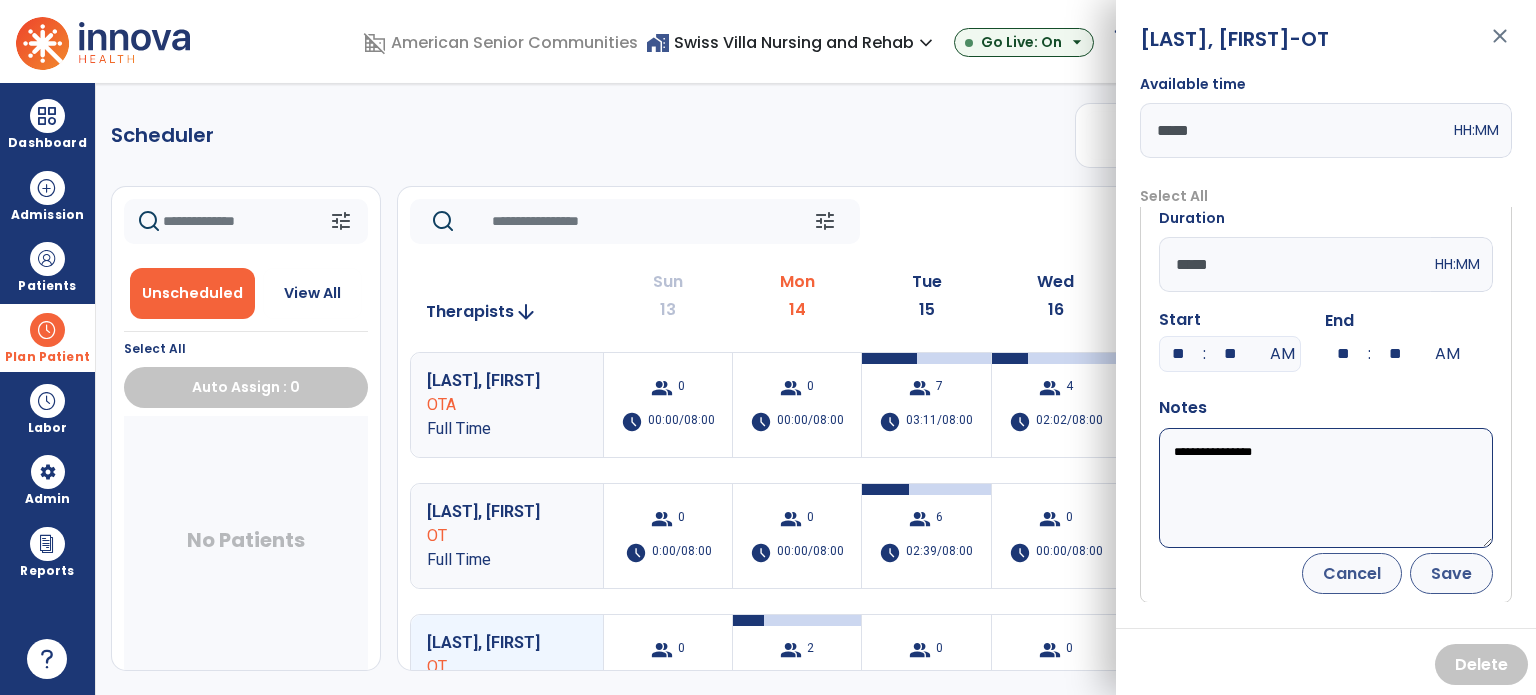 type on "**********" 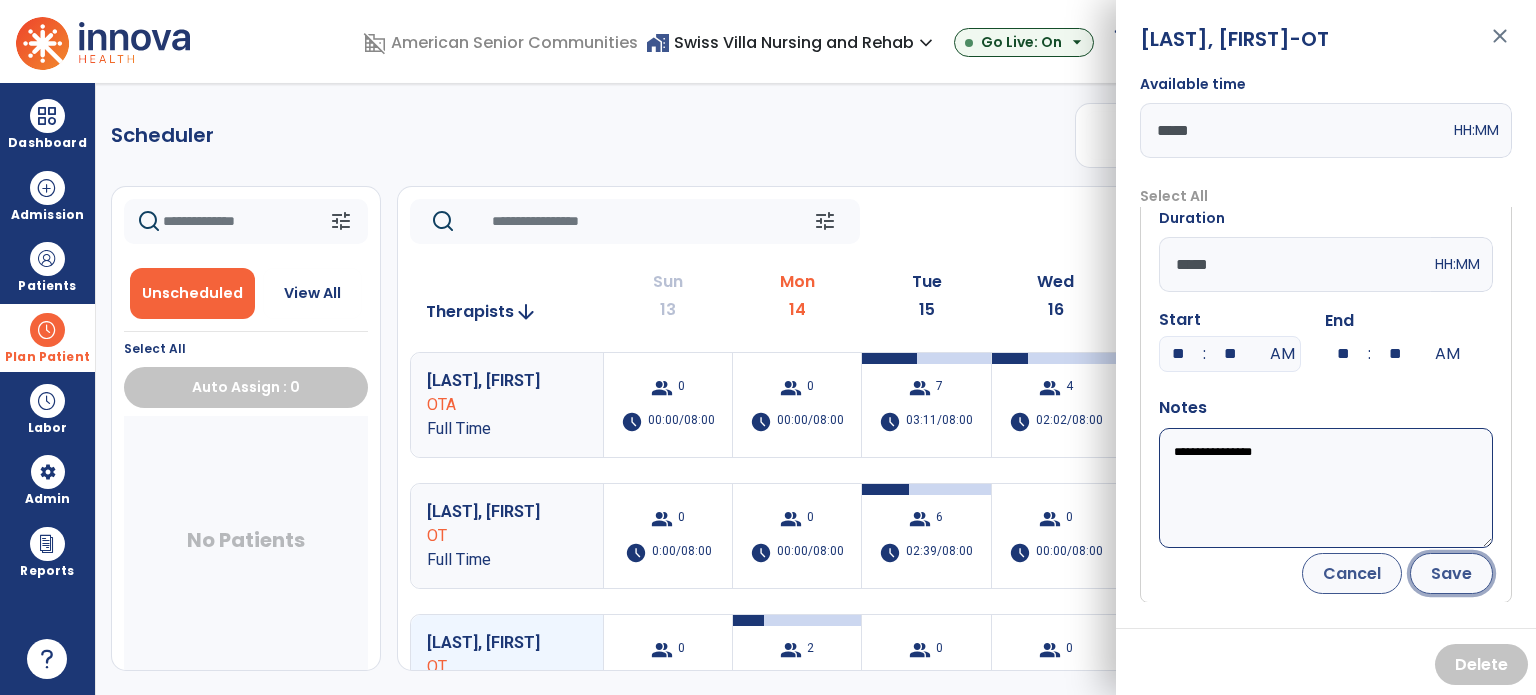 click on "Save" at bounding box center (1451, 573) 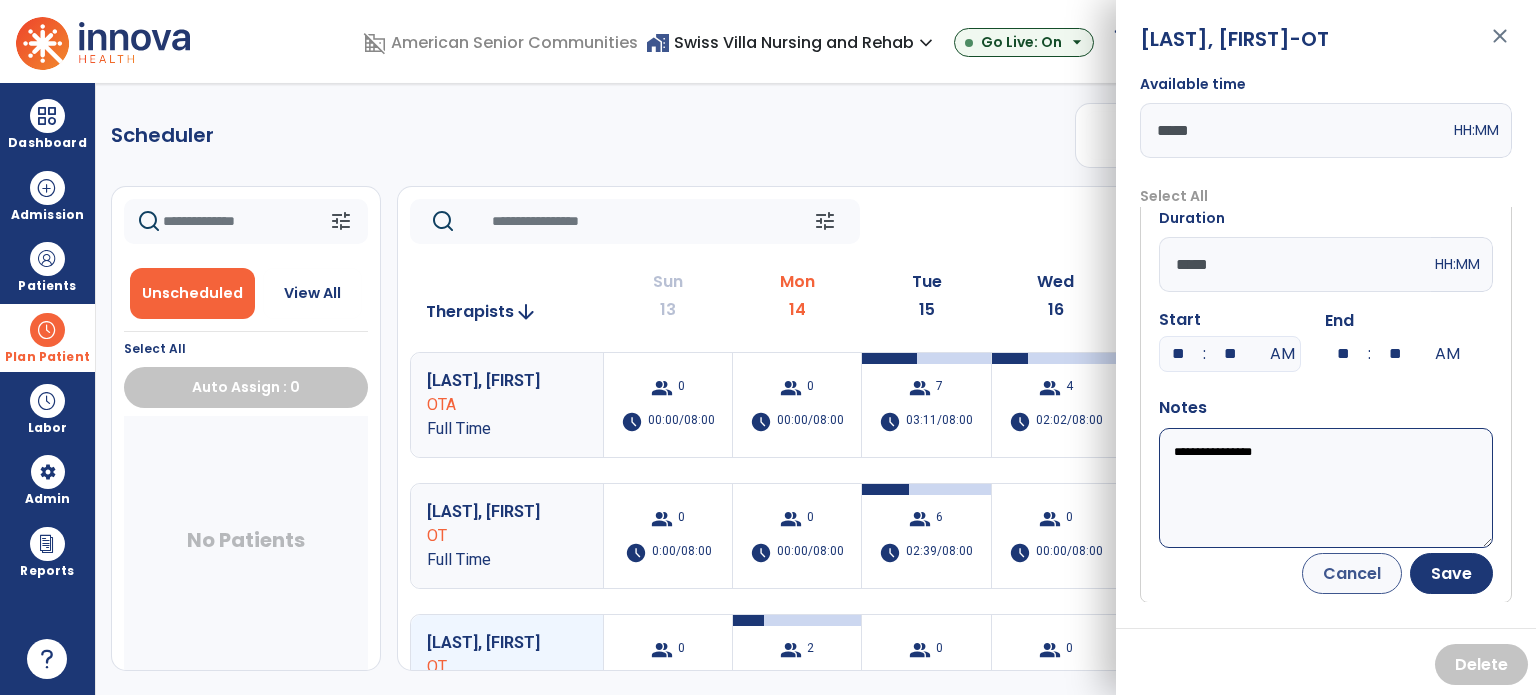 scroll, scrollTop: 0, scrollLeft: 0, axis: both 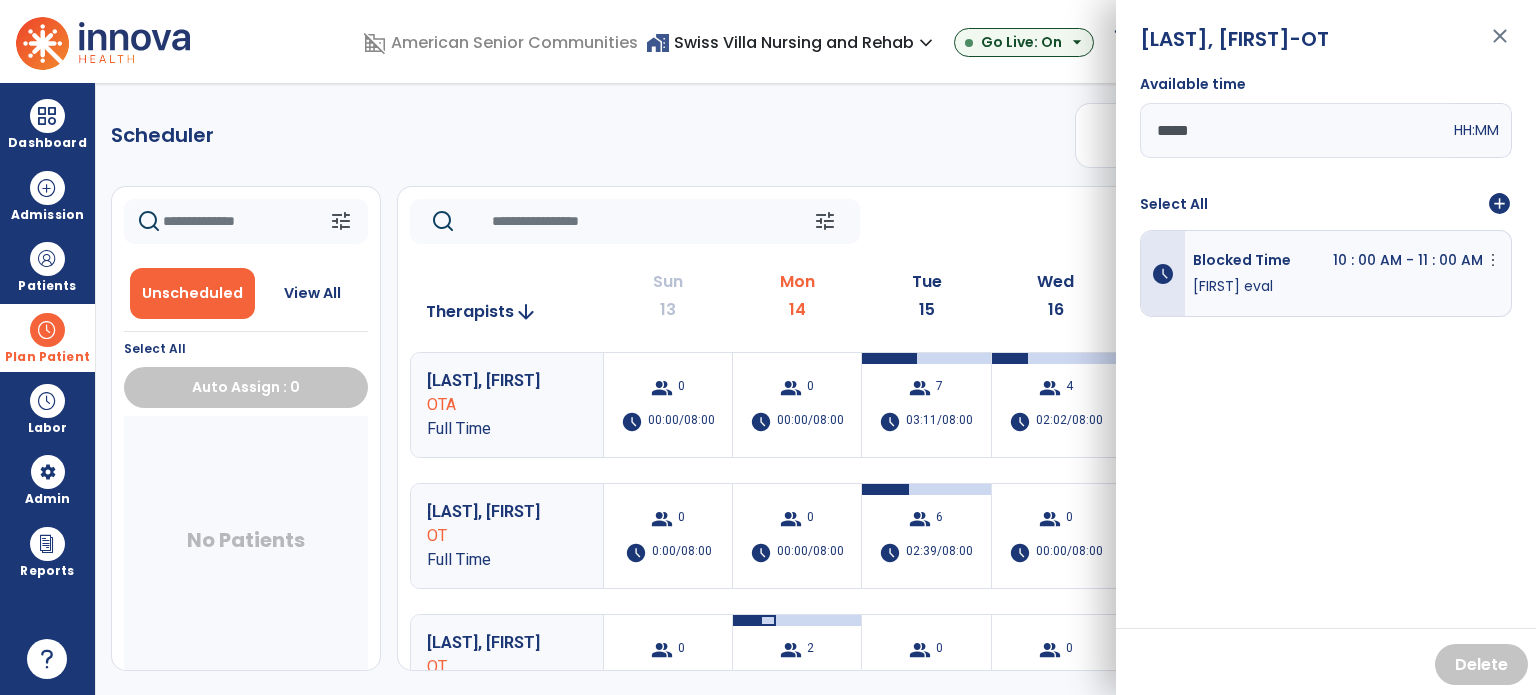 click on "close" at bounding box center [1500, 45] 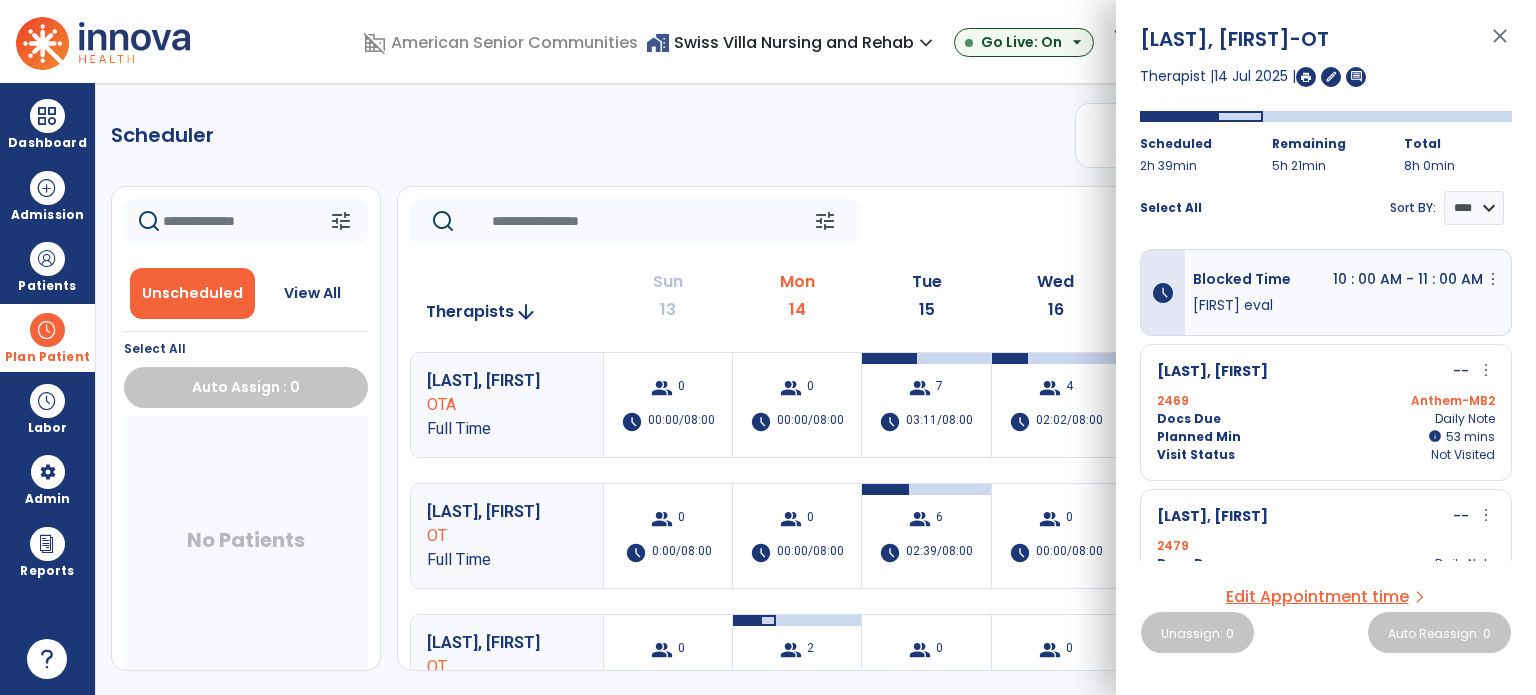 click on "close" at bounding box center (1500, 45) 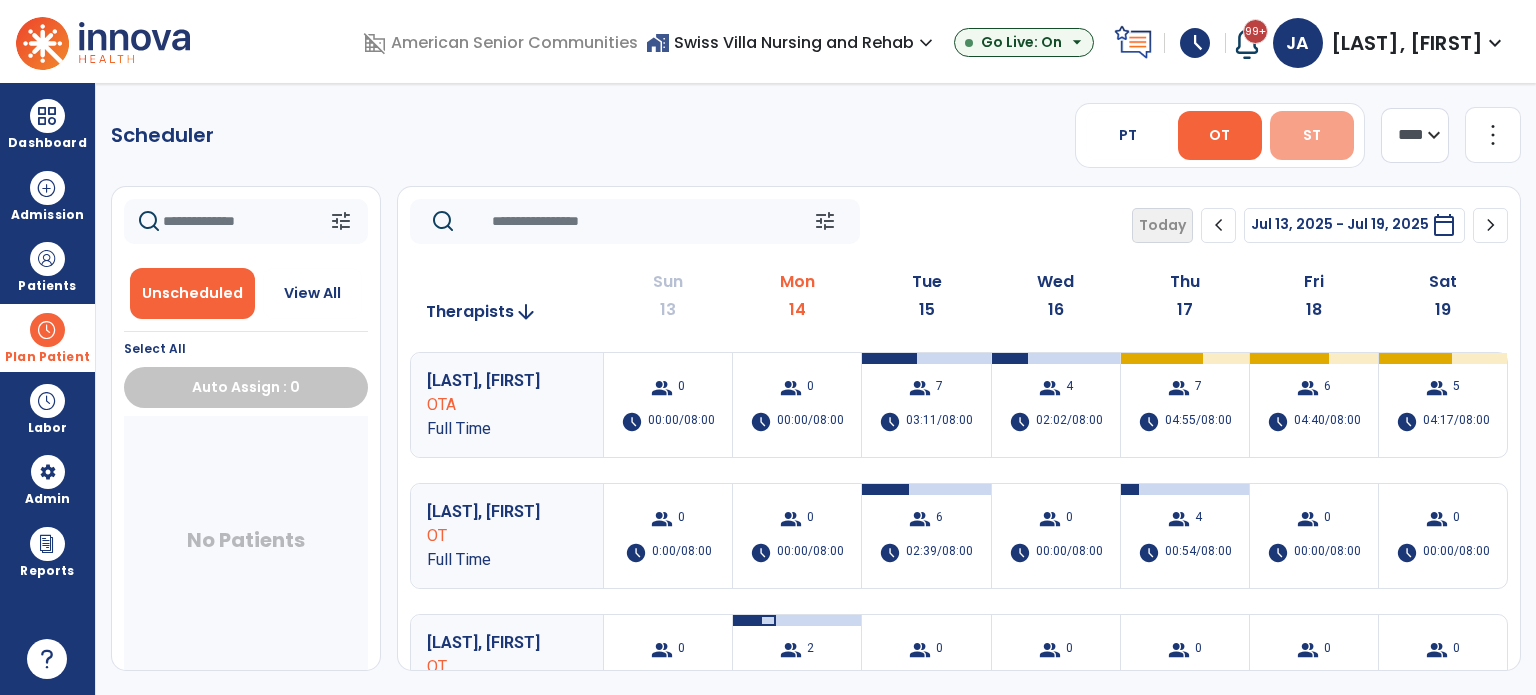 click on "ST" at bounding box center [1312, 135] 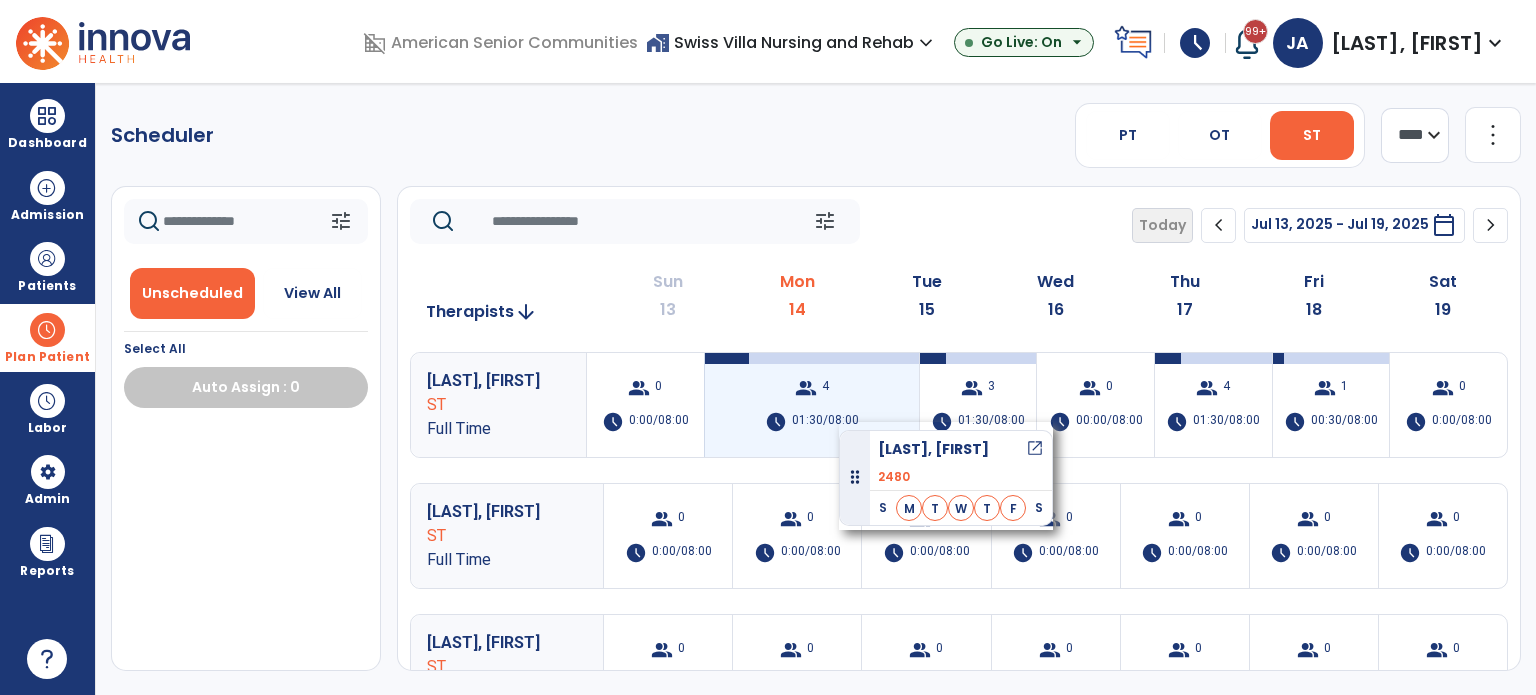 drag, startPoint x: 272, startPoint y: 437, endPoint x: 839, endPoint y: 422, distance: 567.19836 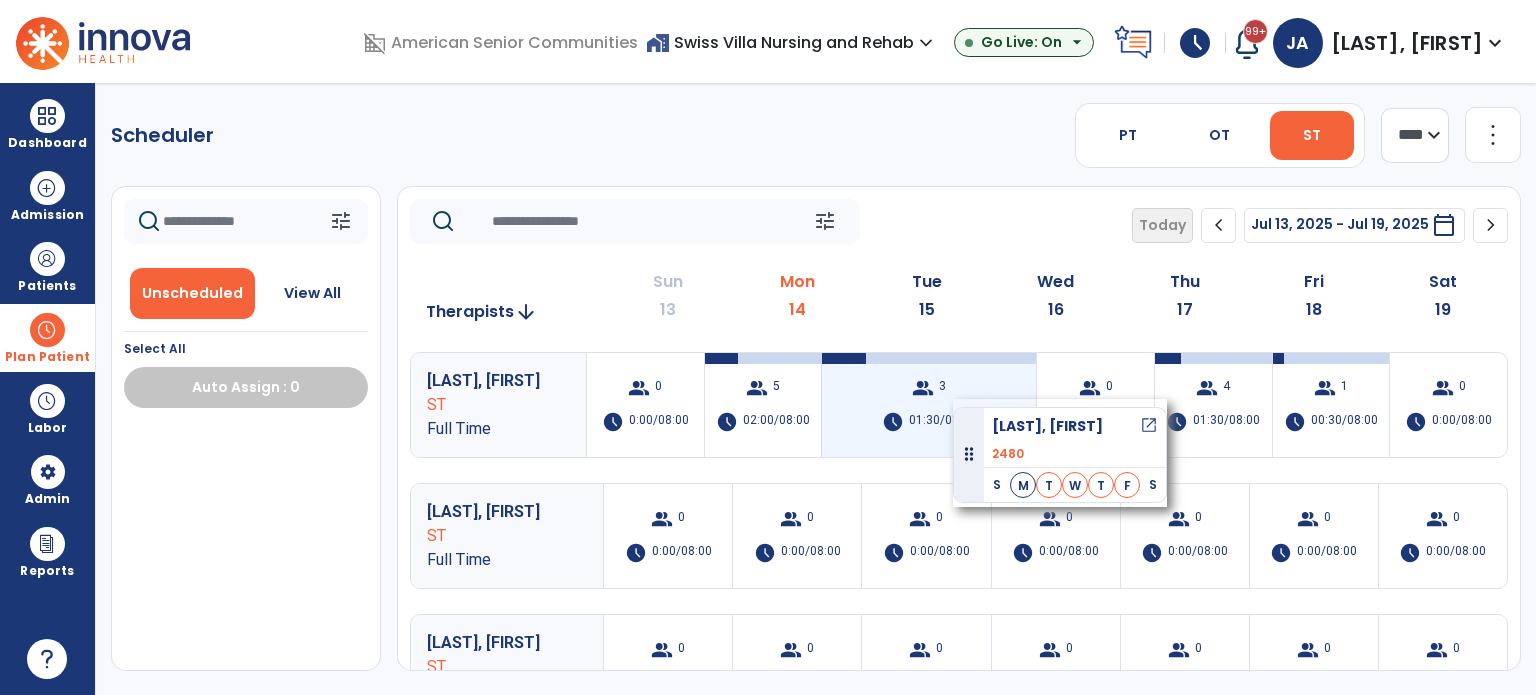 drag, startPoint x: 332, startPoint y: 459, endPoint x: 953, endPoint y: 399, distance: 623.89185 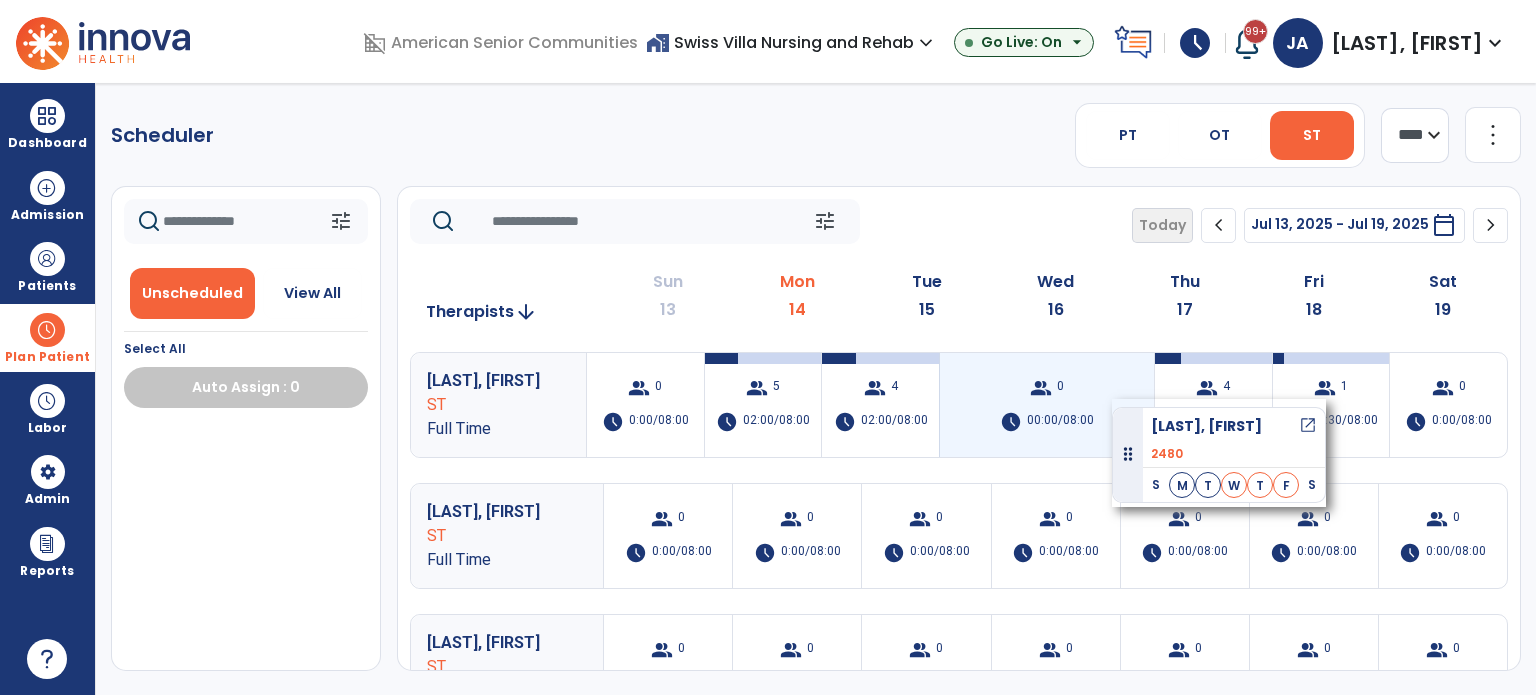 drag, startPoint x: 210, startPoint y: 442, endPoint x: 1112, endPoint y: 399, distance: 903.02435 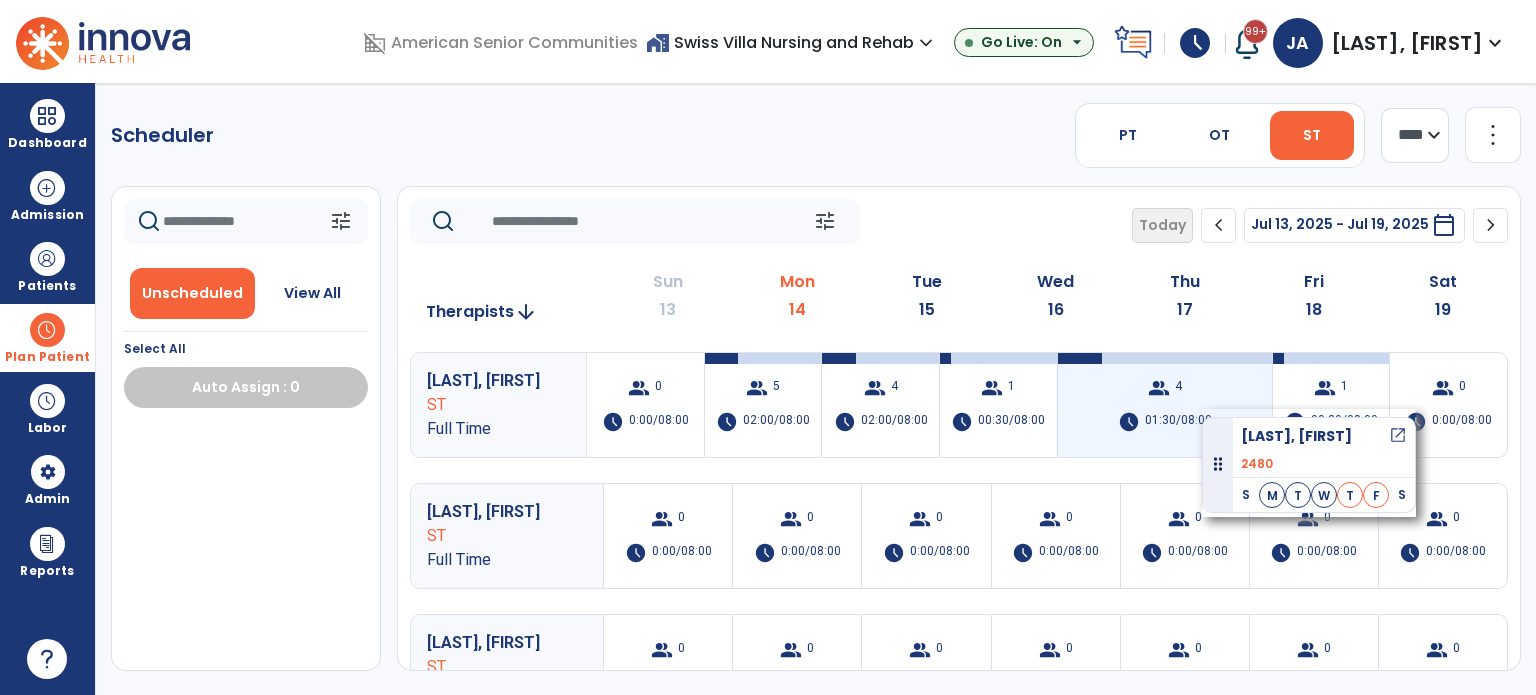 drag, startPoint x: 357, startPoint y: 451, endPoint x: 1208, endPoint y: 408, distance: 852.0857 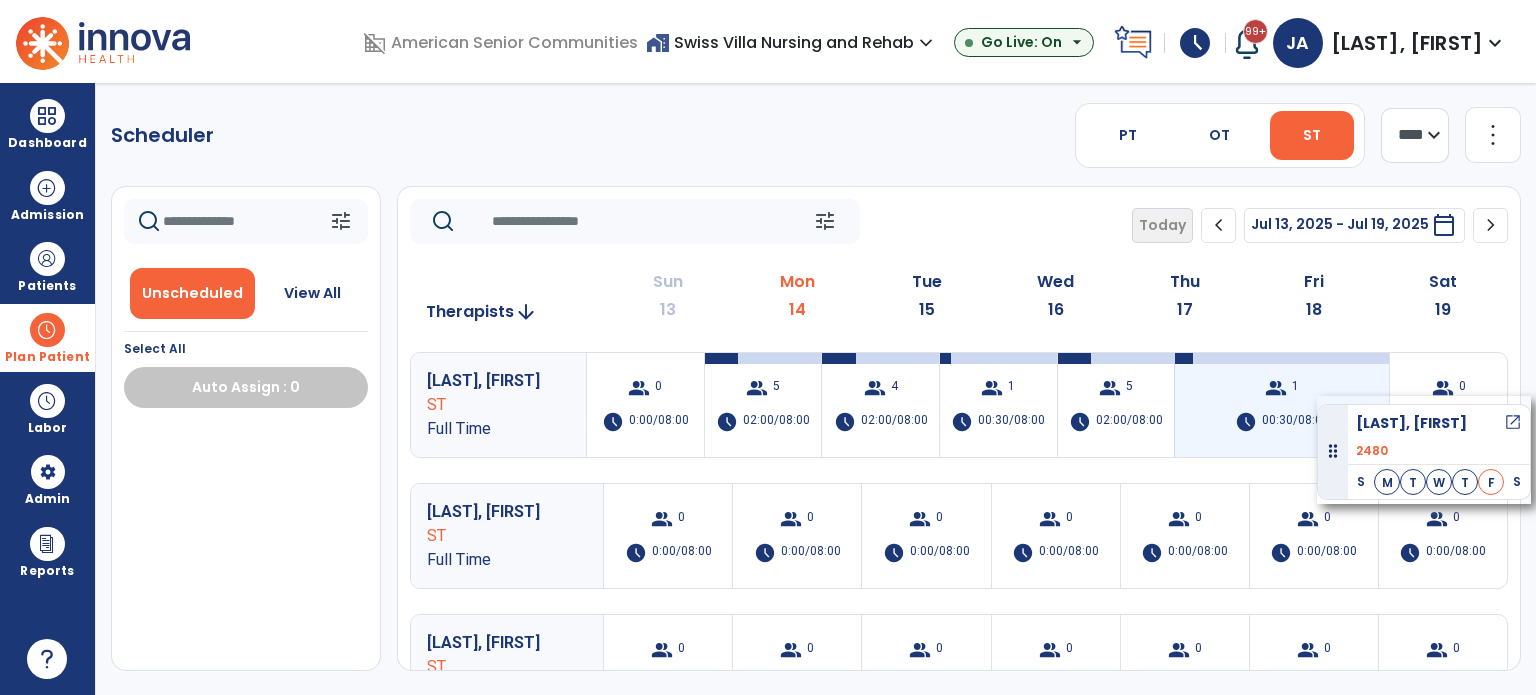 drag, startPoint x: 346, startPoint y: 439, endPoint x: 1317, endPoint y: 396, distance: 971.95166 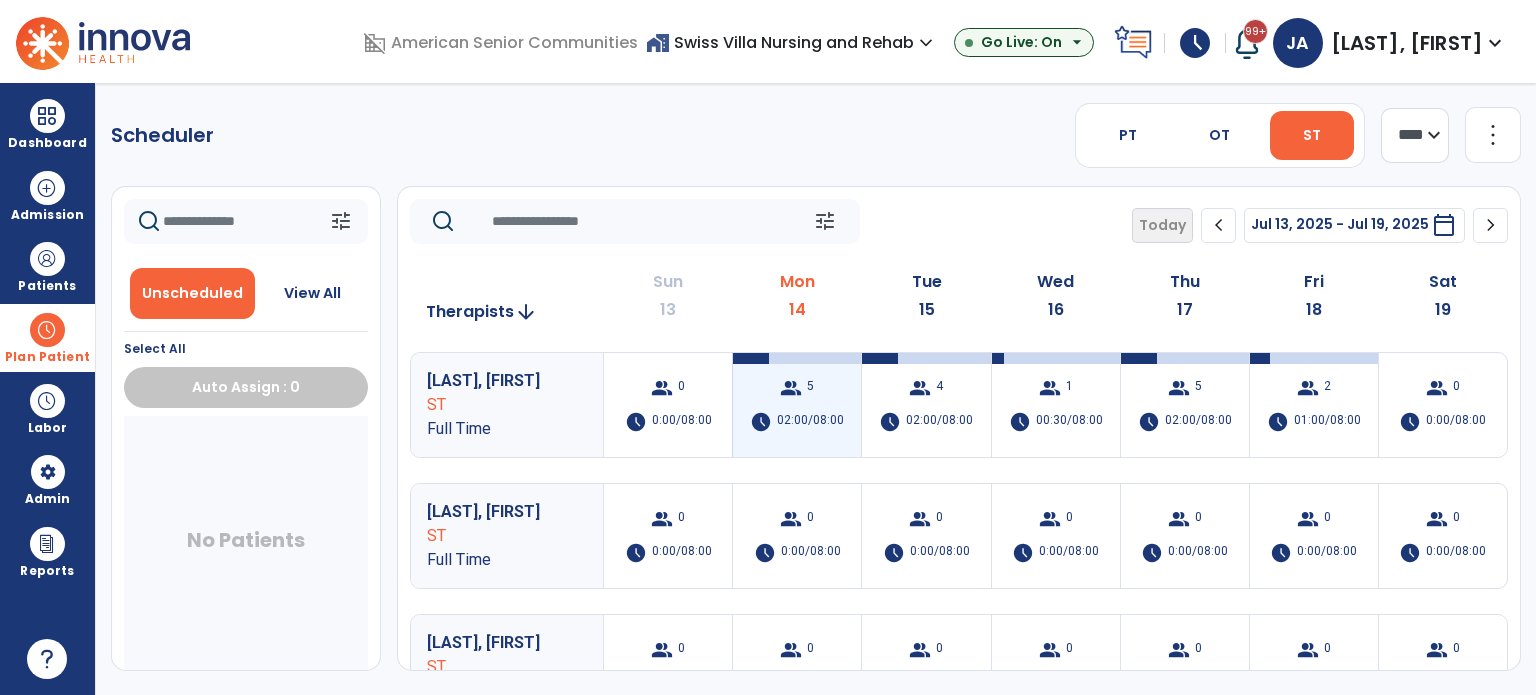click on "group  5  schedule  02:00/08:00" at bounding box center [797, 405] 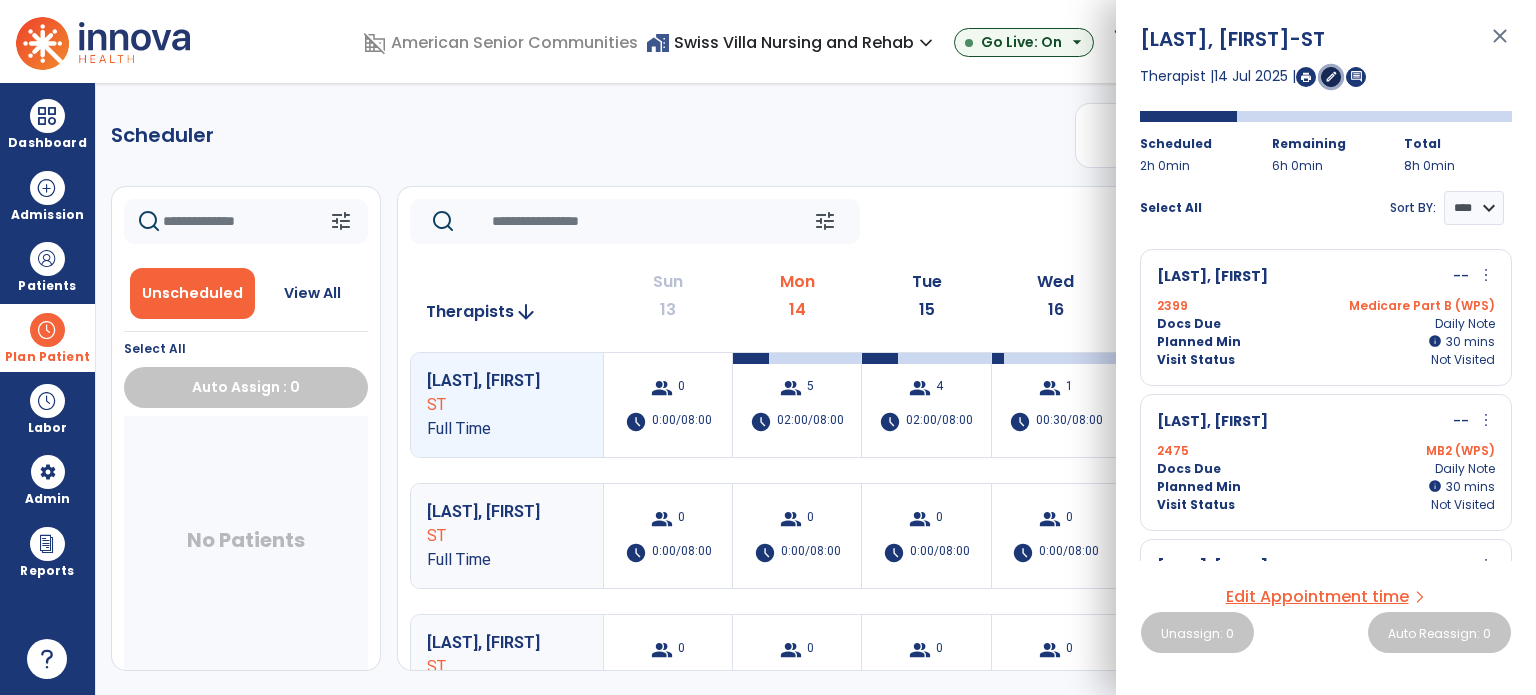 click on "edit" at bounding box center (1331, 76) 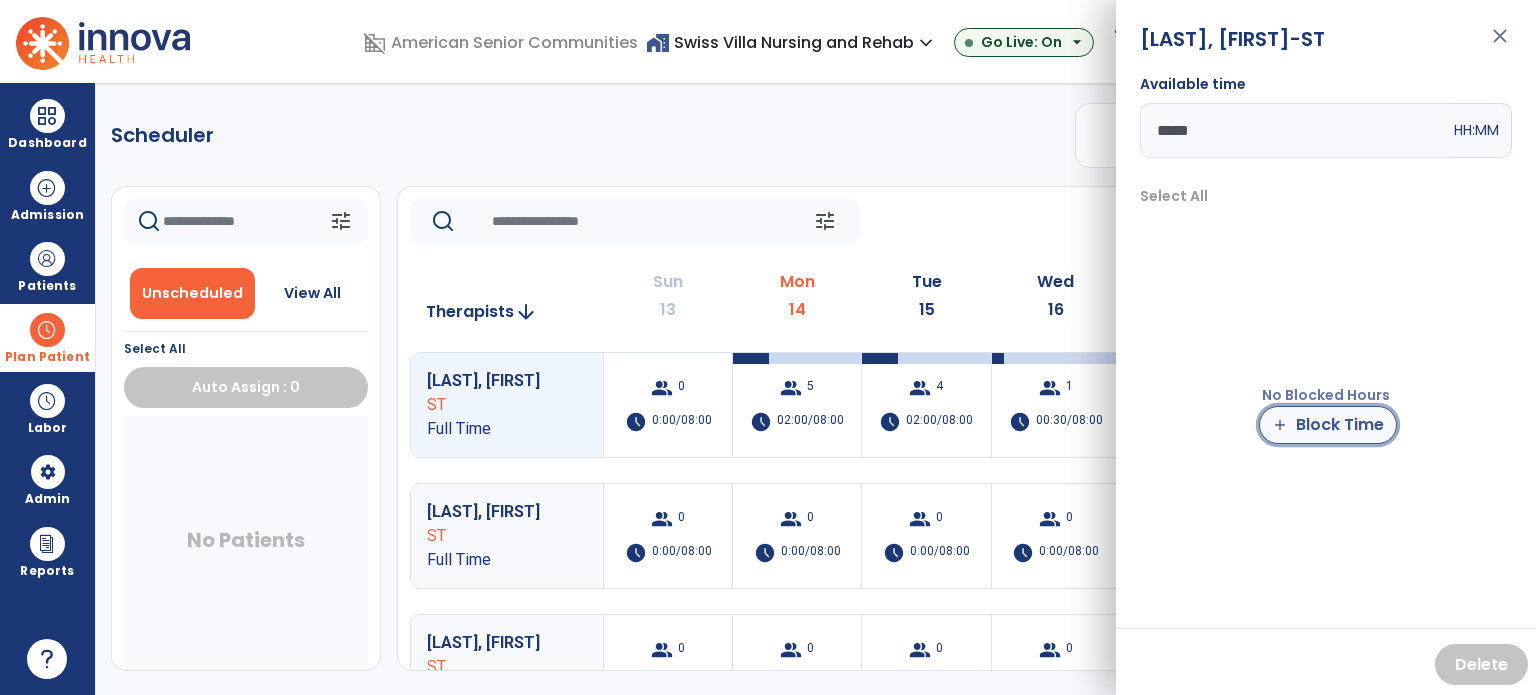 click on "add   Block Time" at bounding box center (1328, 425) 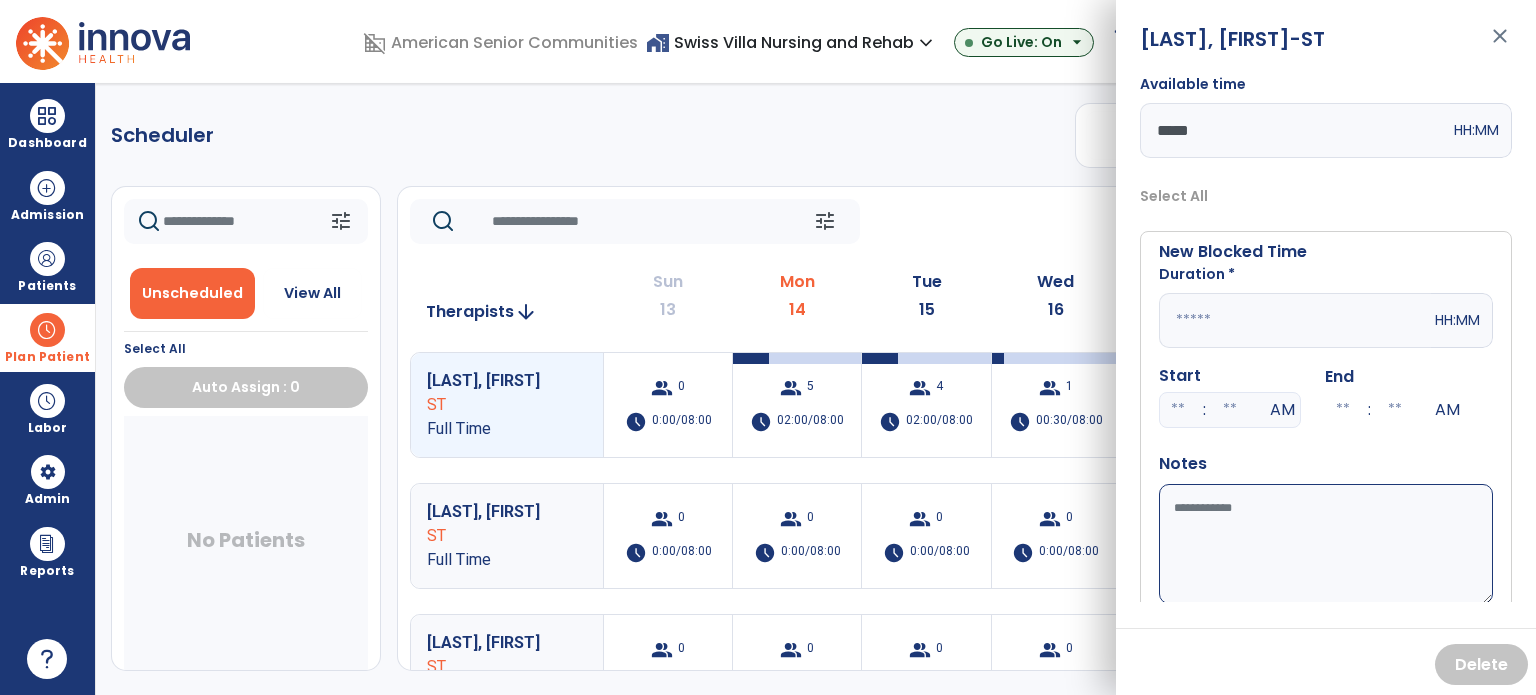 click at bounding box center [1295, 320] 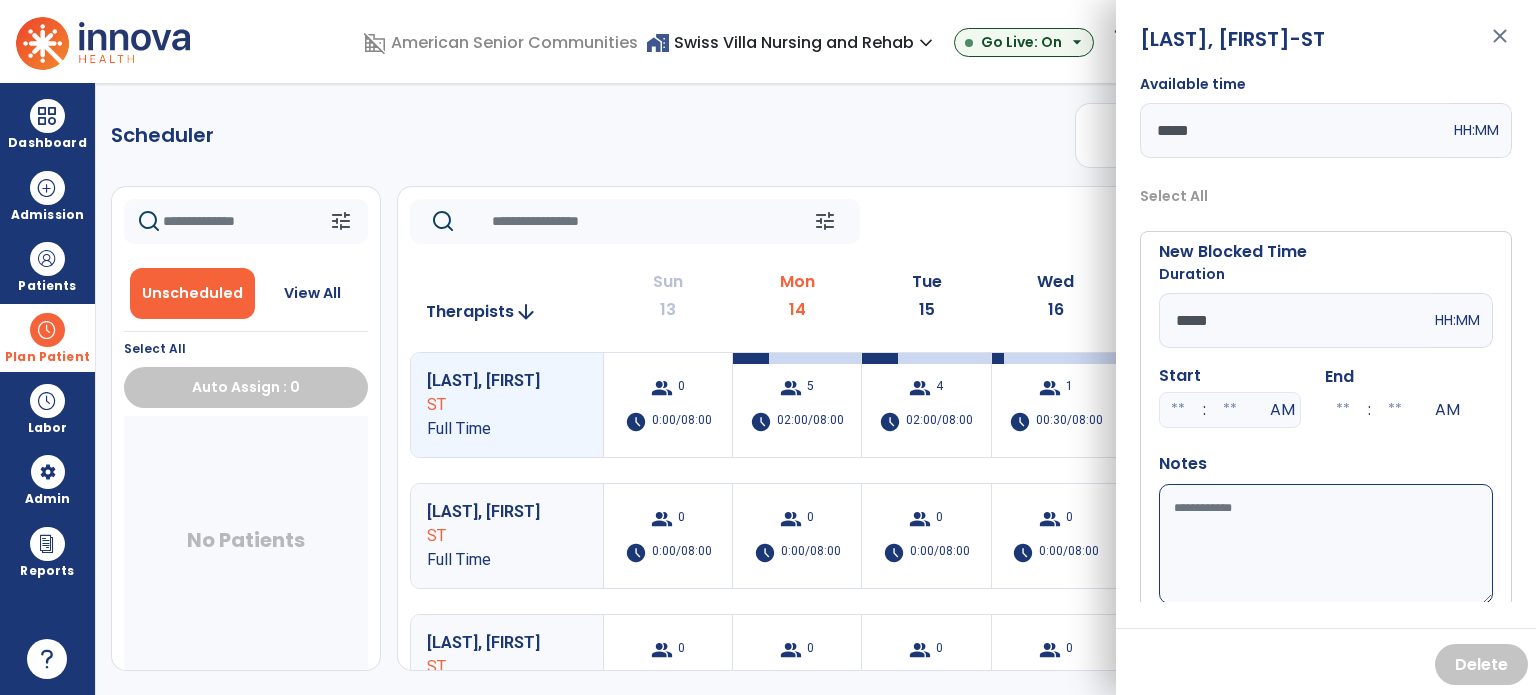 type on "*****" 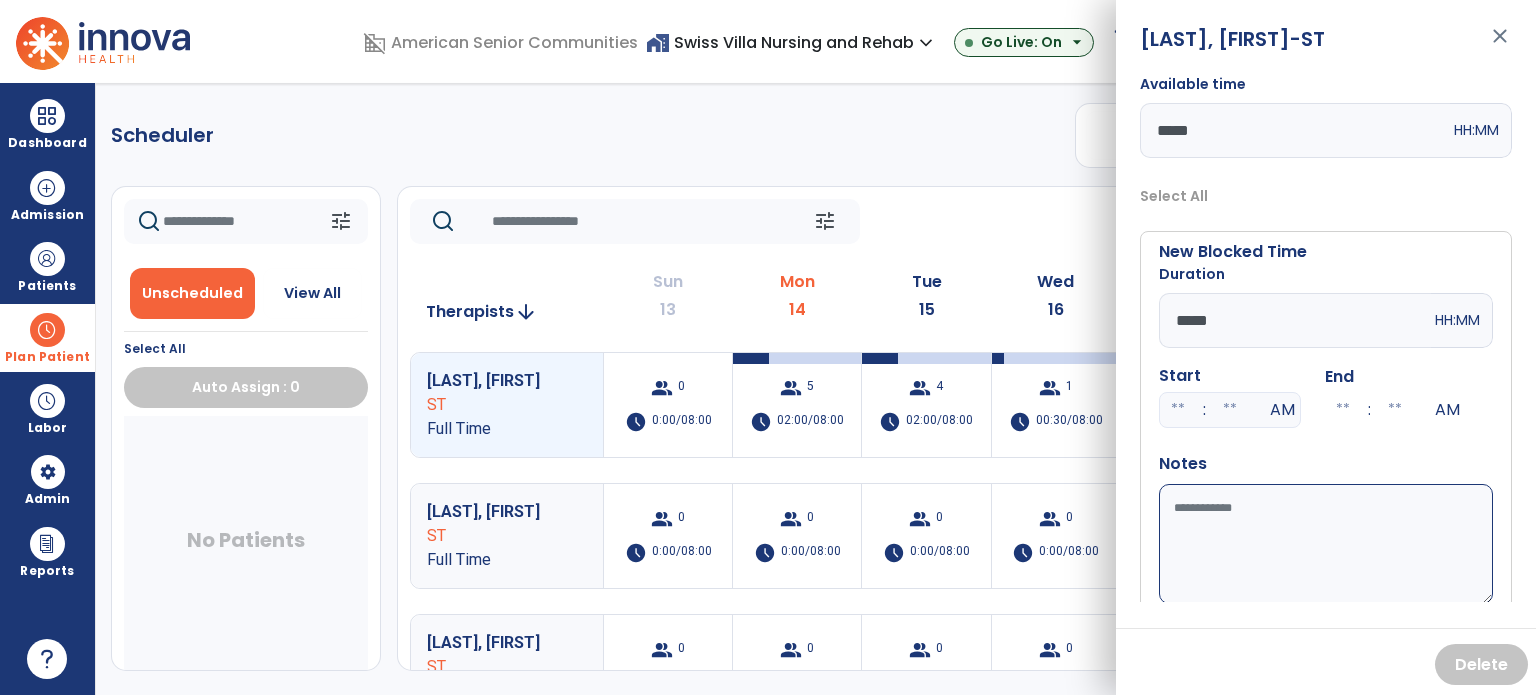 click at bounding box center [1178, 410] 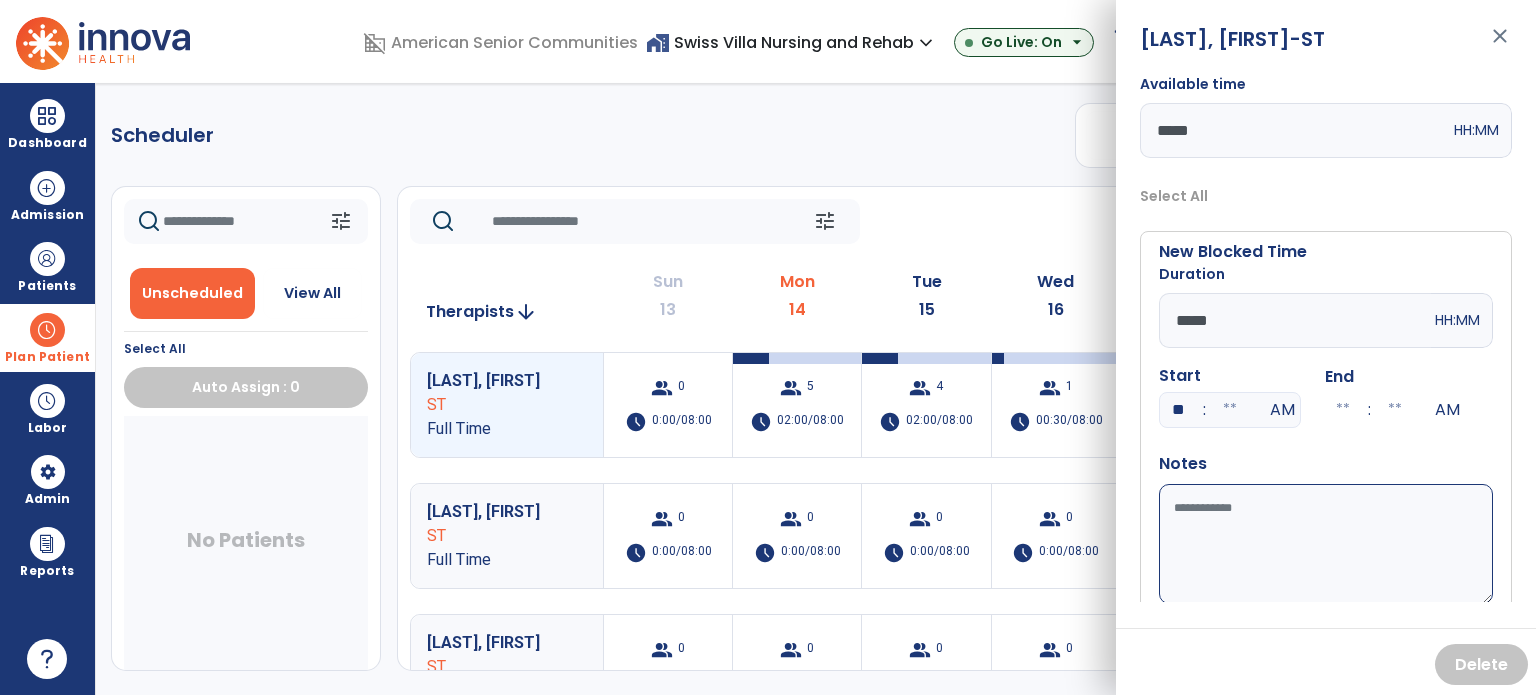 type on "**" 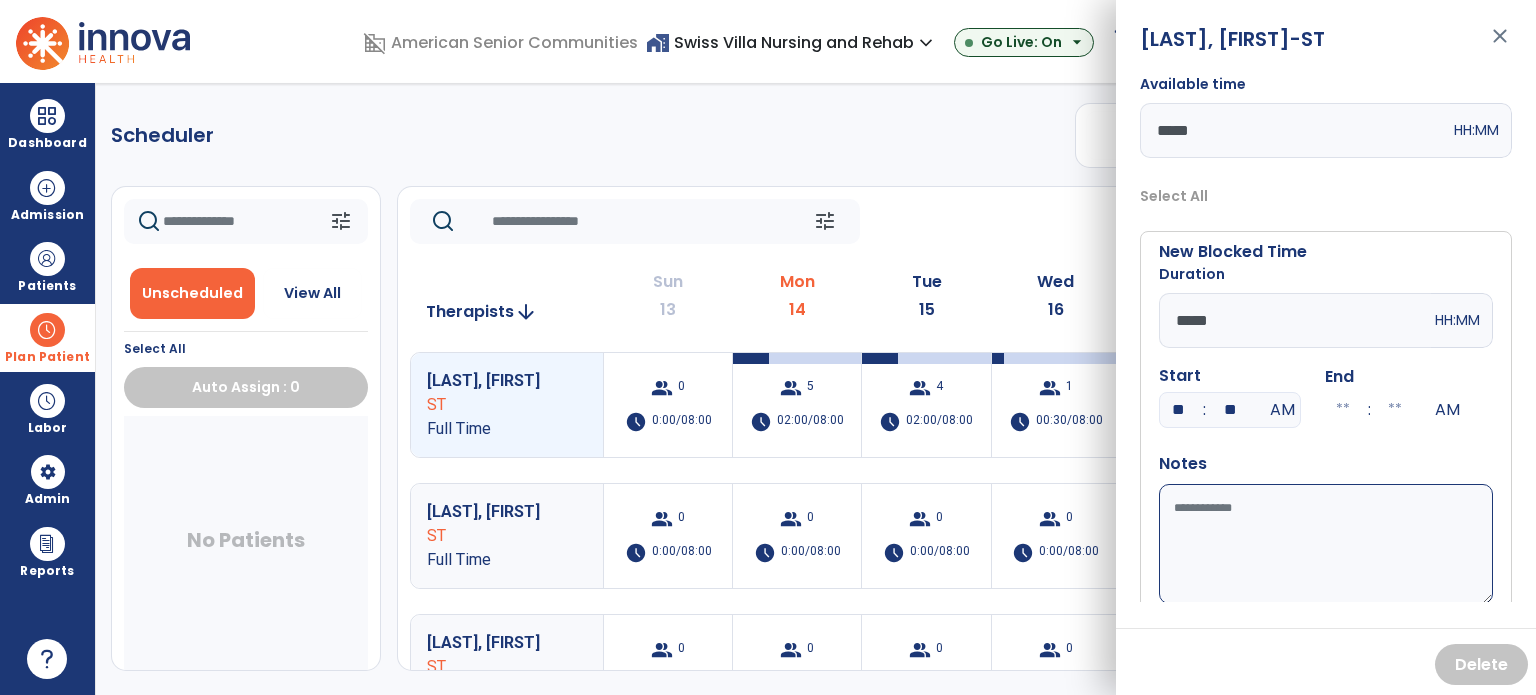 type on "**" 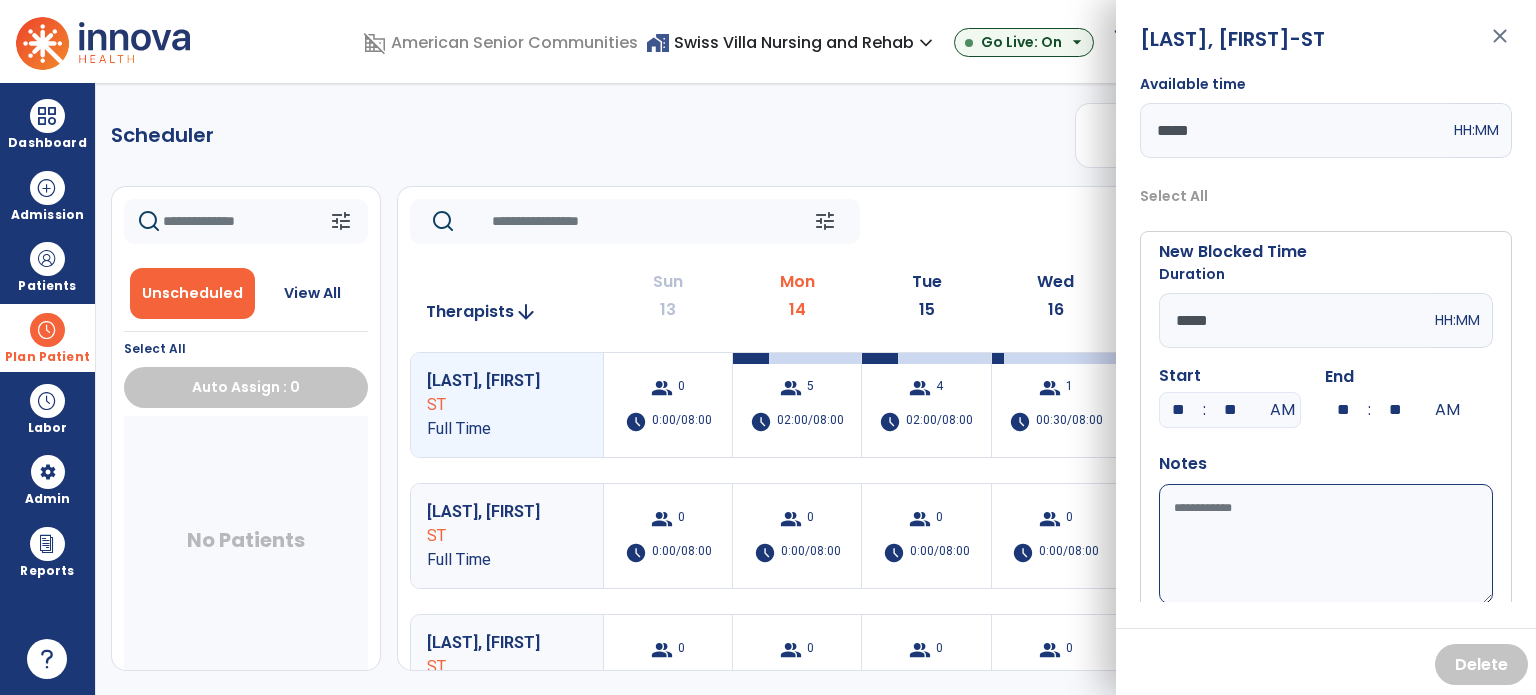 click on "Available time" at bounding box center [1326, 544] 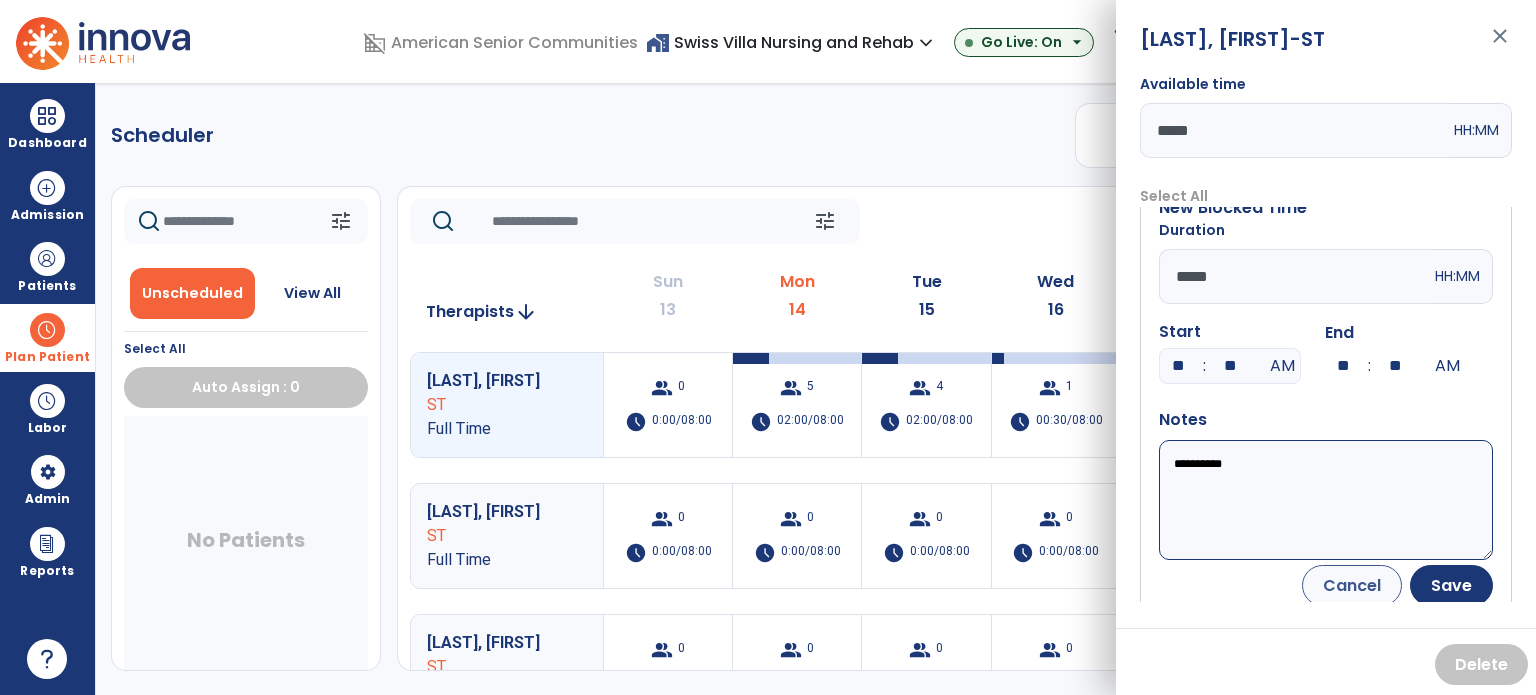 scroll, scrollTop: 56, scrollLeft: 0, axis: vertical 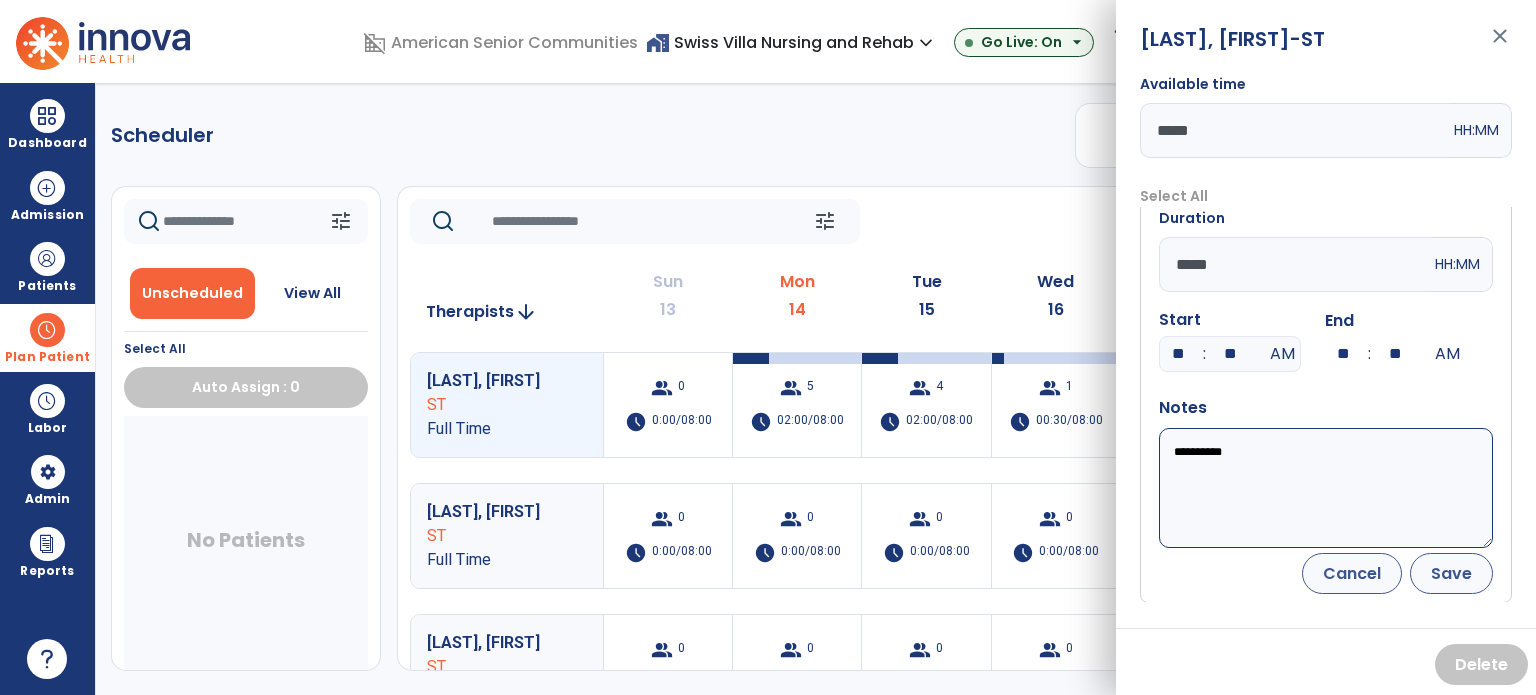 type on "**********" 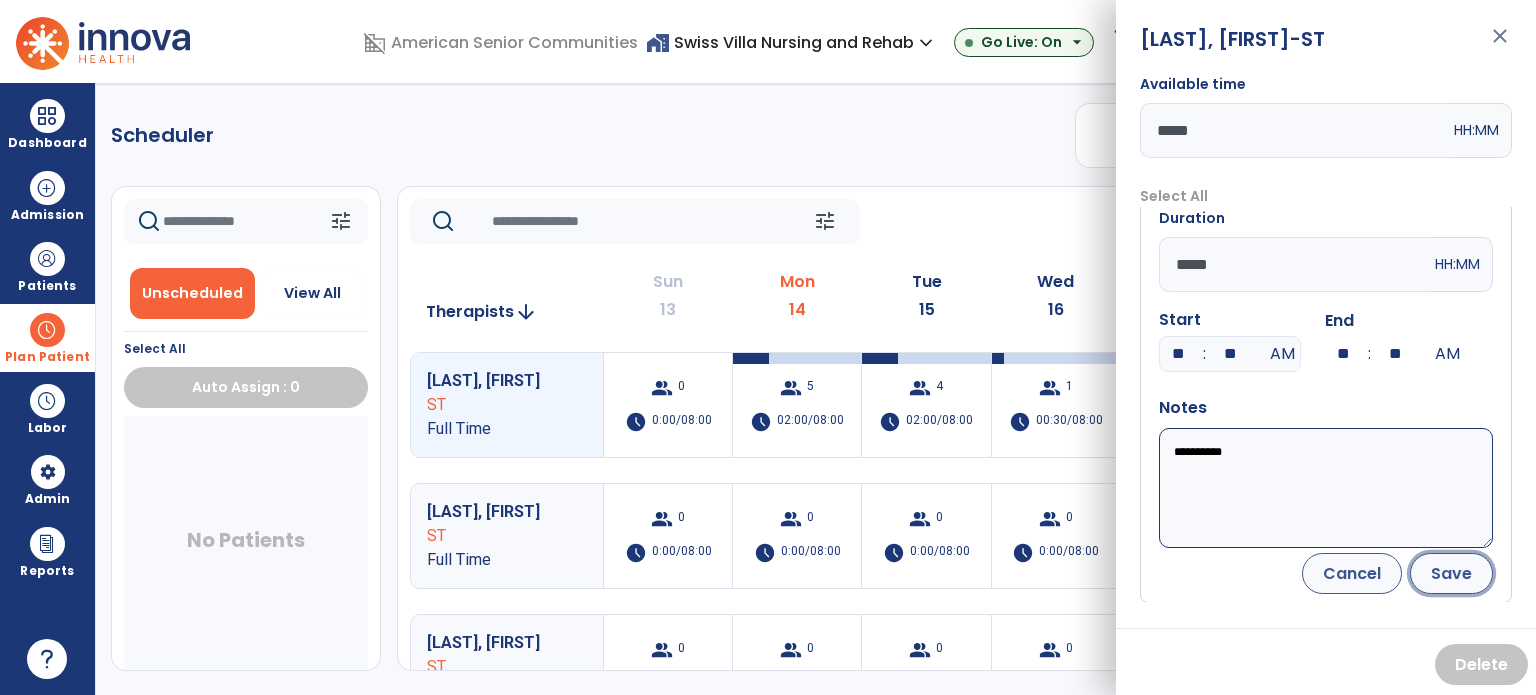 click on "Save" at bounding box center [1451, 573] 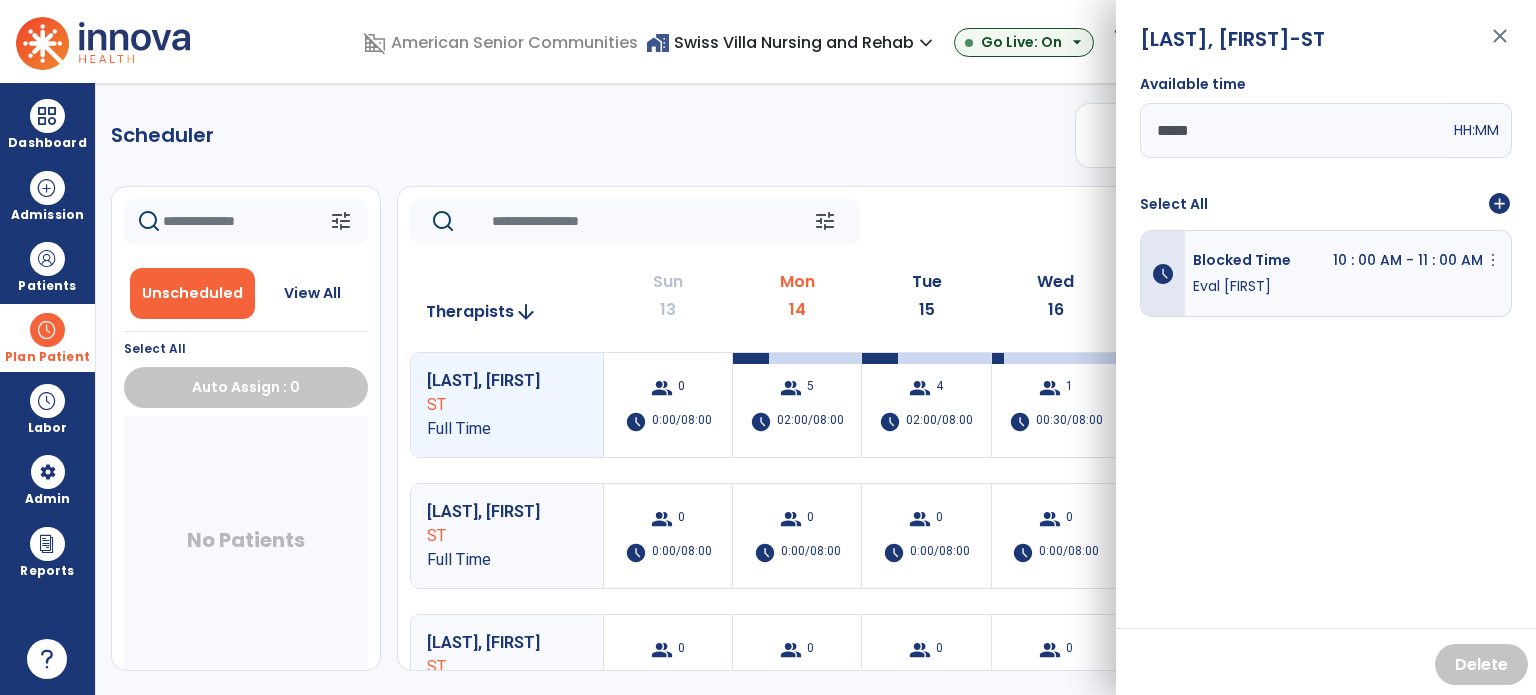 scroll, scrollTop: 0, scrollLeft: 0, axis: both 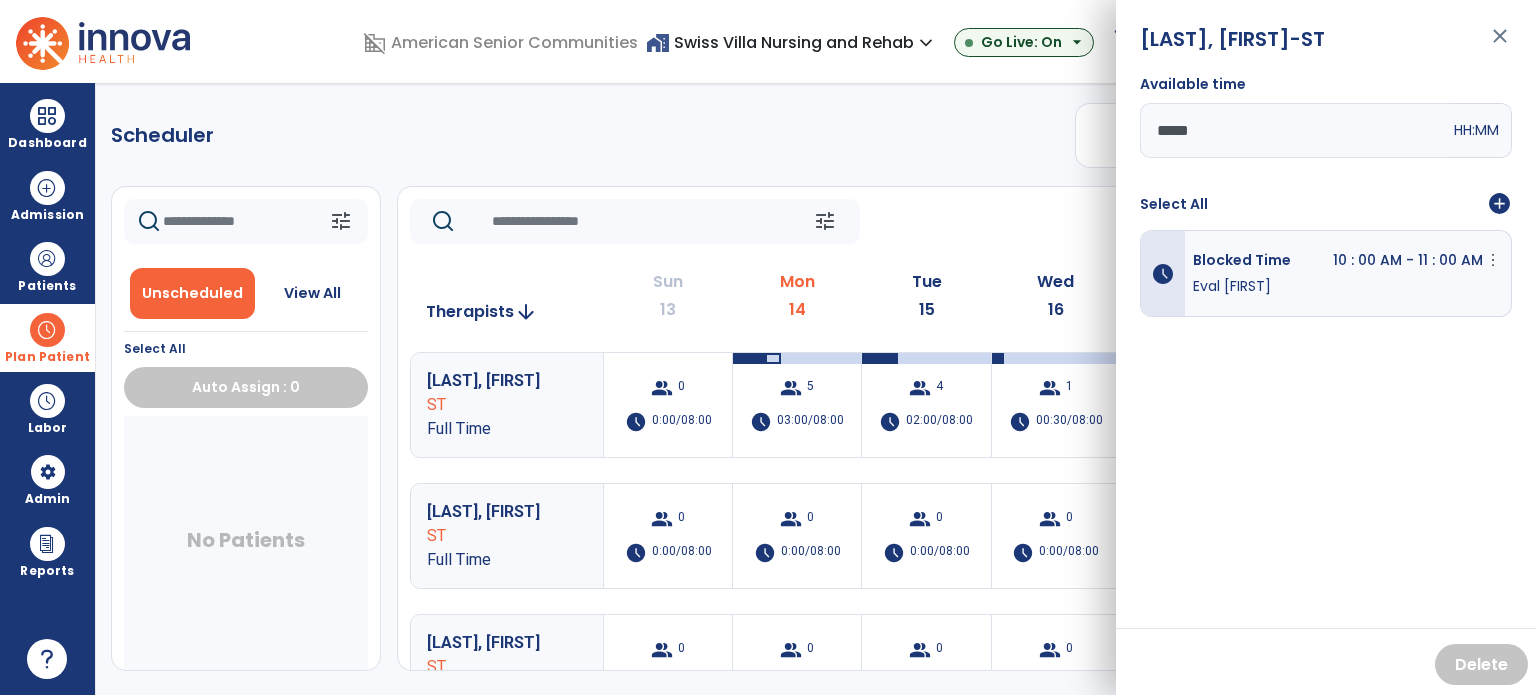 click on "close" at bounding box center (1500, 45) 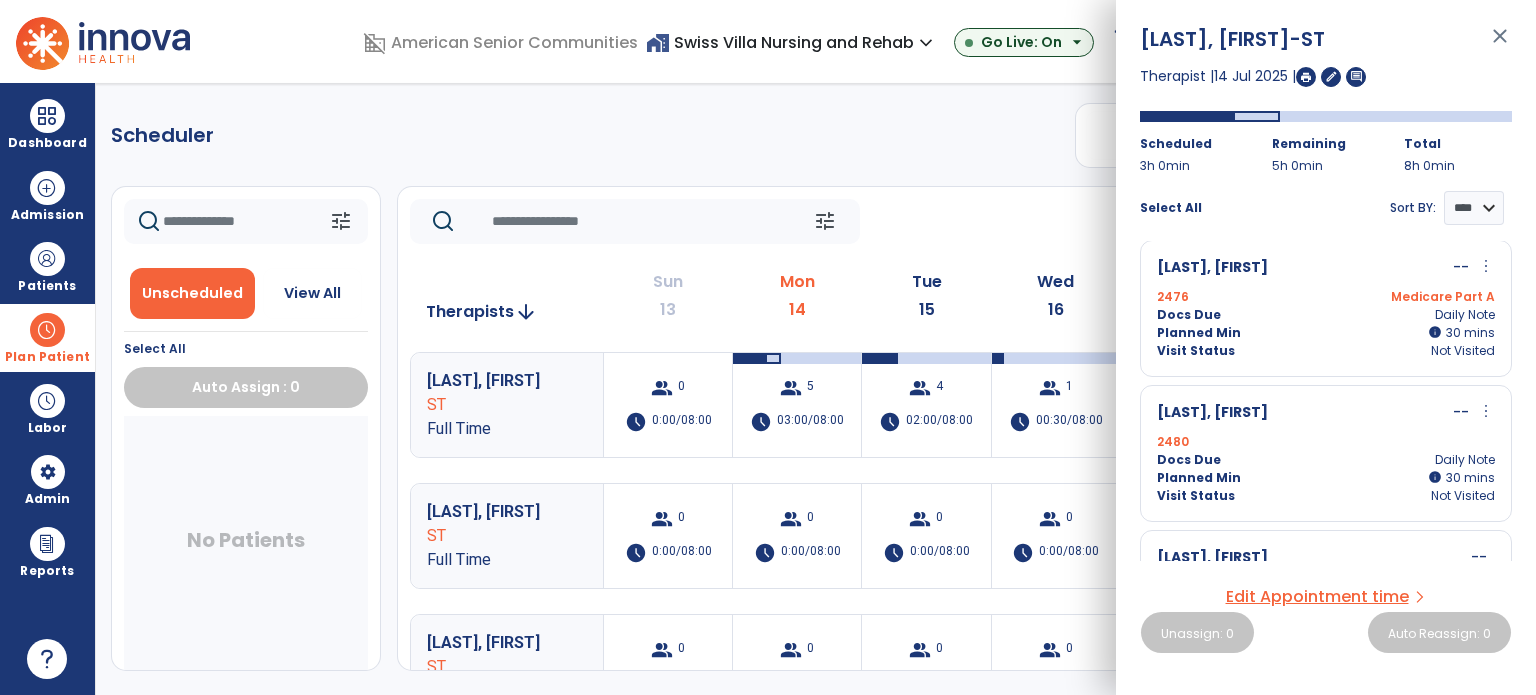 scroll, scrollTop: 0, scrollLeft: 0, axis: both 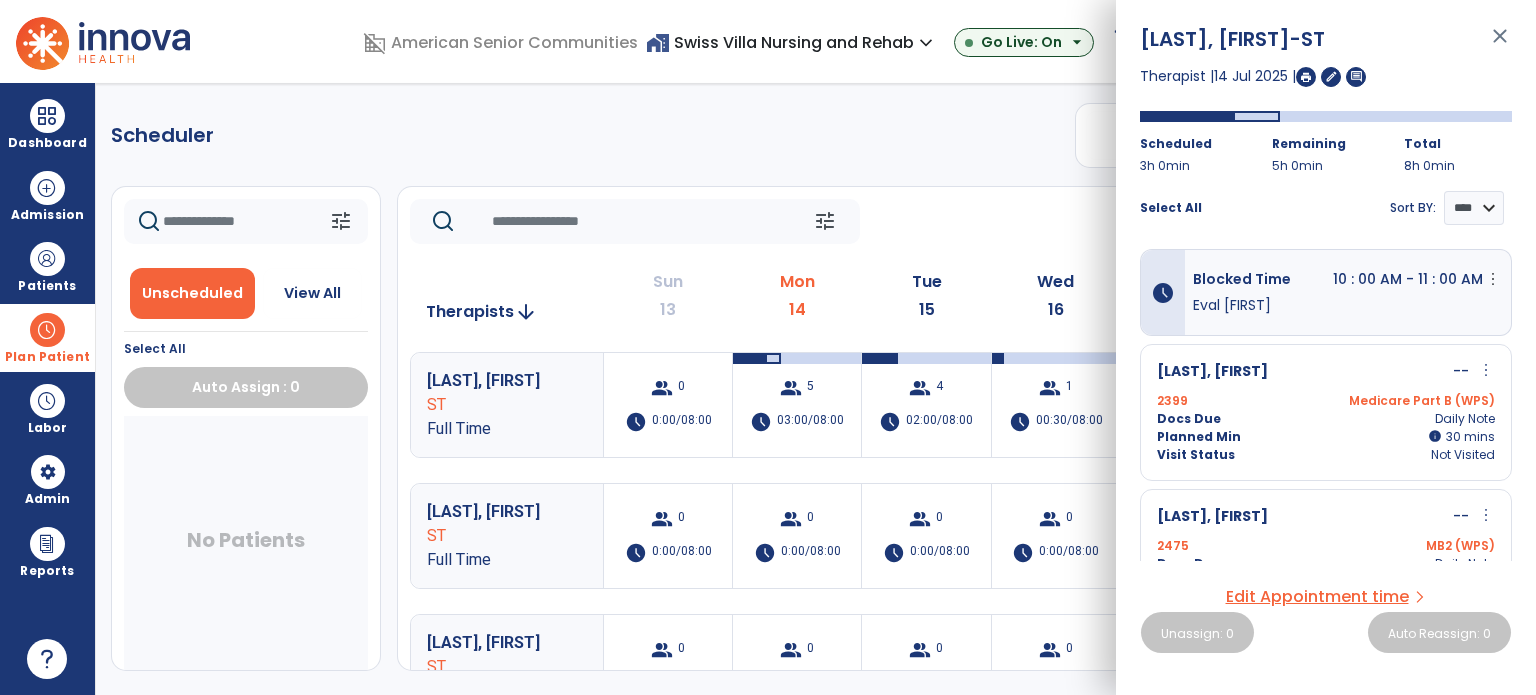 click on "close" at bounding box center (1500, 45) 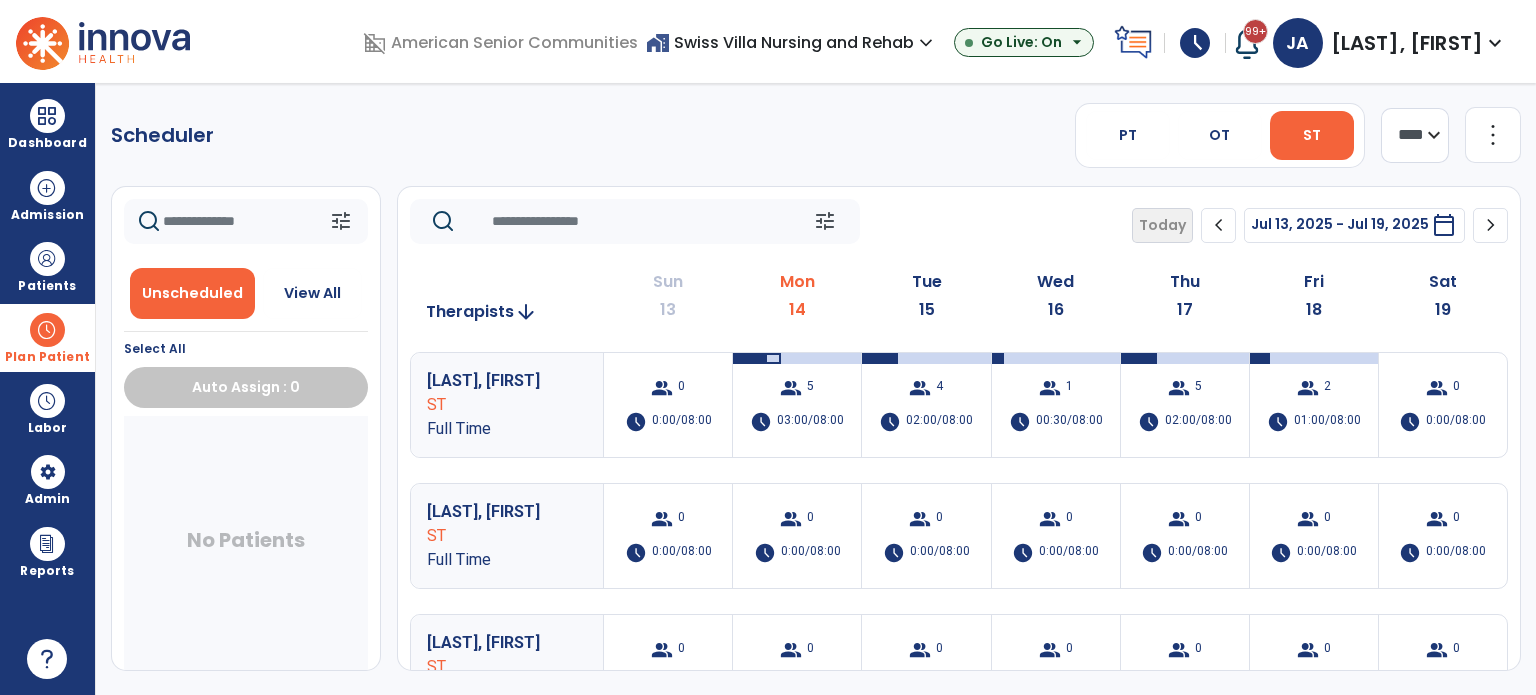 click on "home_work   Swiss Villa Nursing and Rehab   expand_more" at bounding box center [792, 42] 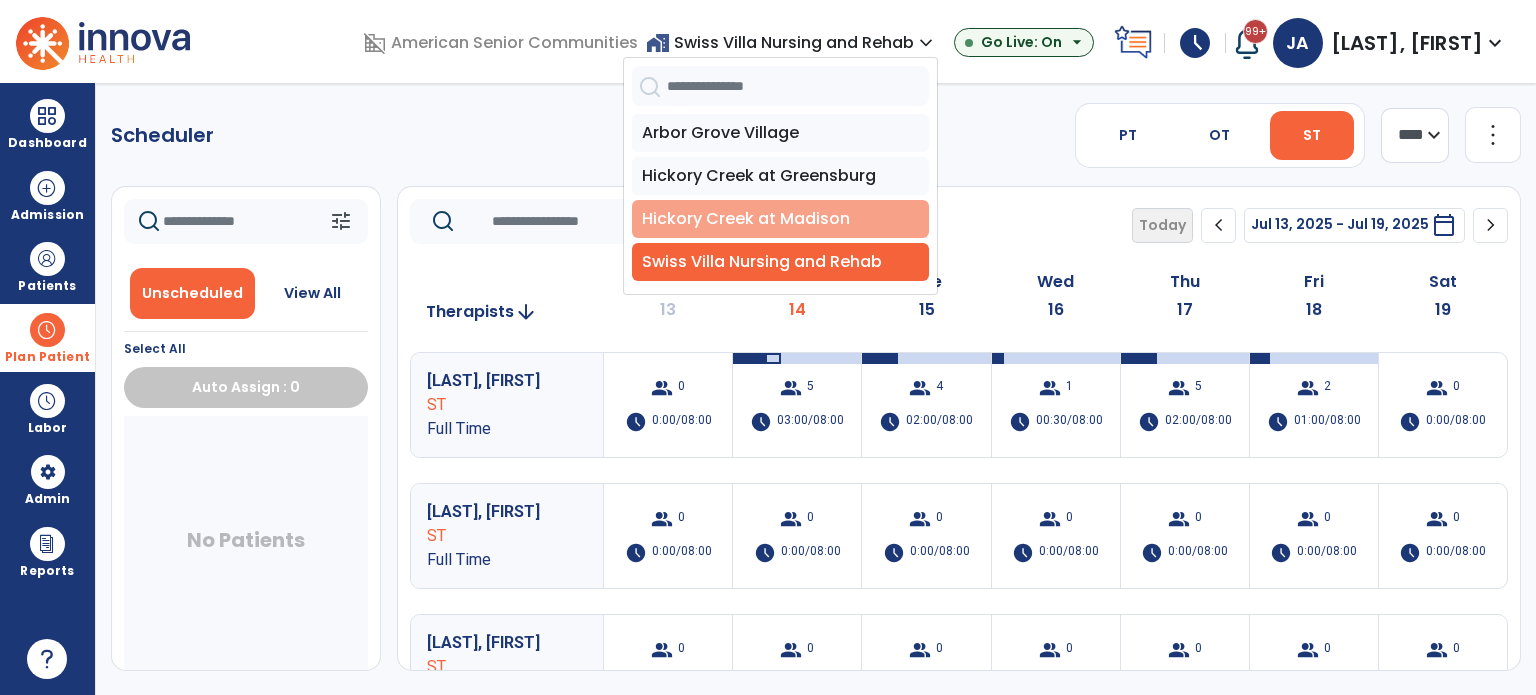 click on "Hickory Creek at Madison" at bounding box center [780, 219] 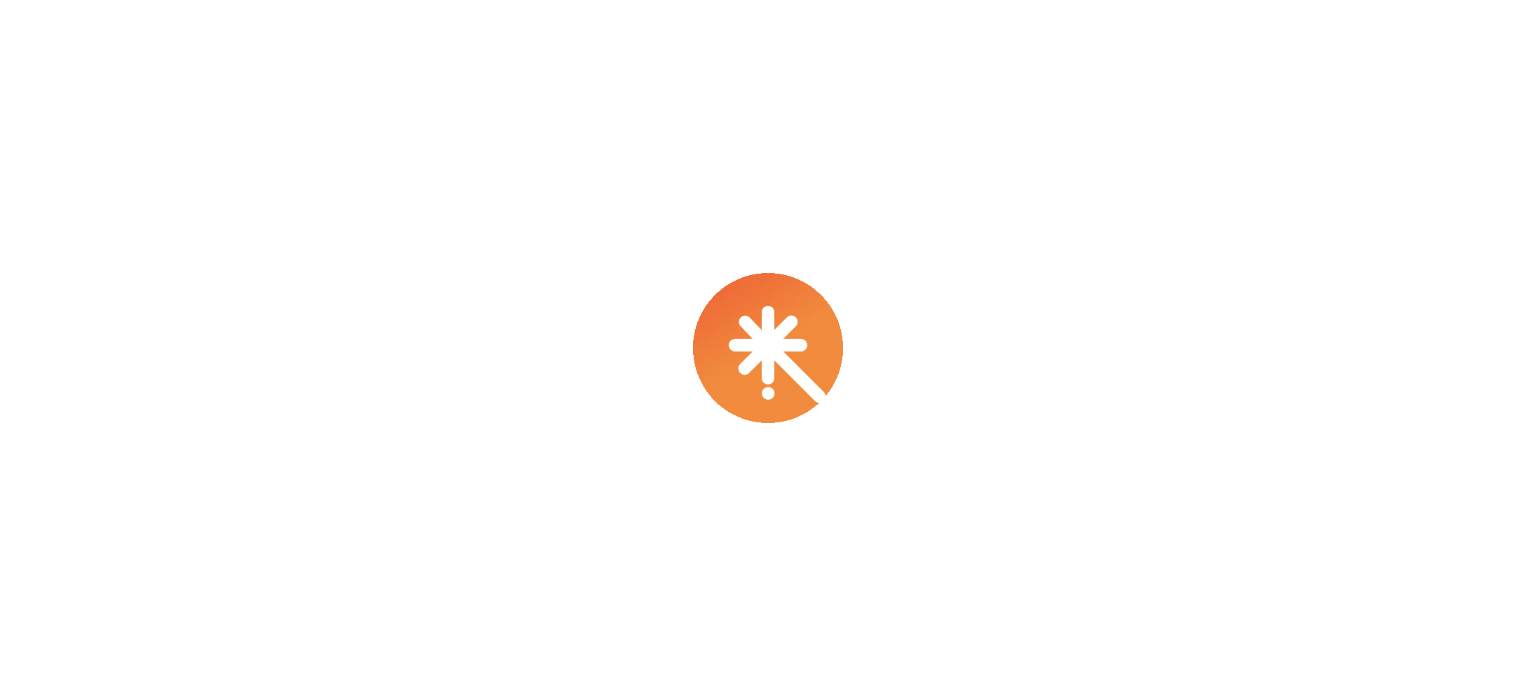 scroll, scrollTop: 0, scrollLeft: 0, axis: both 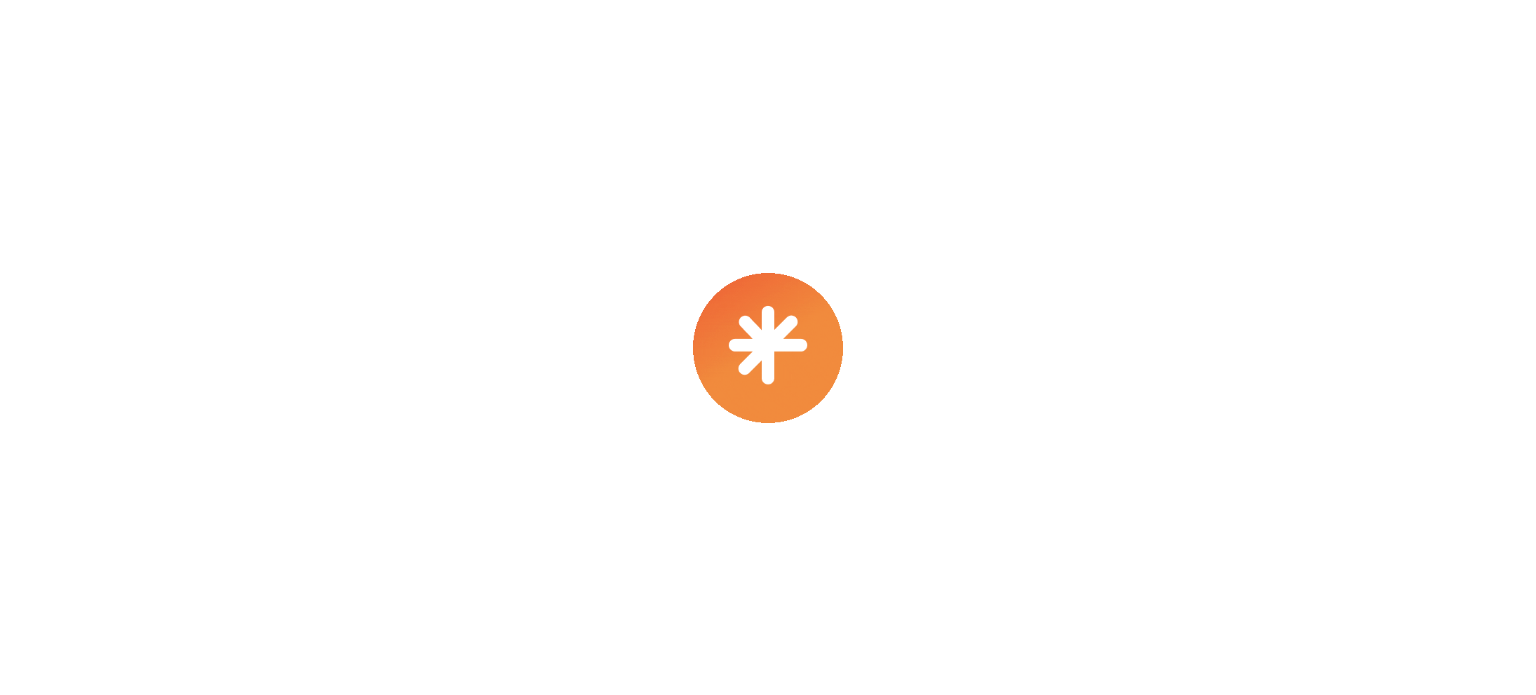 select on "***" 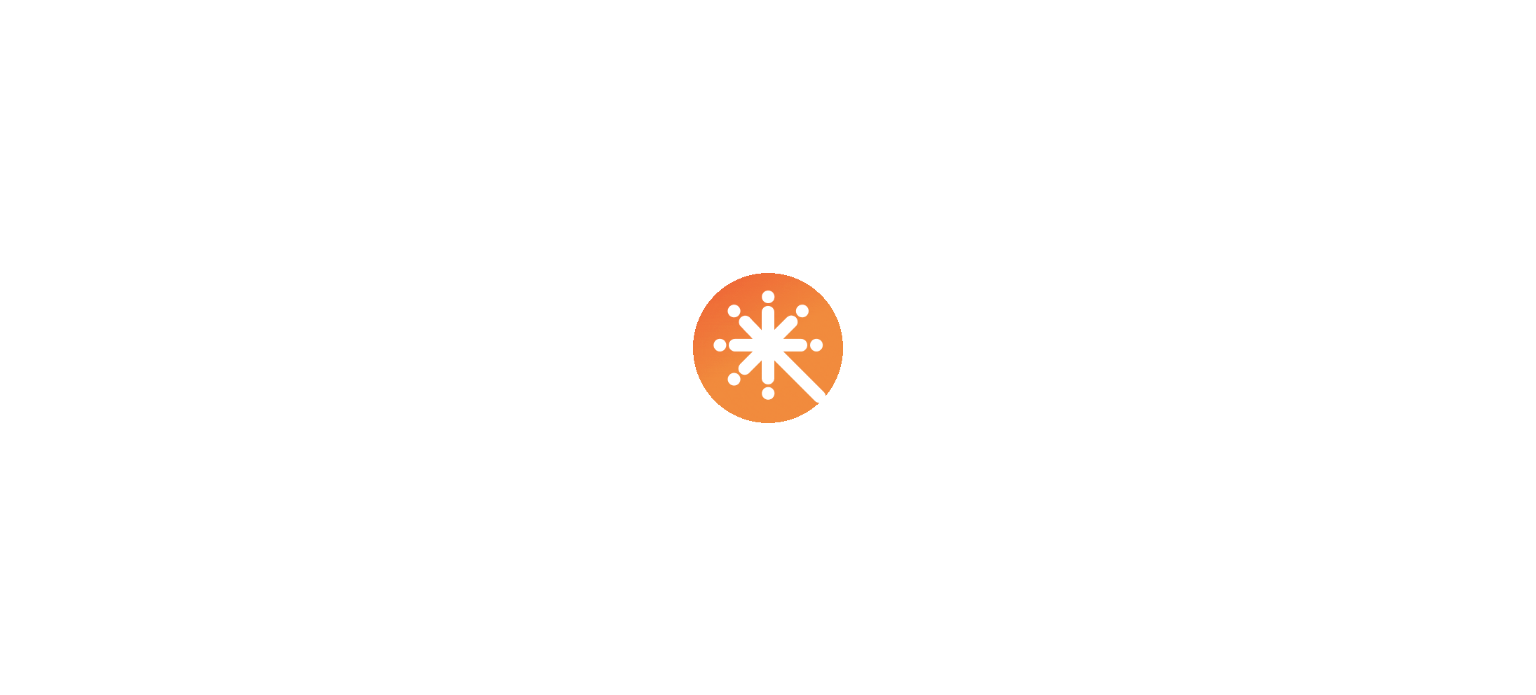 select on "****" 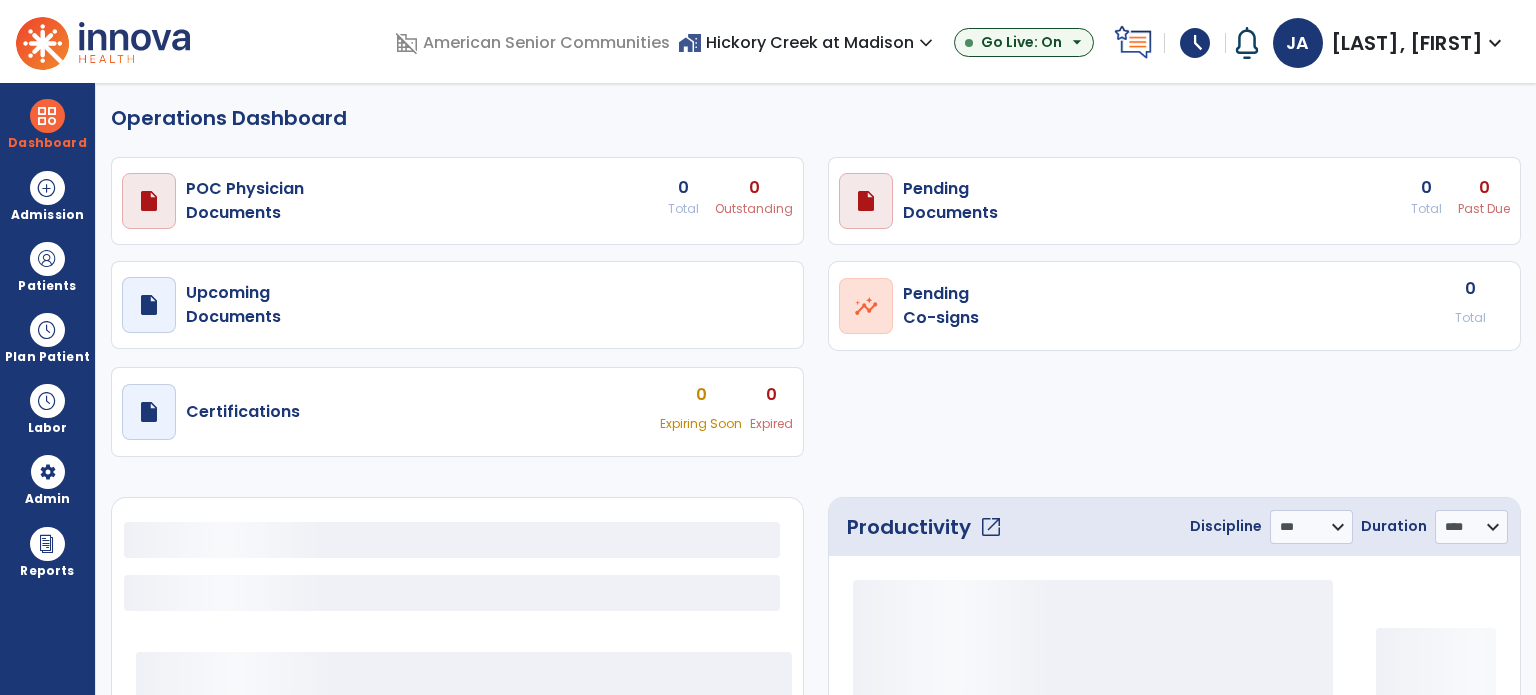 select on "***" 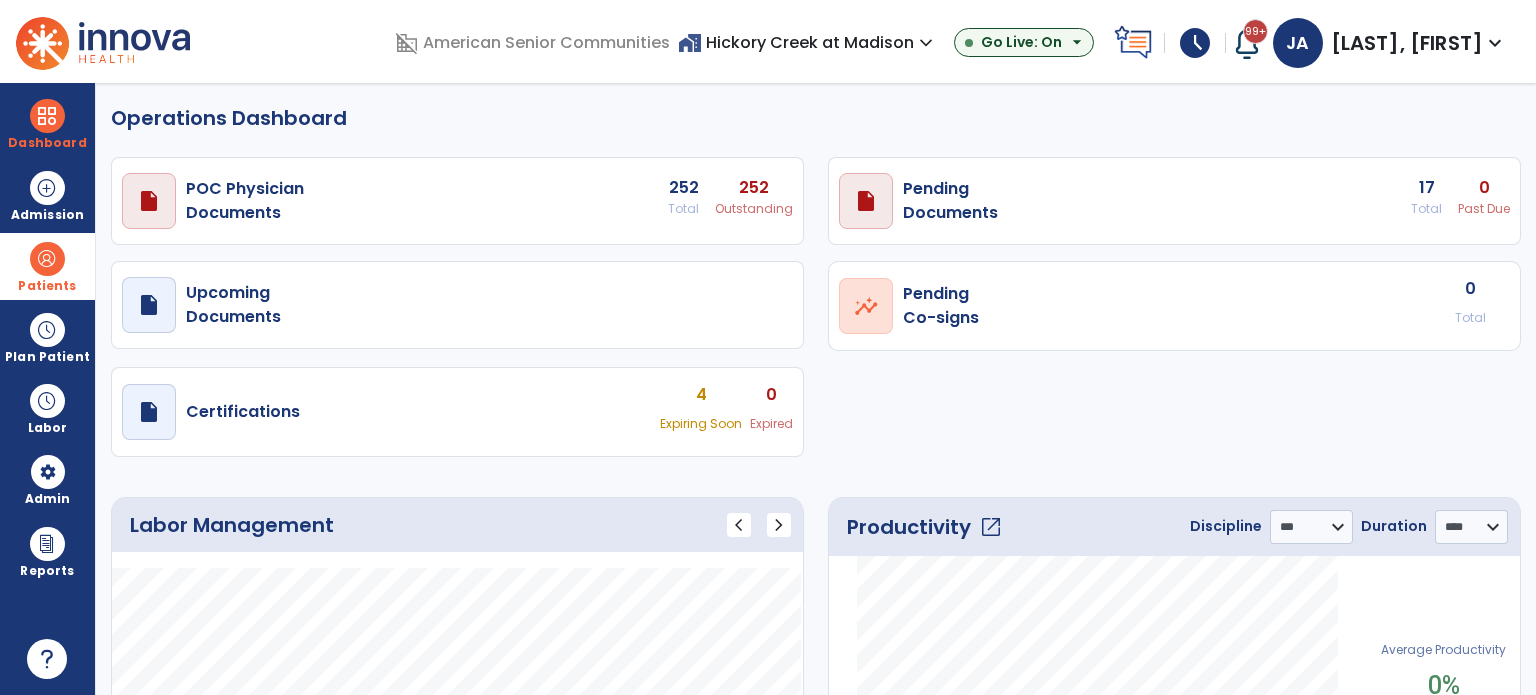 click at bounding box center [47, 259] 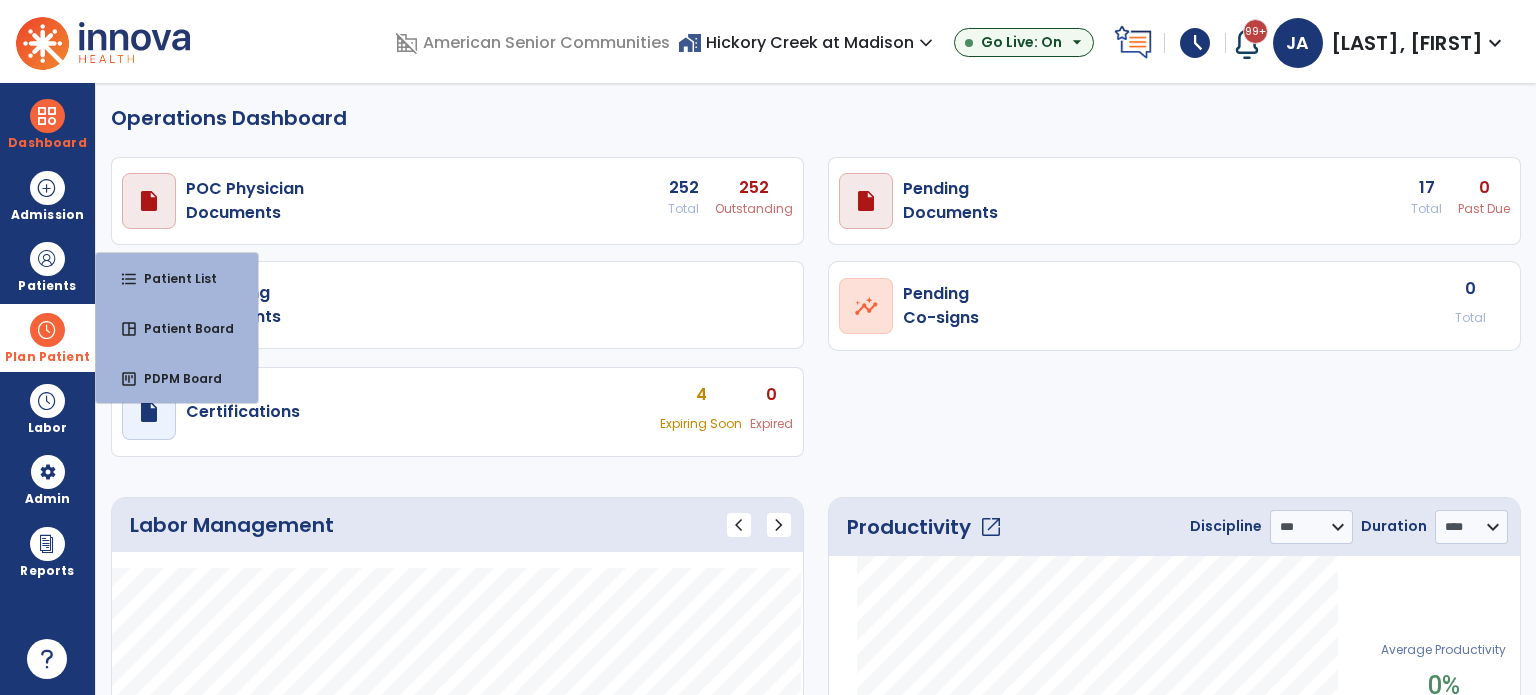 click on "Plan Patient" at bounding box center [47, 266] 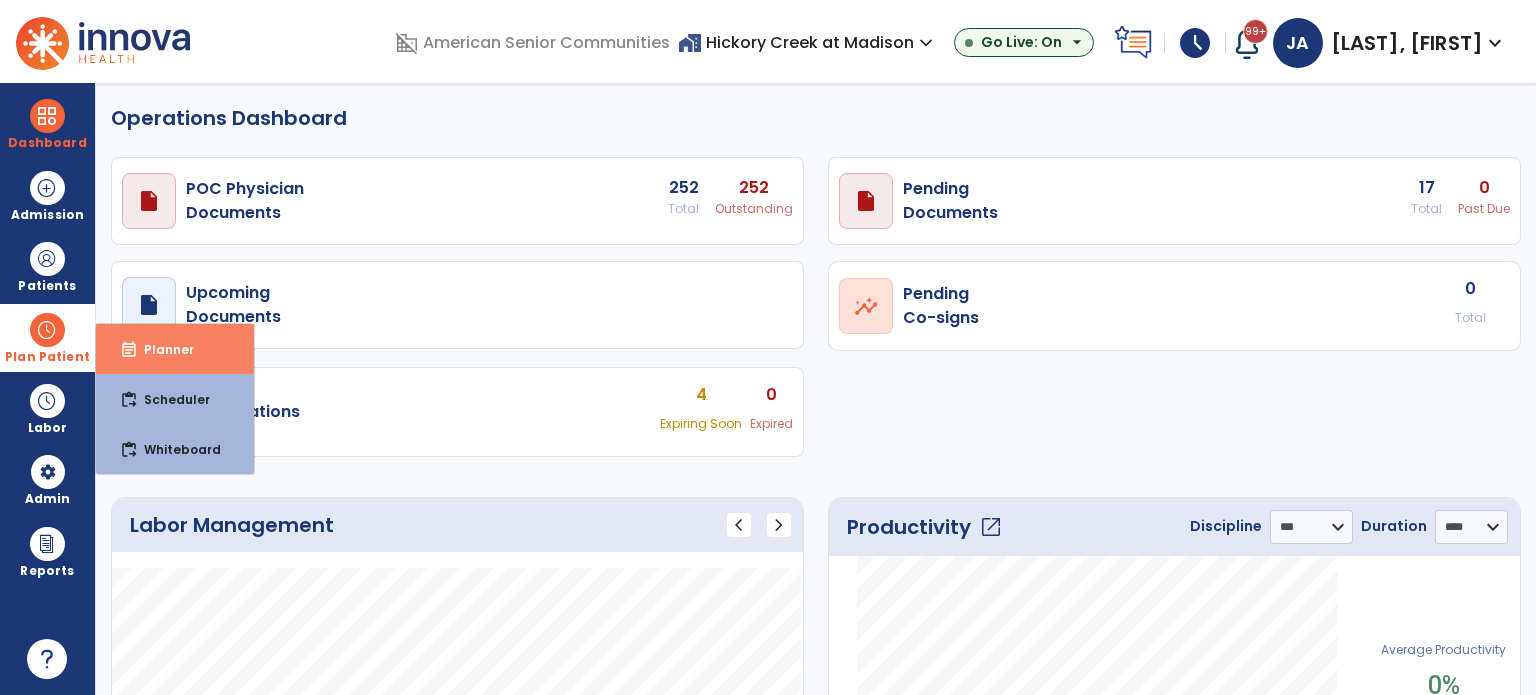 click on "Planner" at bounding box center [161, 349] 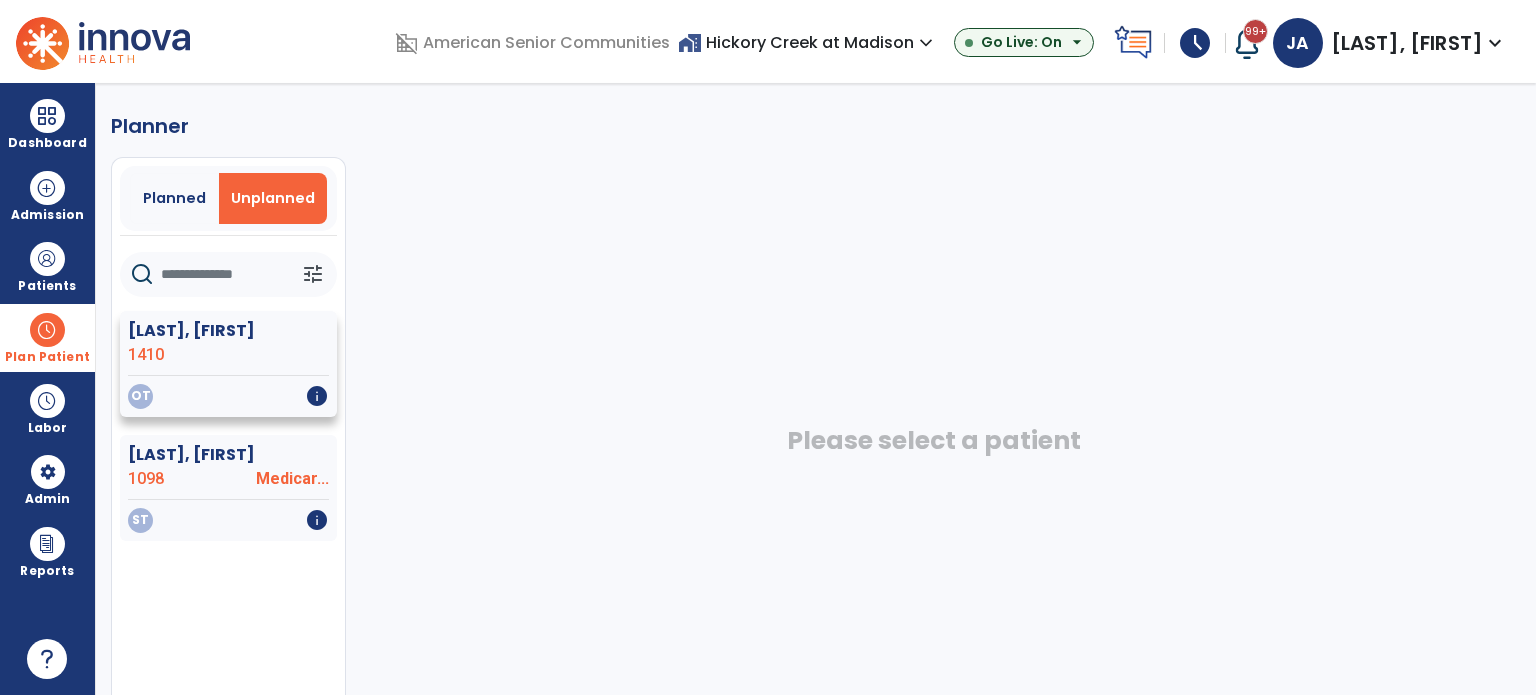 click 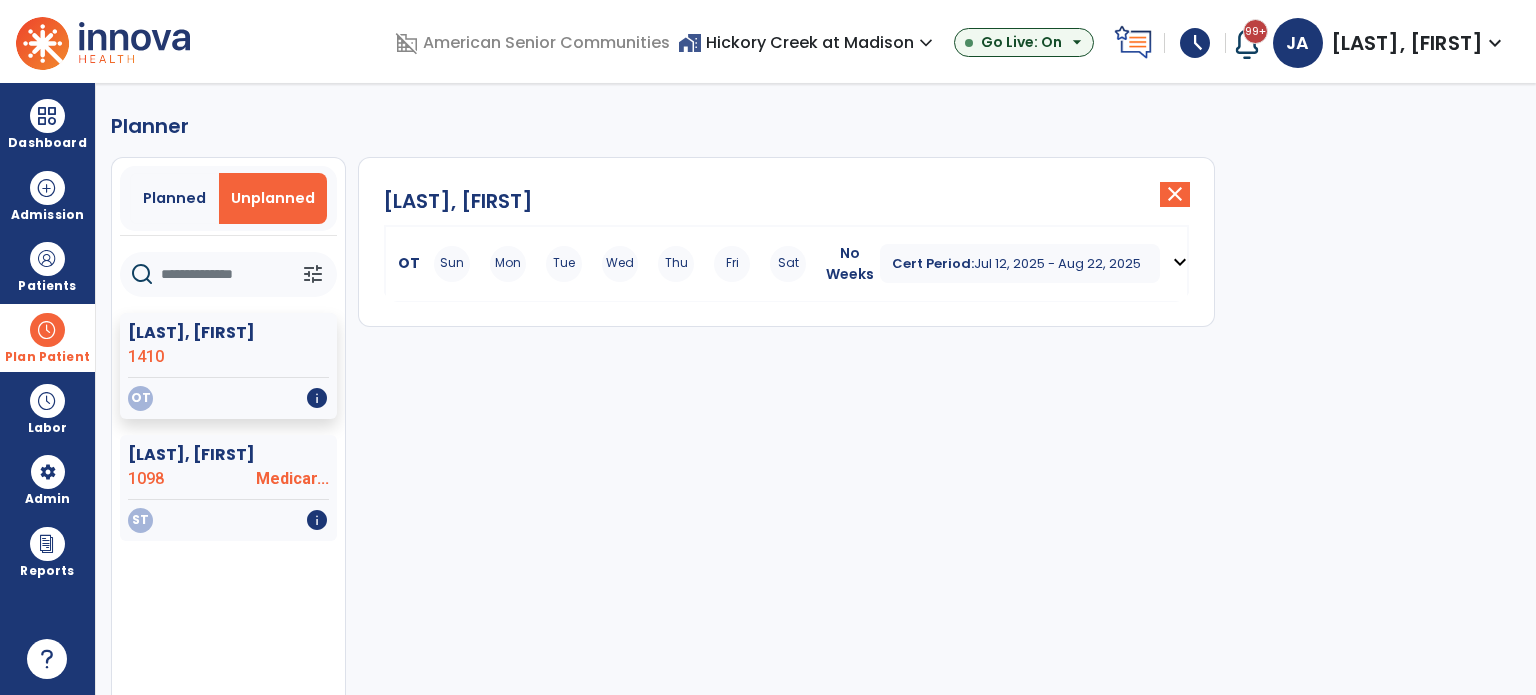 click on "expand_more" at bounding box center (1180, 262) 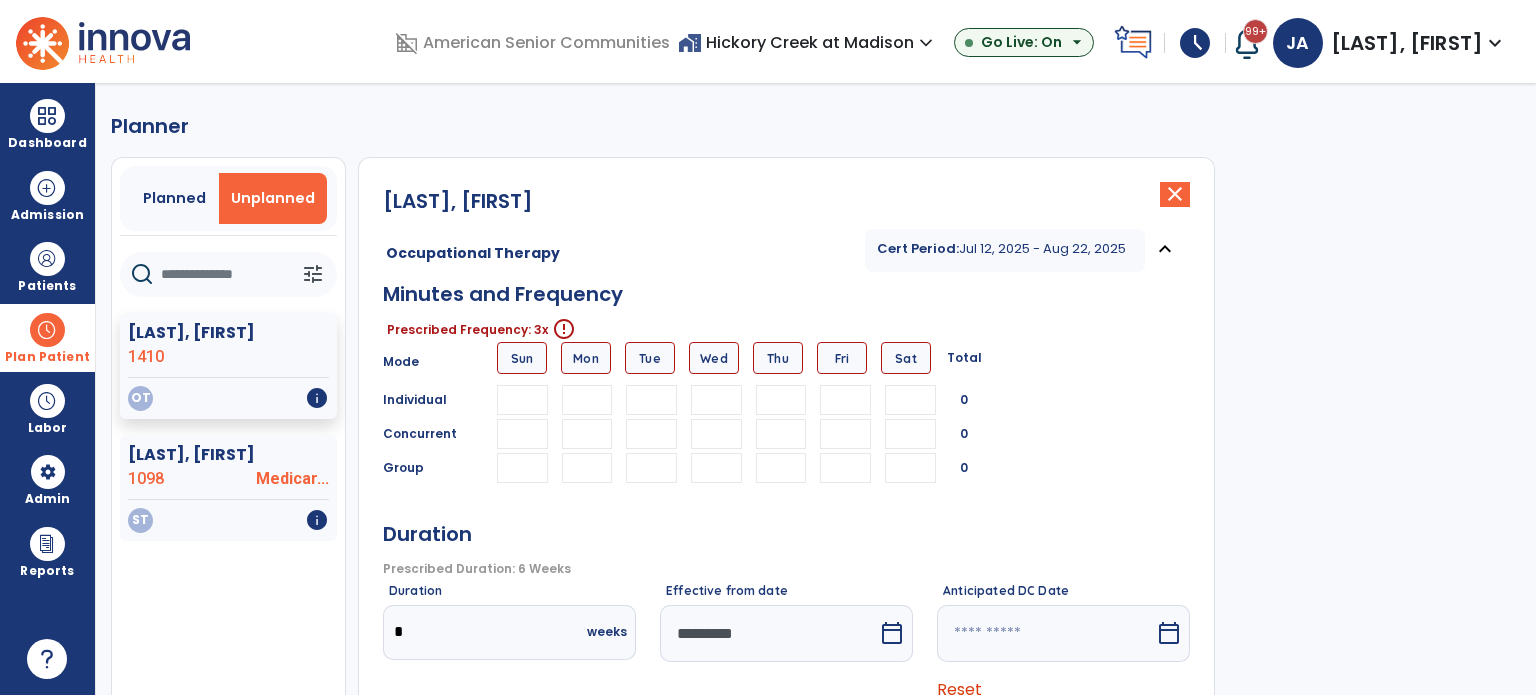 click at bounding box center [587, 400] 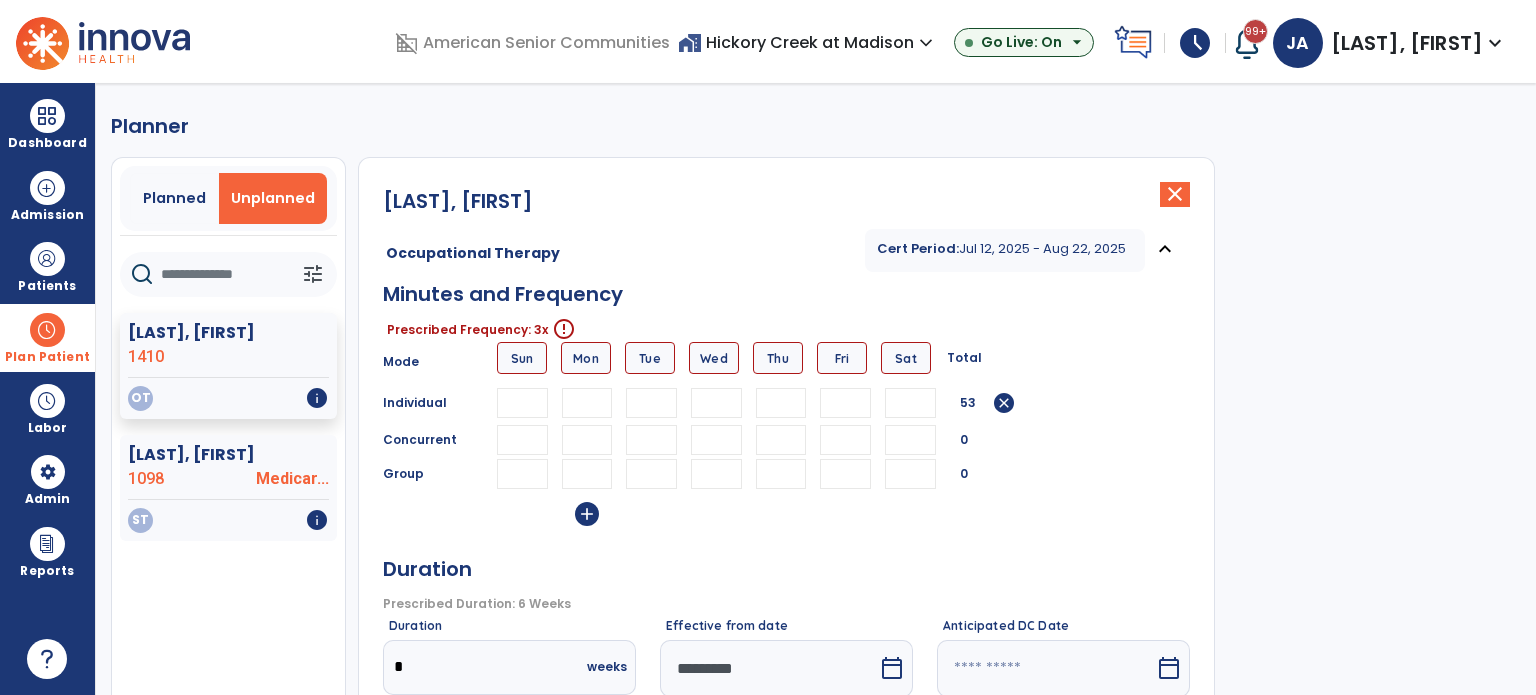 type on "**" 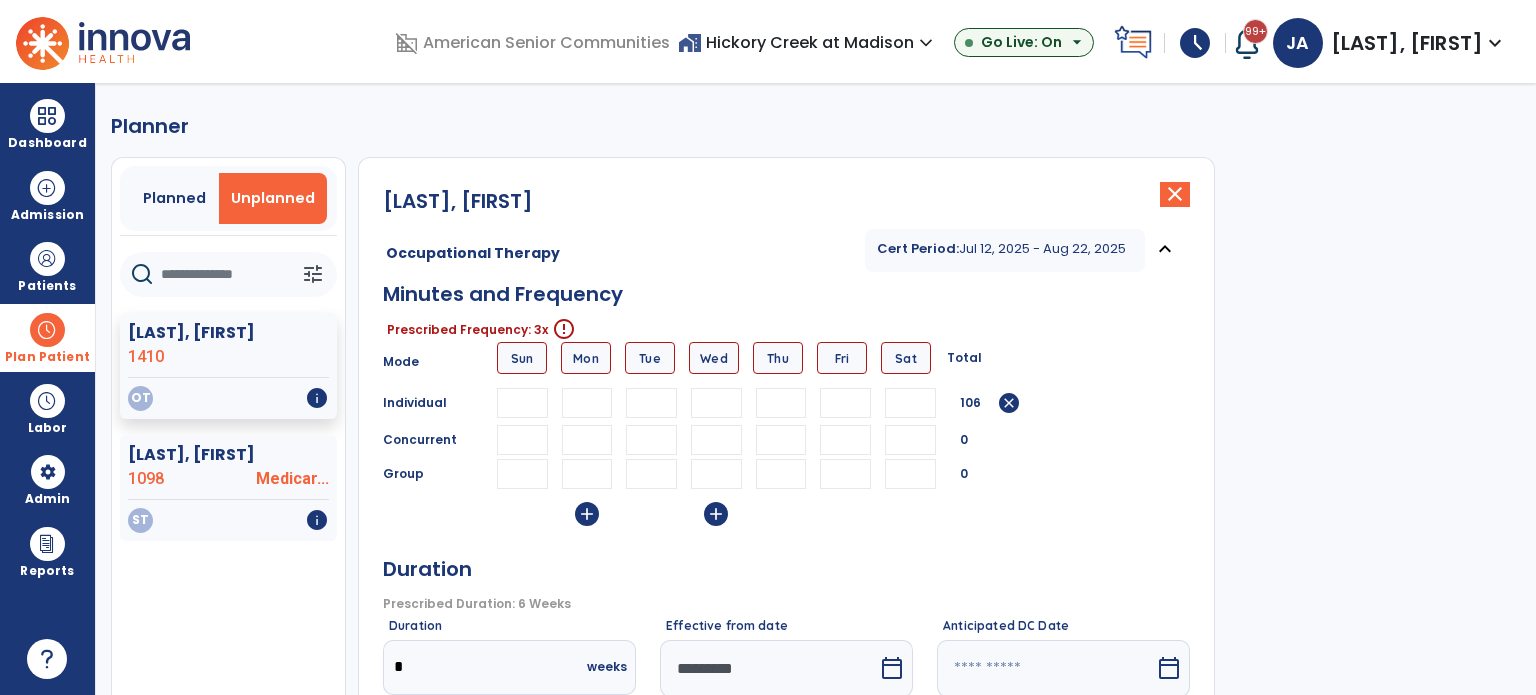 type on "**" 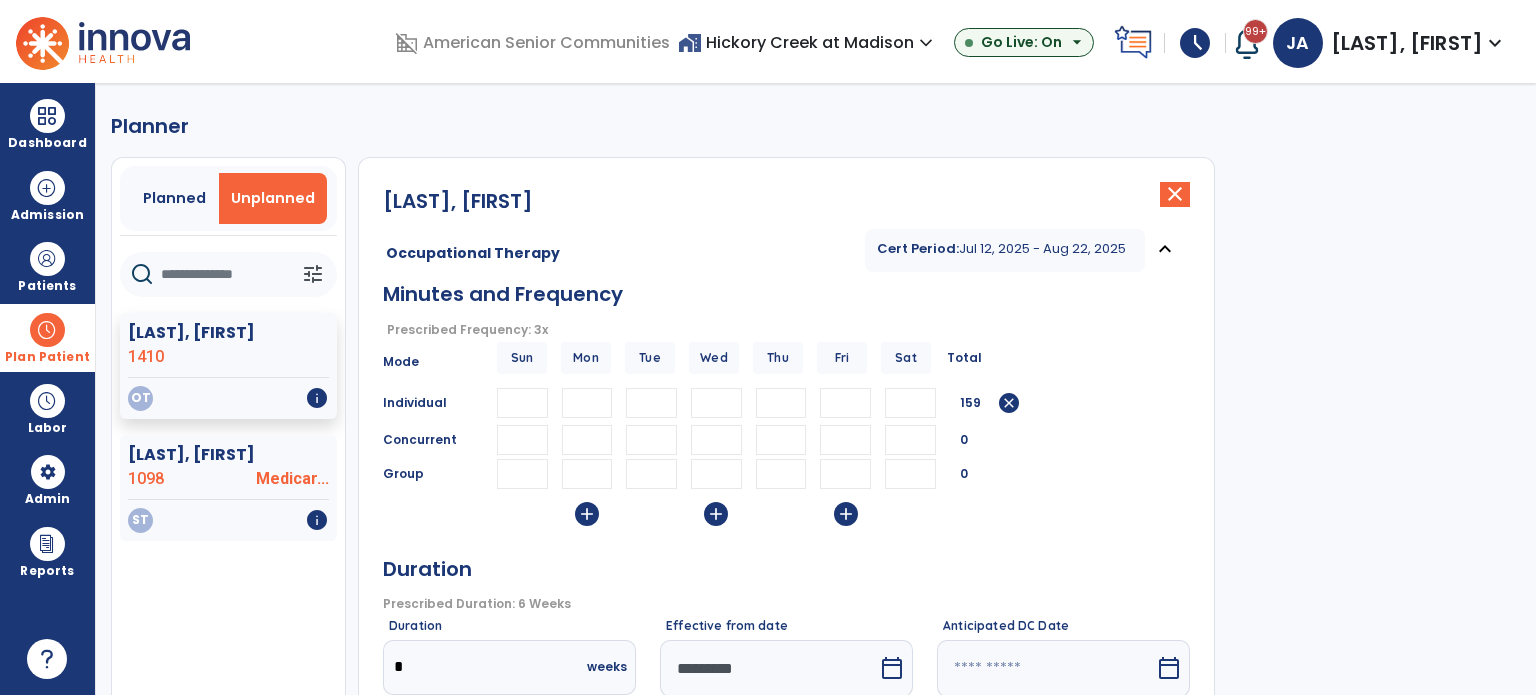 type on "**" 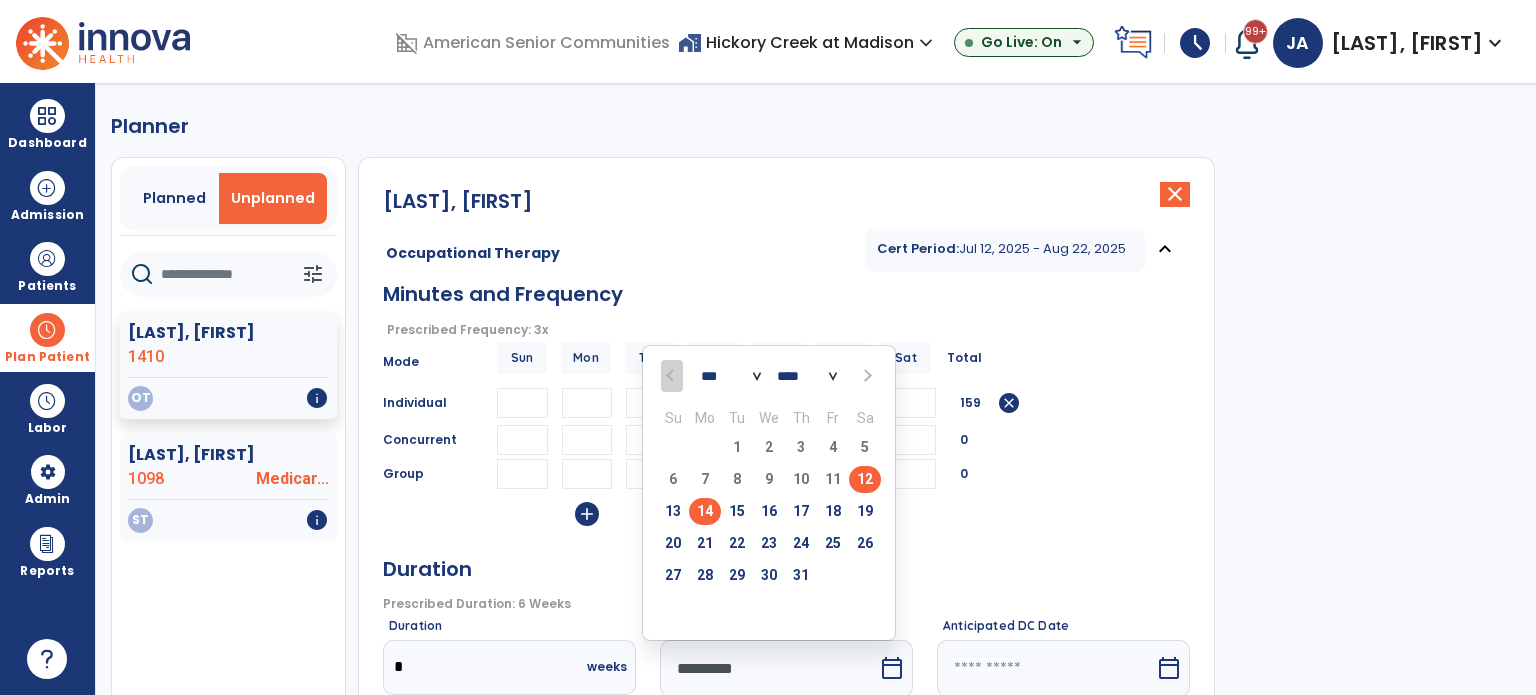 click on "14" at bounding box center [705, 511] 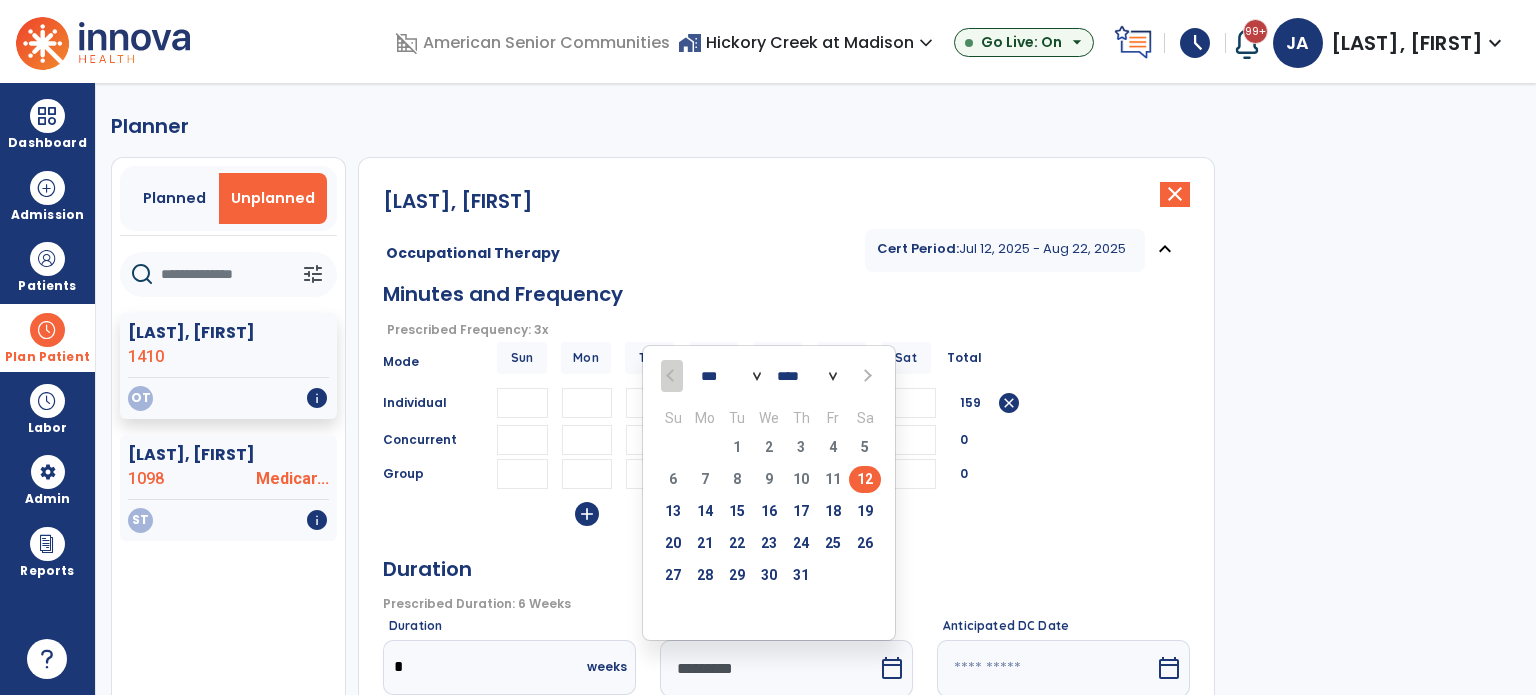 type on "*********" 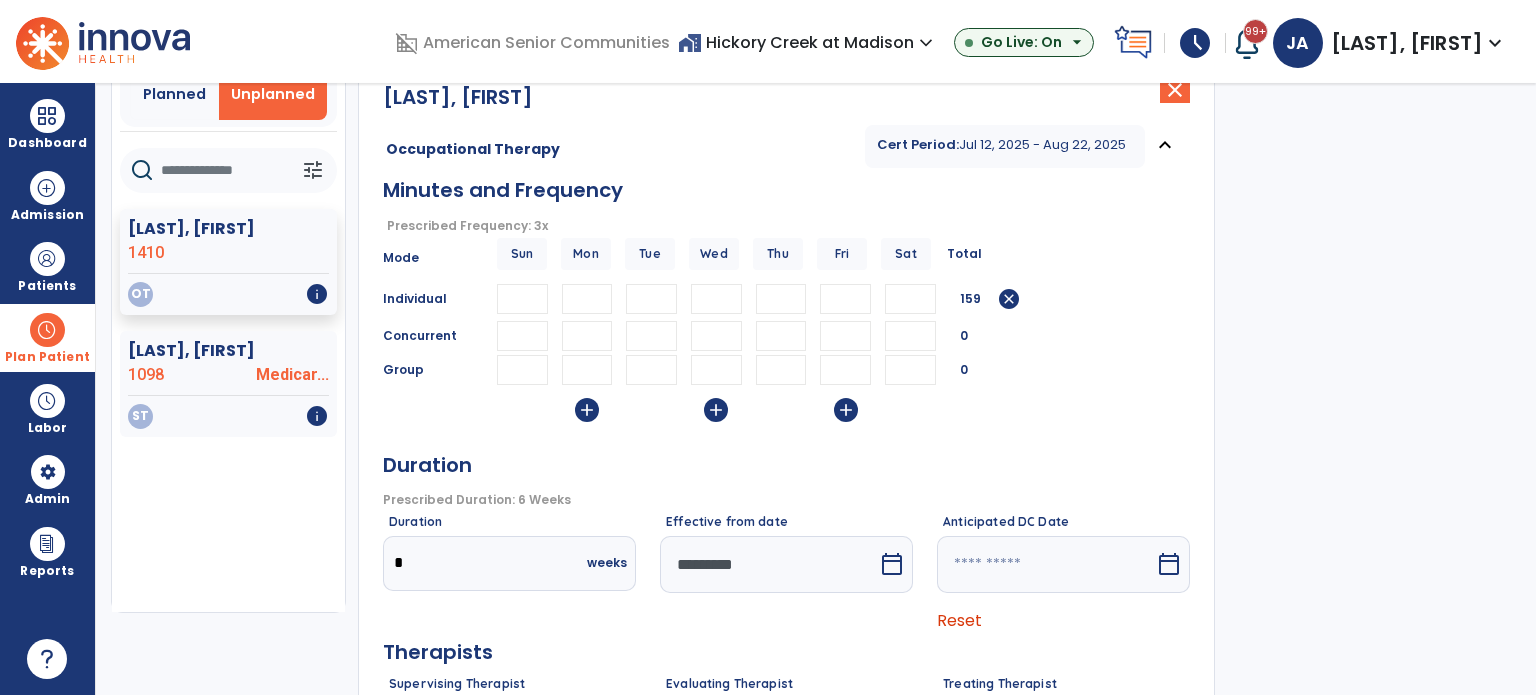 scroll, scrollTop: 300, scrollLeft: 0, axis: vertical 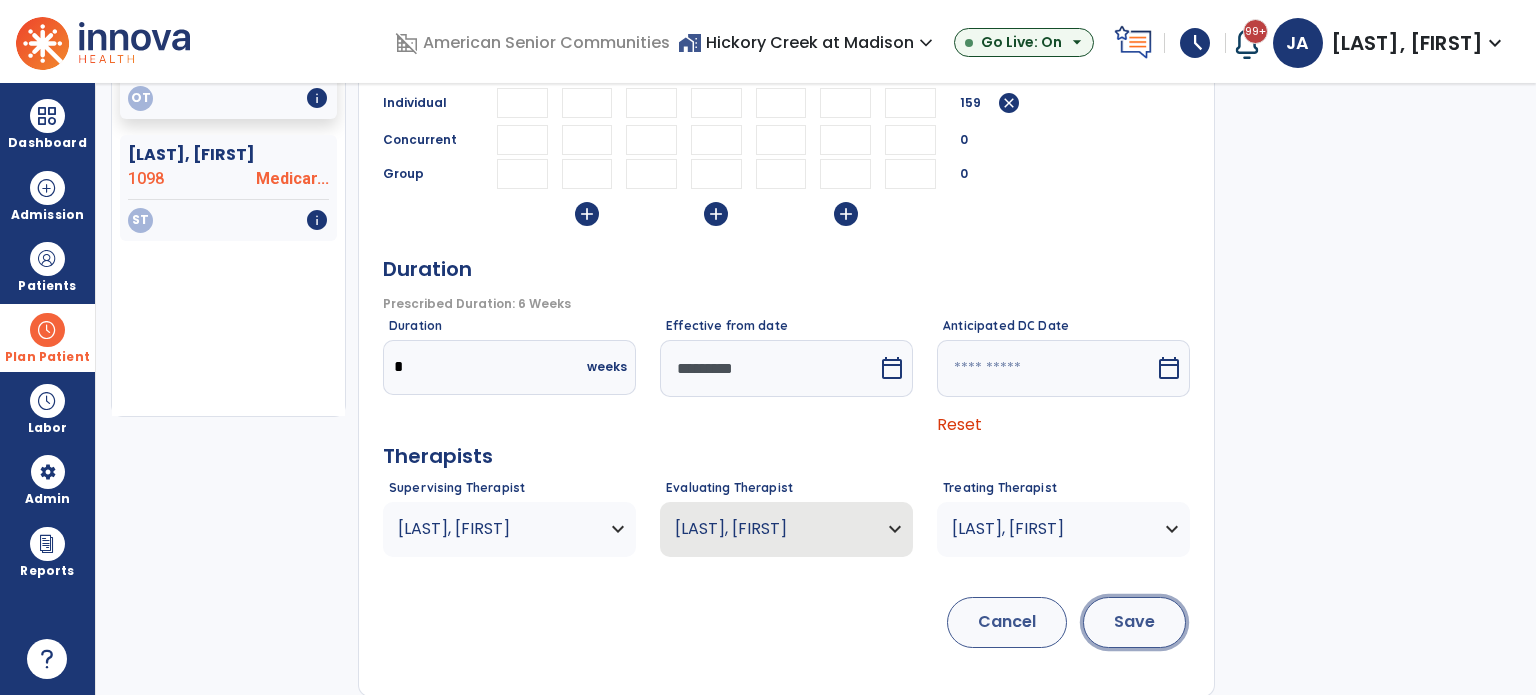 click on "Save" at bounding box center (1134, 622) 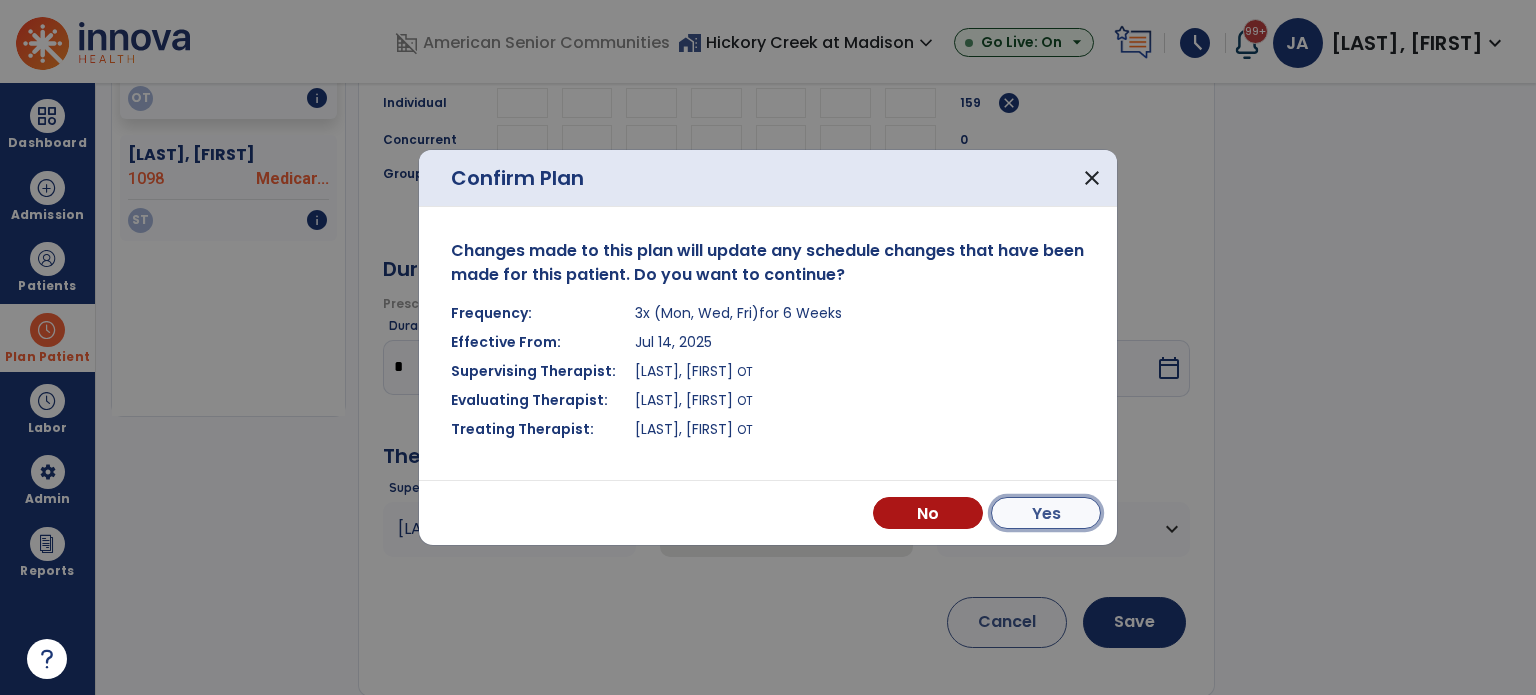click on "Yes" at bounding box center (1046, 513) 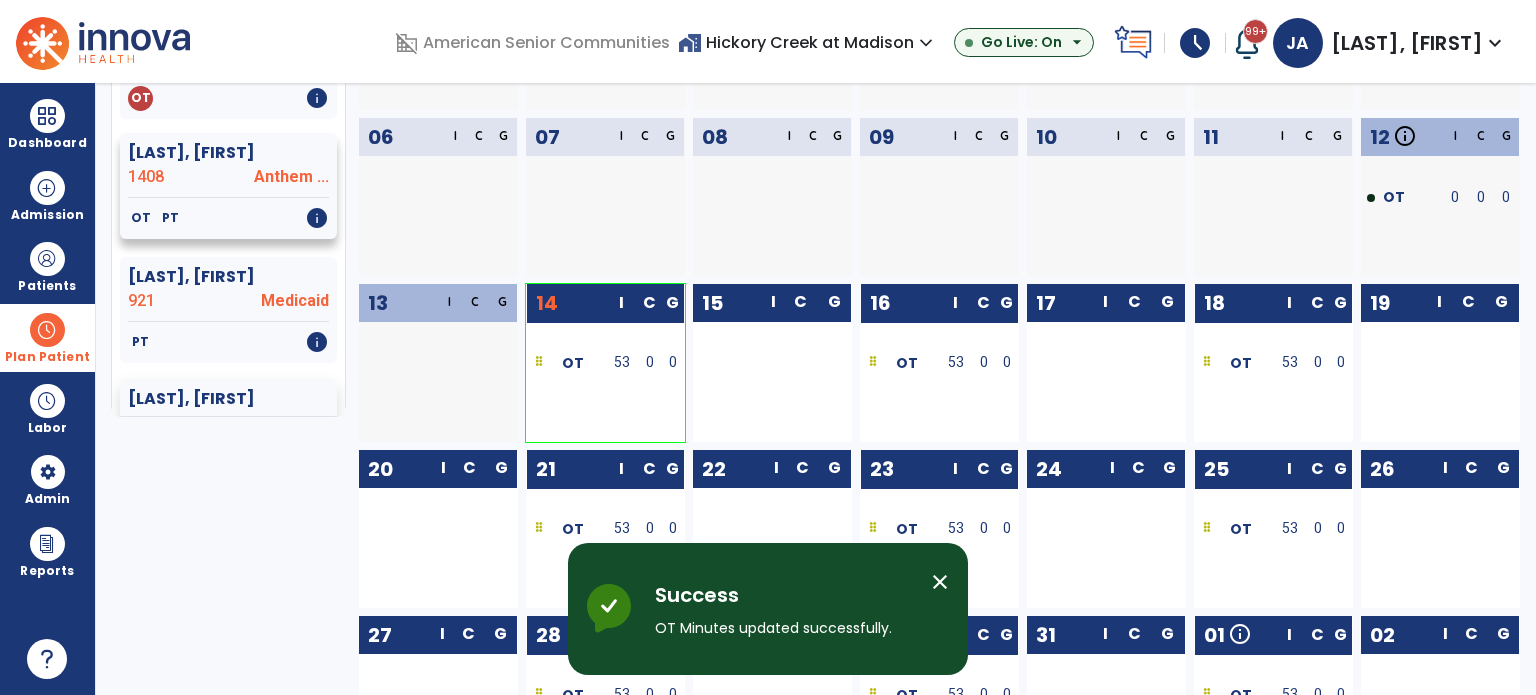 scroll, scrollTop: 0, scrollLeft: 0, axis: both 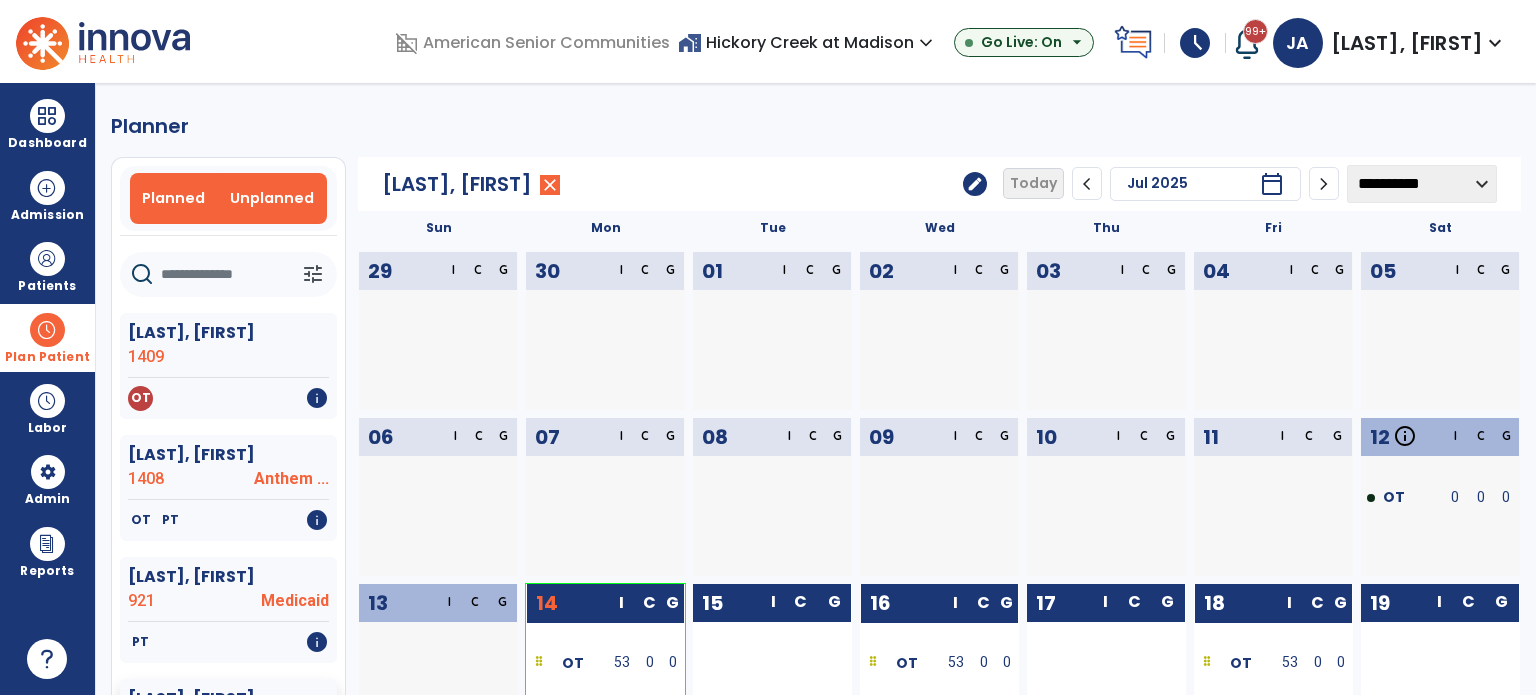 click on "Unplanned" at bounding box center [272, 198] 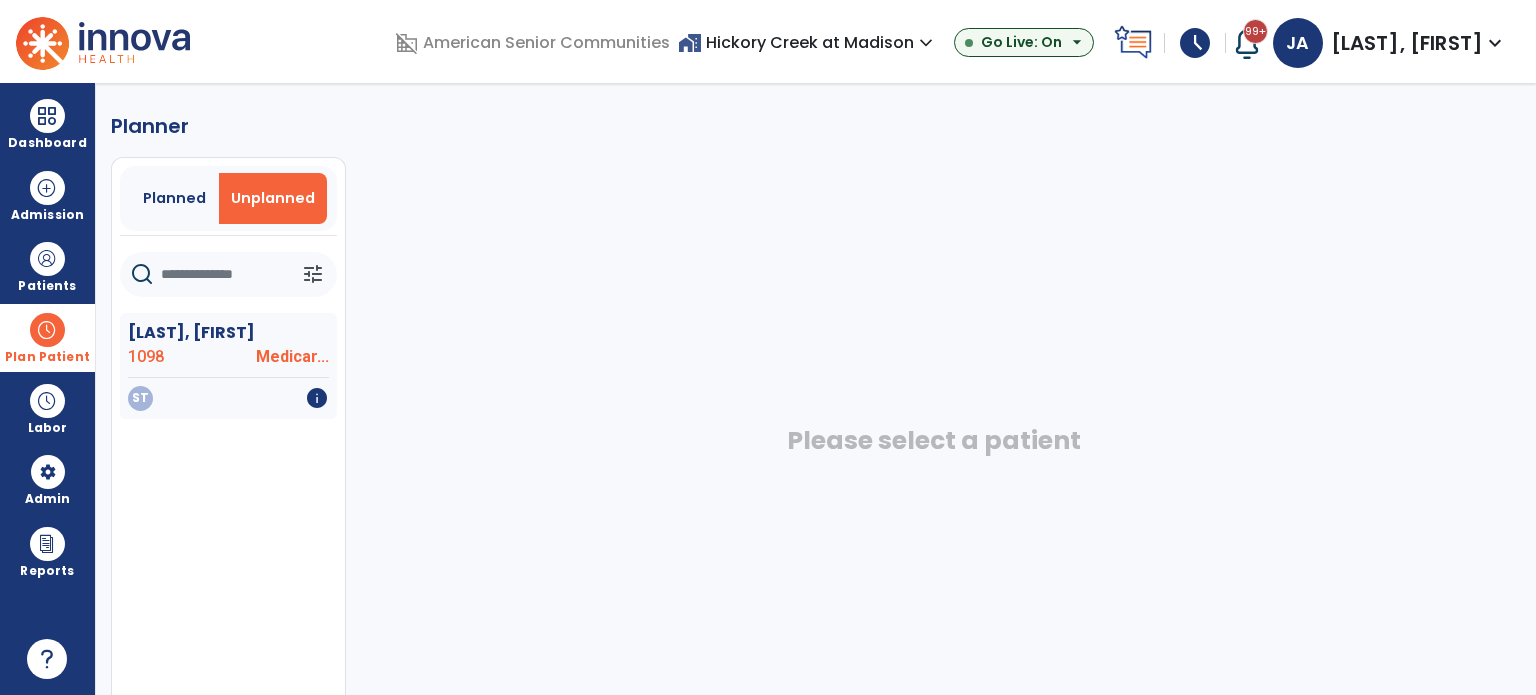 drag, startPoint x: 256, startPoint y: 374, endPoint x: 421, endPoint y: 357, distance: 165.87344 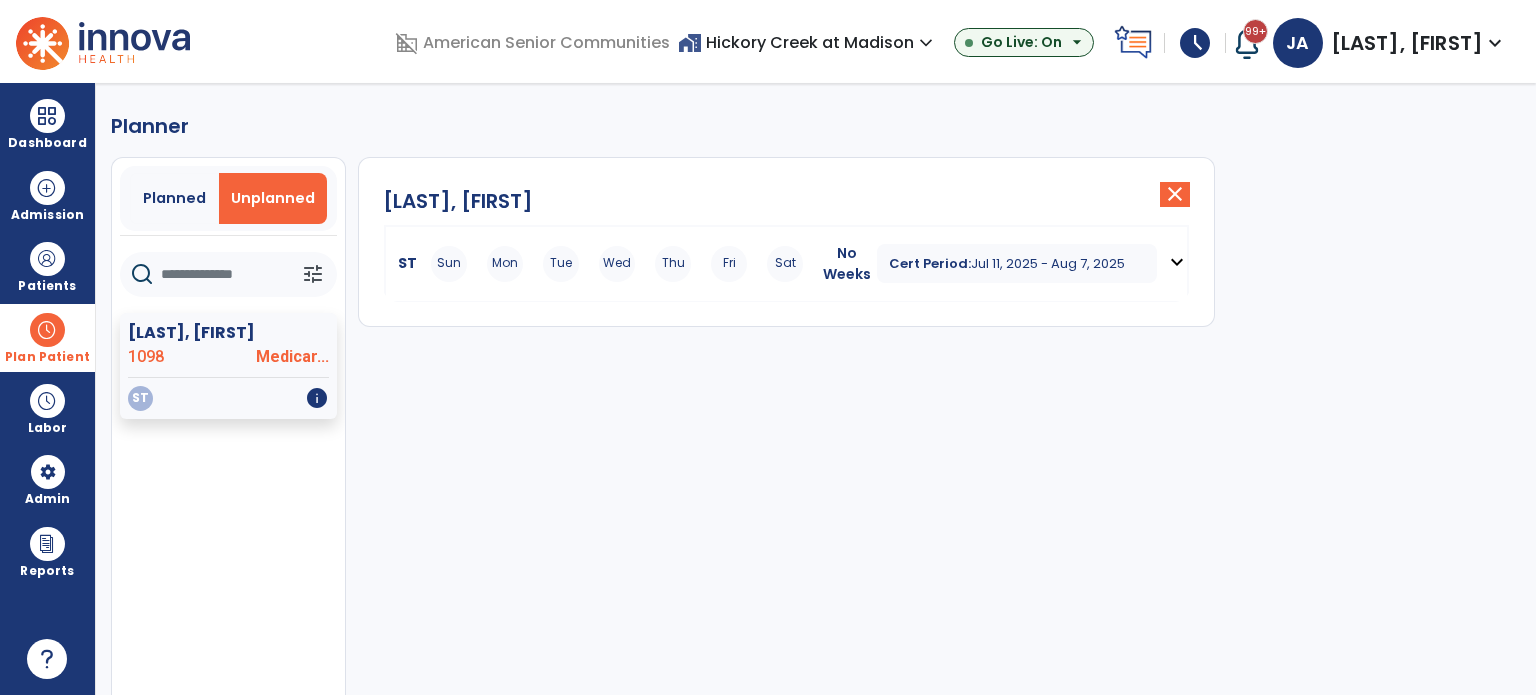 click on "expand_more" at bounding box center [1177, 263] 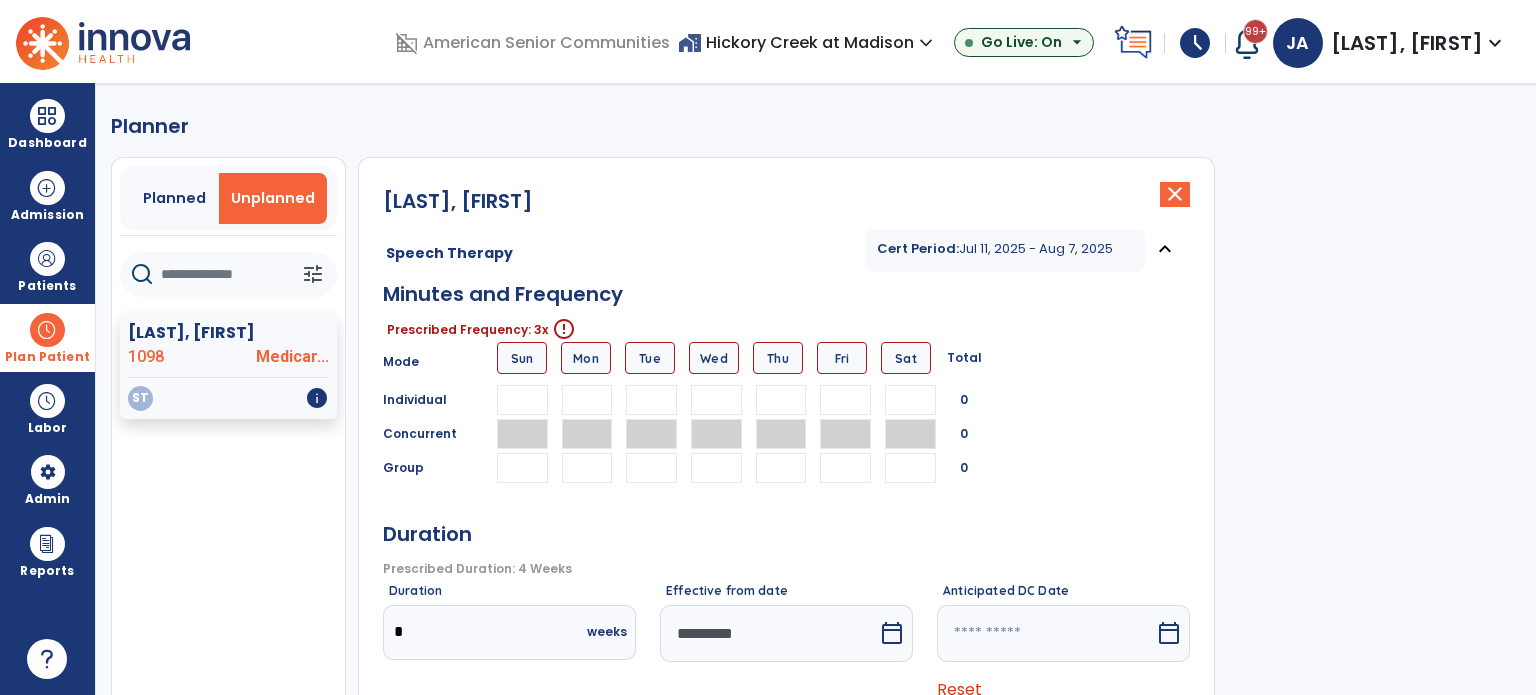 click at bounding box center (651, 400) 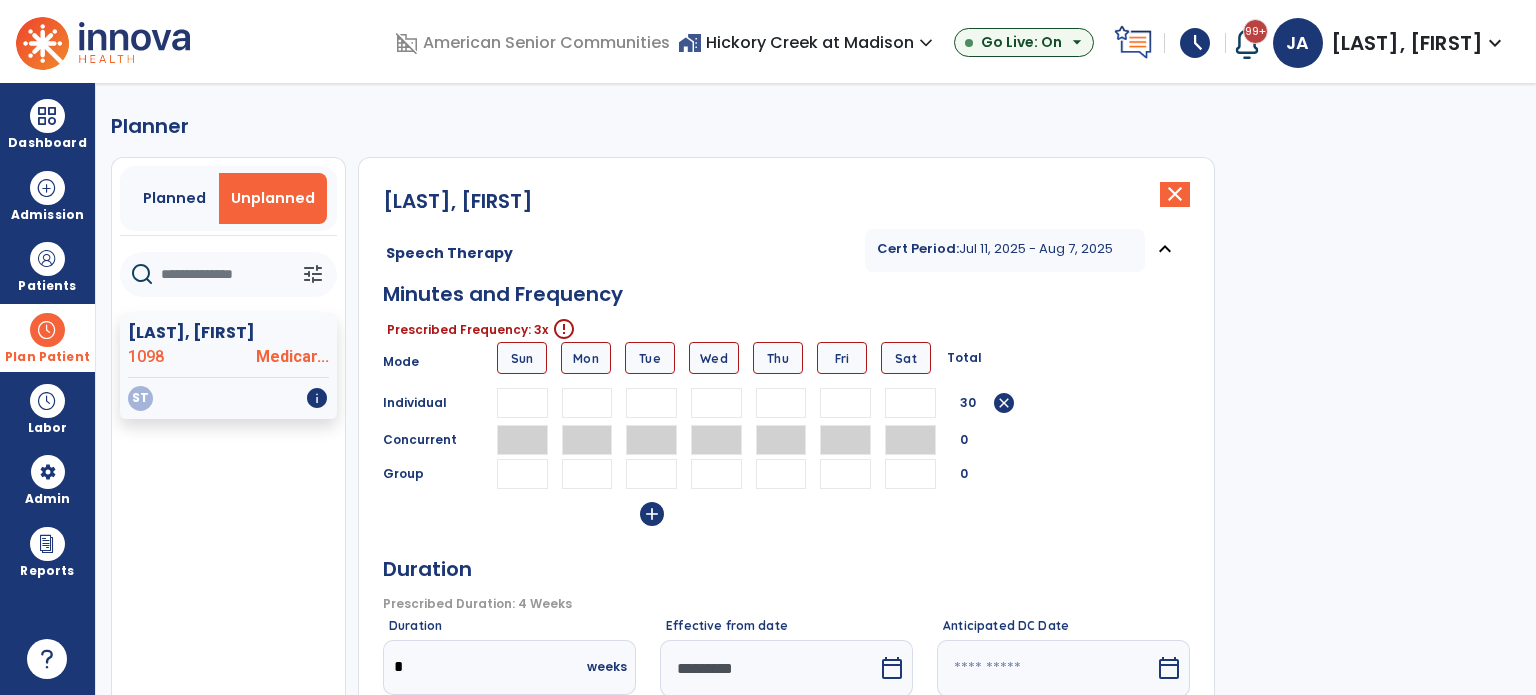 type on "**" 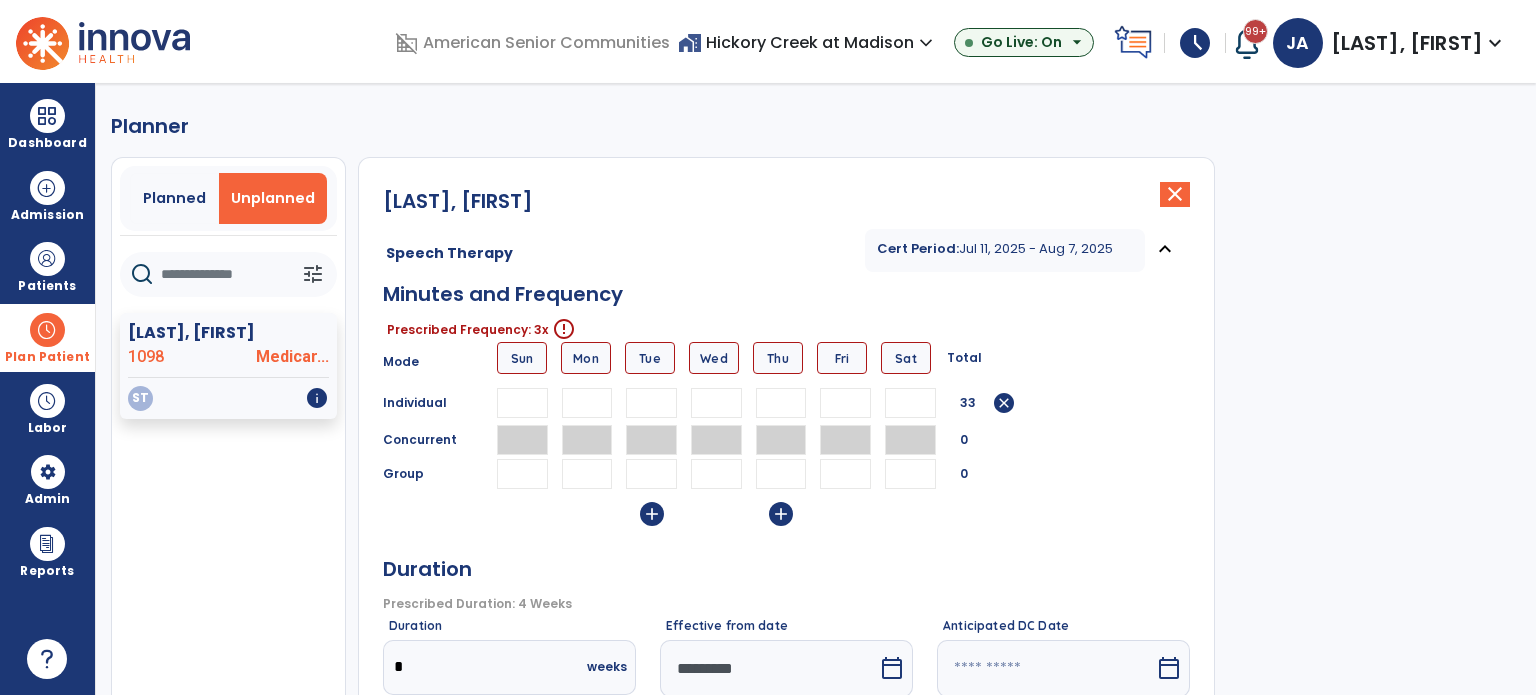 type on "**" 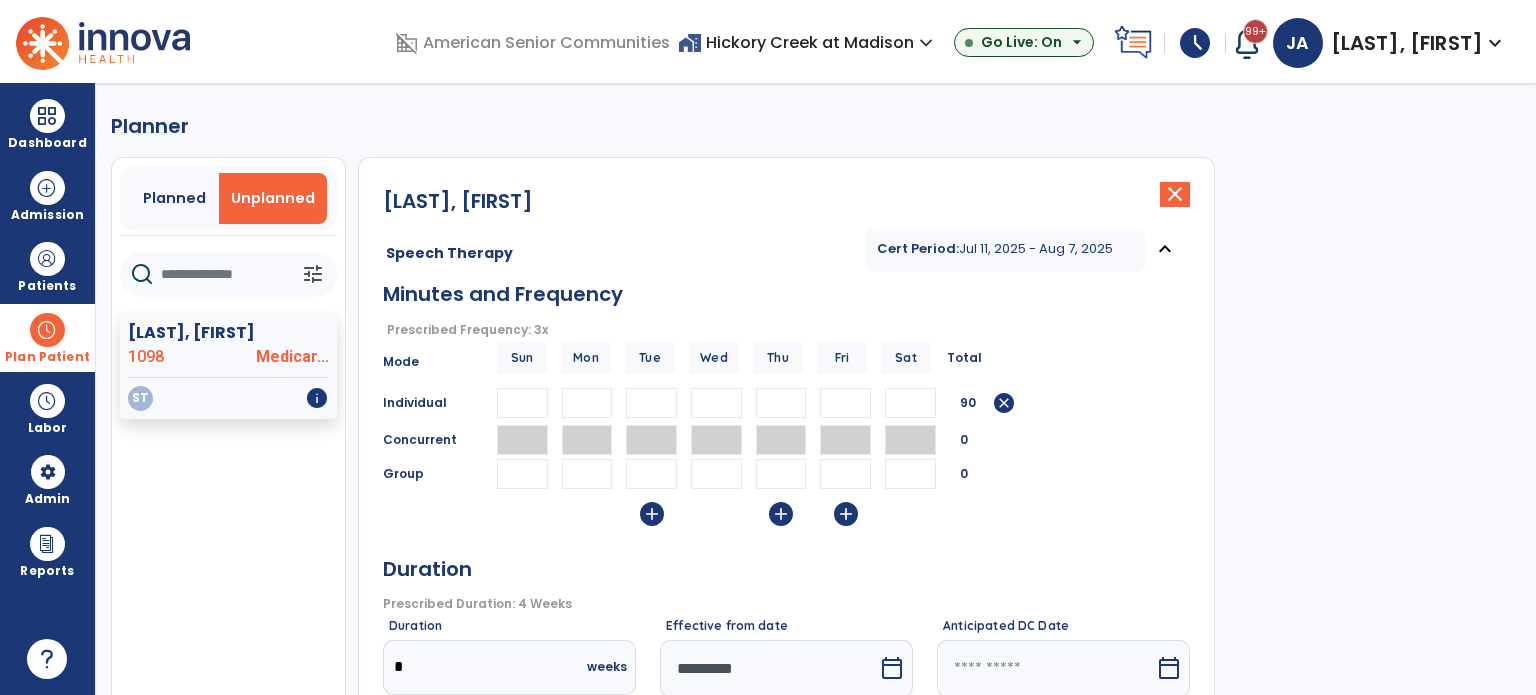 scroll, scrollTop: 300, scrollLeft: 0, axis: vertical 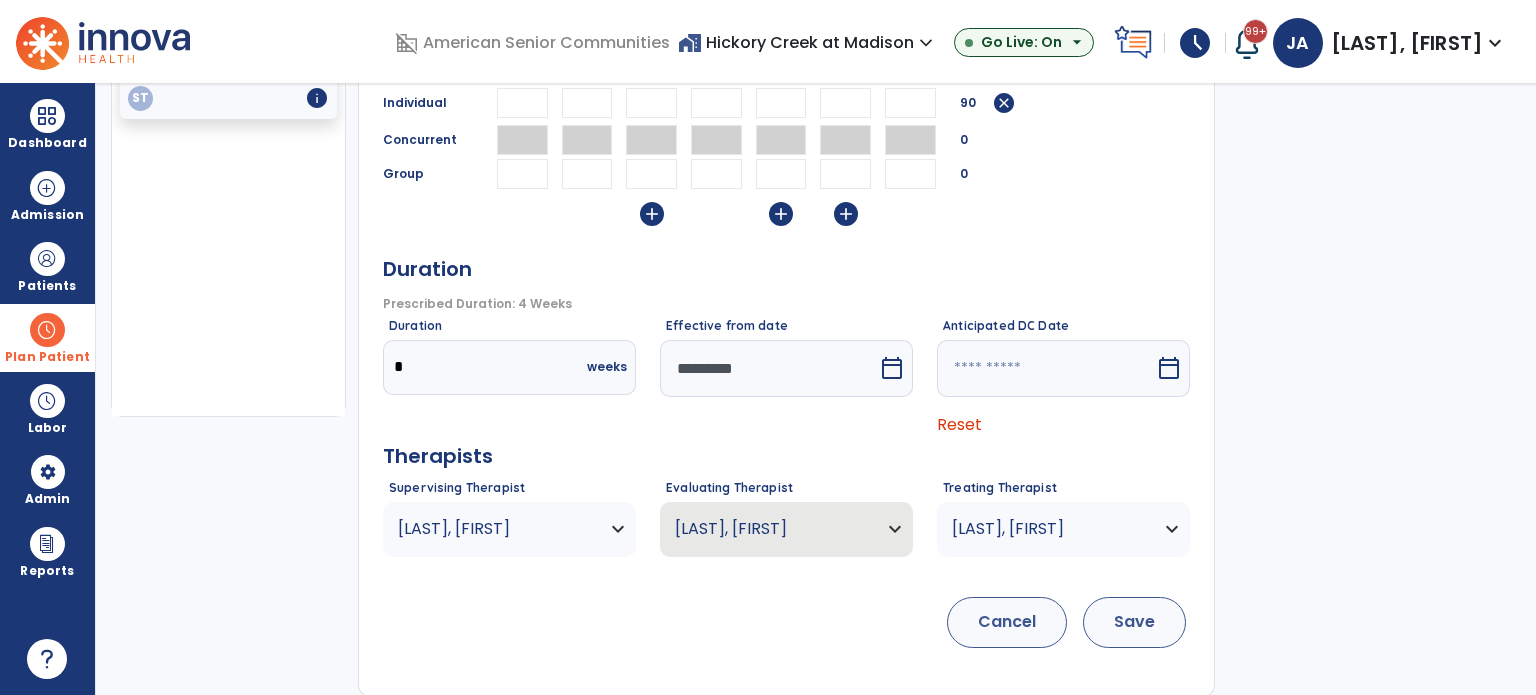 type on "**" 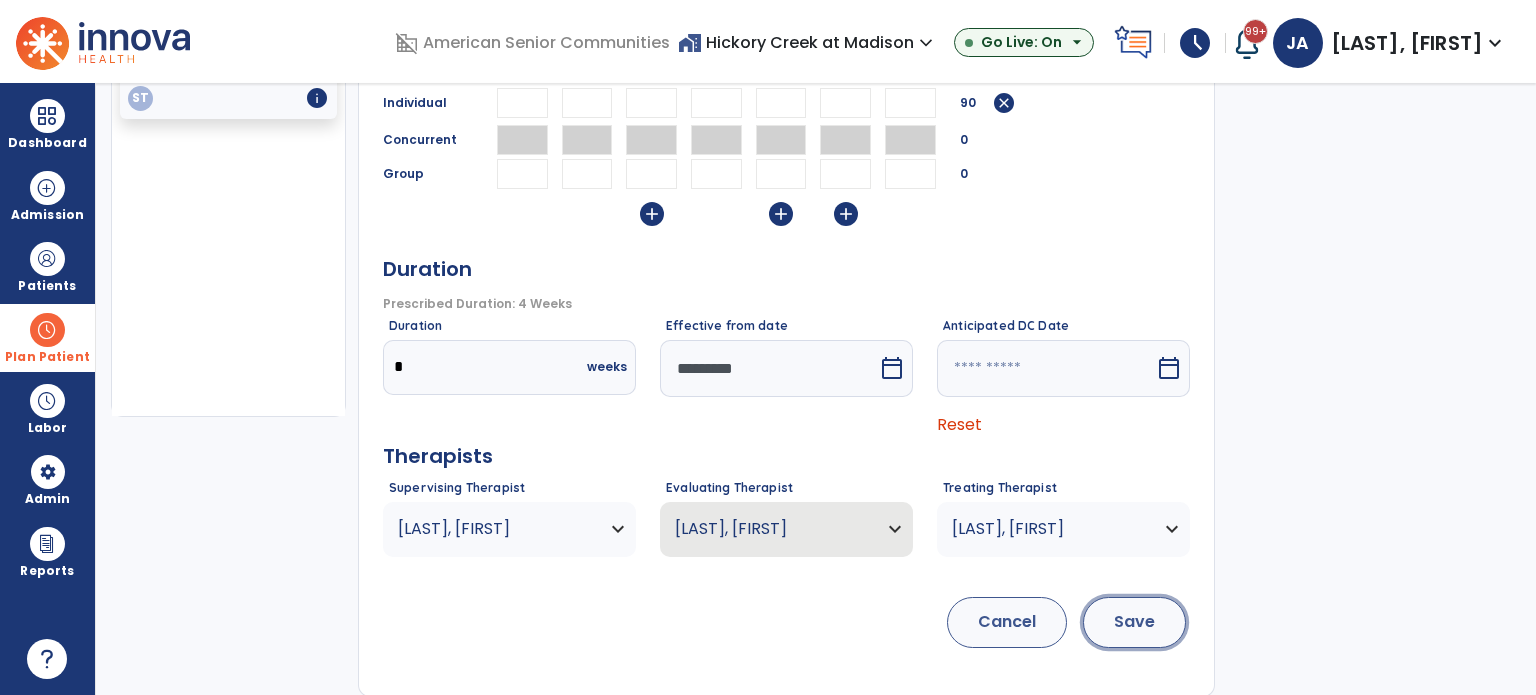 click on "Save" at bounding box center [1134, 622] 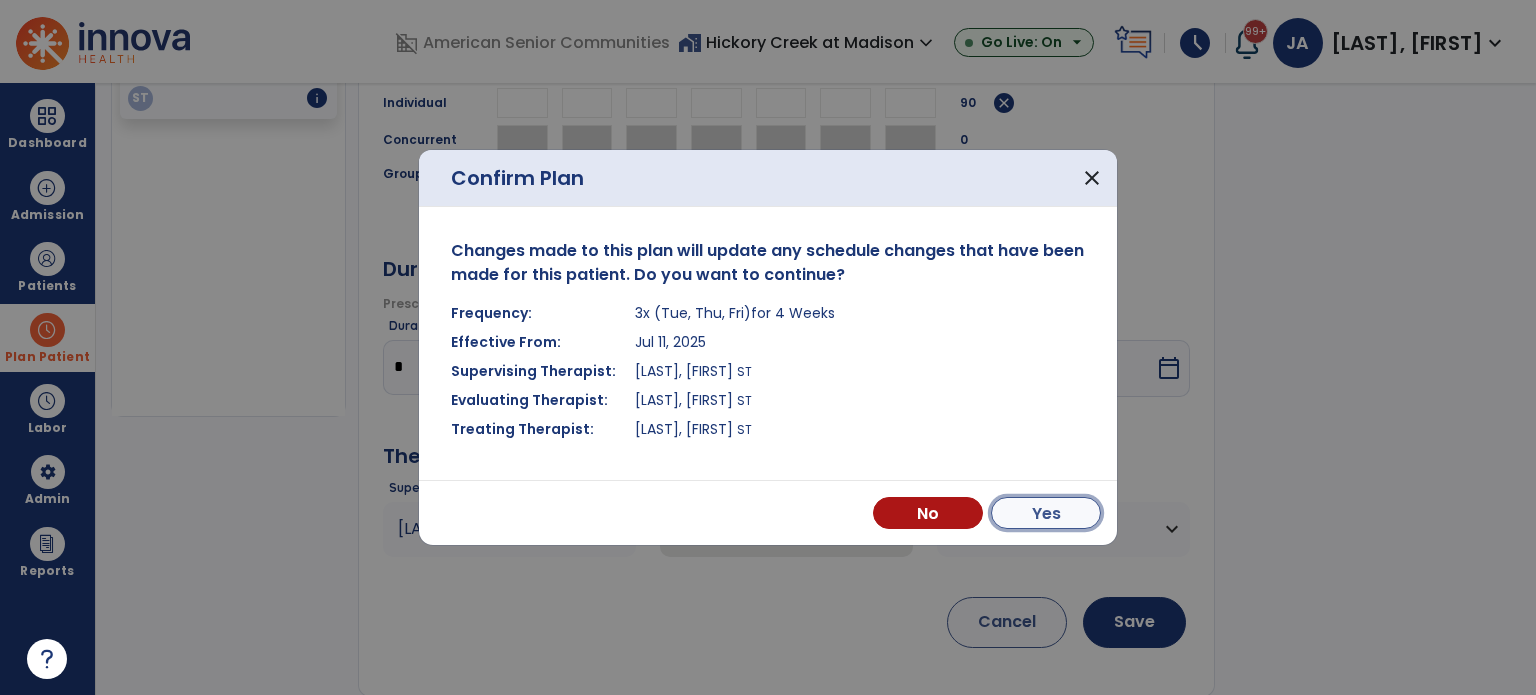 click on "Yes" at bounding box center [1046, 513] 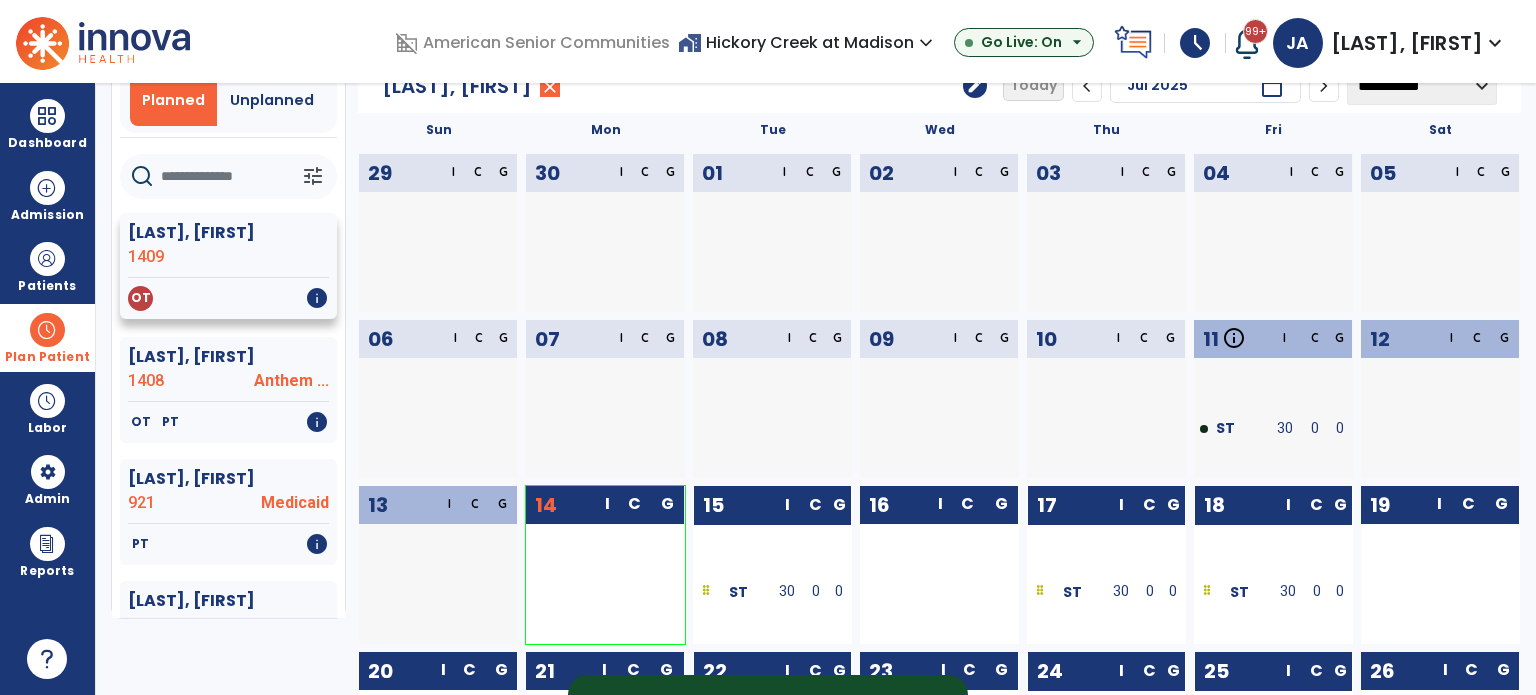 scroll, scrollTop: 0, scrollLeft: 0, axis: both 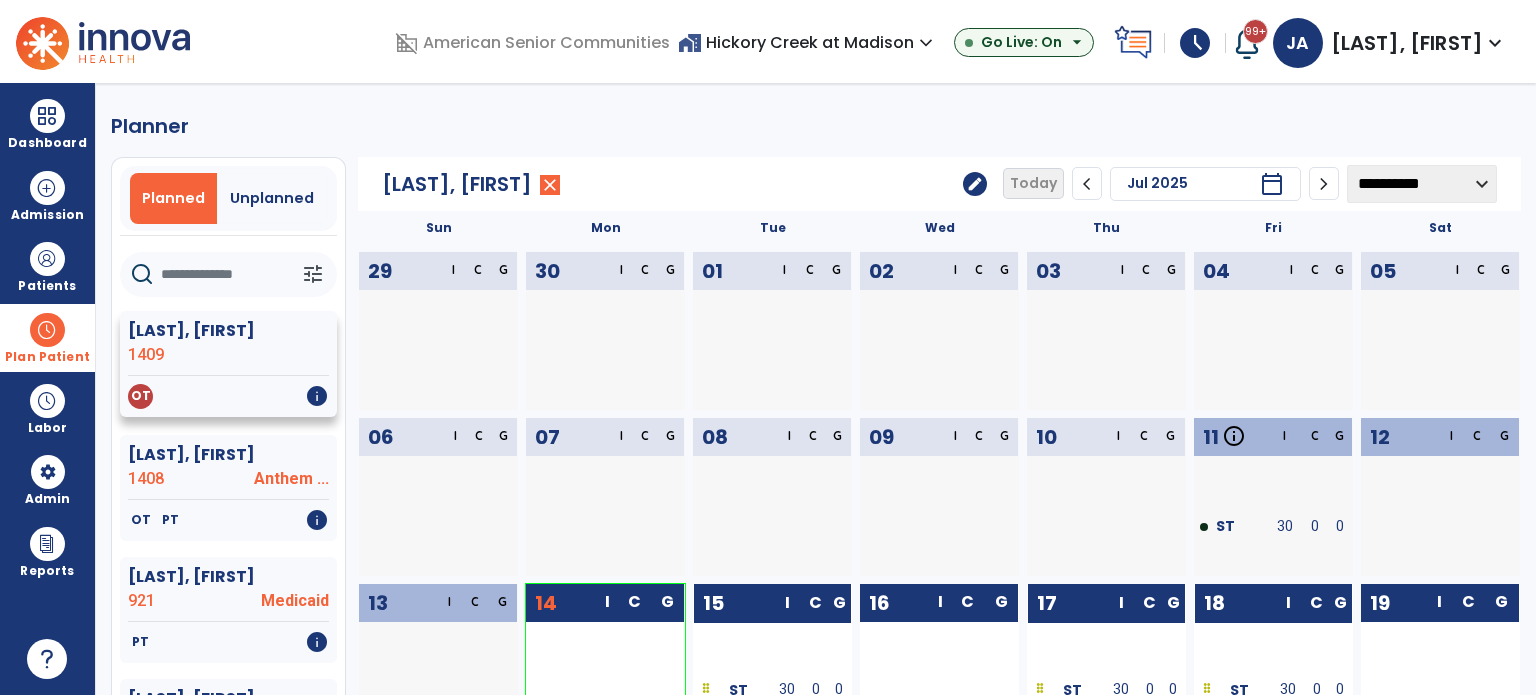 click 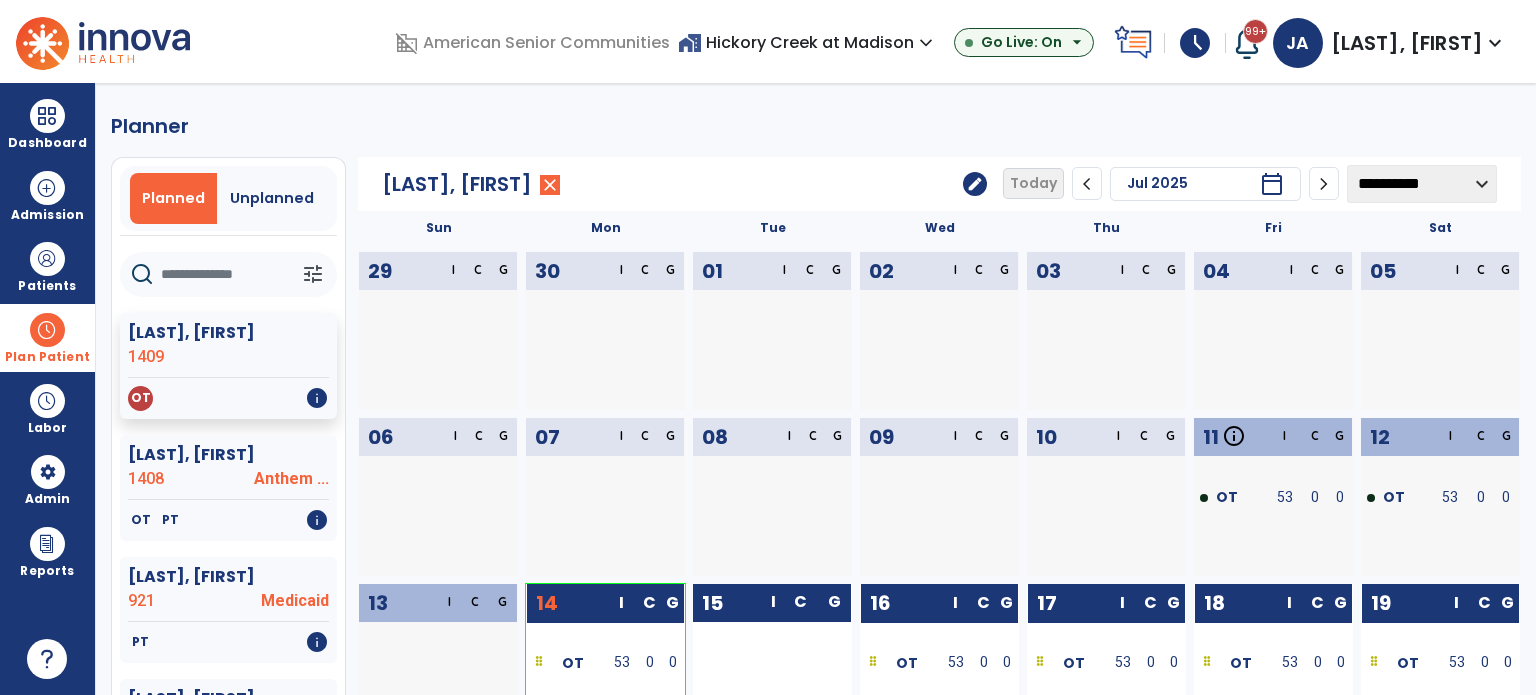 click on "edit" 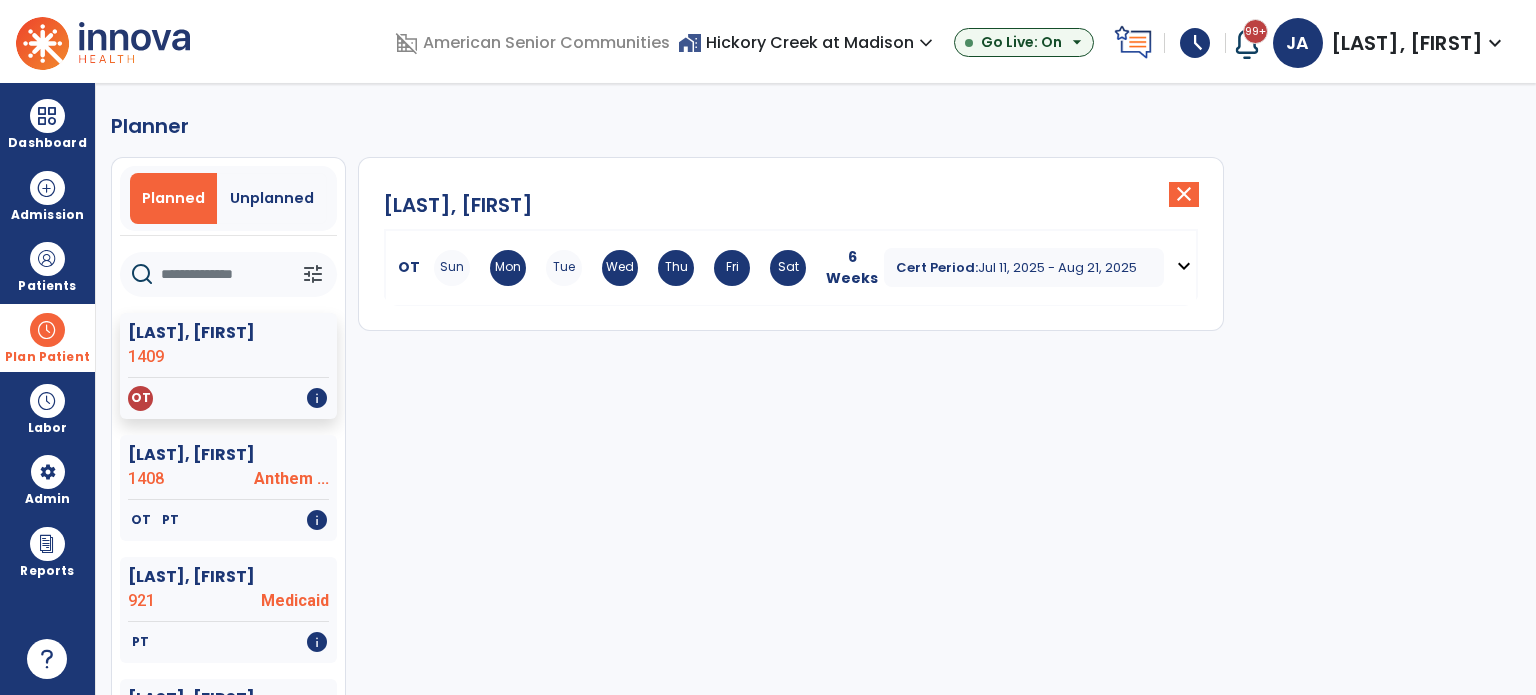 click on "expand_more" at bounding box center [1184, 266] 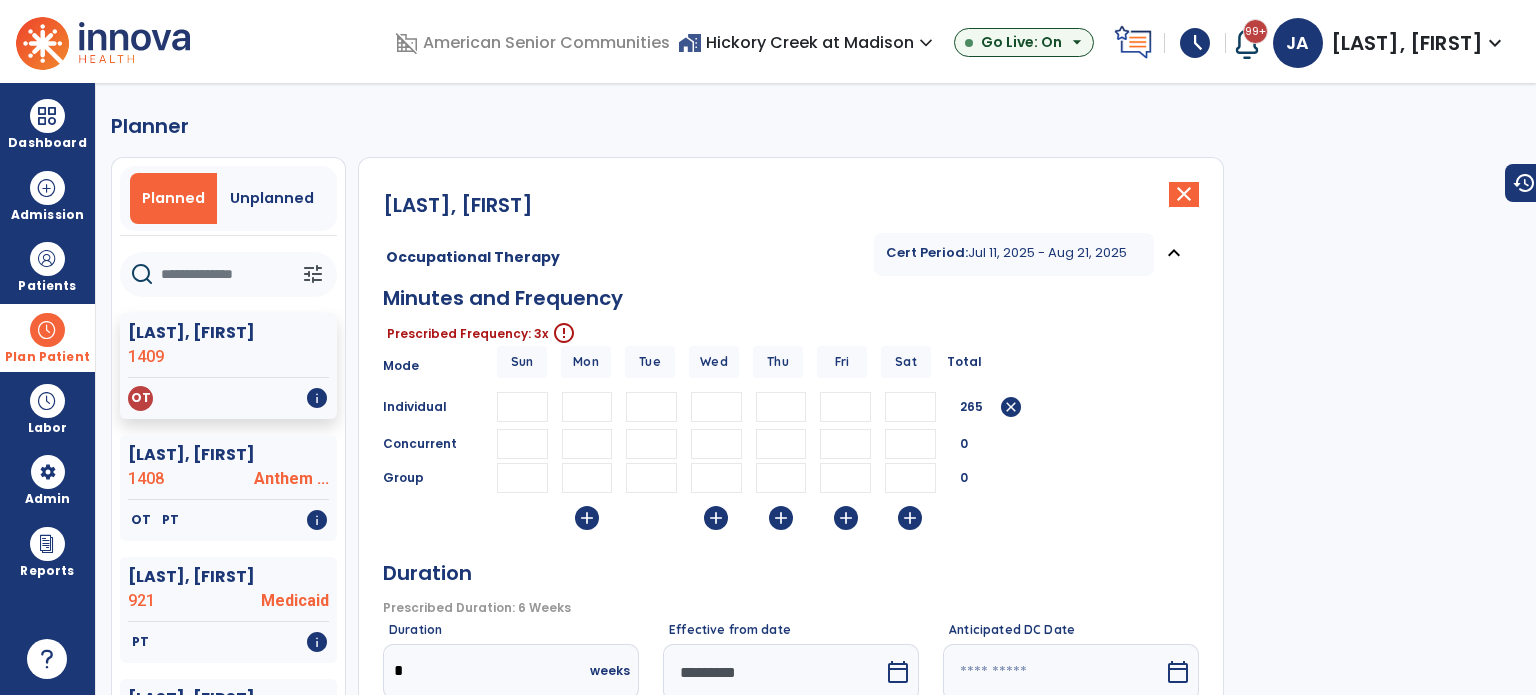 drag, startPoint x: 796, startPoint y: 406, endPoint x: 771, endPoint y: 404, distance: 25.079872 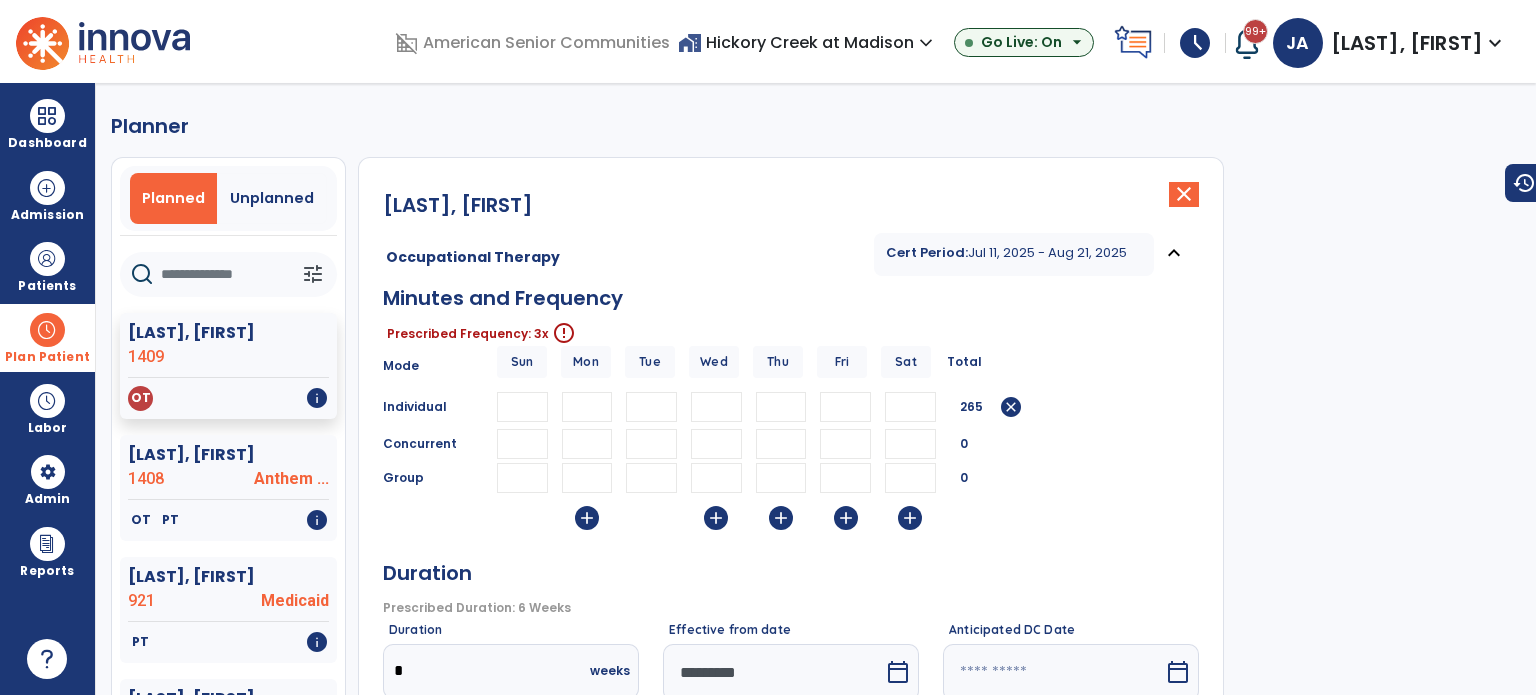 type 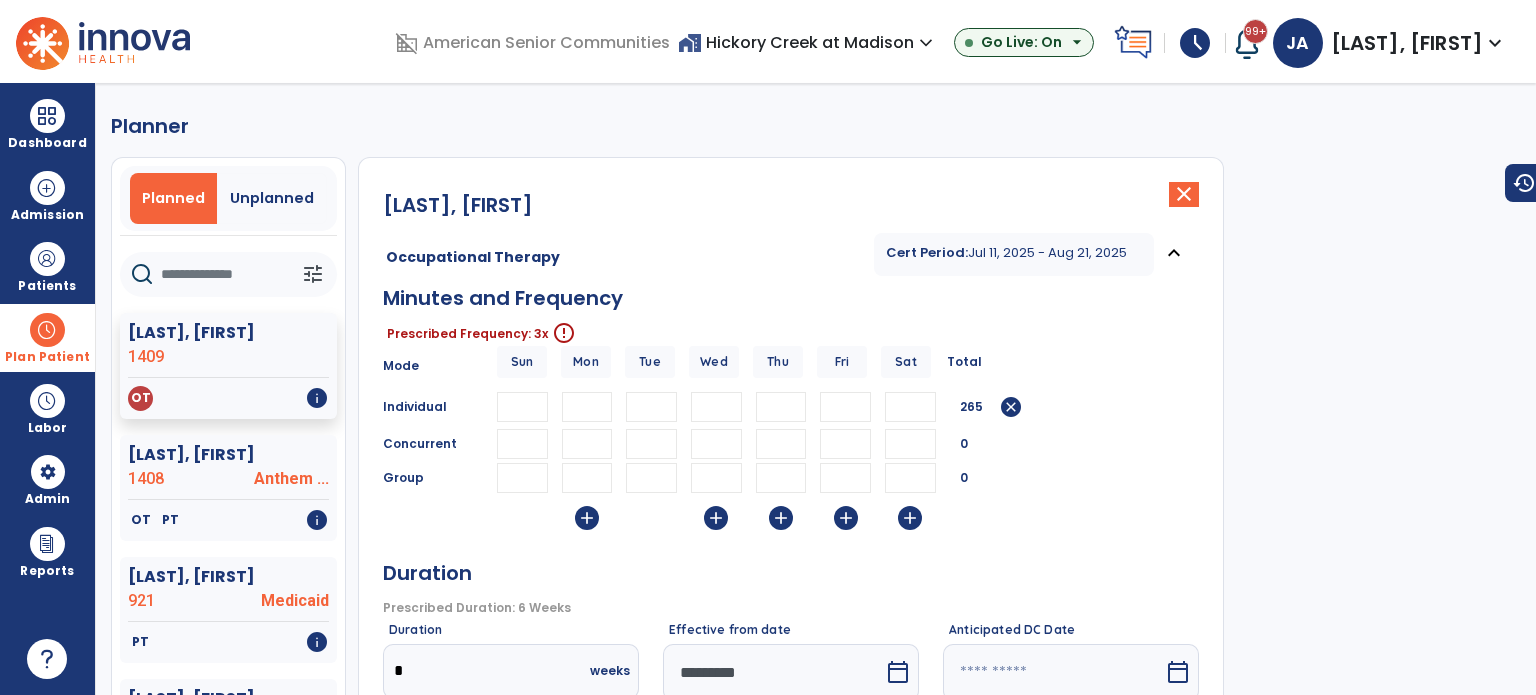 type 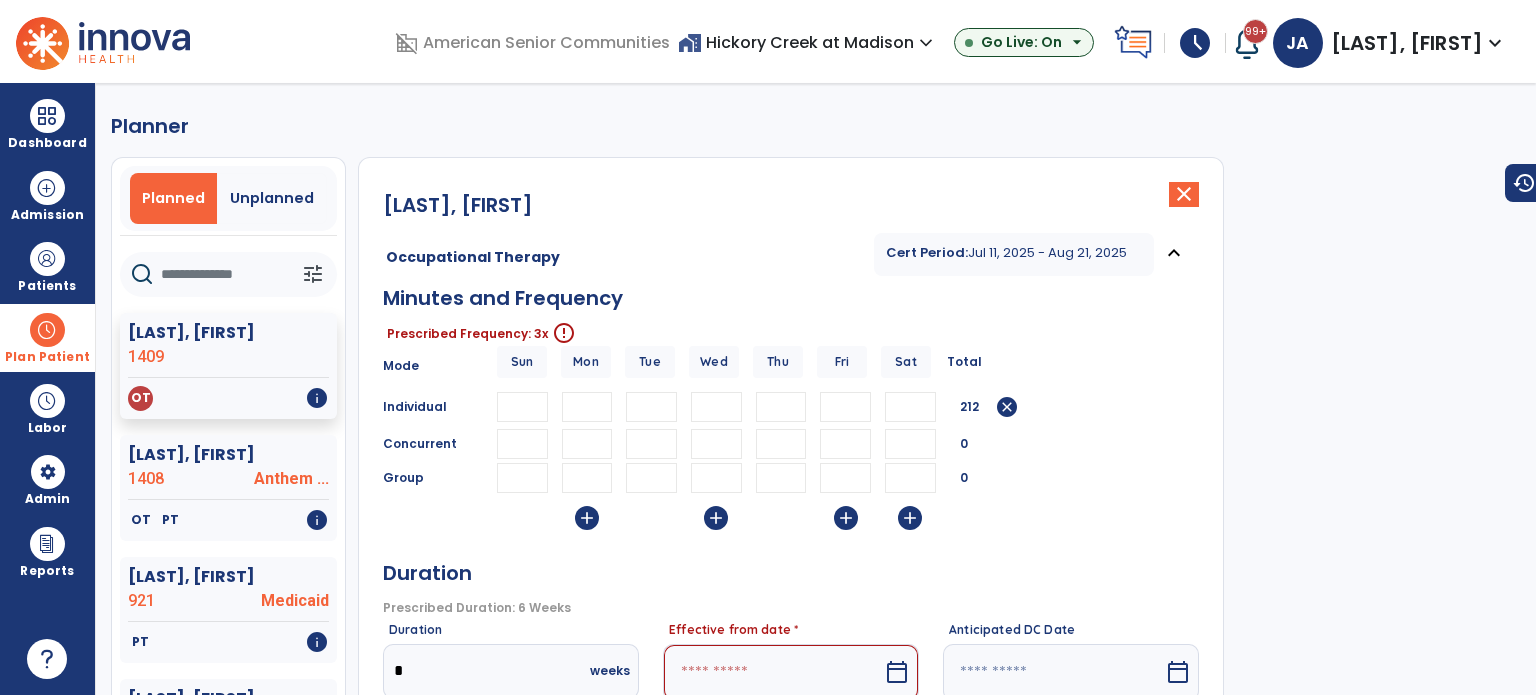 type 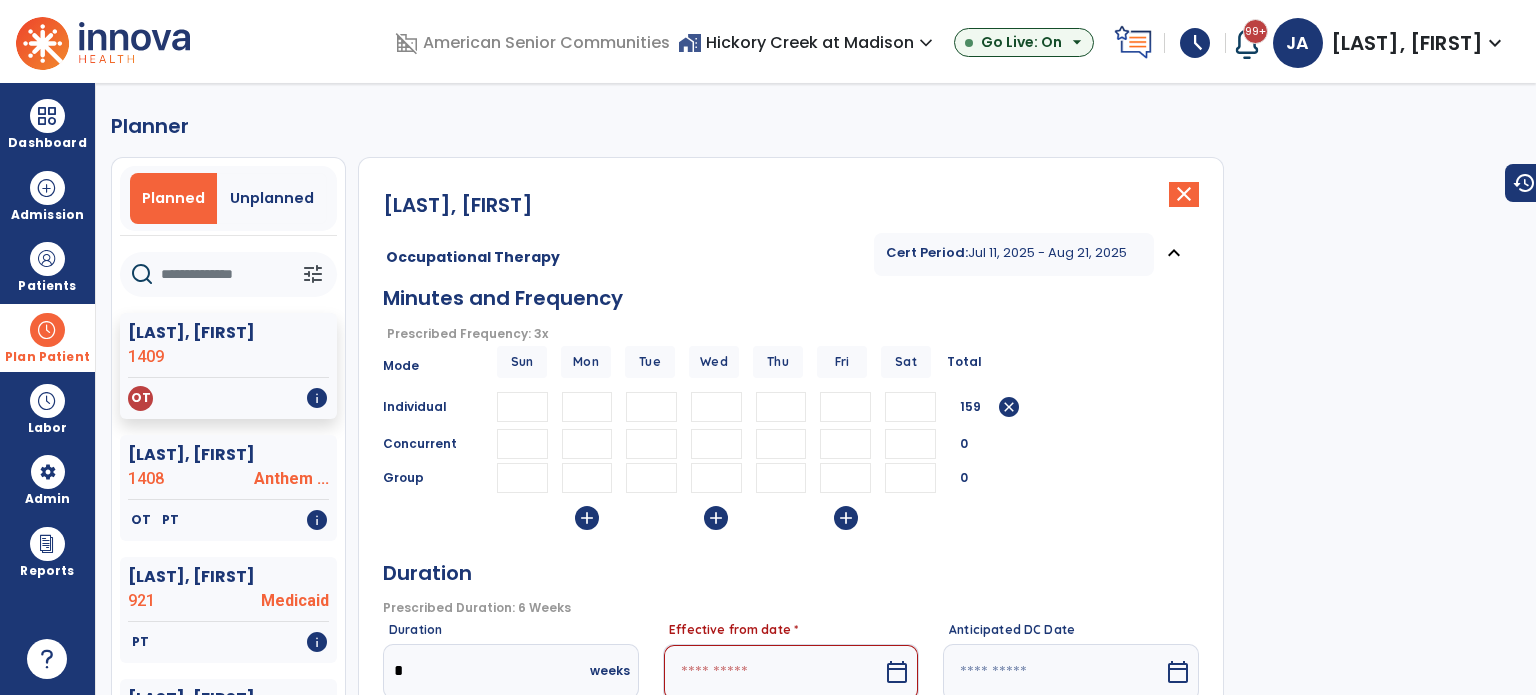 type 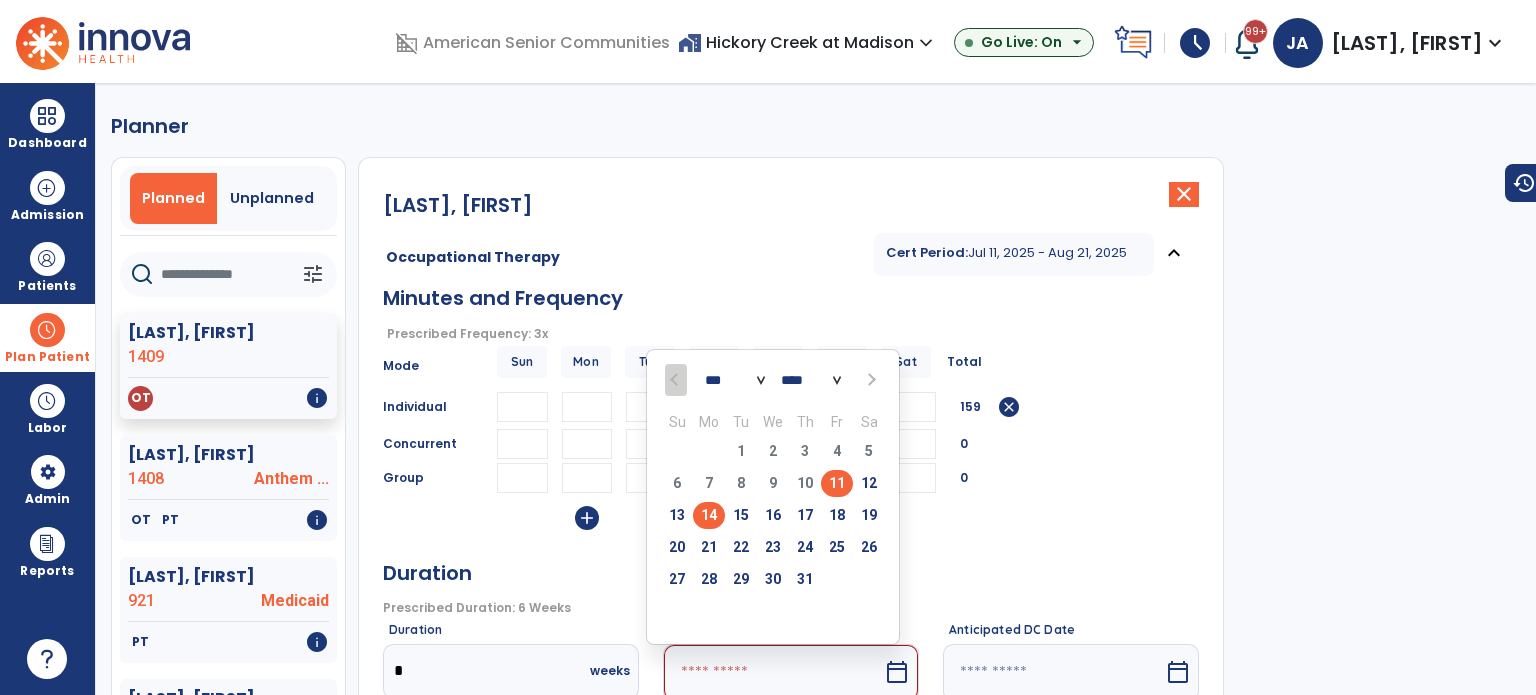 click on "14" at bounding box center (709, 515) 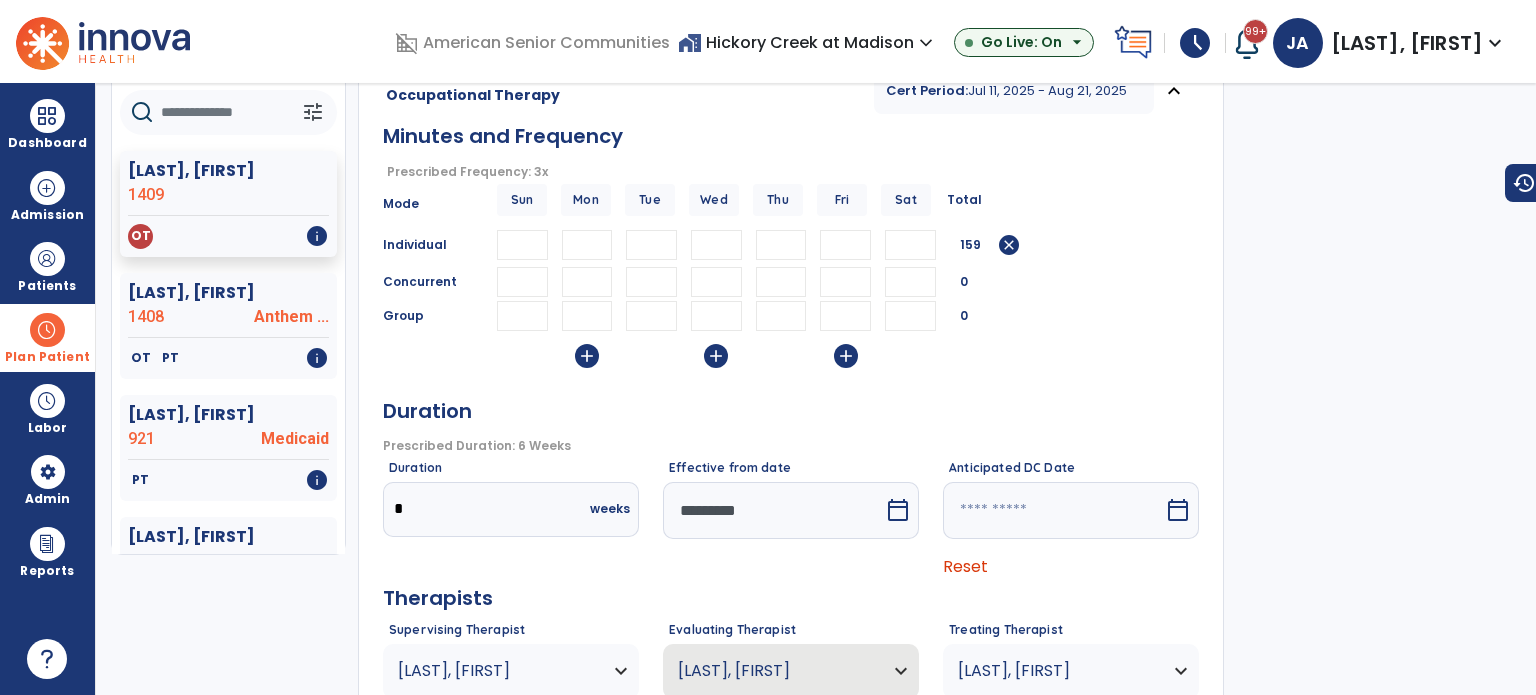 scroll, scrollTop: 304, scrollLeft: 0, axis: vertical 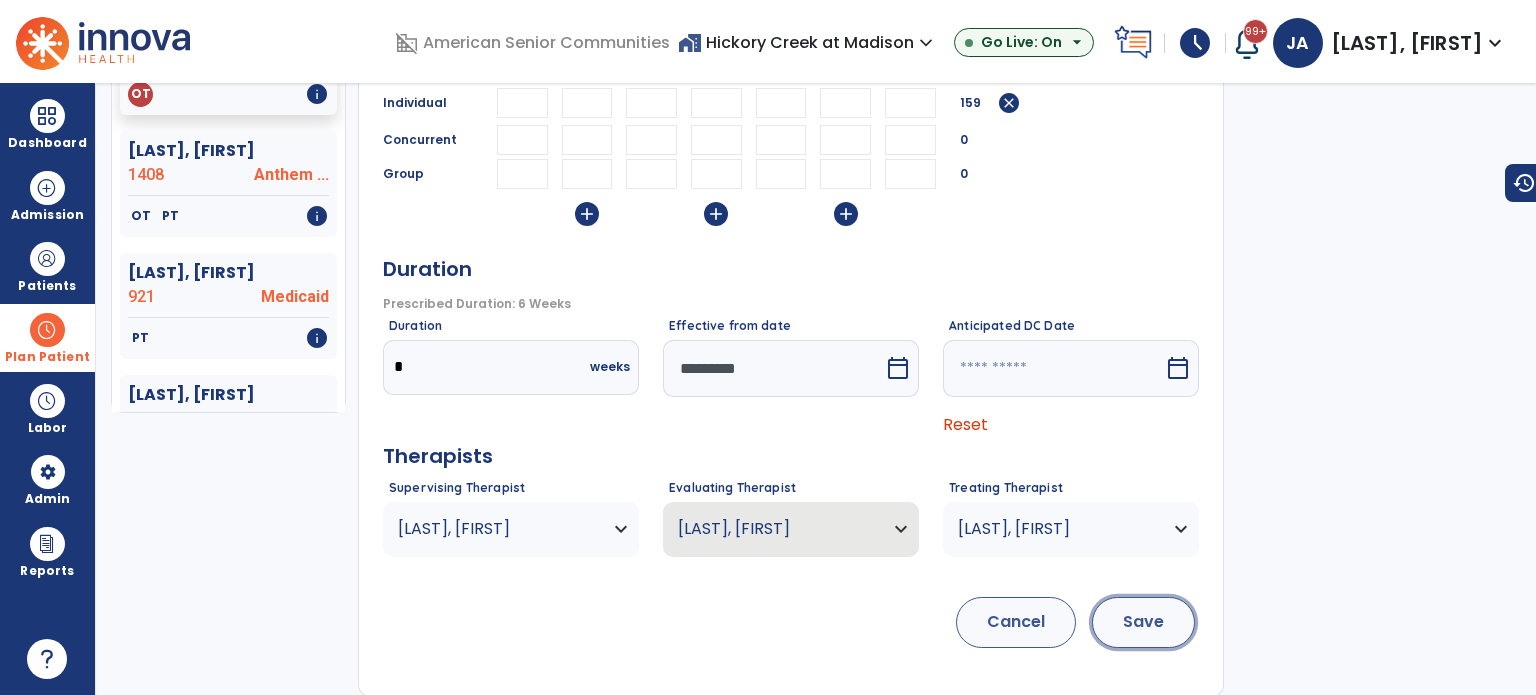 click on "Save" at bounding box center (1143, 622) 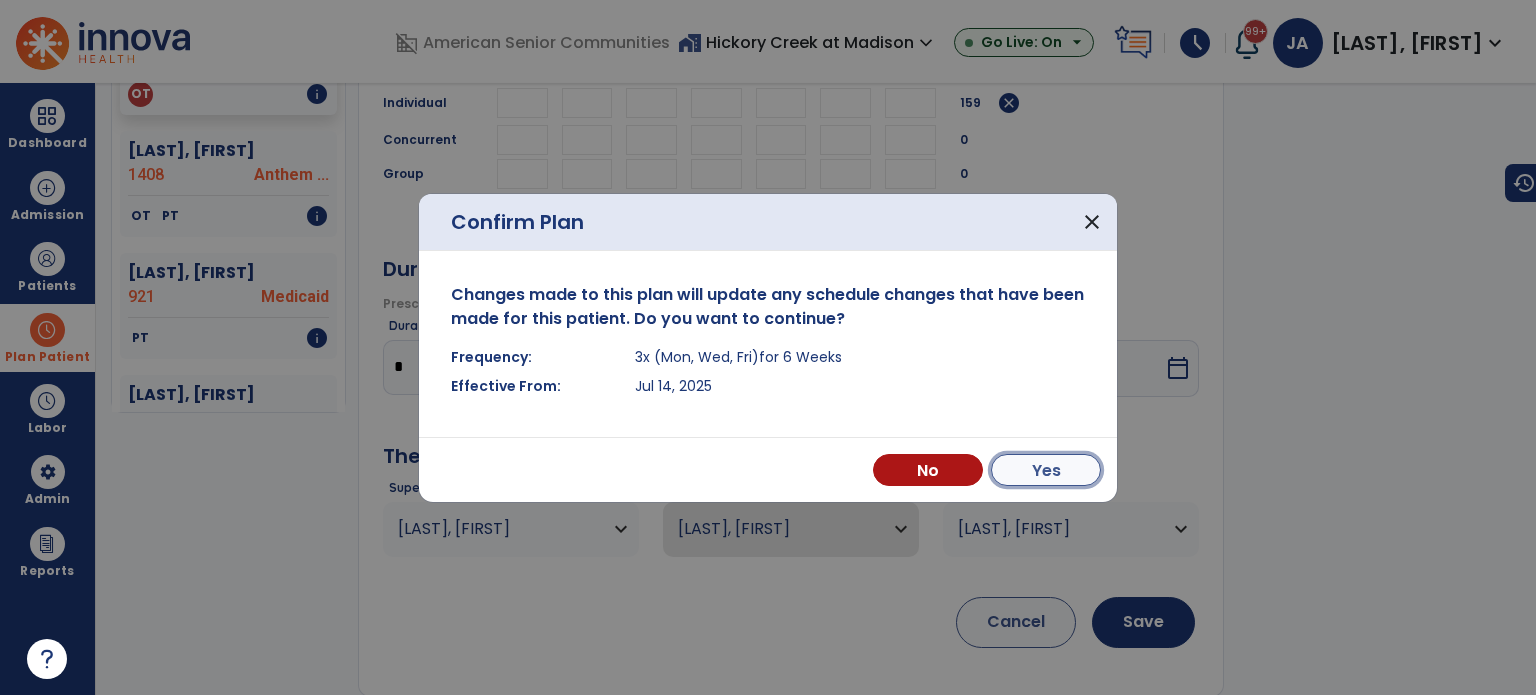click on "Yes" at bounding box center [1046, 470] 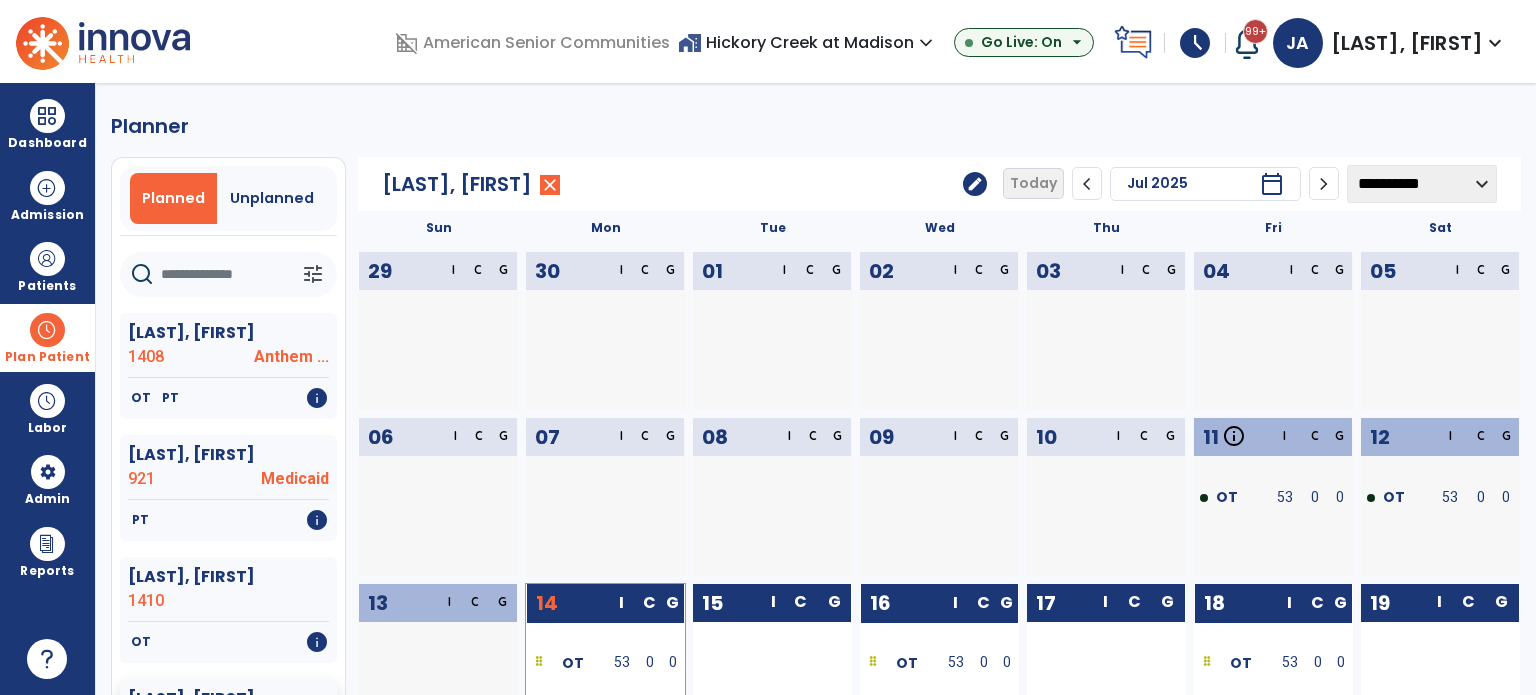scroll, scrollTop: 0, scrollLeft: 0, axis: both 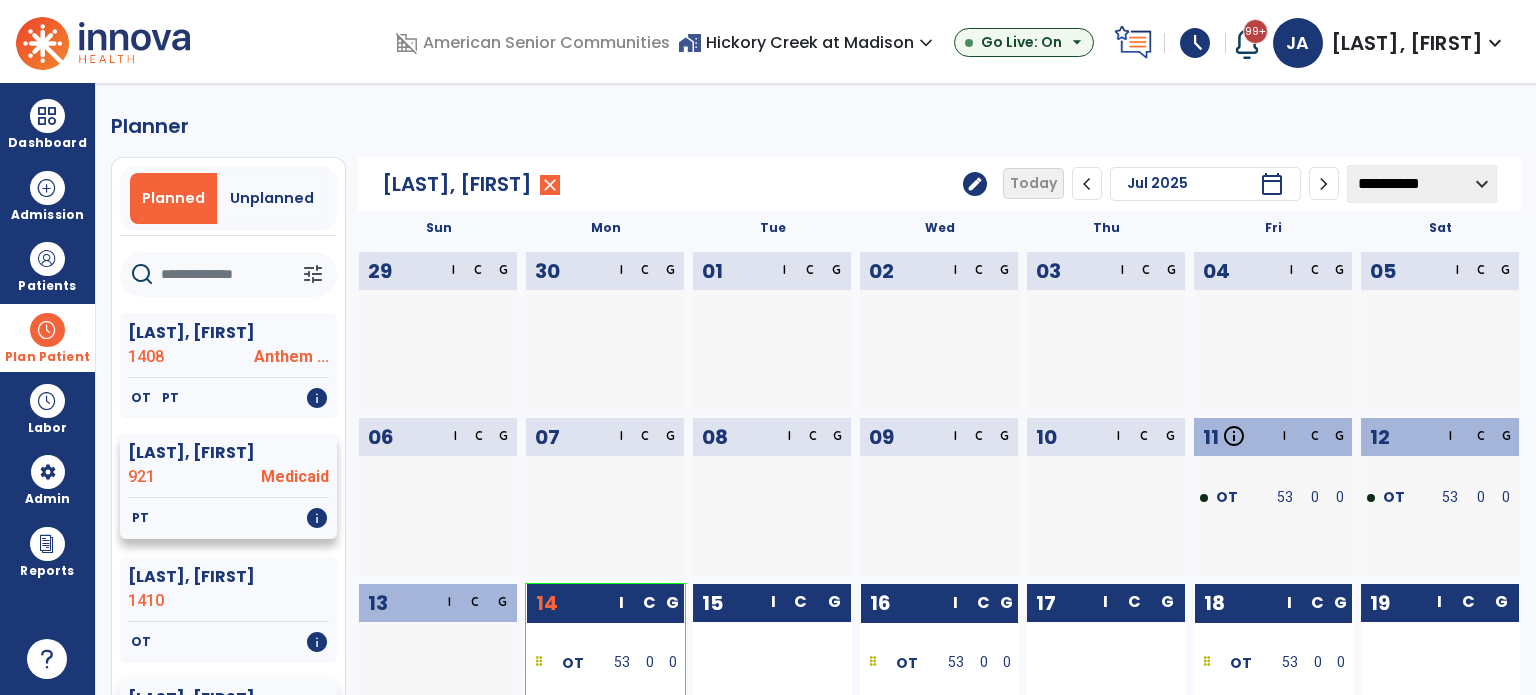 click on "1408" 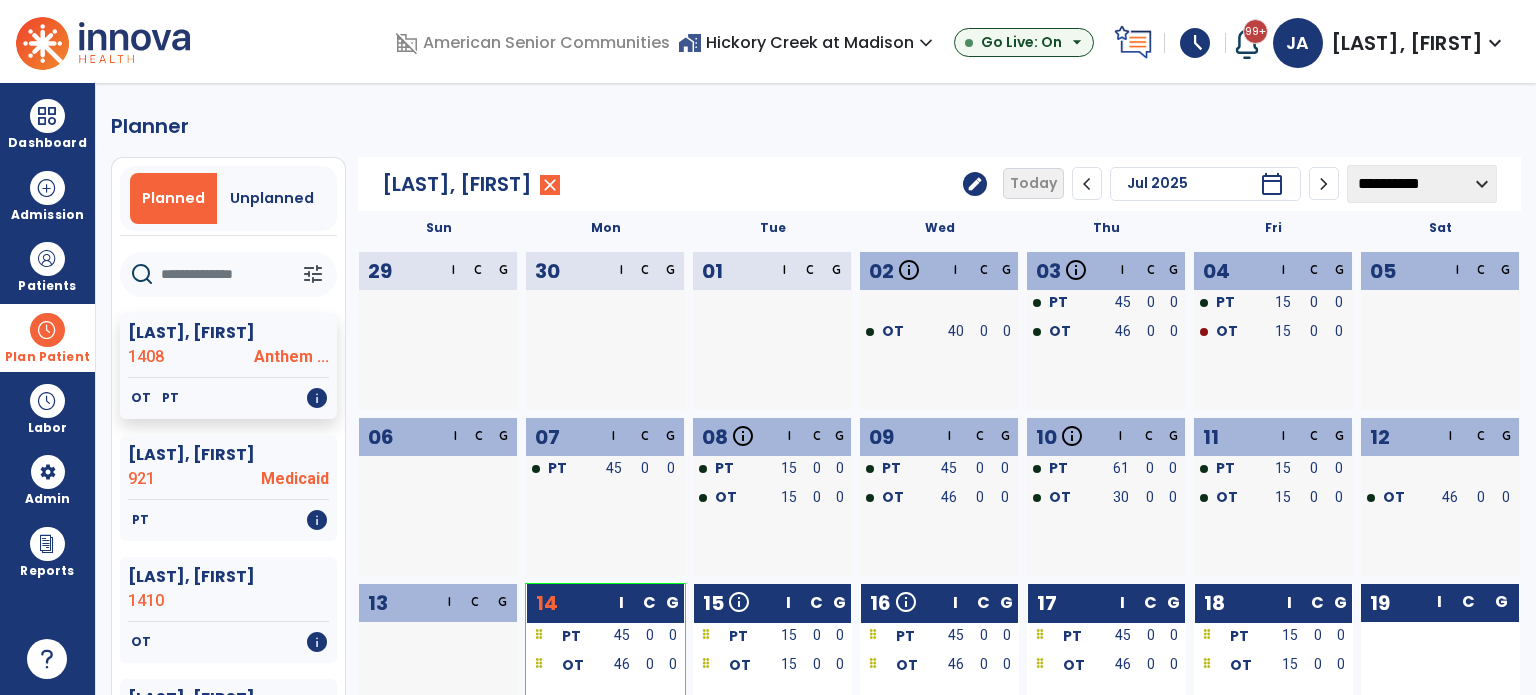 click on "**********" 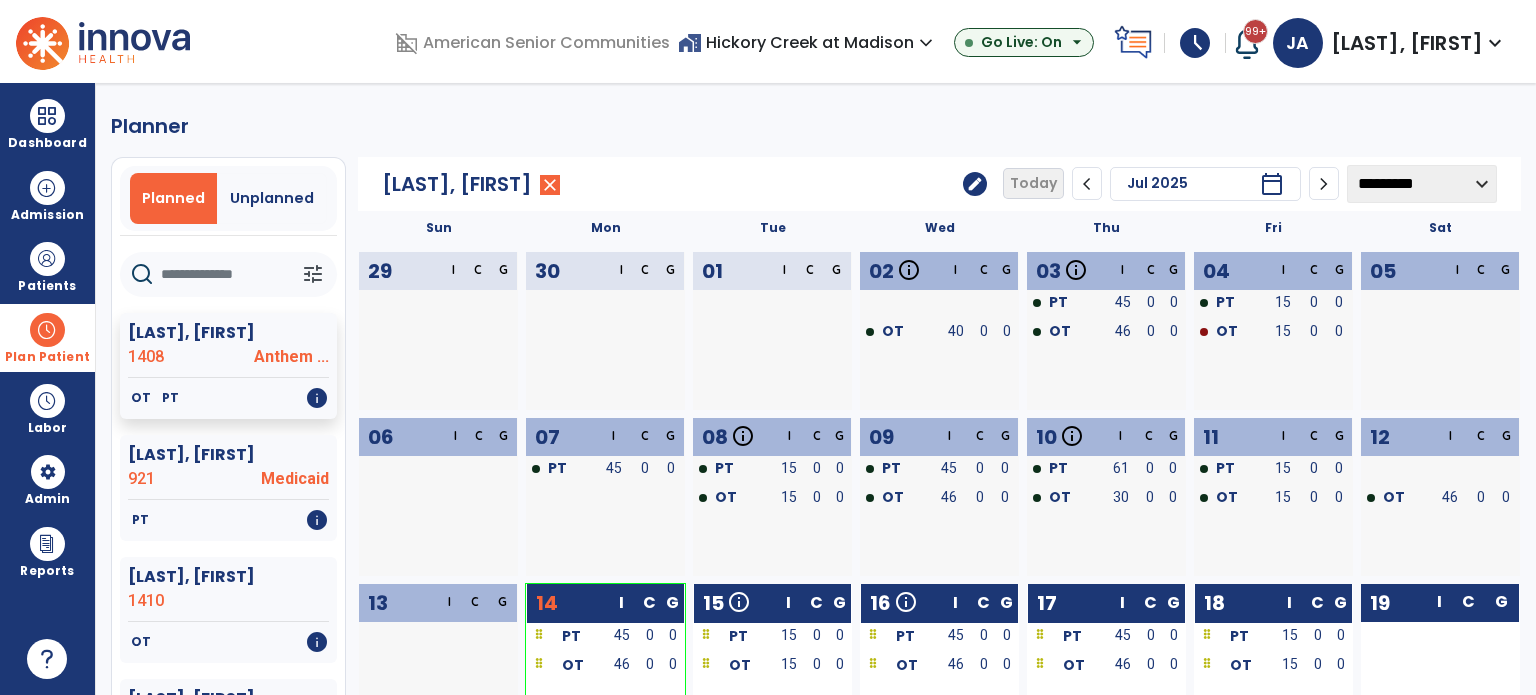 click on "**********" 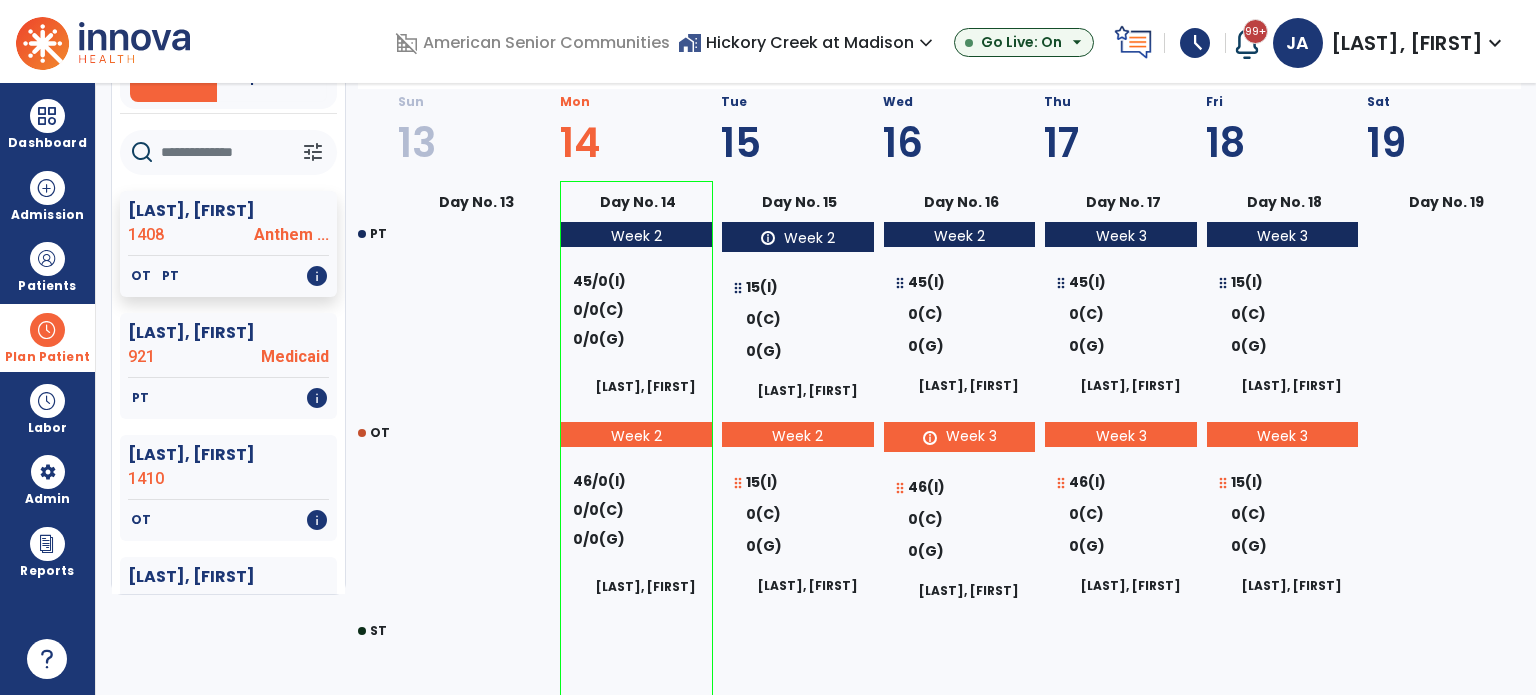 scroll, scrollTop: 100, scrollLeft: 0, axis: vertical 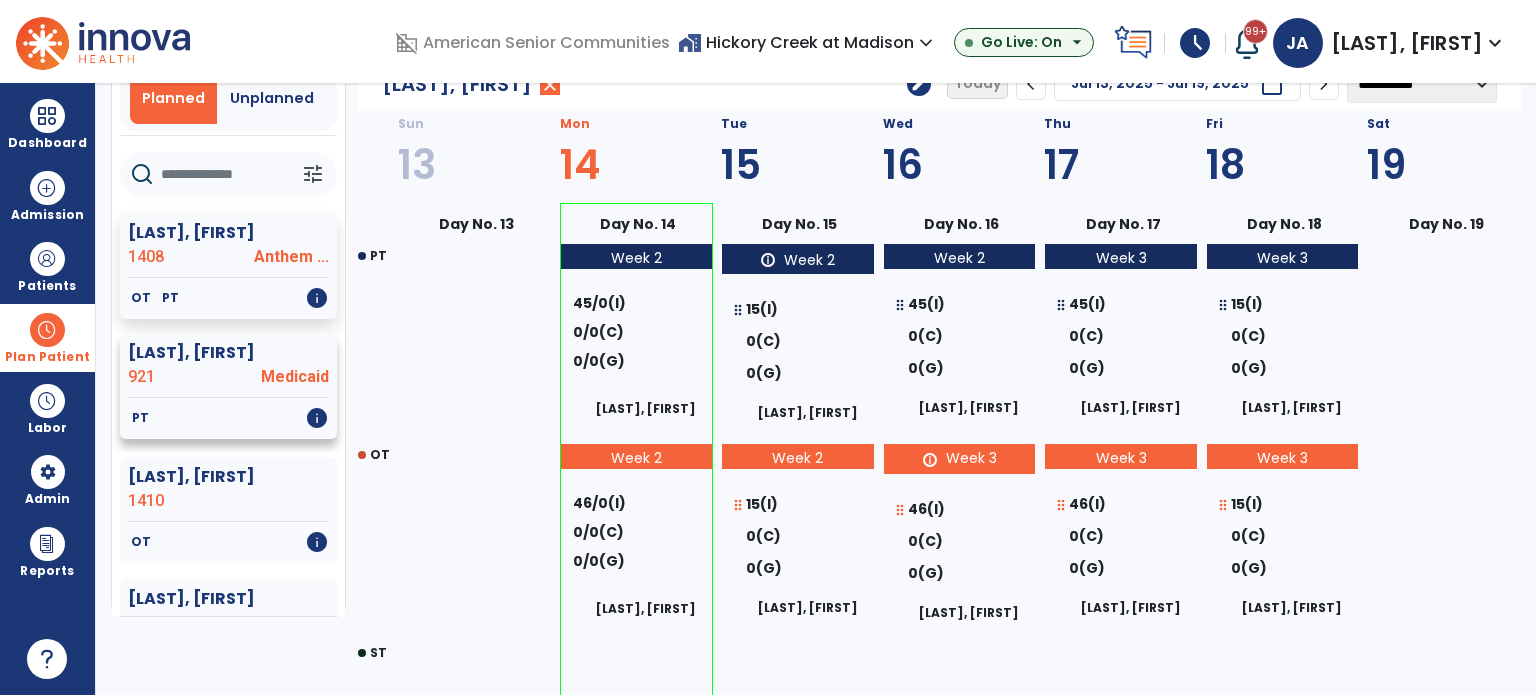 click on "Austin, Mary" 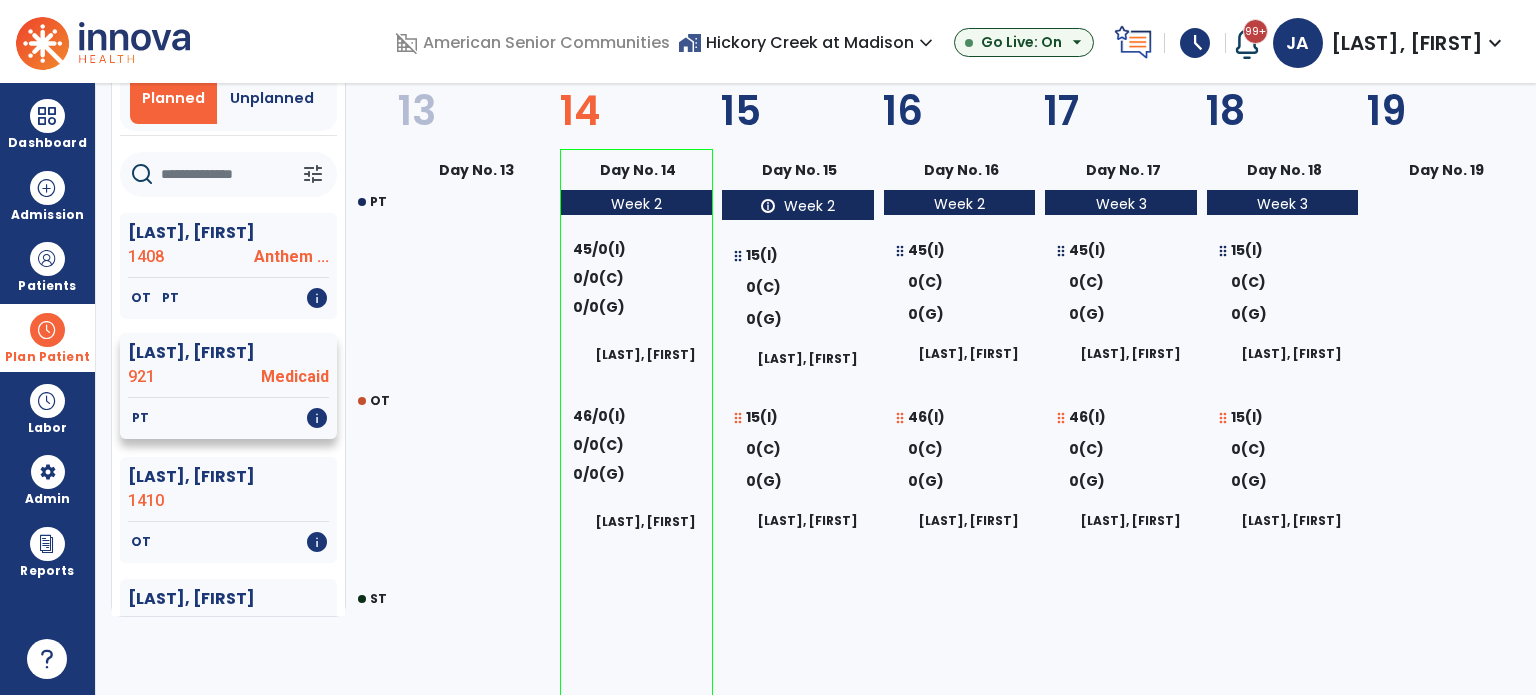 select on "********" 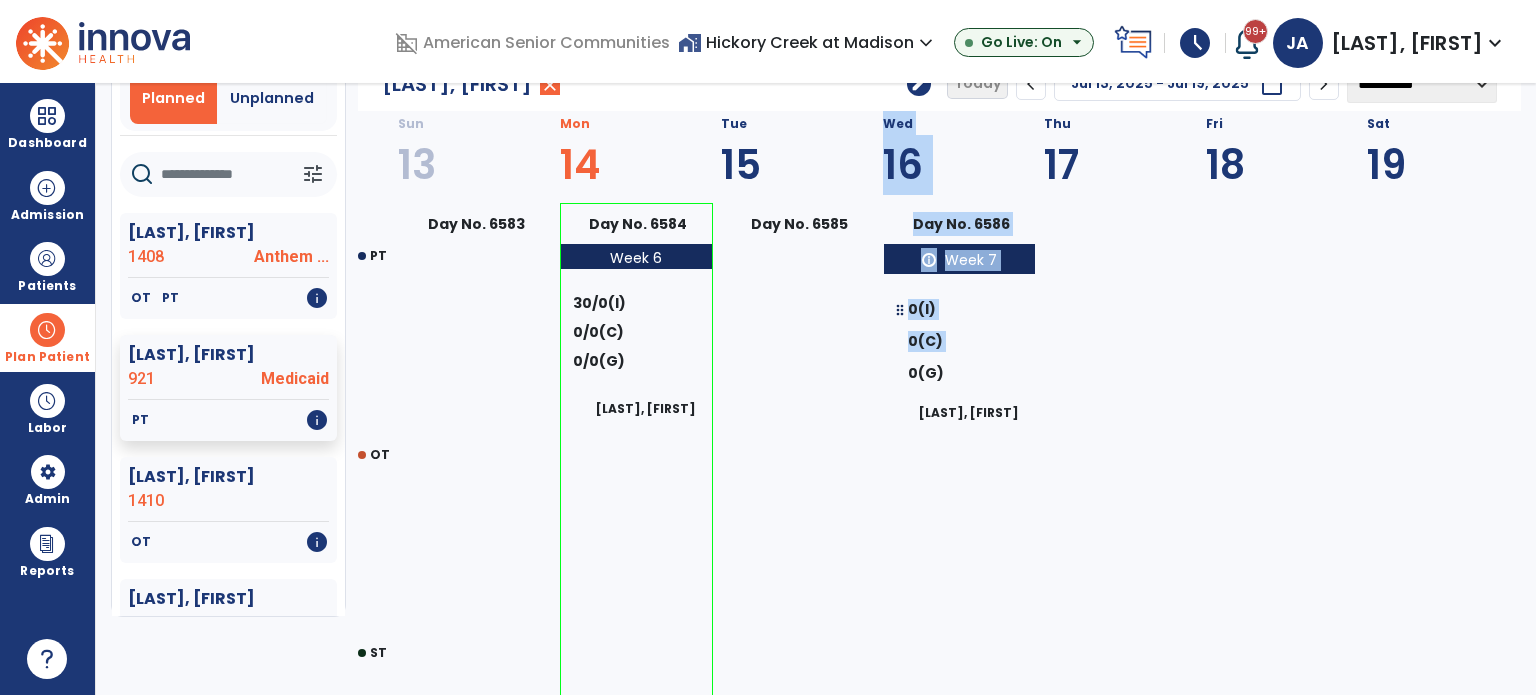 drag, startPoint x: 962, startPoint y: 381, endPoint x: 847, endPoint y: 379, distance: 115.01739 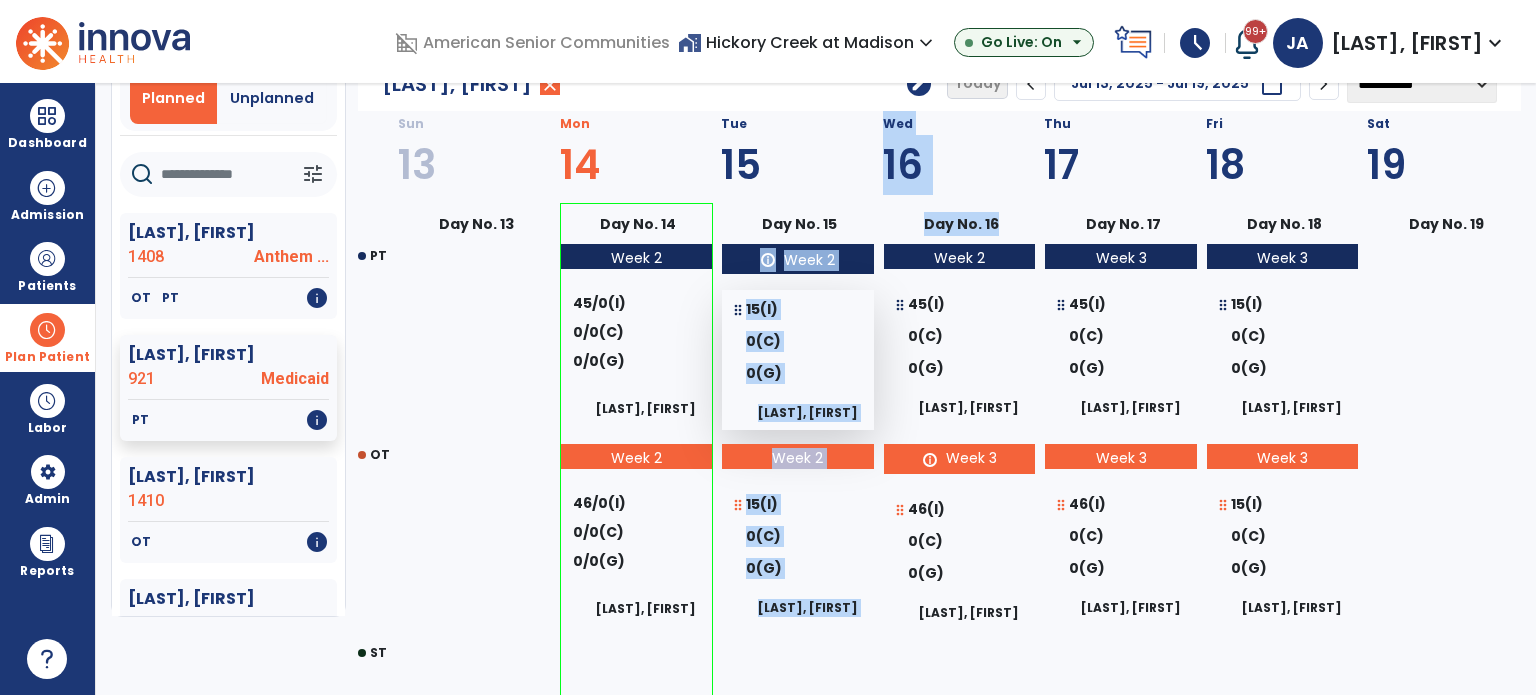 scroll, scrollTop: 0, scrollLeft: 0, axis: both 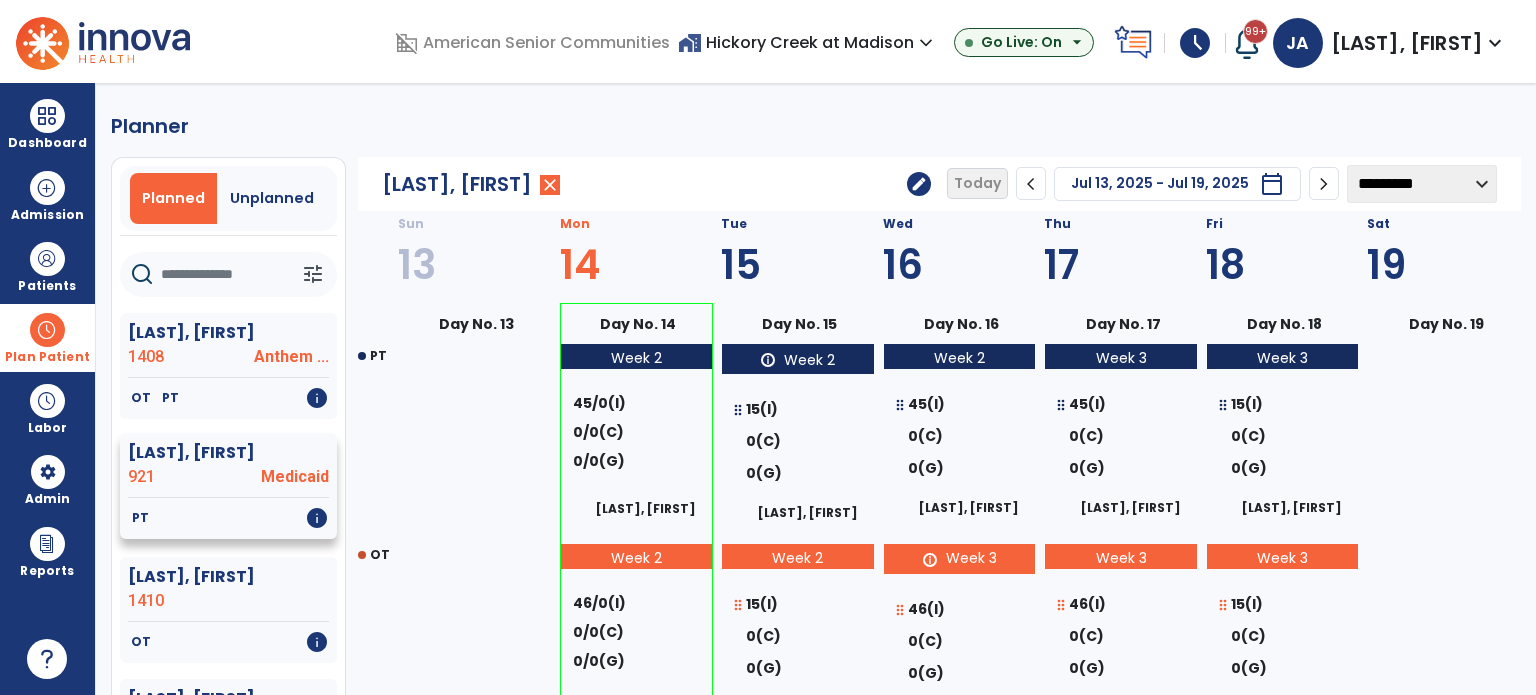 click on "Austin, Mary" 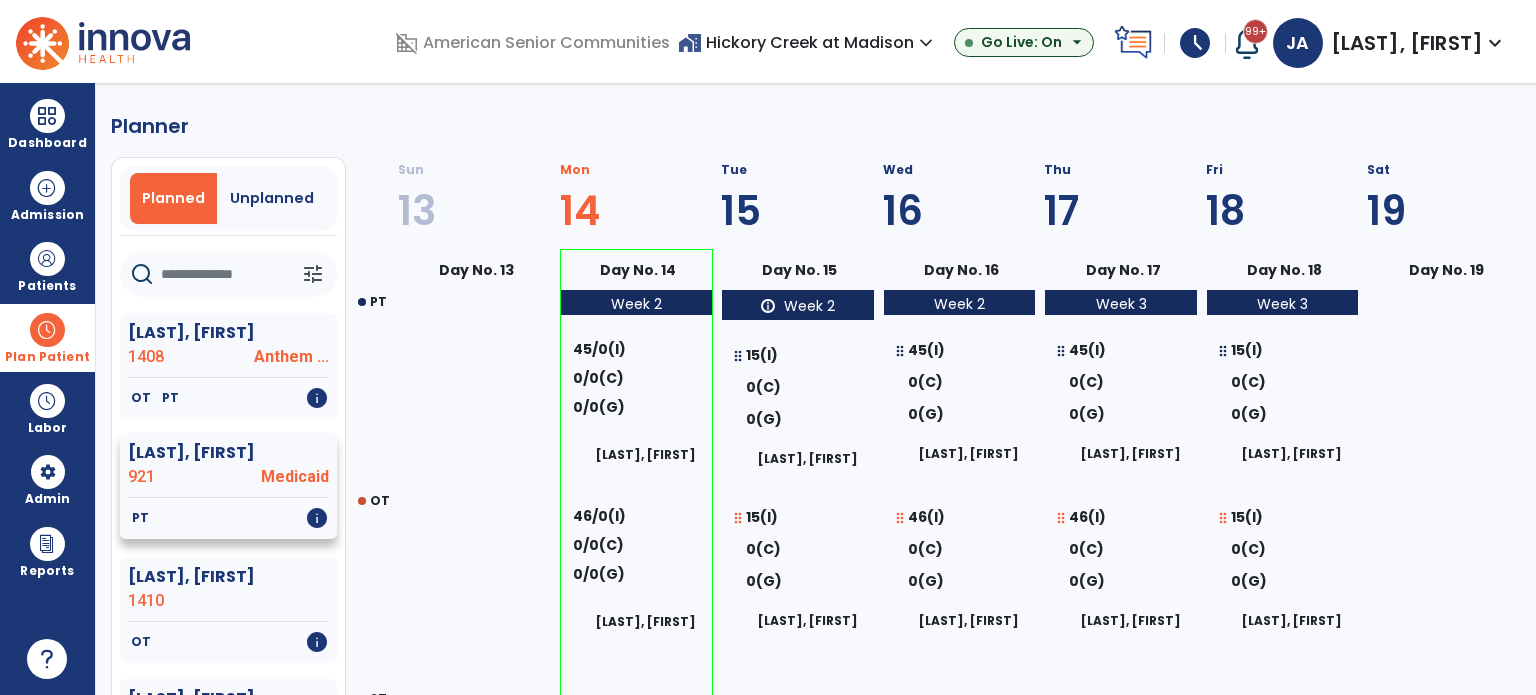 select on "********" 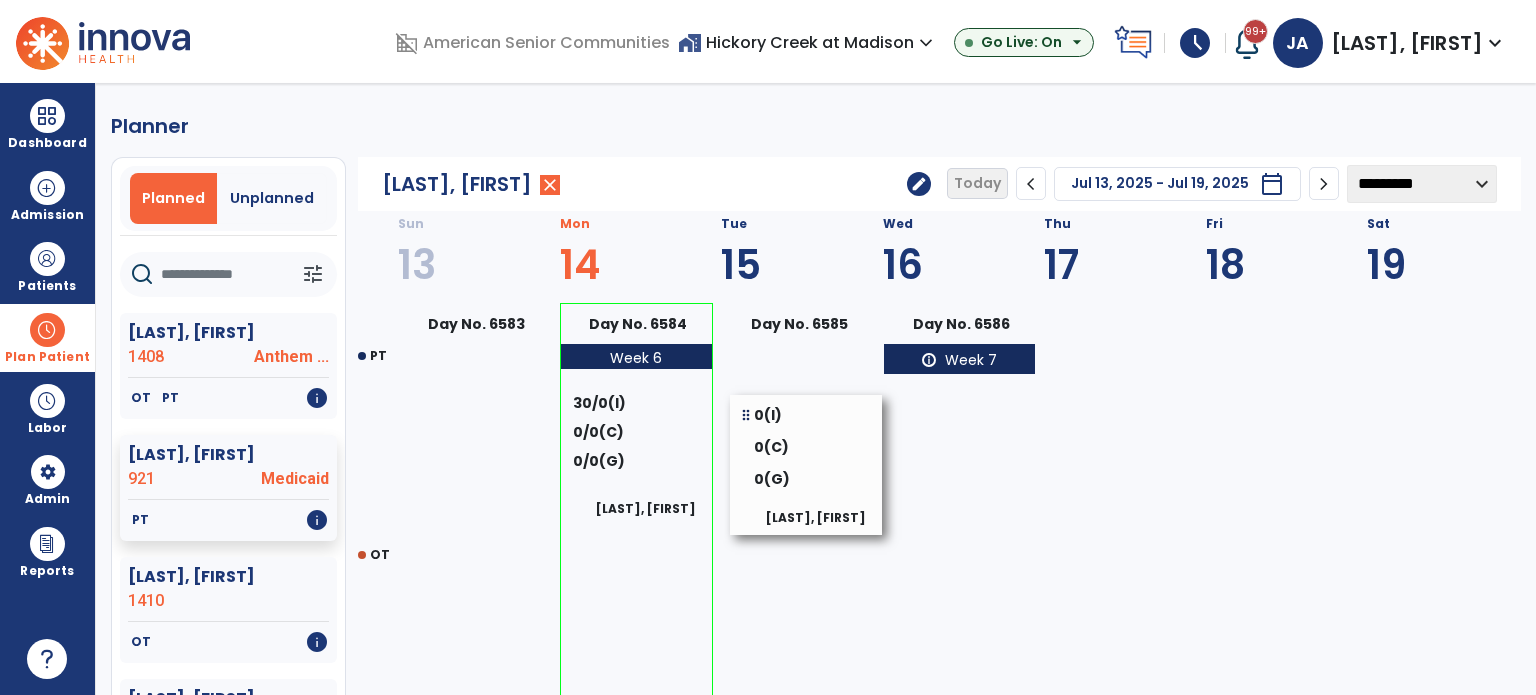 drag, startPoint x: 931, startPoint y: 428, endPoint x: 780, endPoint y: 434, distance: 151.11916 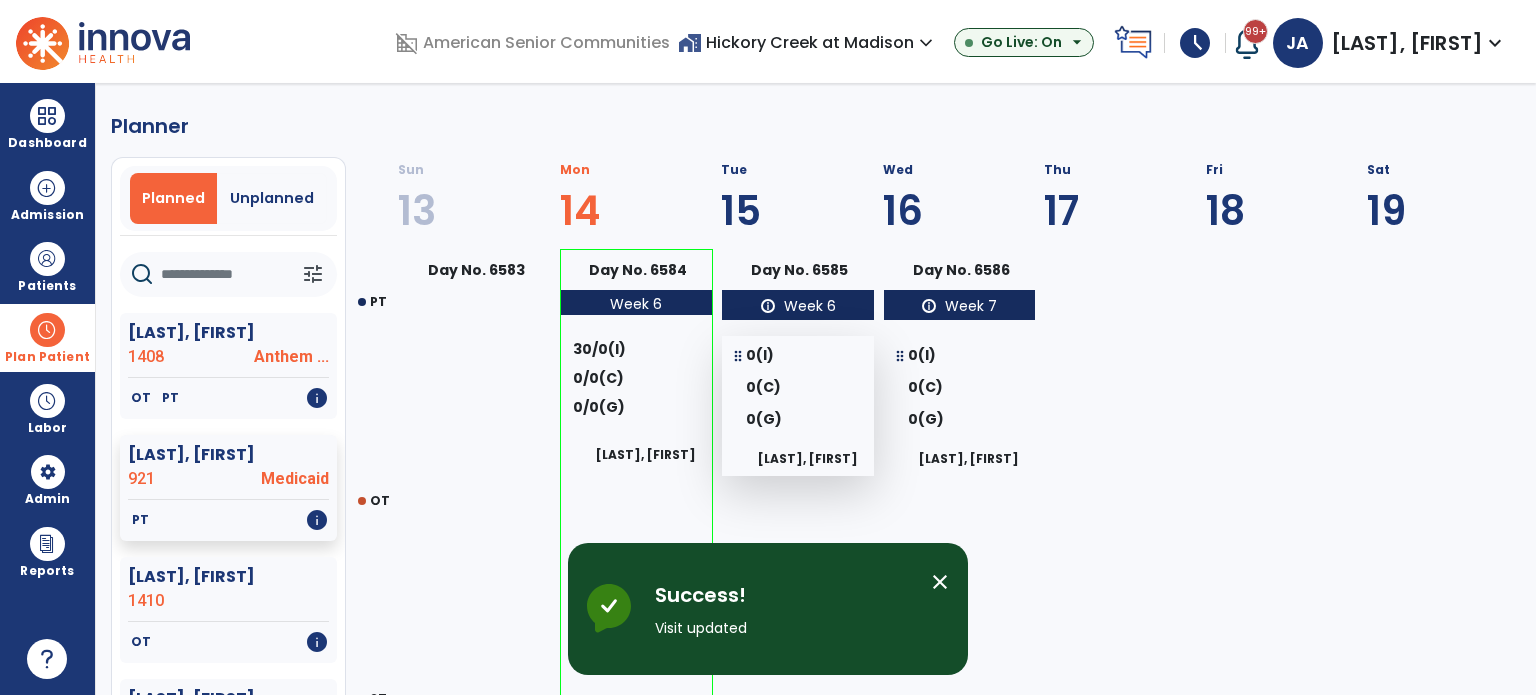 select on "********" 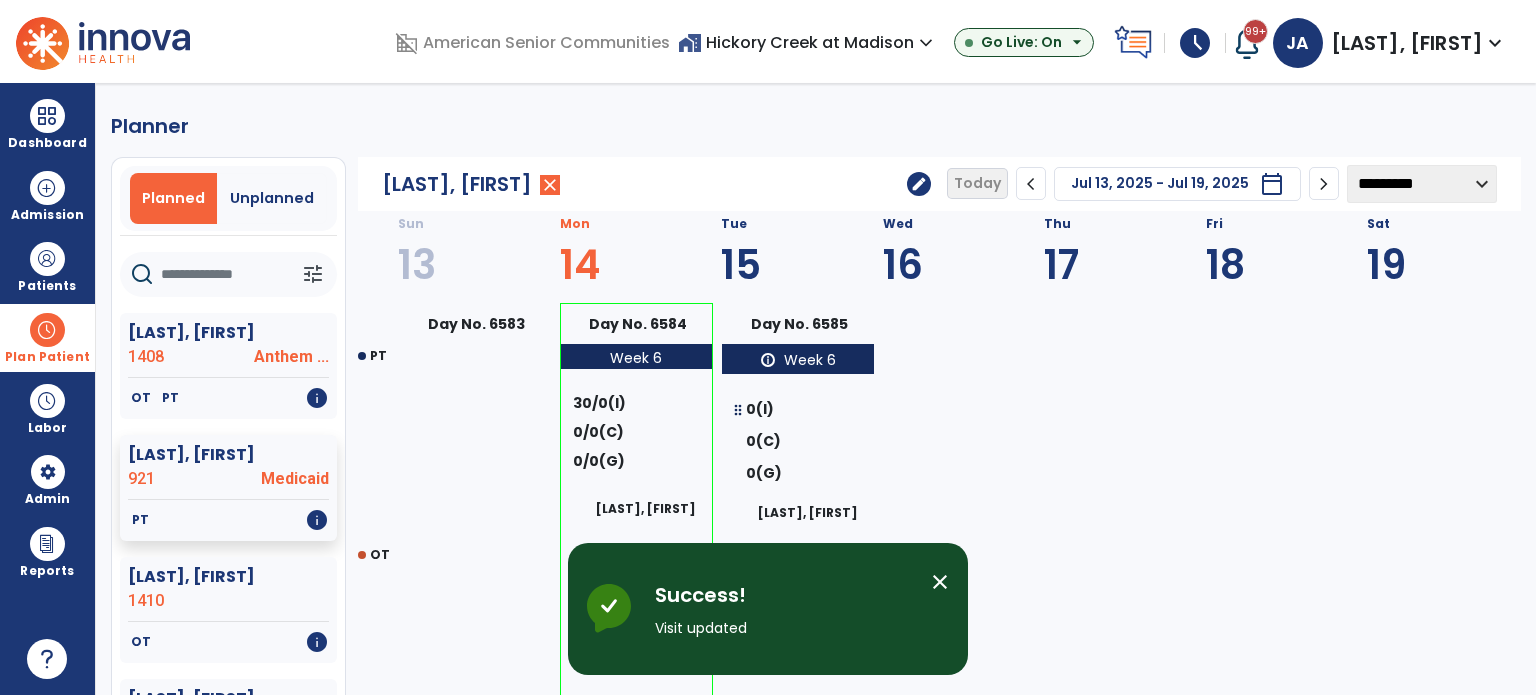 click on "0(I)" at bounding box center (798, 410) 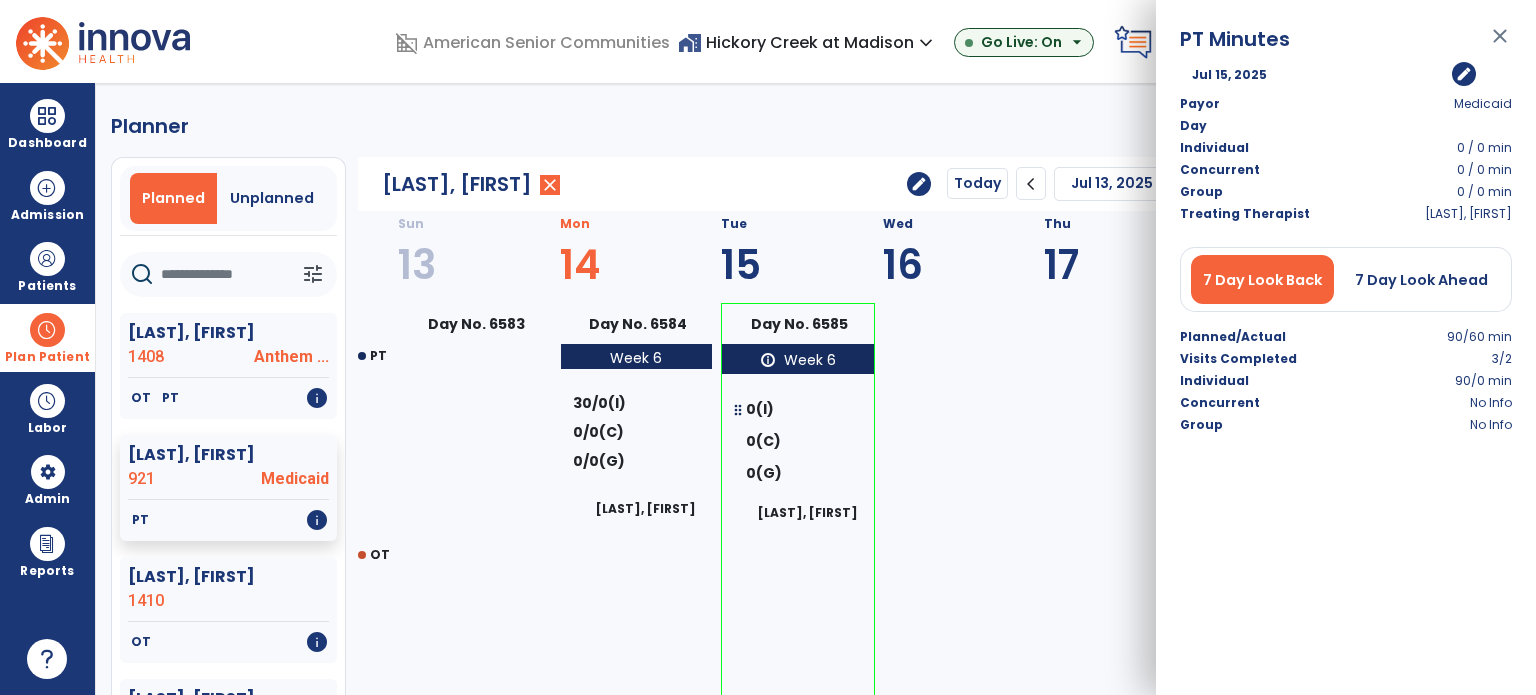 click on "edit" at bounding box center [1464, 74] 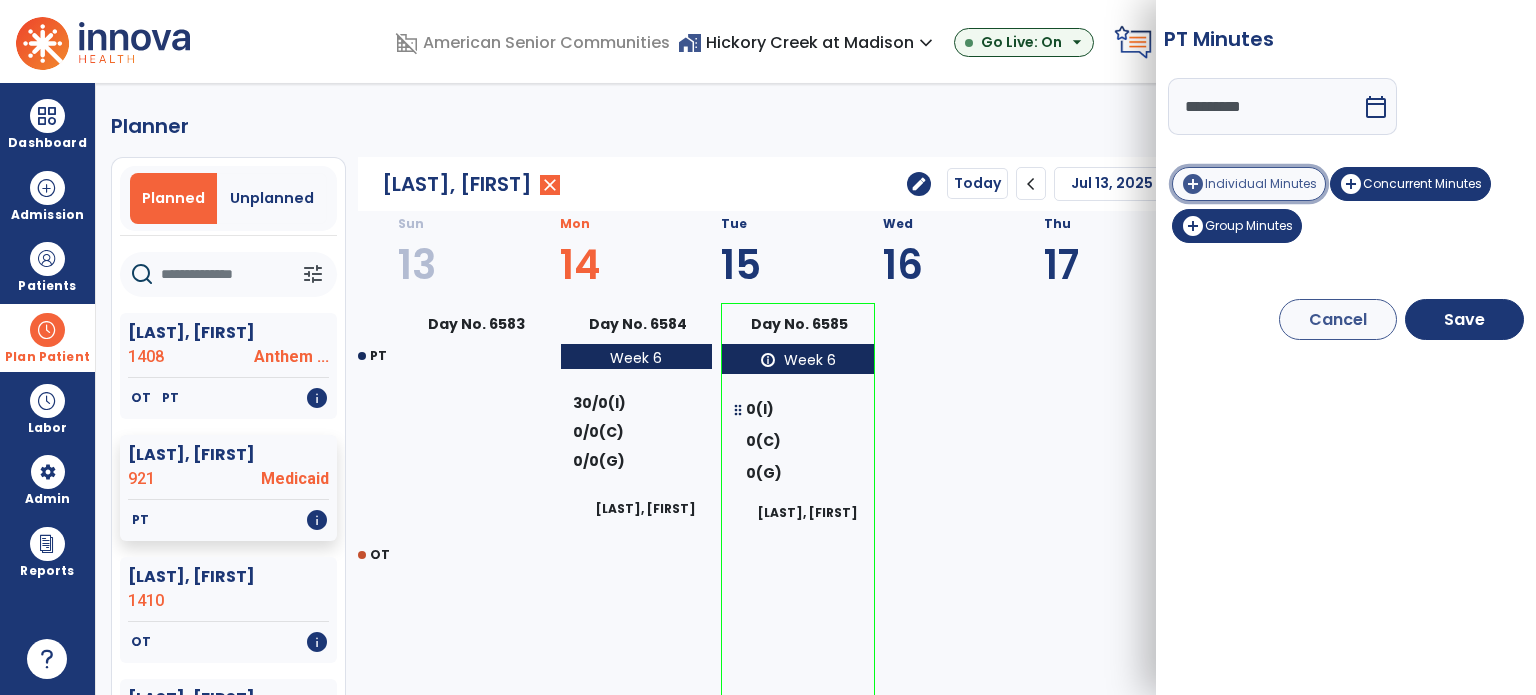 click on "Individual Minutes" at bounding box center [1261, 183] 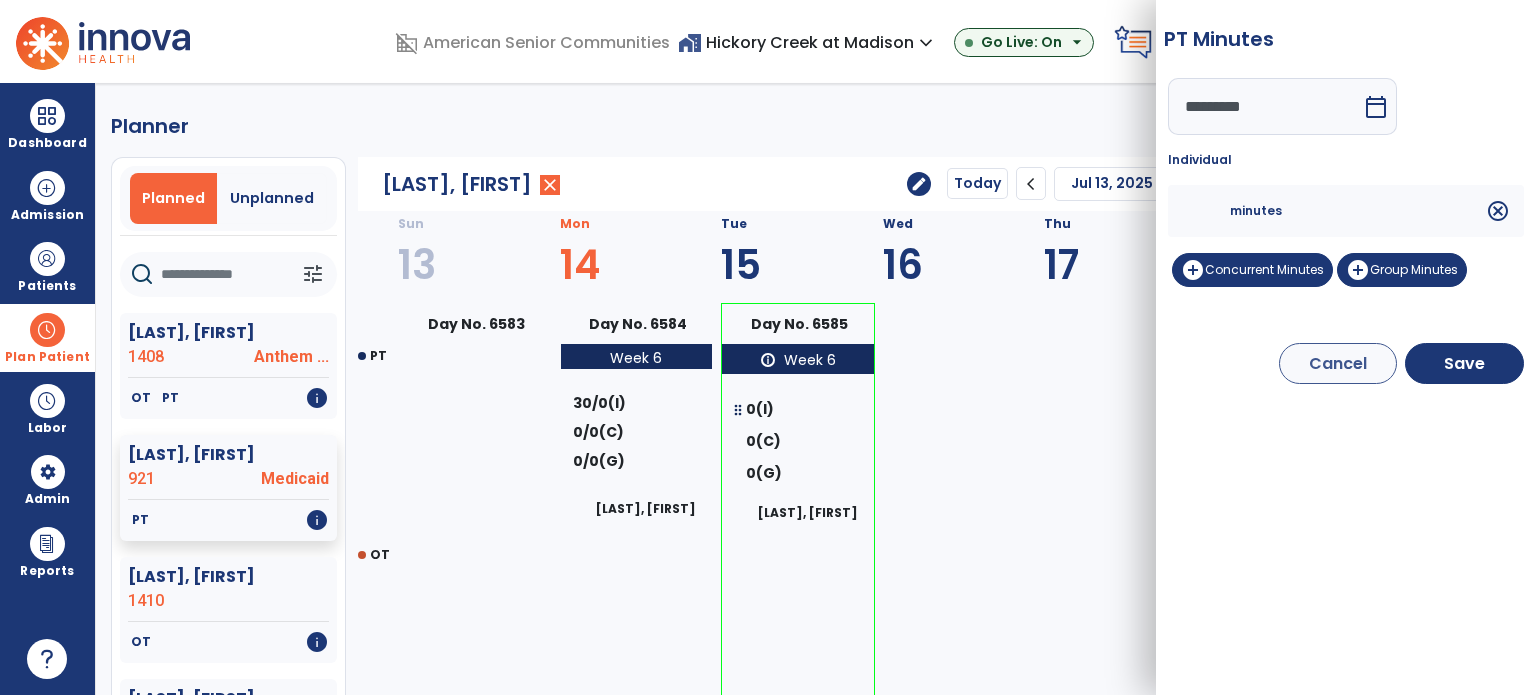 click at bounding box center [1206, 211] 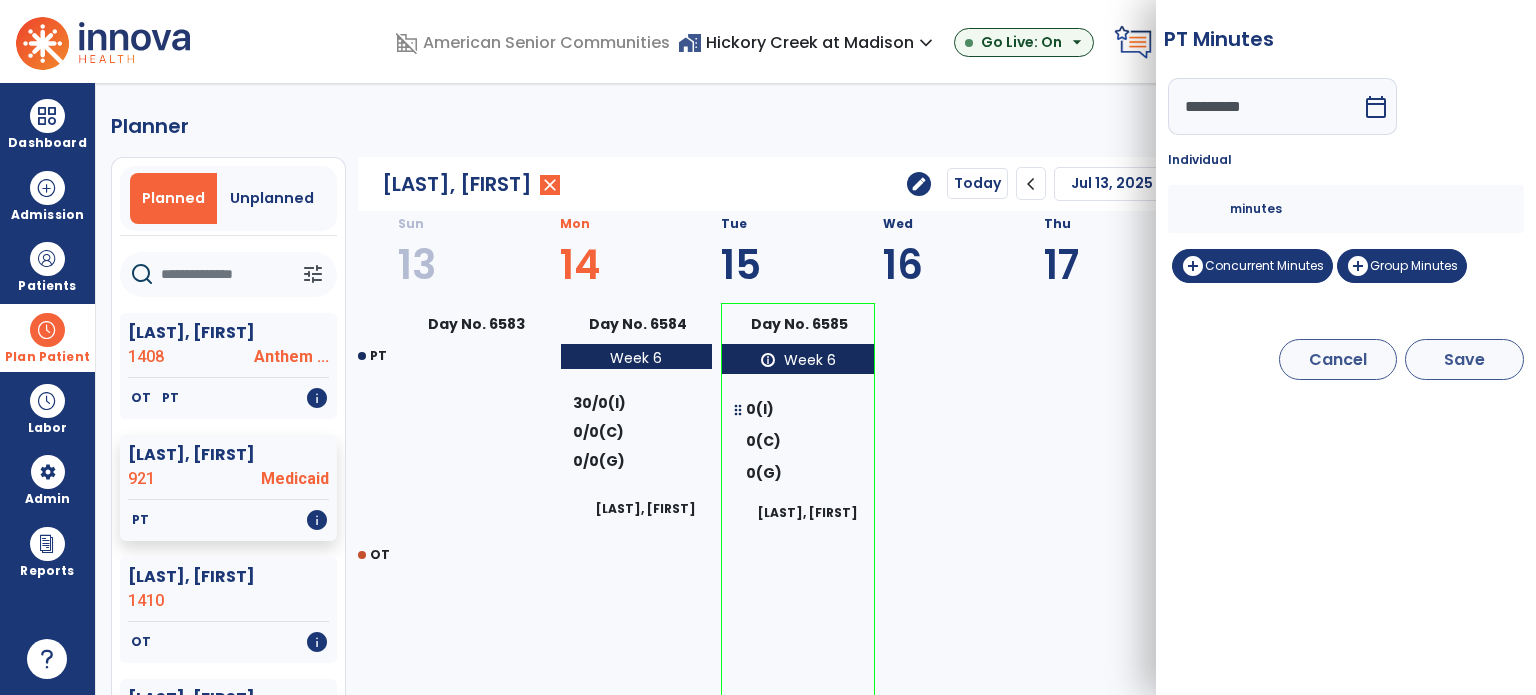 type on "**" 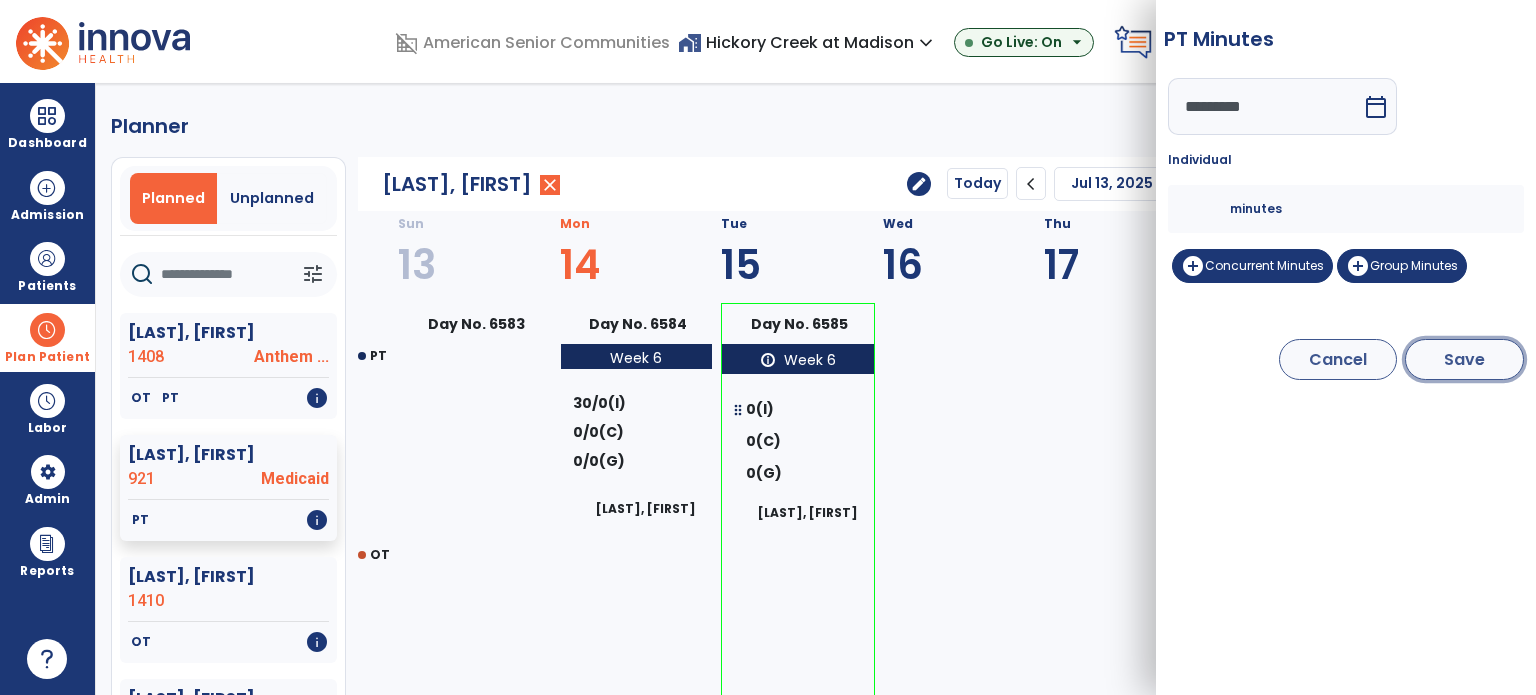 click on "Save" at bounding box center (1464, 359) 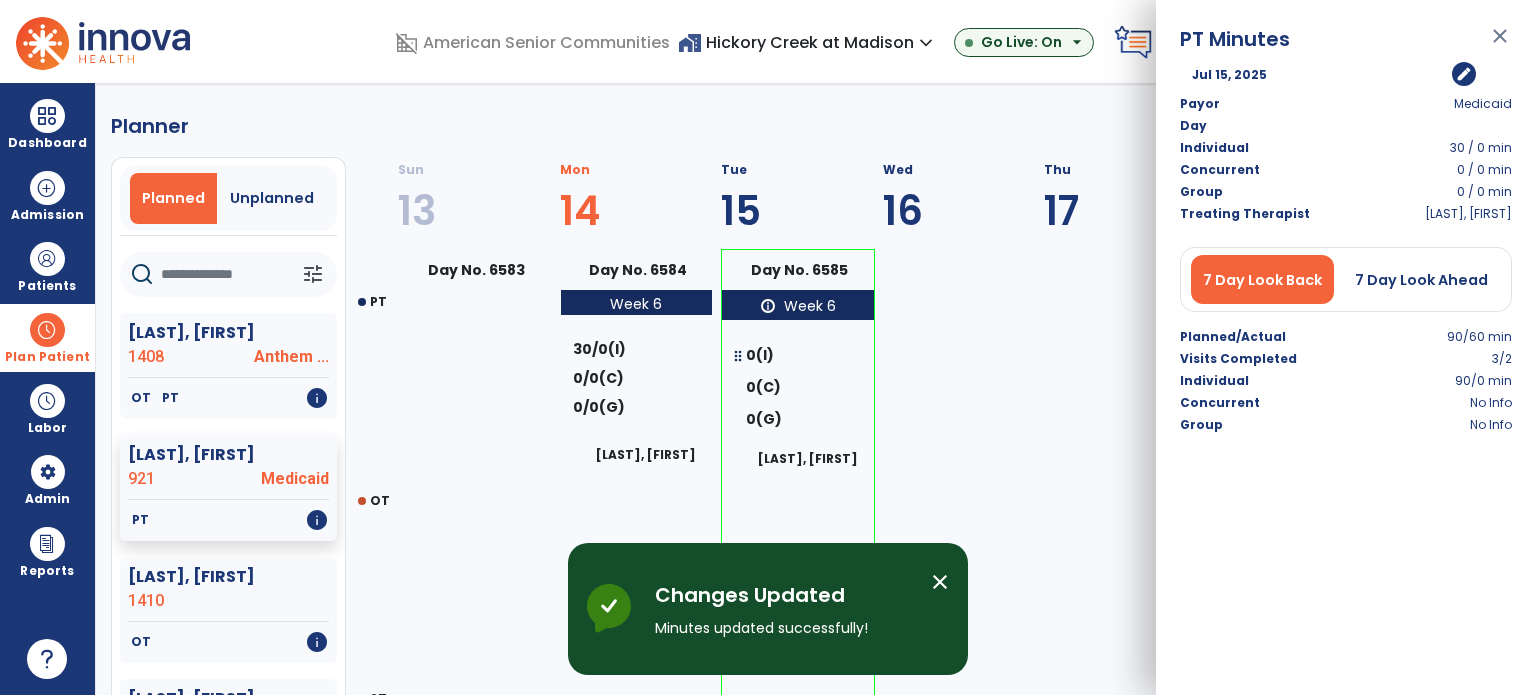 select on "********" 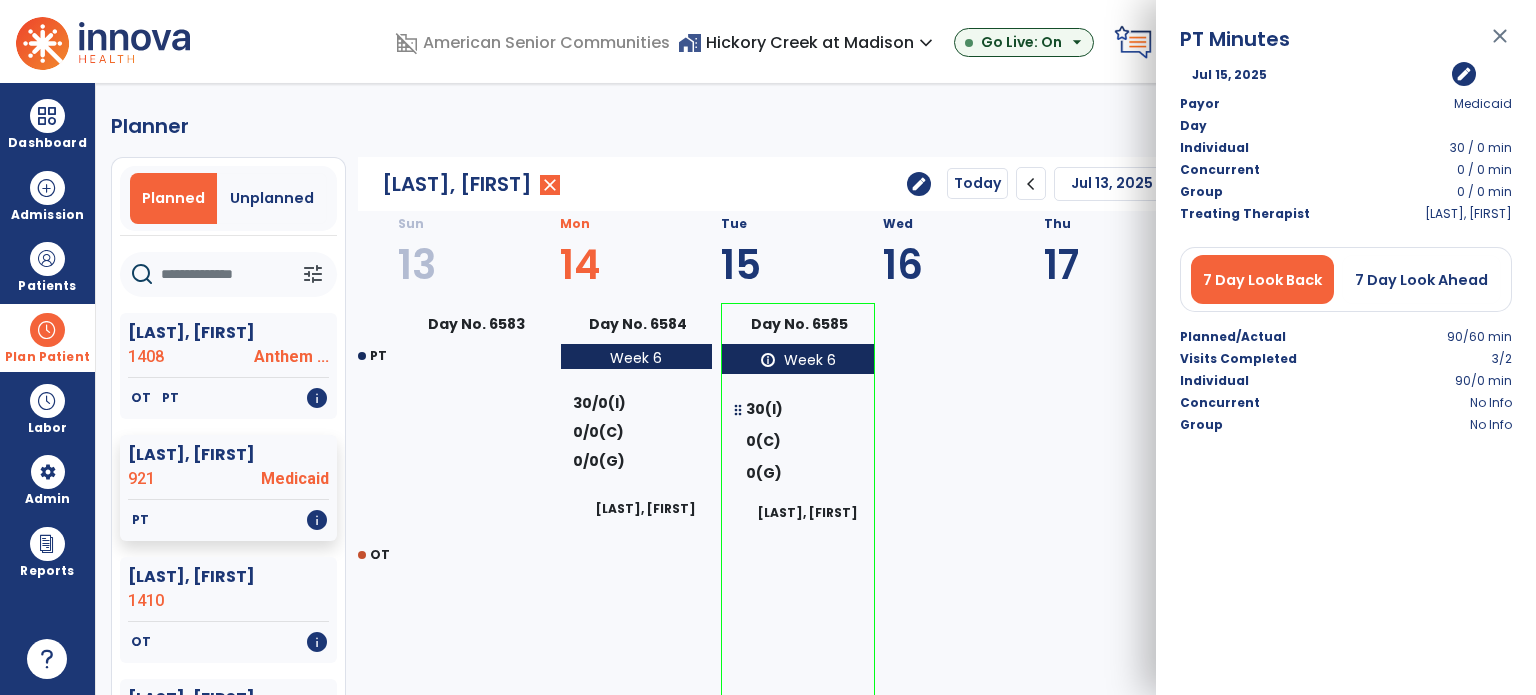 click on "close" at bounding box center (1500, 36) 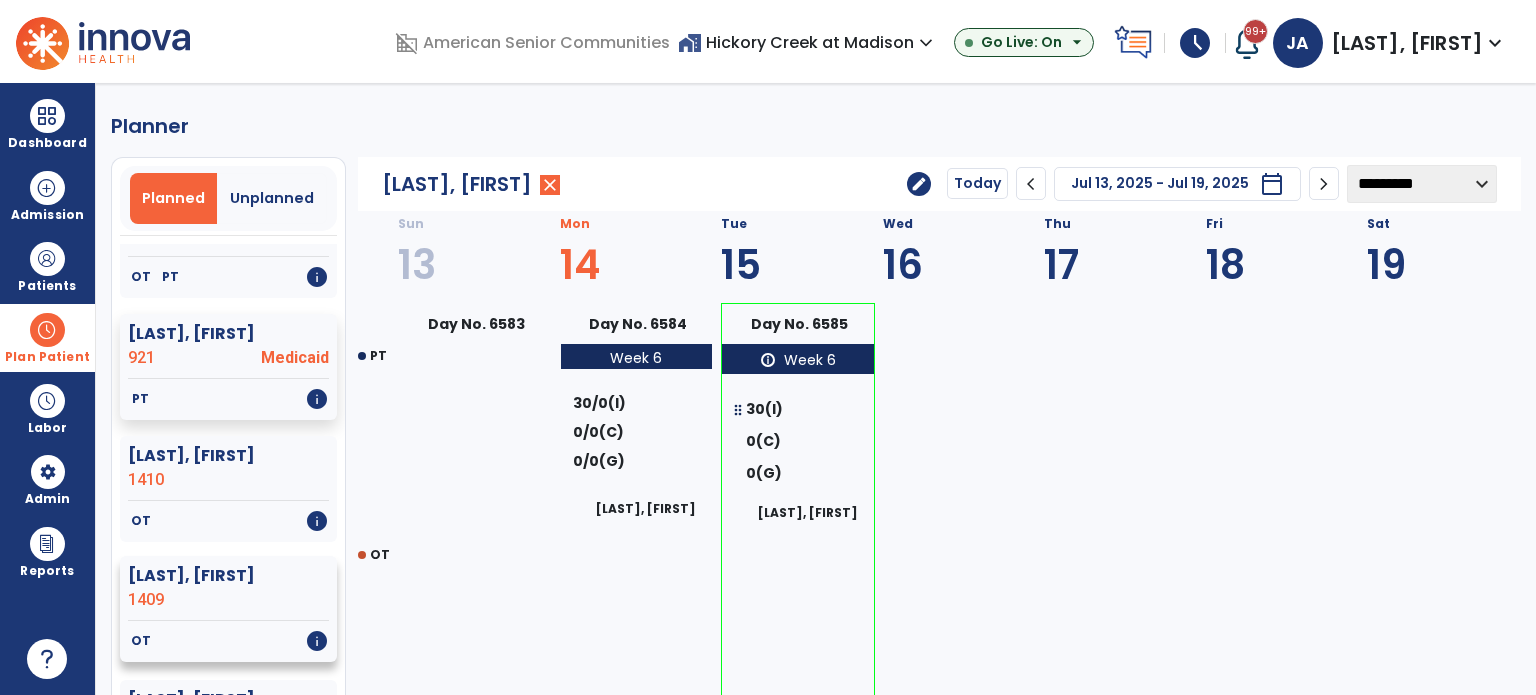 scroll, scrollTop: 200, scrollLeft: 0, axis: vertical 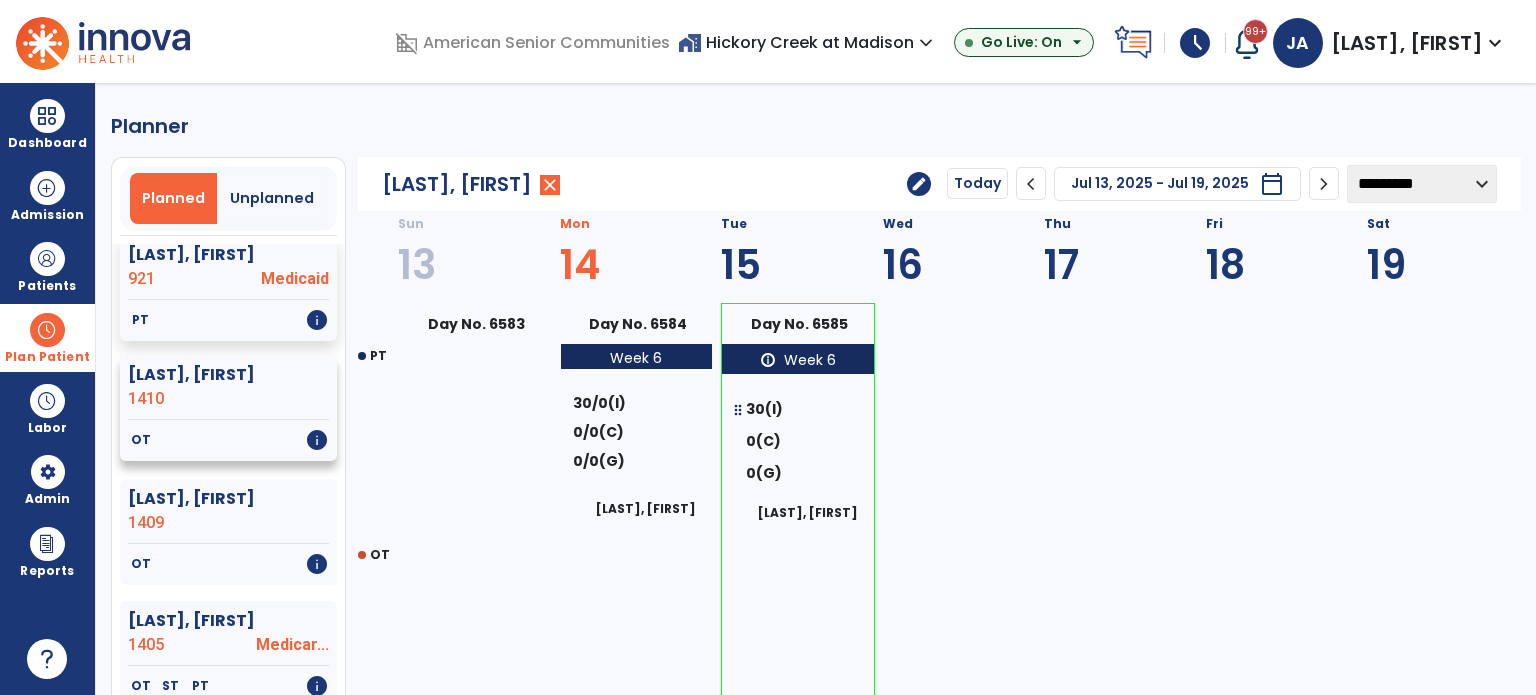 click on "1410" 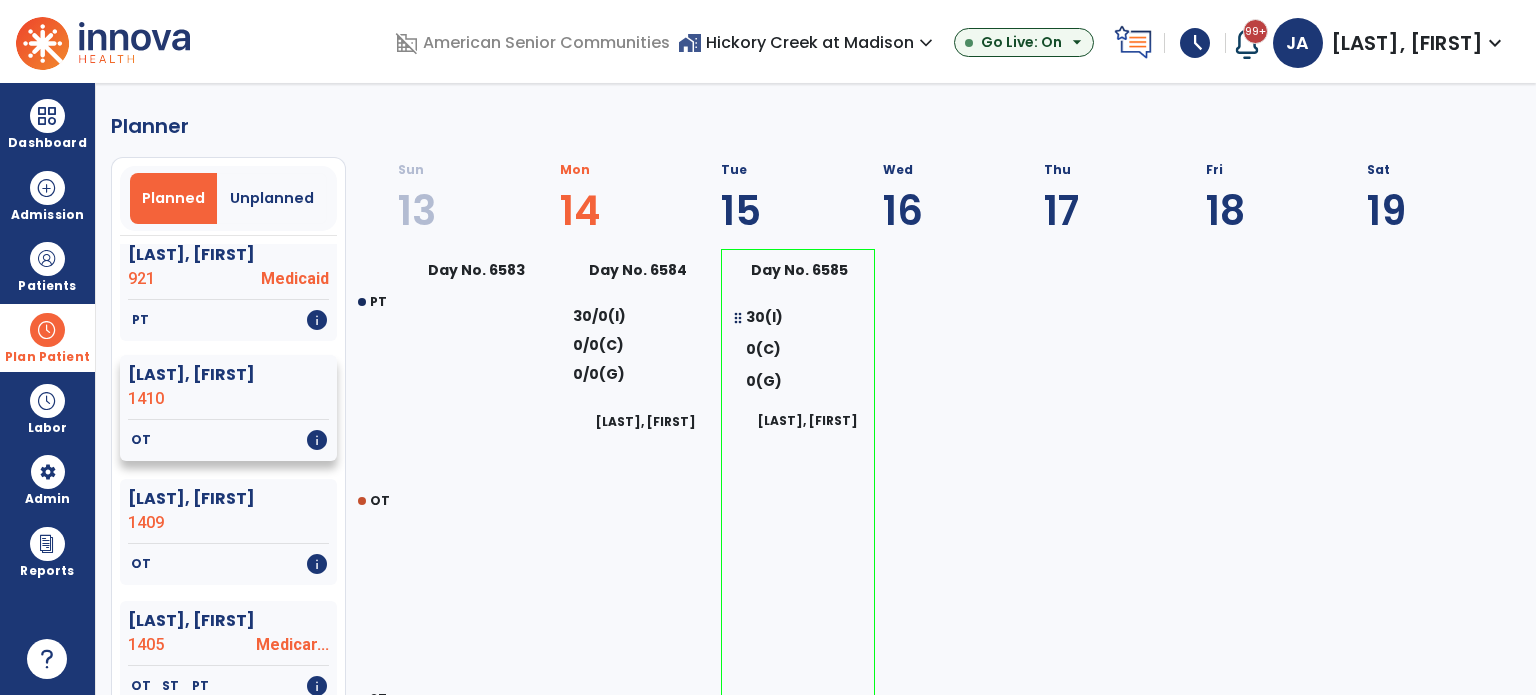 select on "********" 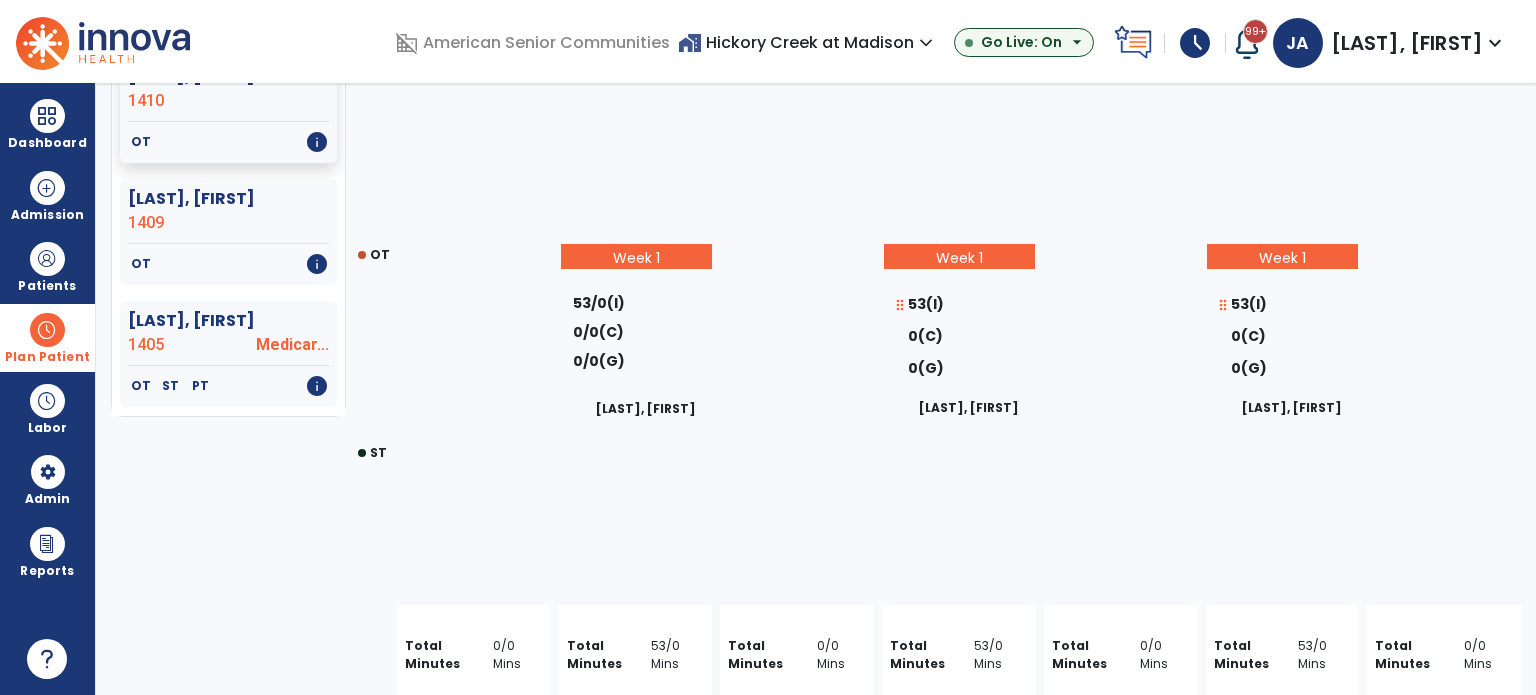 scroll, scrollTop: 0, scrollLeft: 0, axis: both 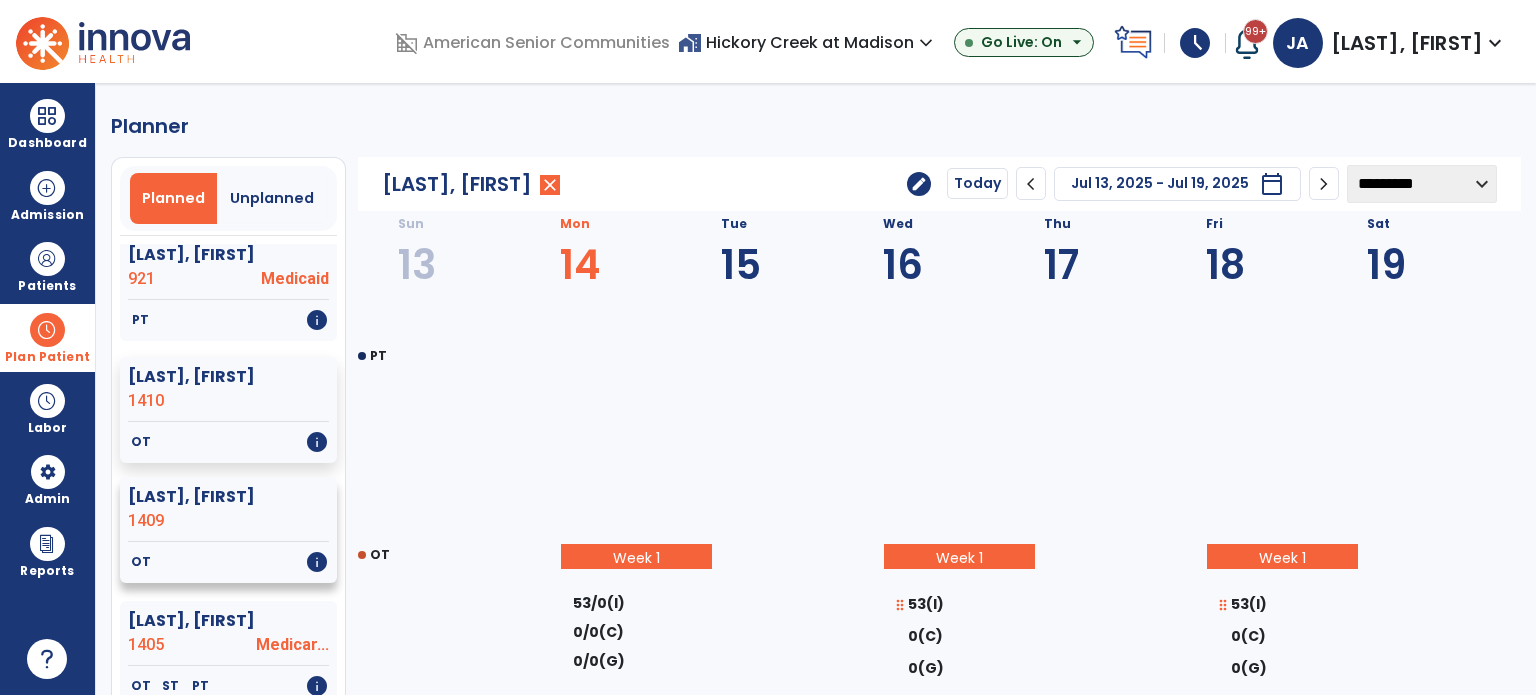 click on "1409" 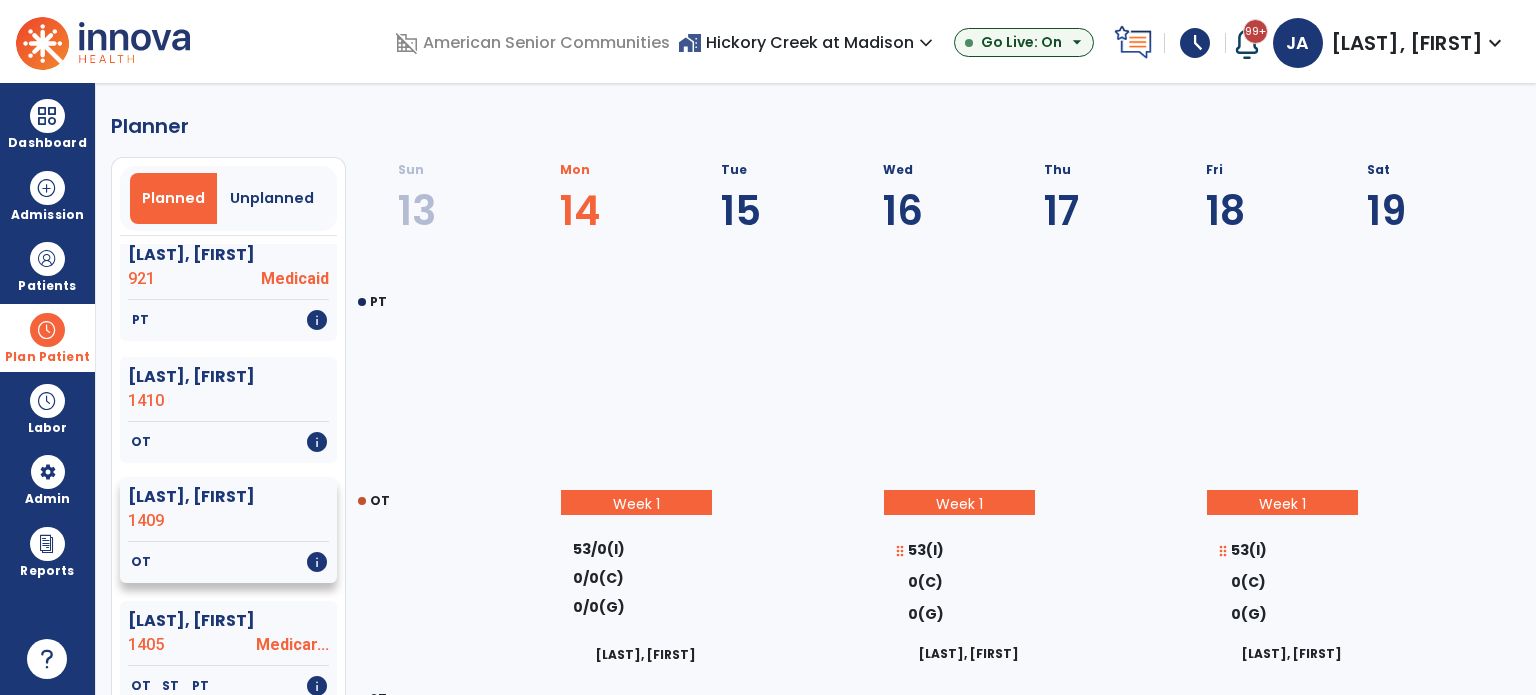 select on "********" 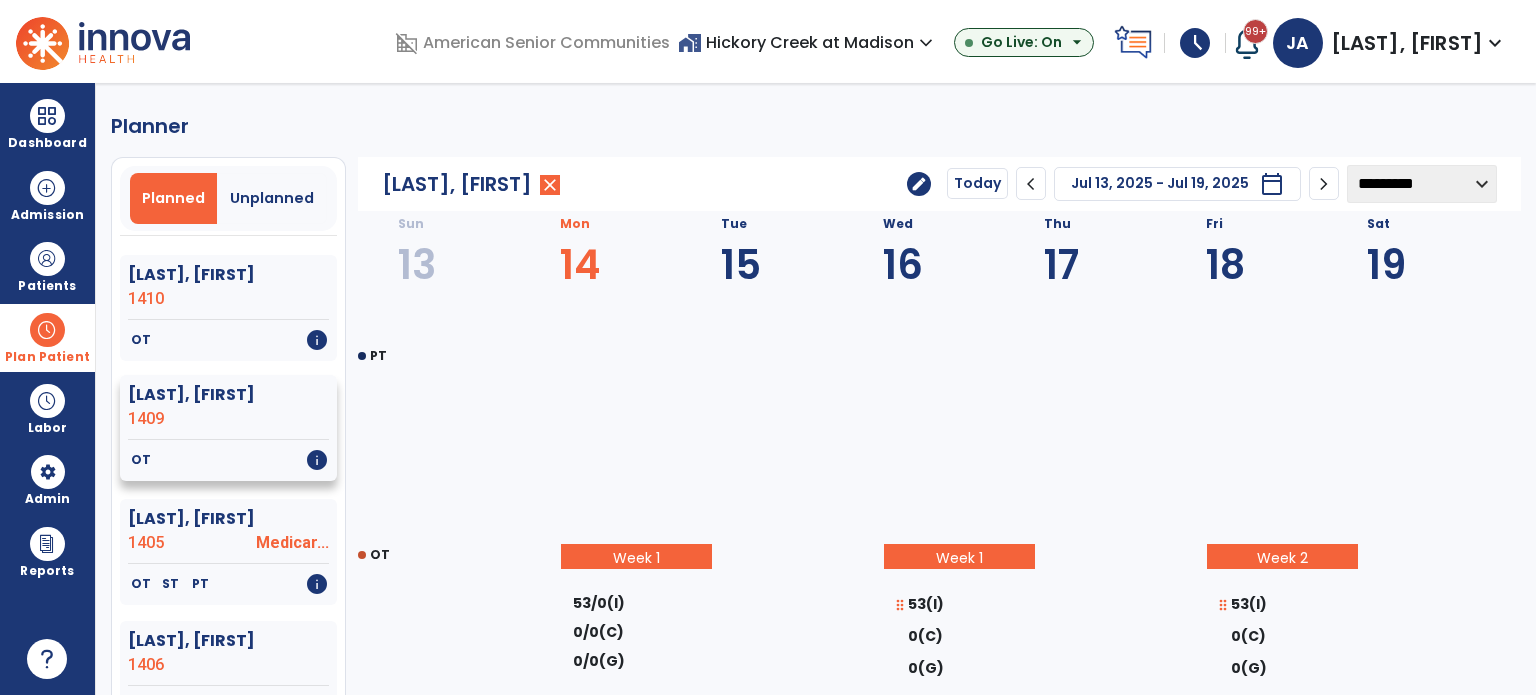 scroll, scrollTop: 400, scrollLeft: 0, axis: vertical 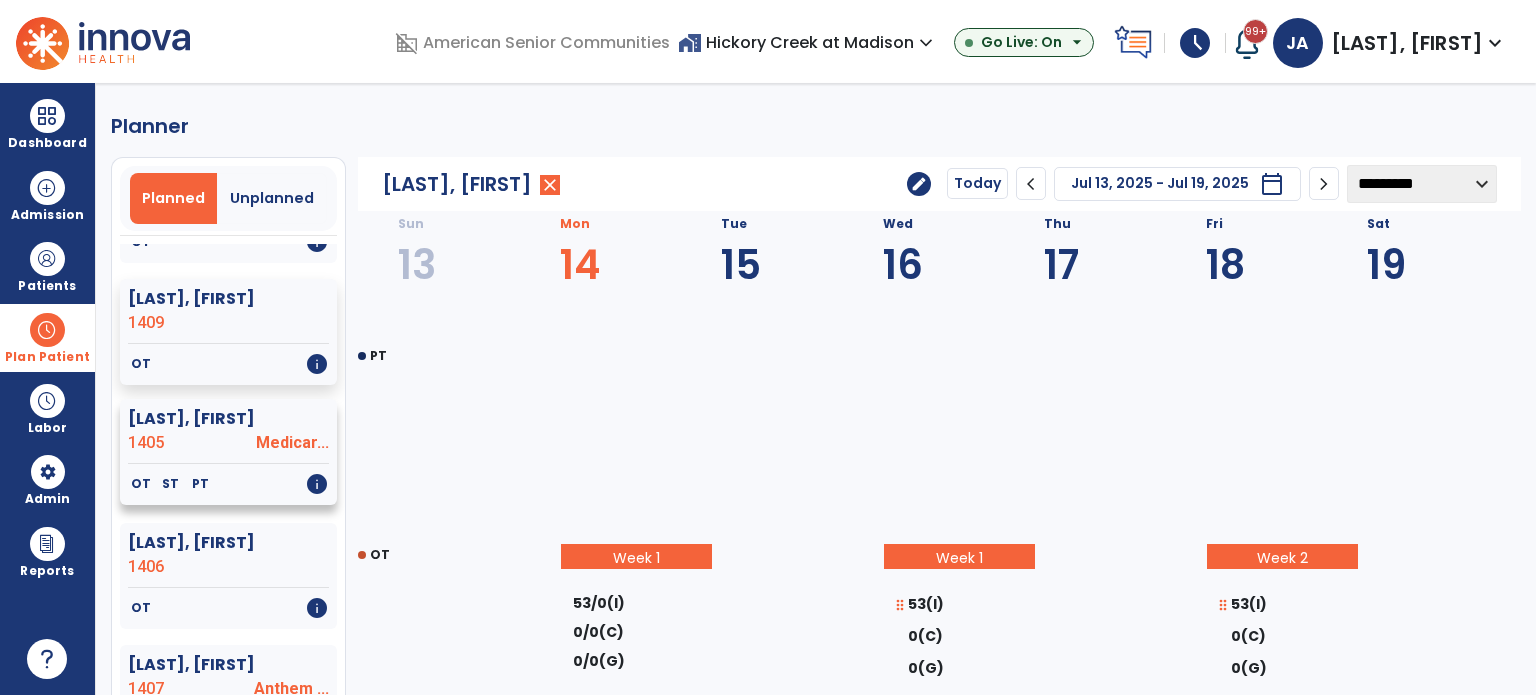 click on "Heber, Jerry  1405 Medicar..." 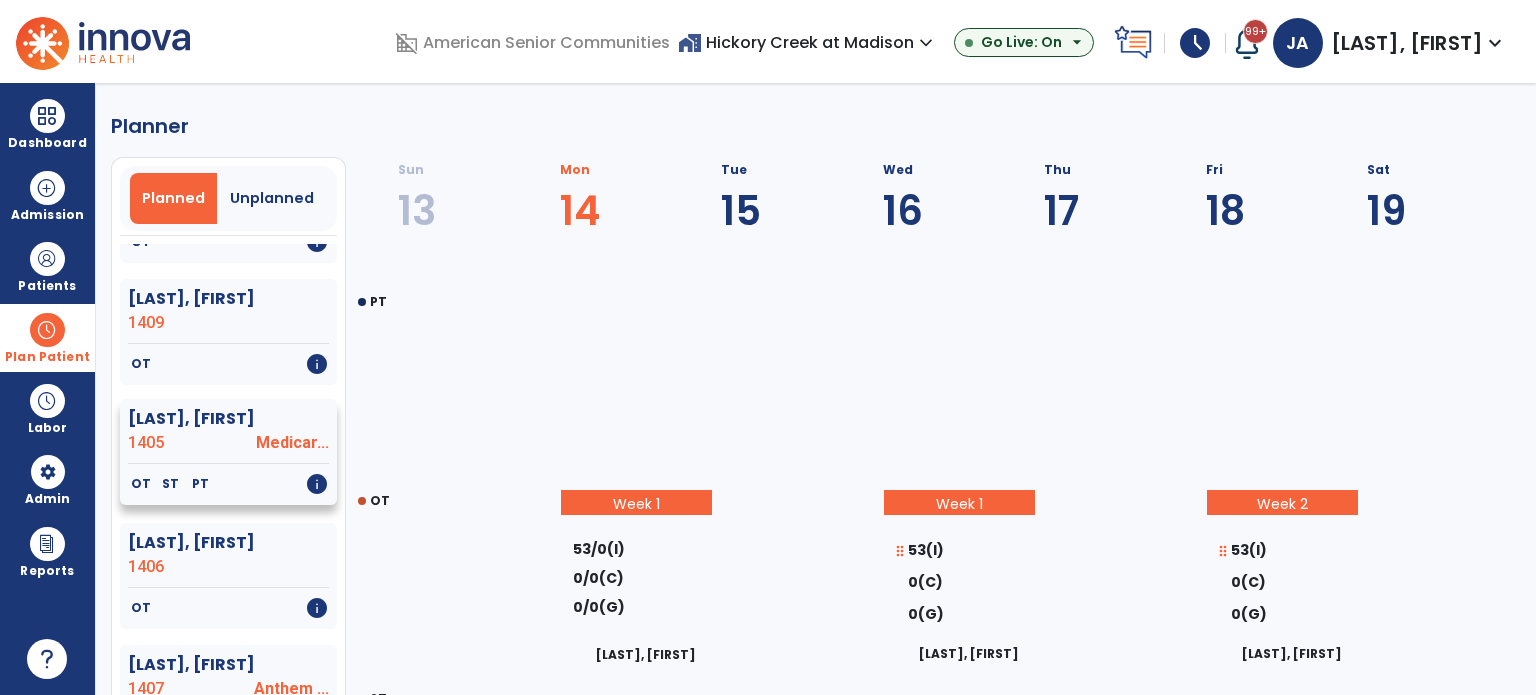 select on "********" 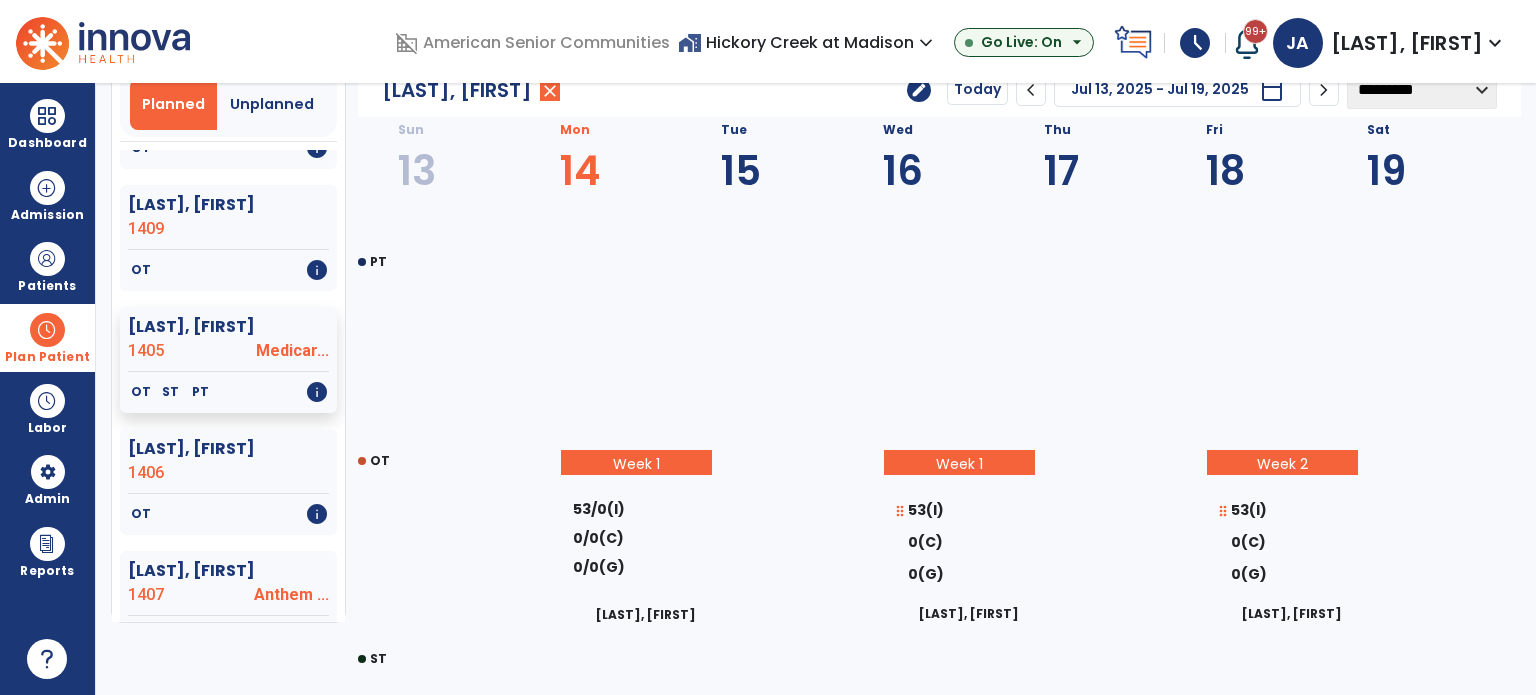scroll, scrollTop: 200, scrollLeft: 0, axis: vertical 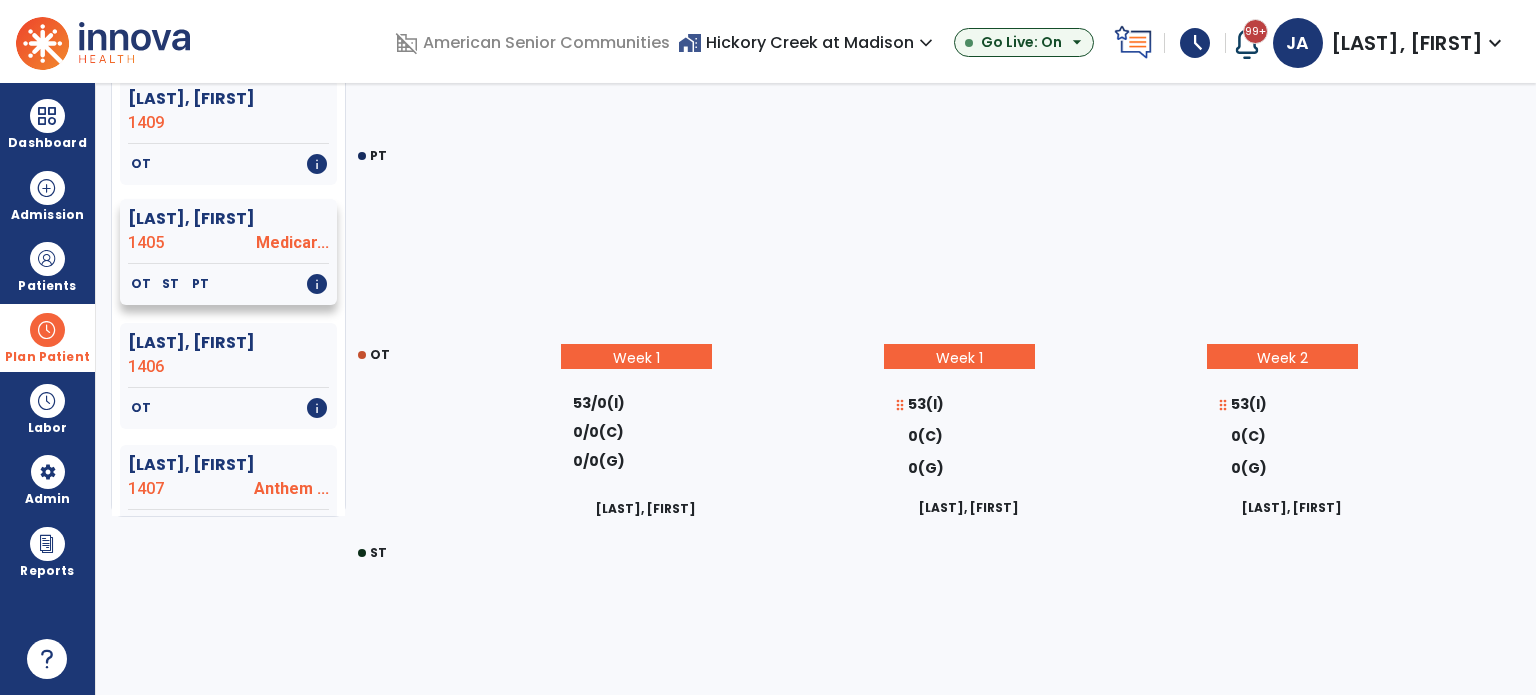 click on "1405" 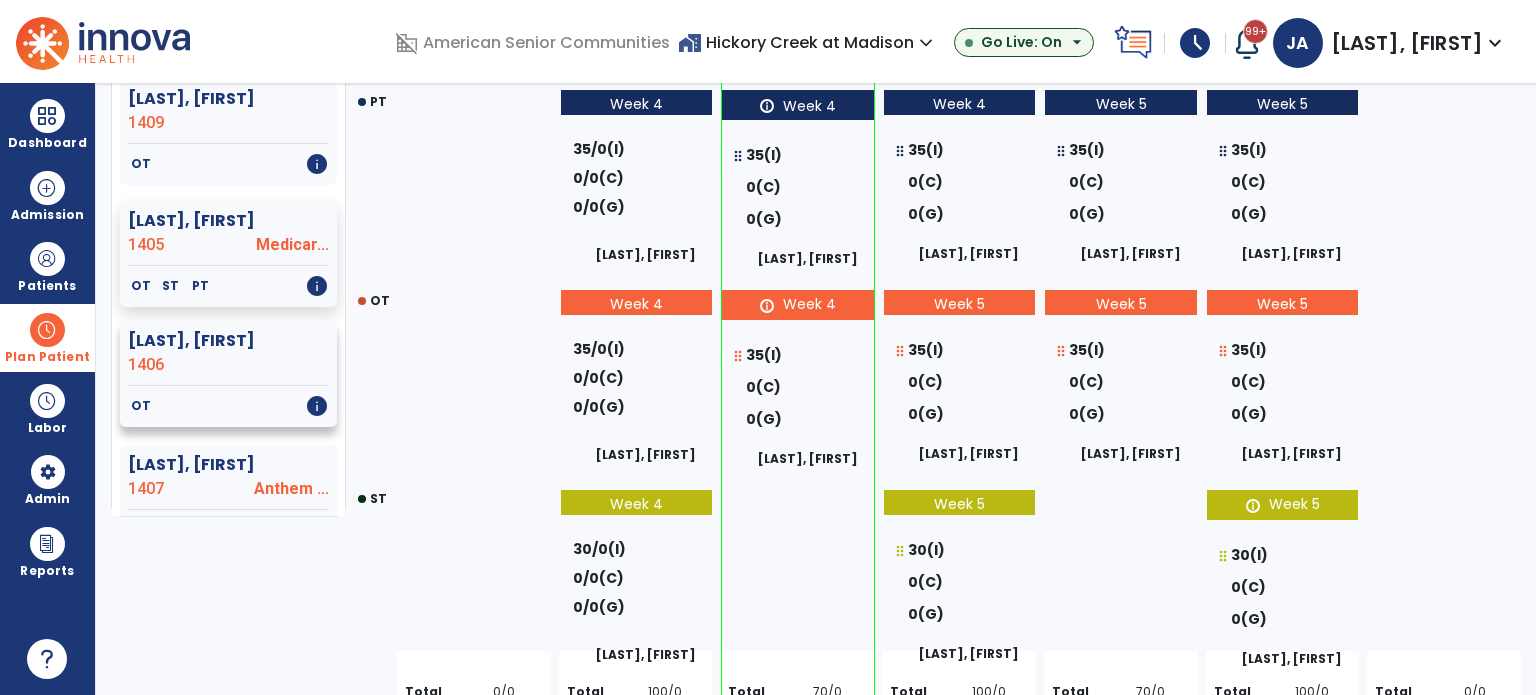 click on "1406" 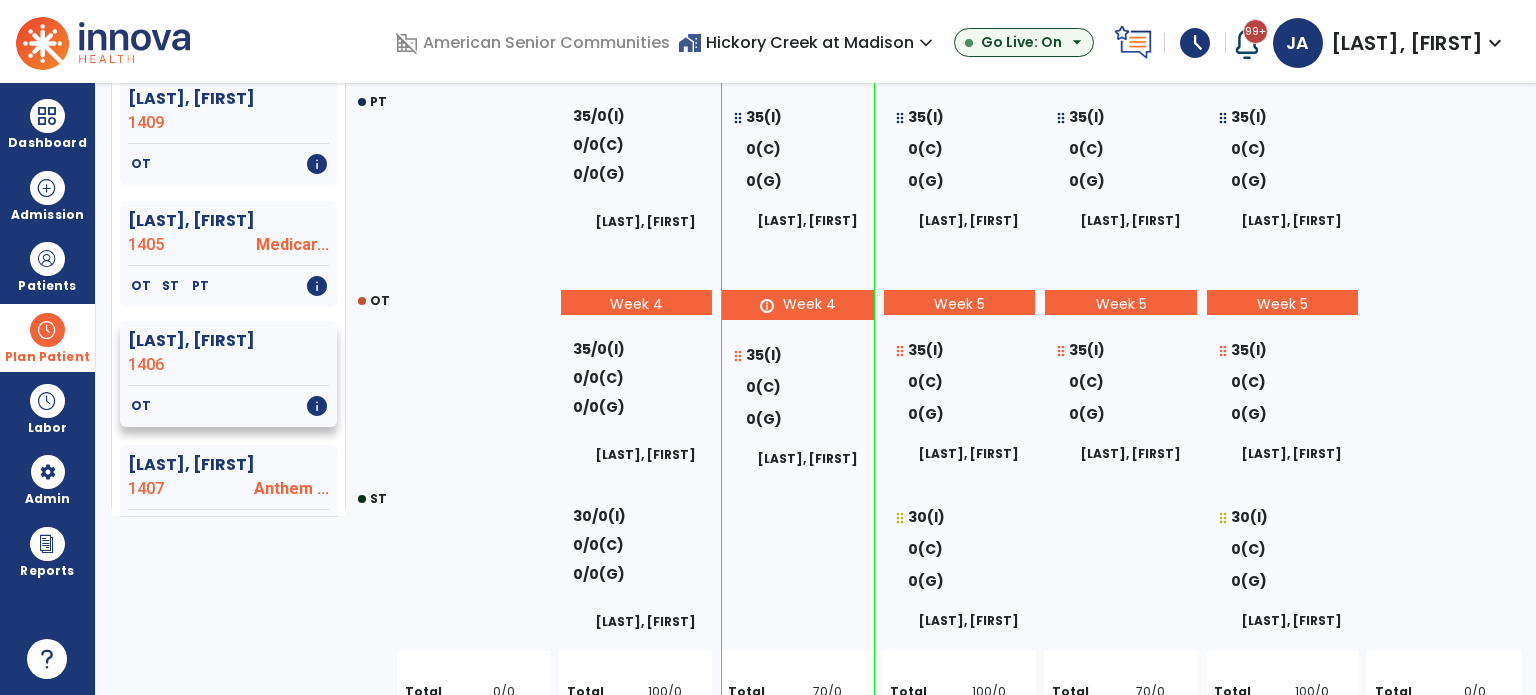 select on "********" 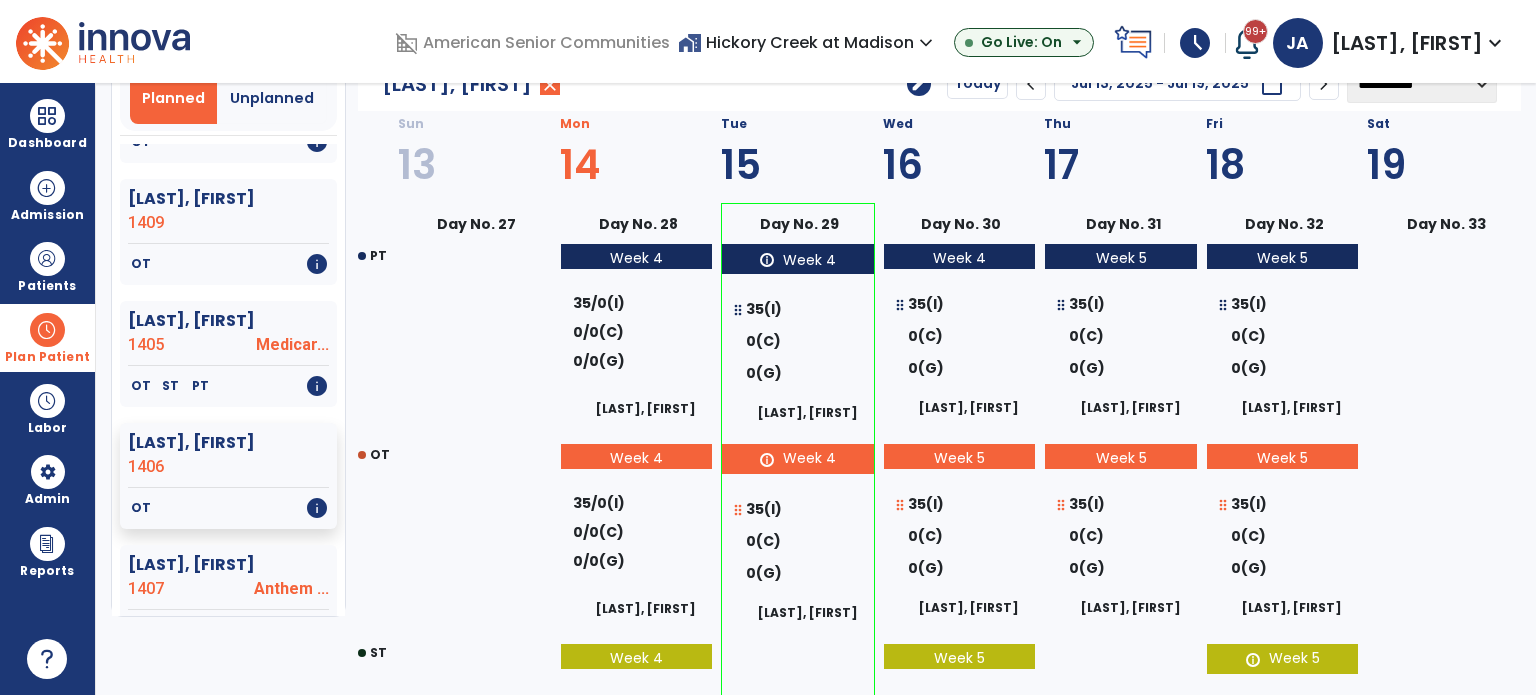 scroll, scrollTop: 0, scrollLeft: 0, axis: both 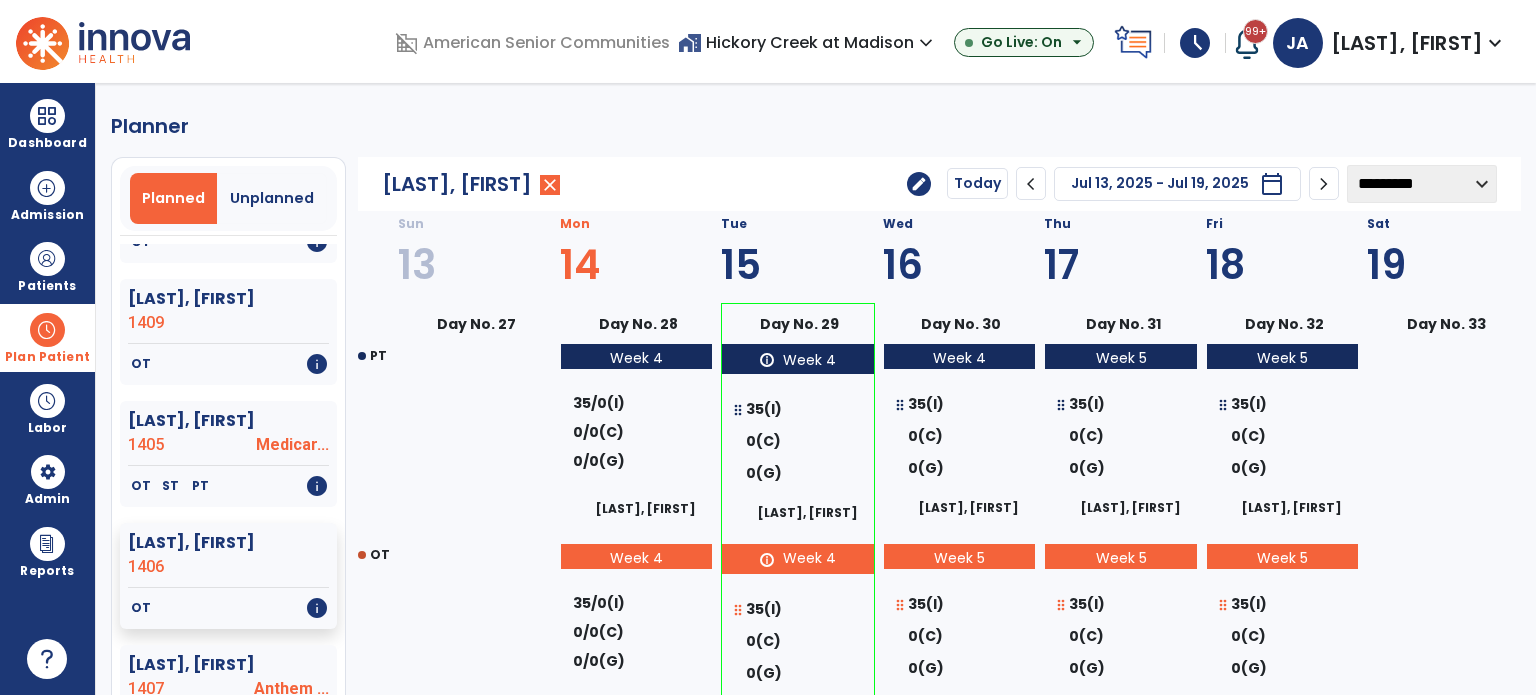 click on "edit" 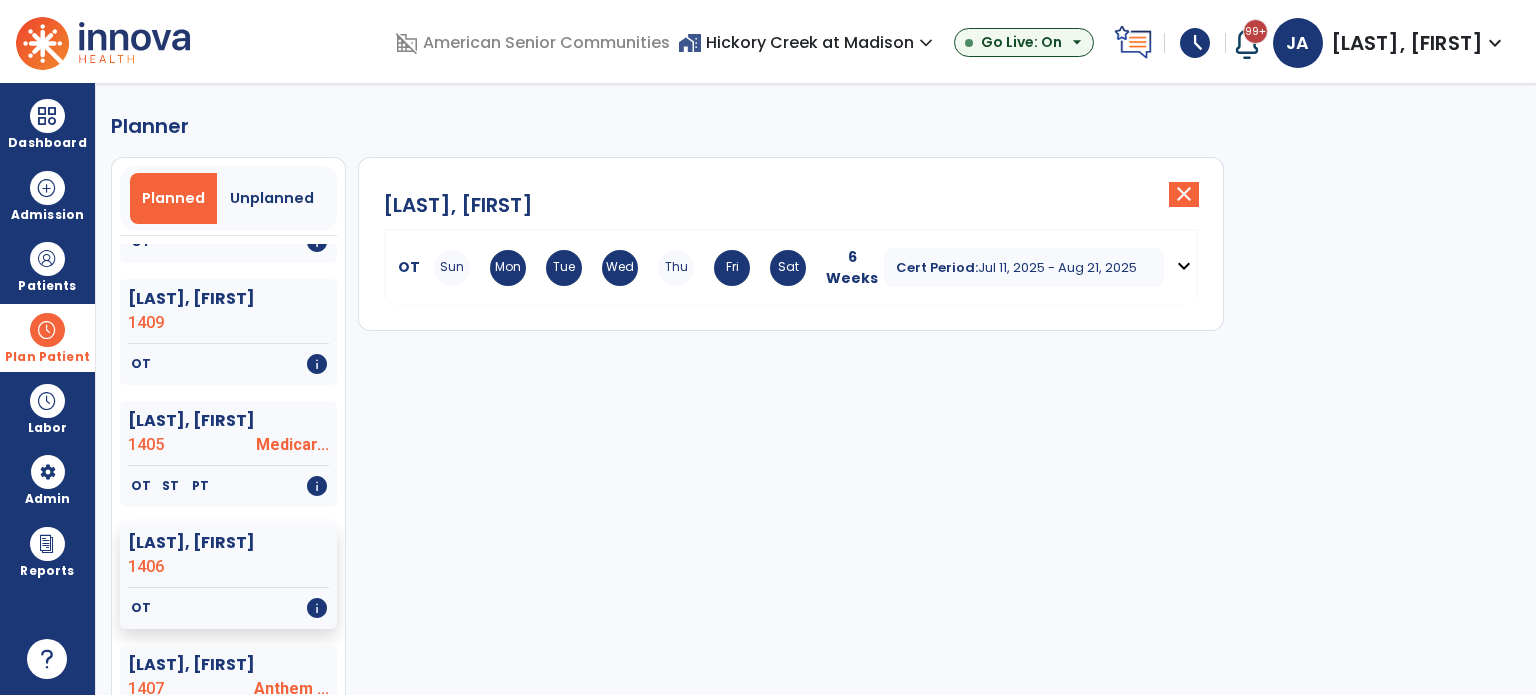 click on "expand_more" at bounding box center [1184, 266] 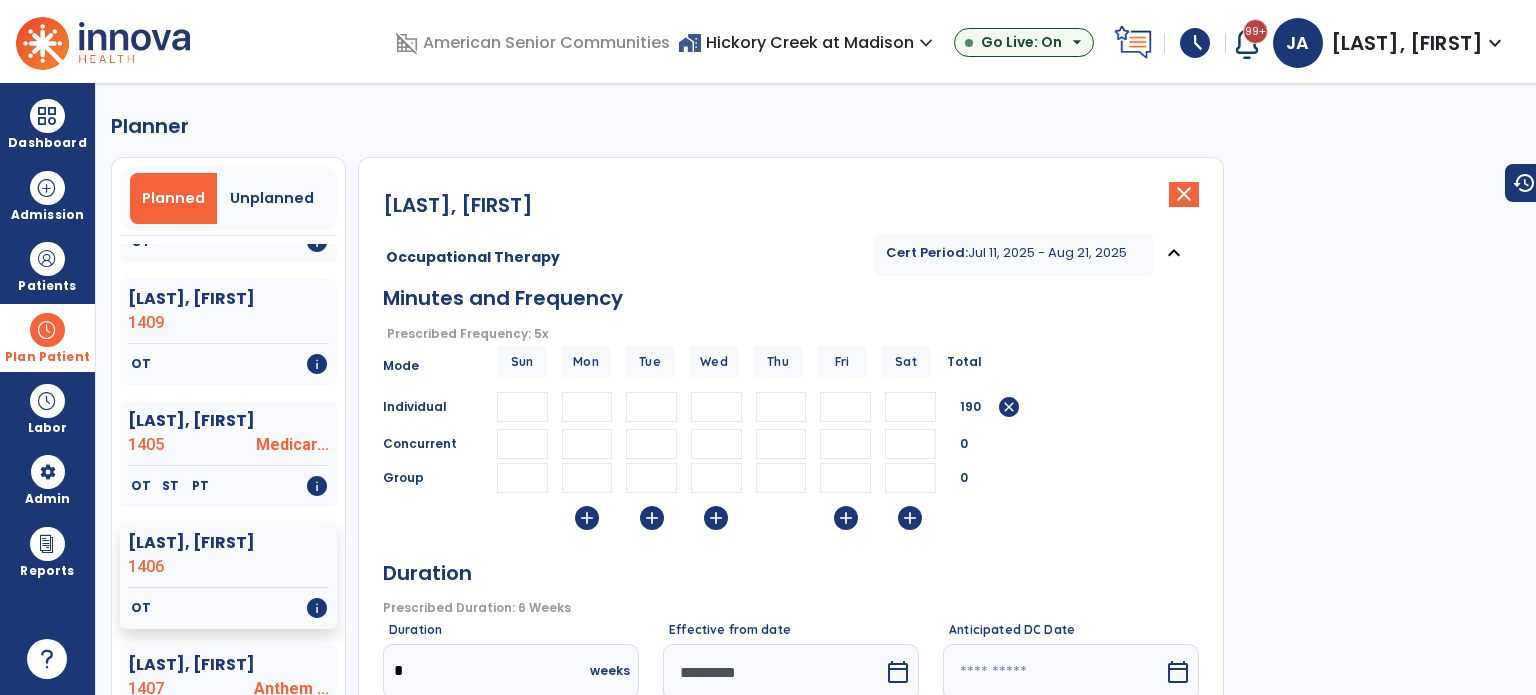 drag, startPoint x: 917, startPoint y: 399, endPoint x: 767, endPoint y: 400, distance: 150.00333 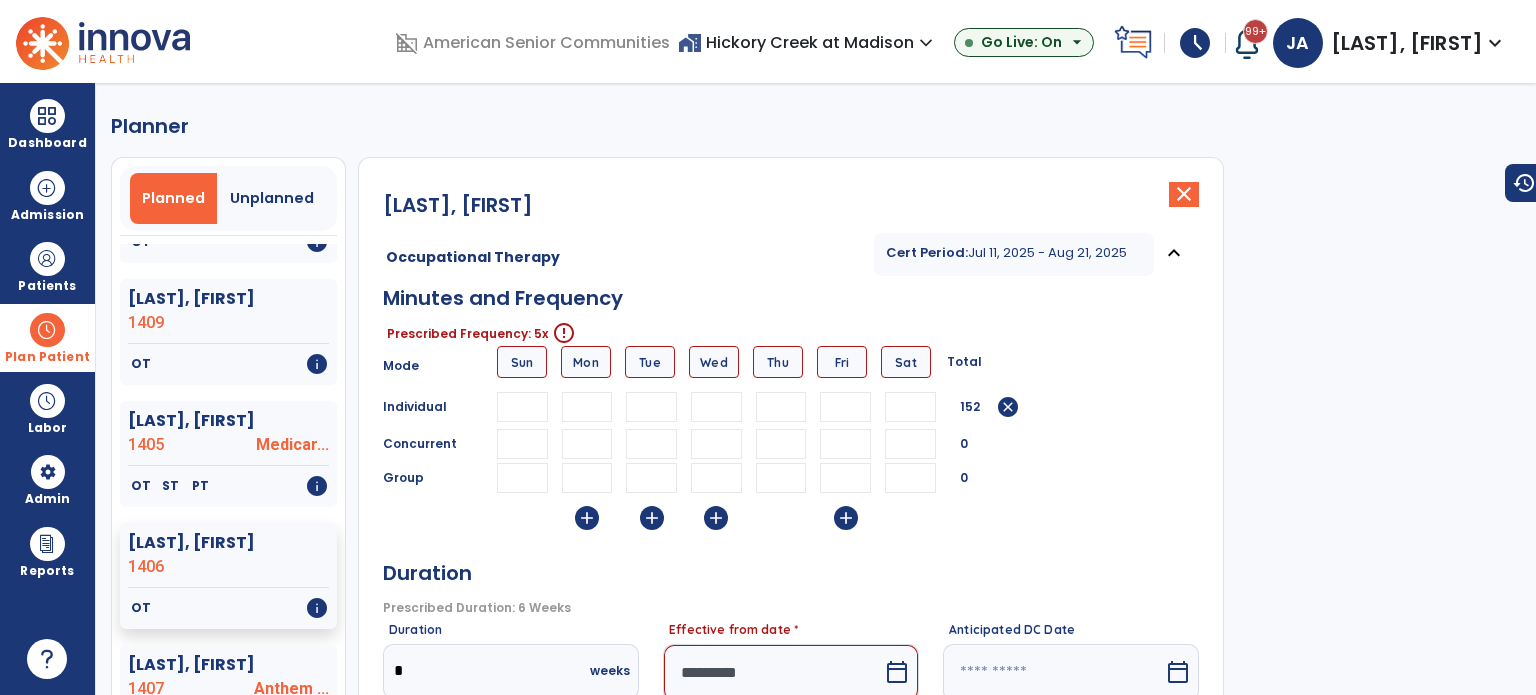 type 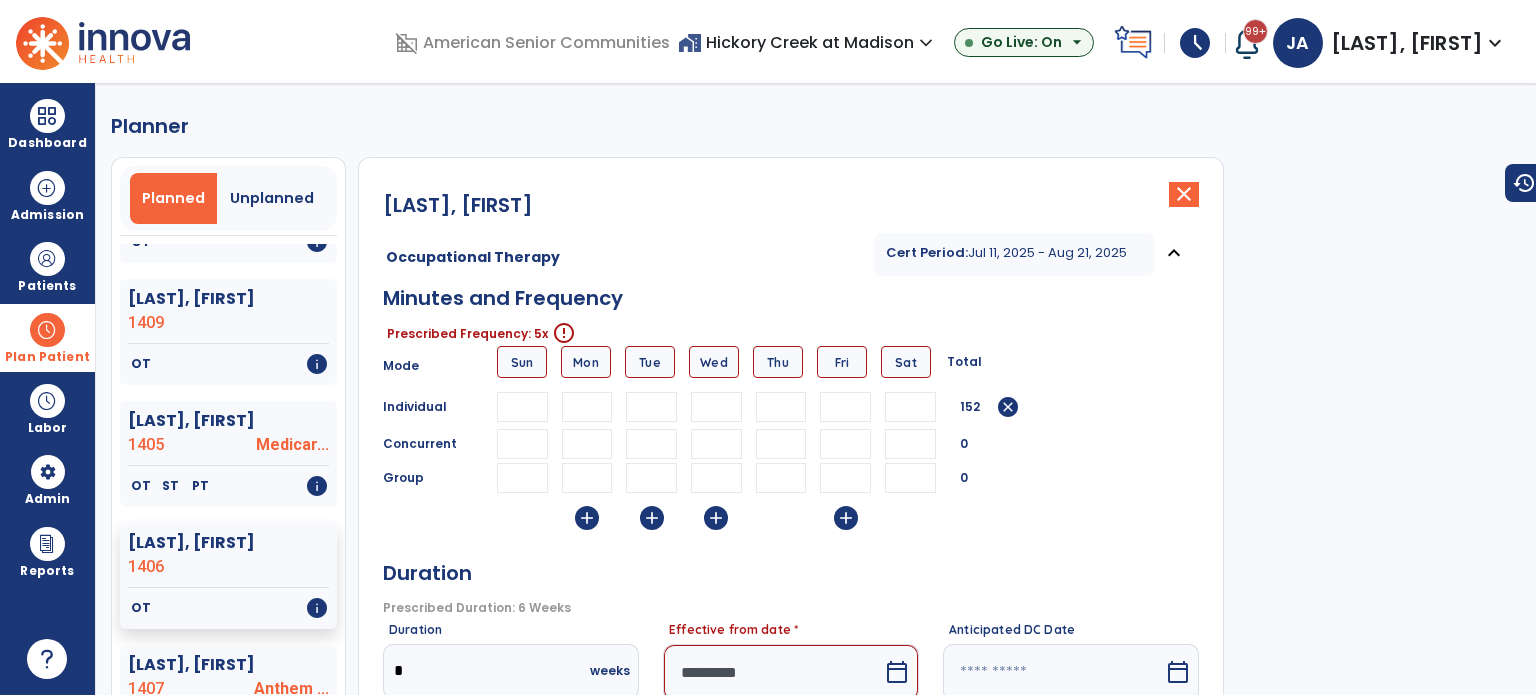type 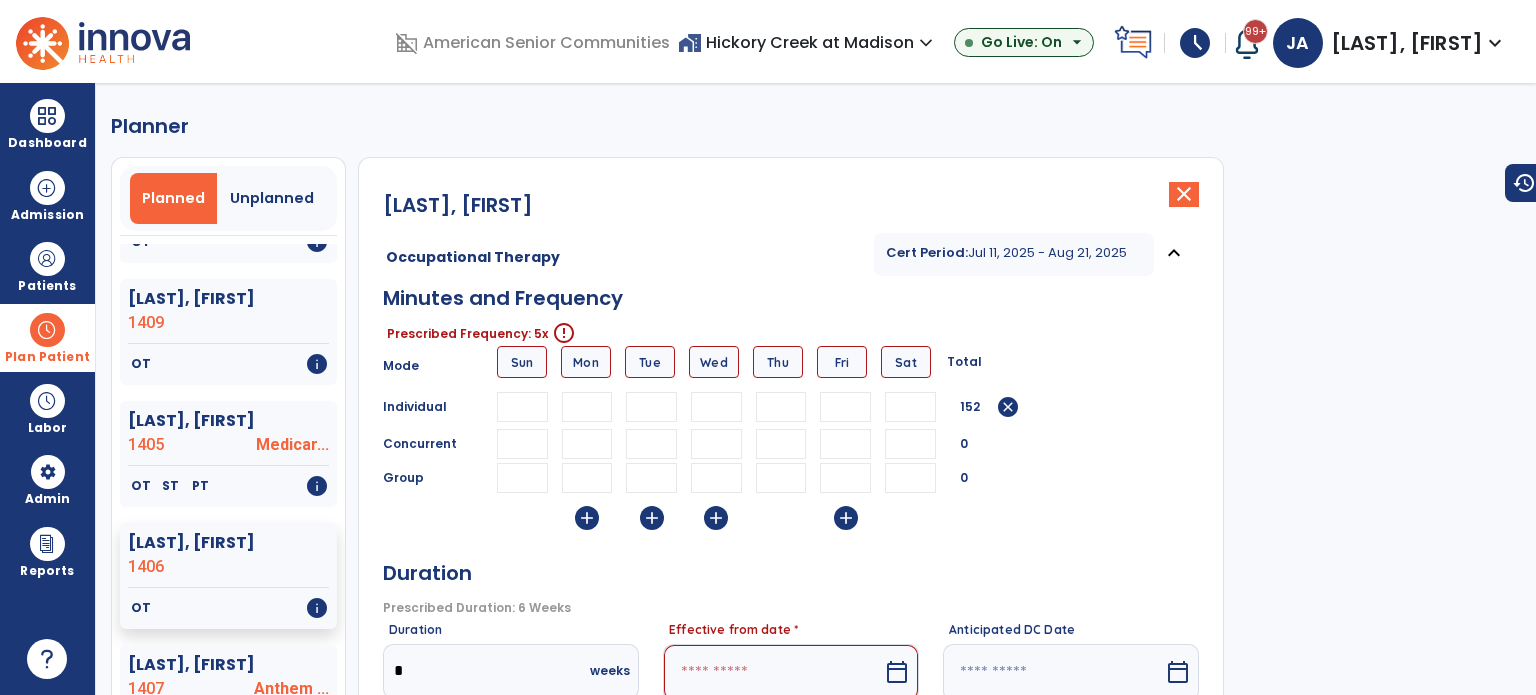 type 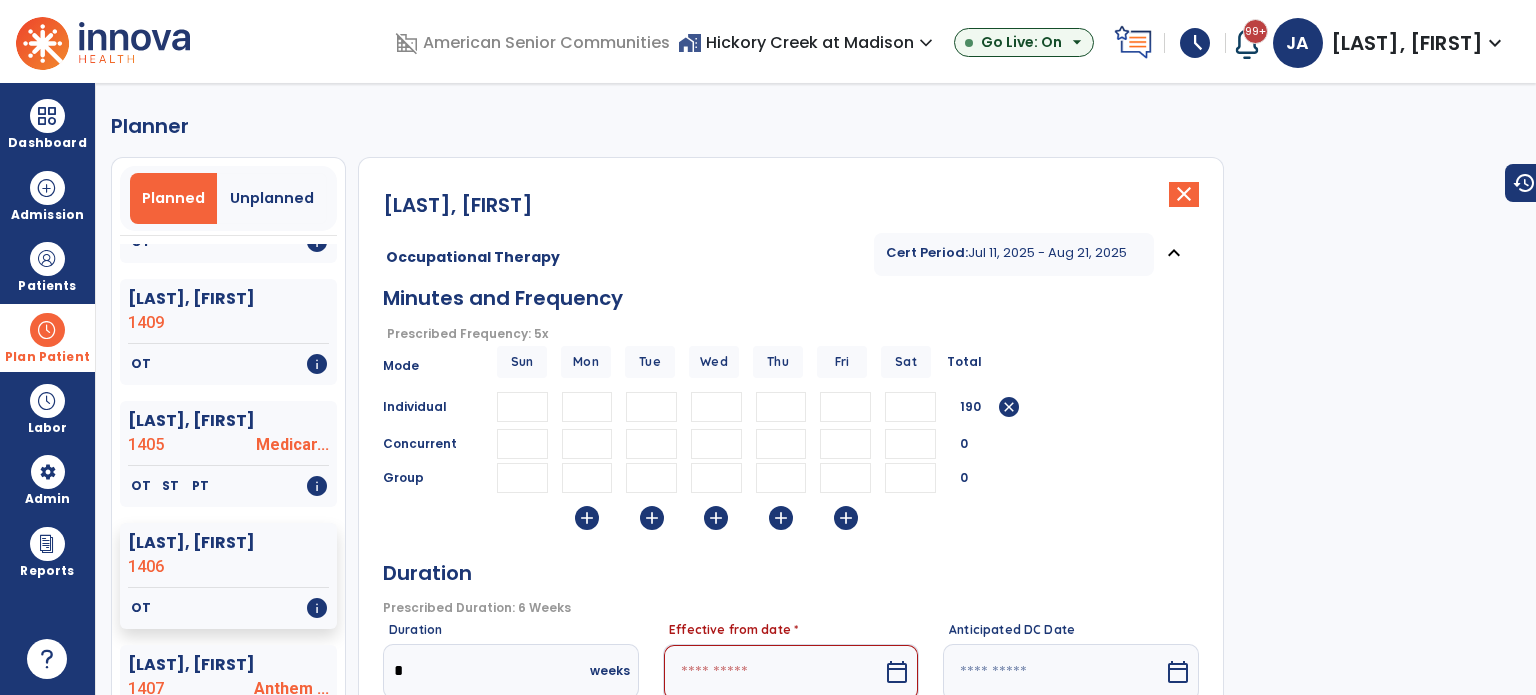 type on "**" 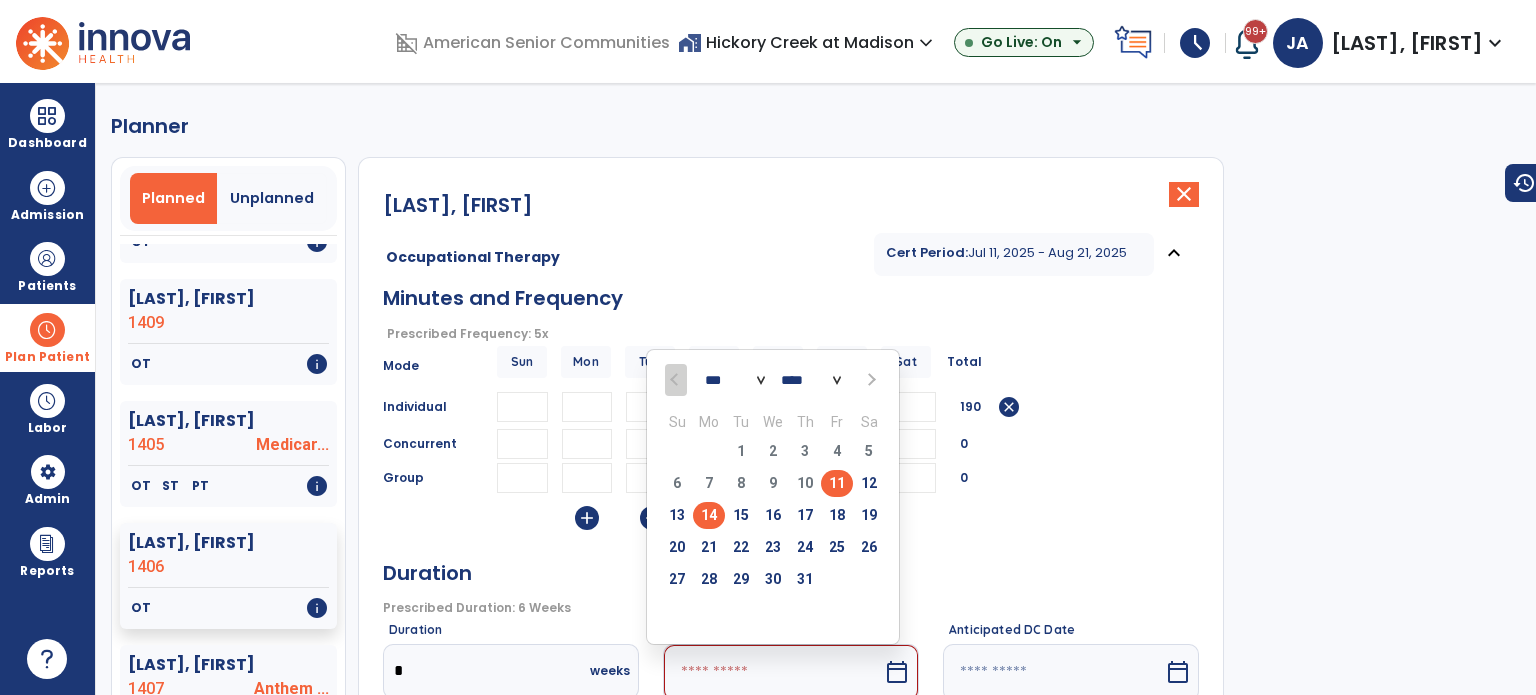 click on "14" at bounding box center (709, 515) 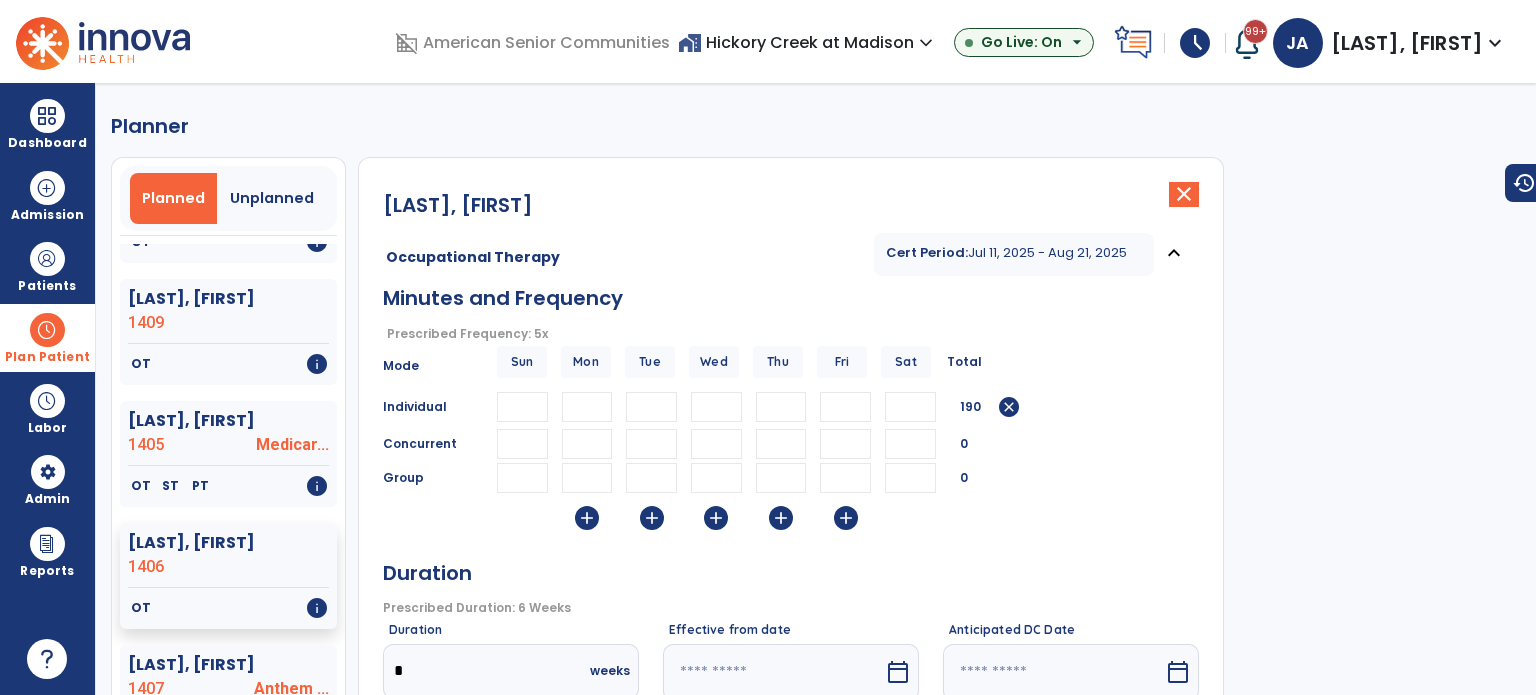 type on "*********" 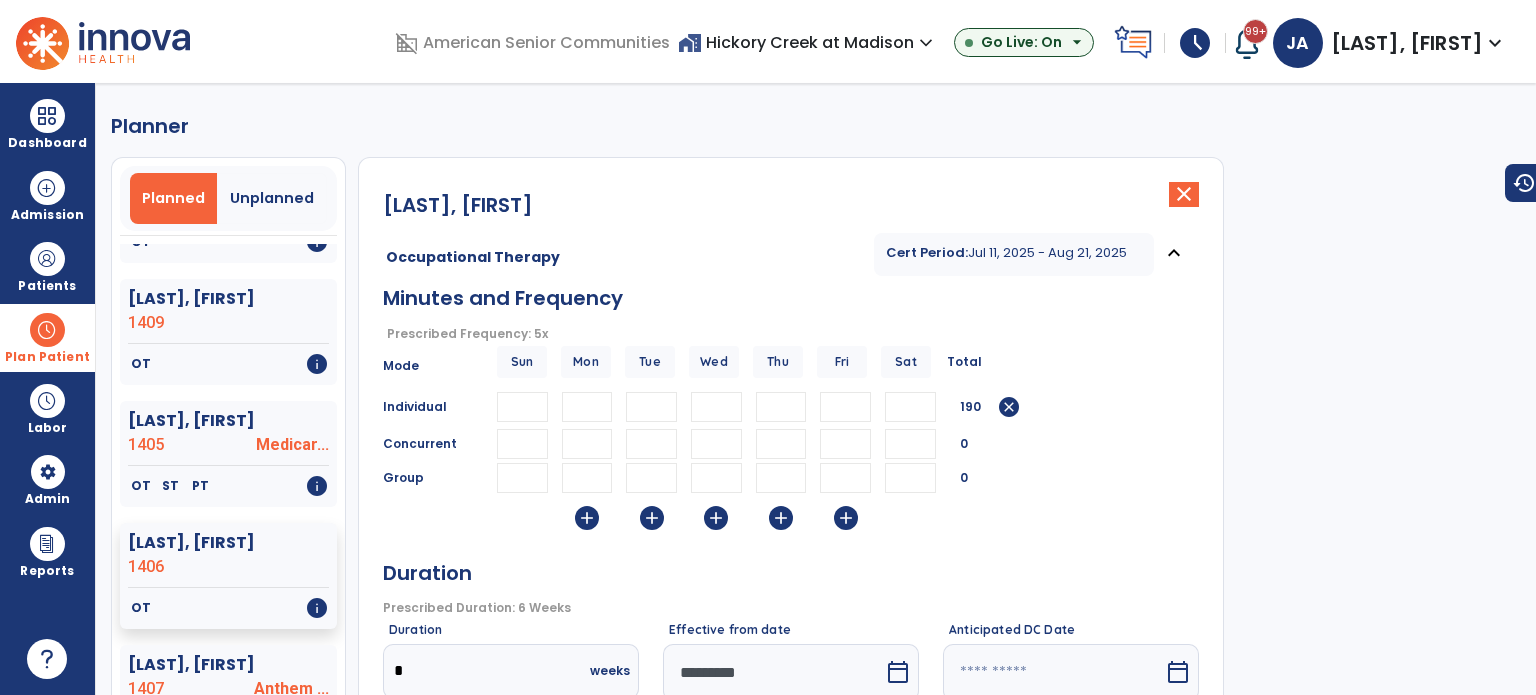 scroll, scrollTop: 304, scrollLeft: 0, axis: vertical 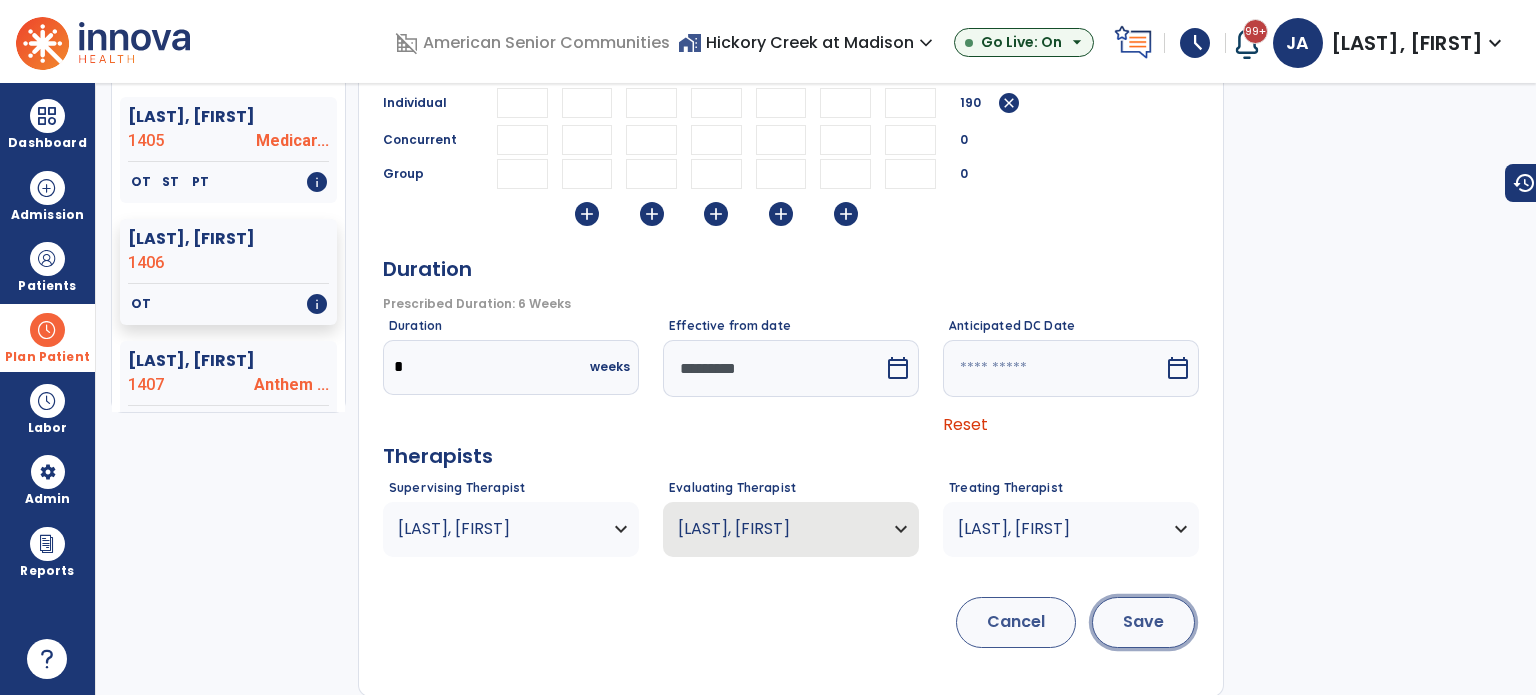 click on "Save" at bounding box center (1143, 622) 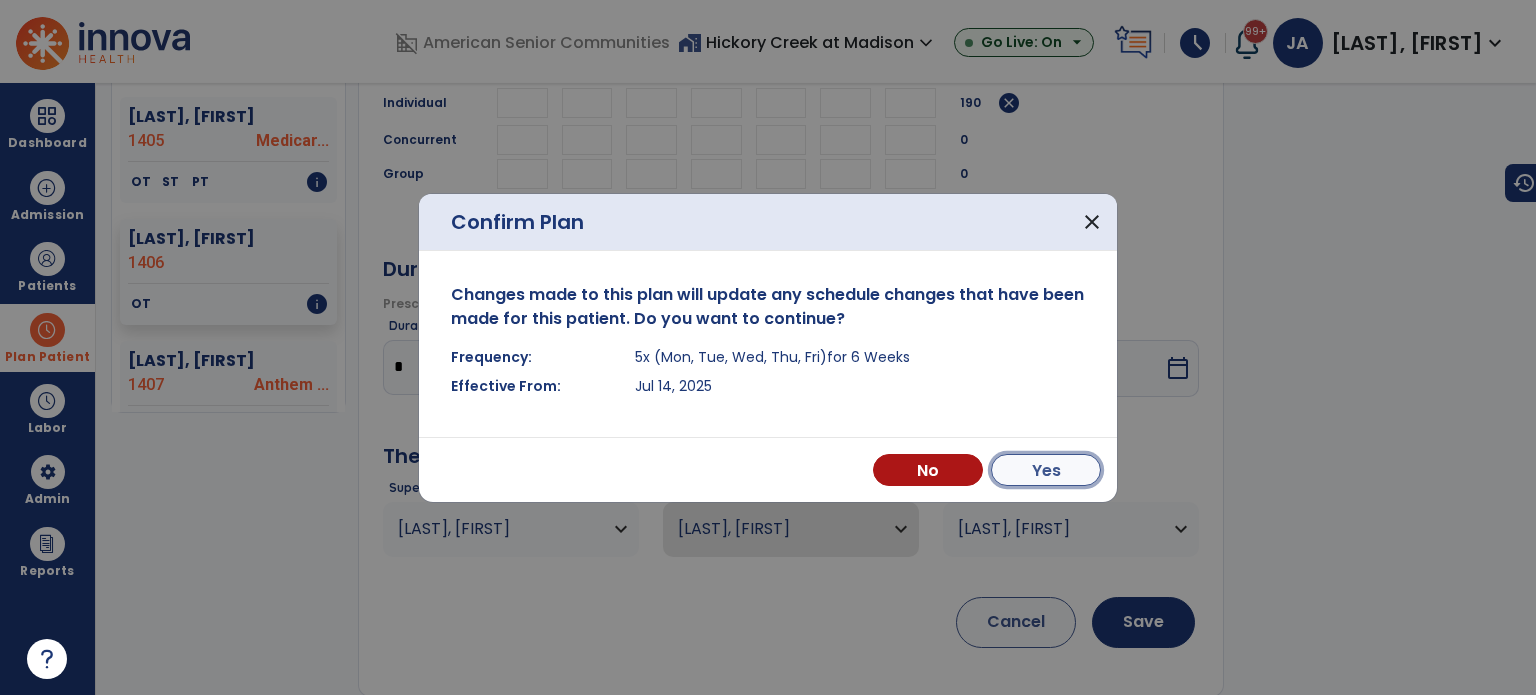 click on "Yes" at bounding box center (1046, 470) 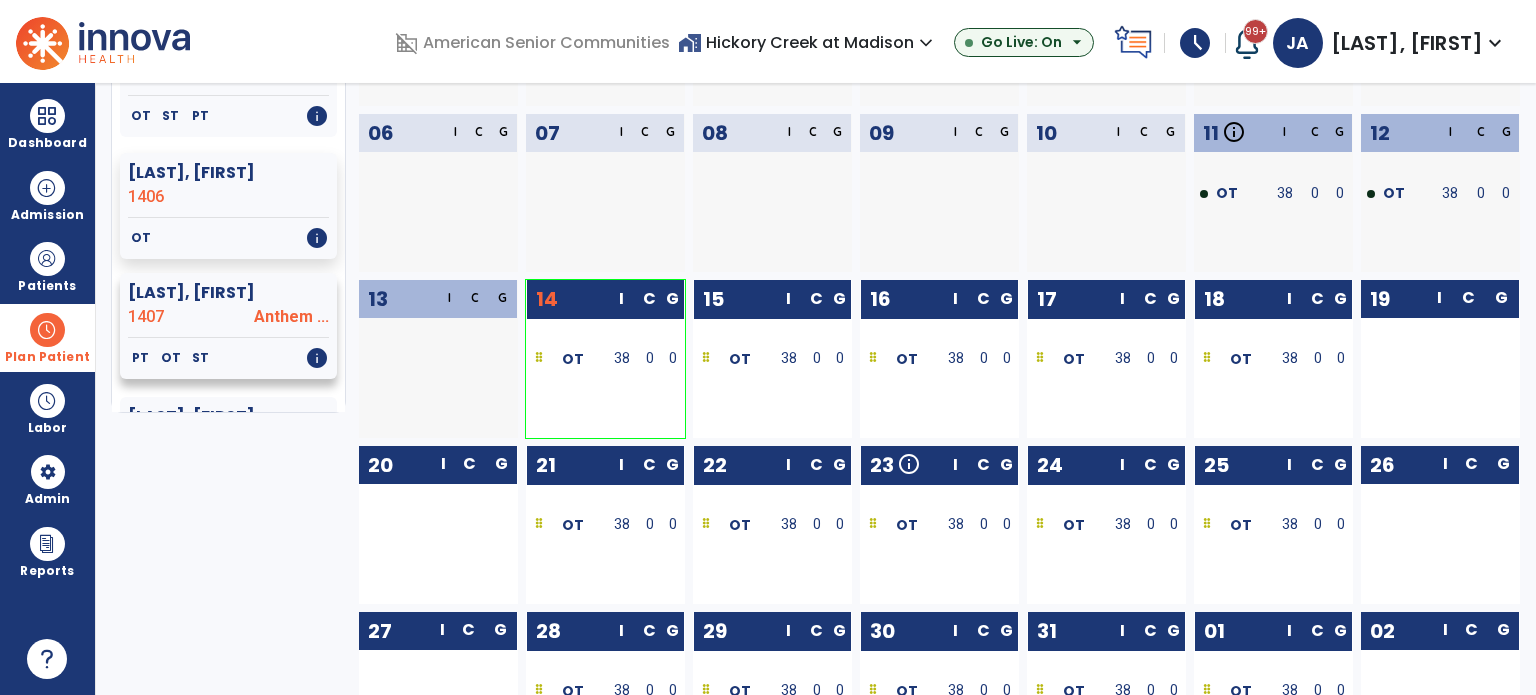 scroll, scrollTop: 500, scrollLeft: 0, axis: vertical 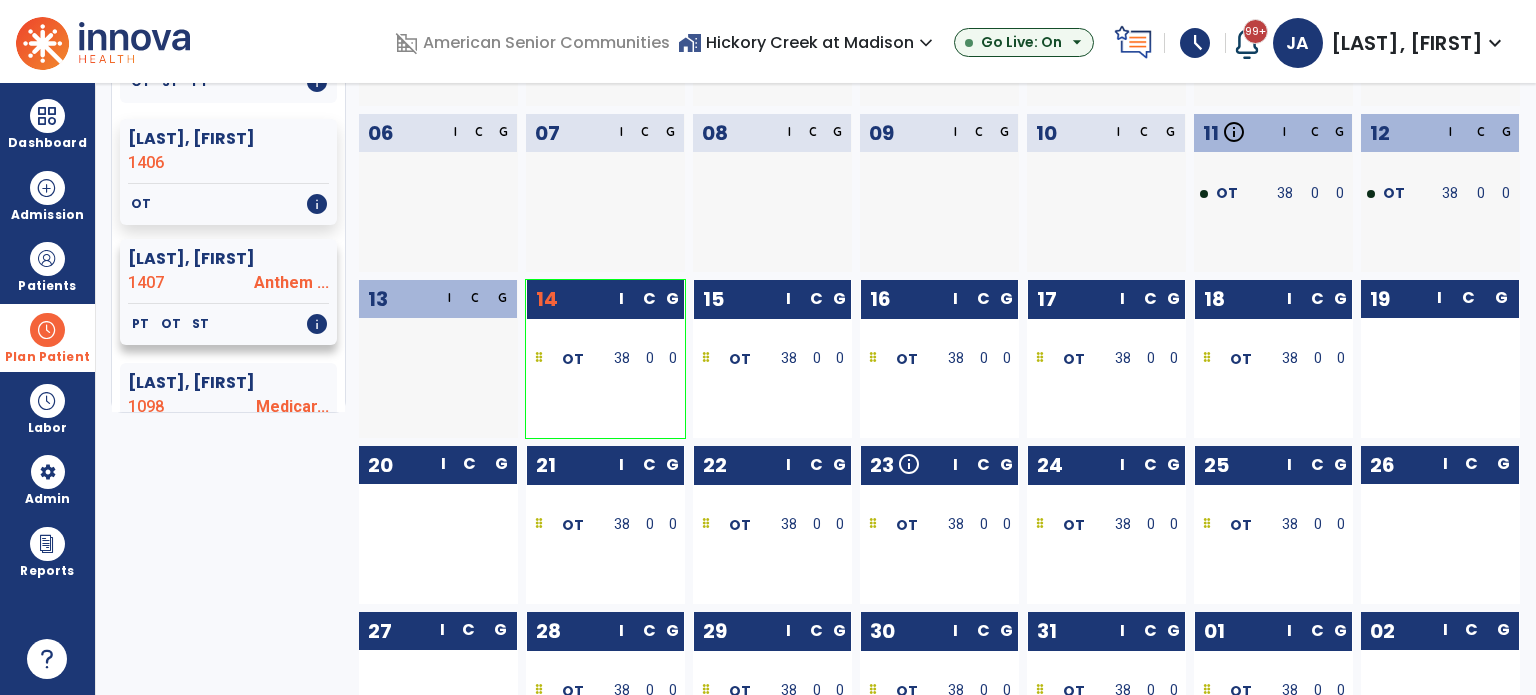 click on "1407" 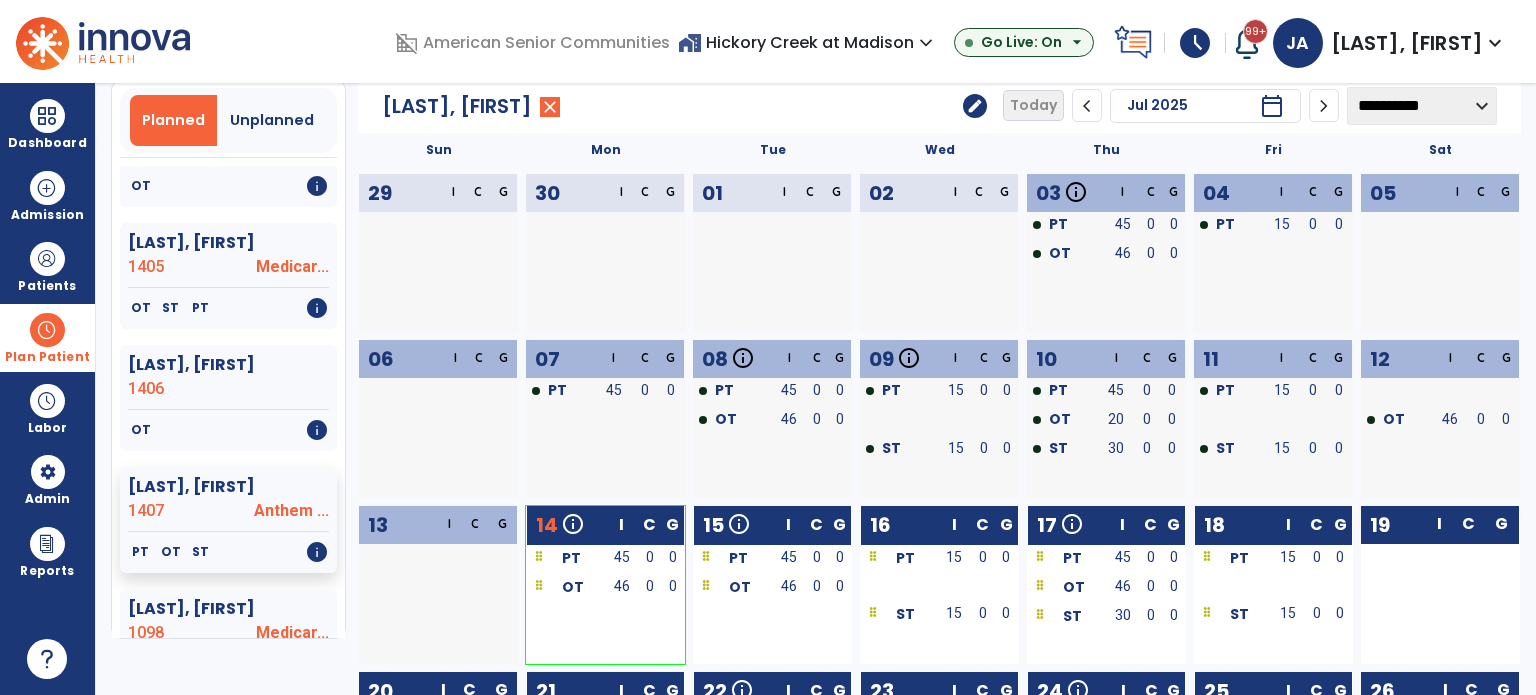 scroll, scrollTop: 4, scrollLeft: 0, axis: vertical 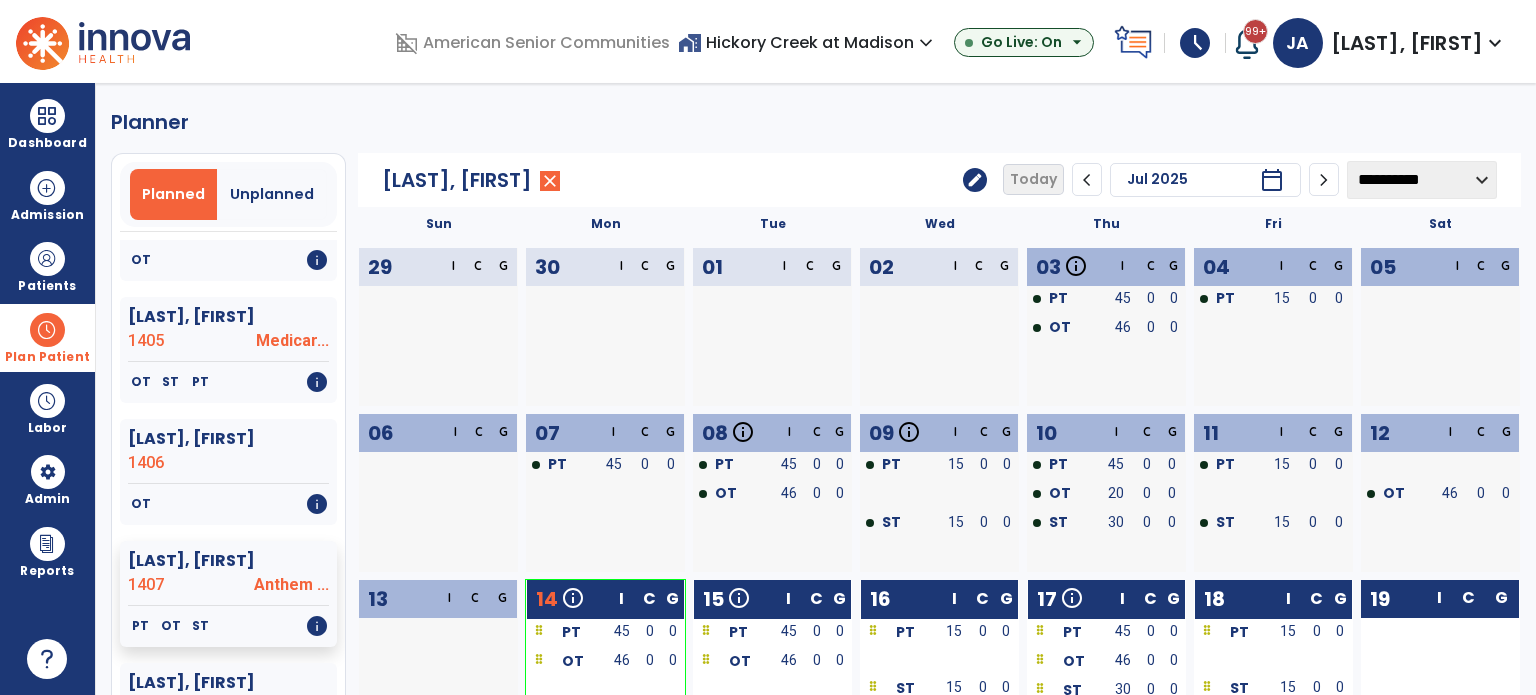 click on "**********" 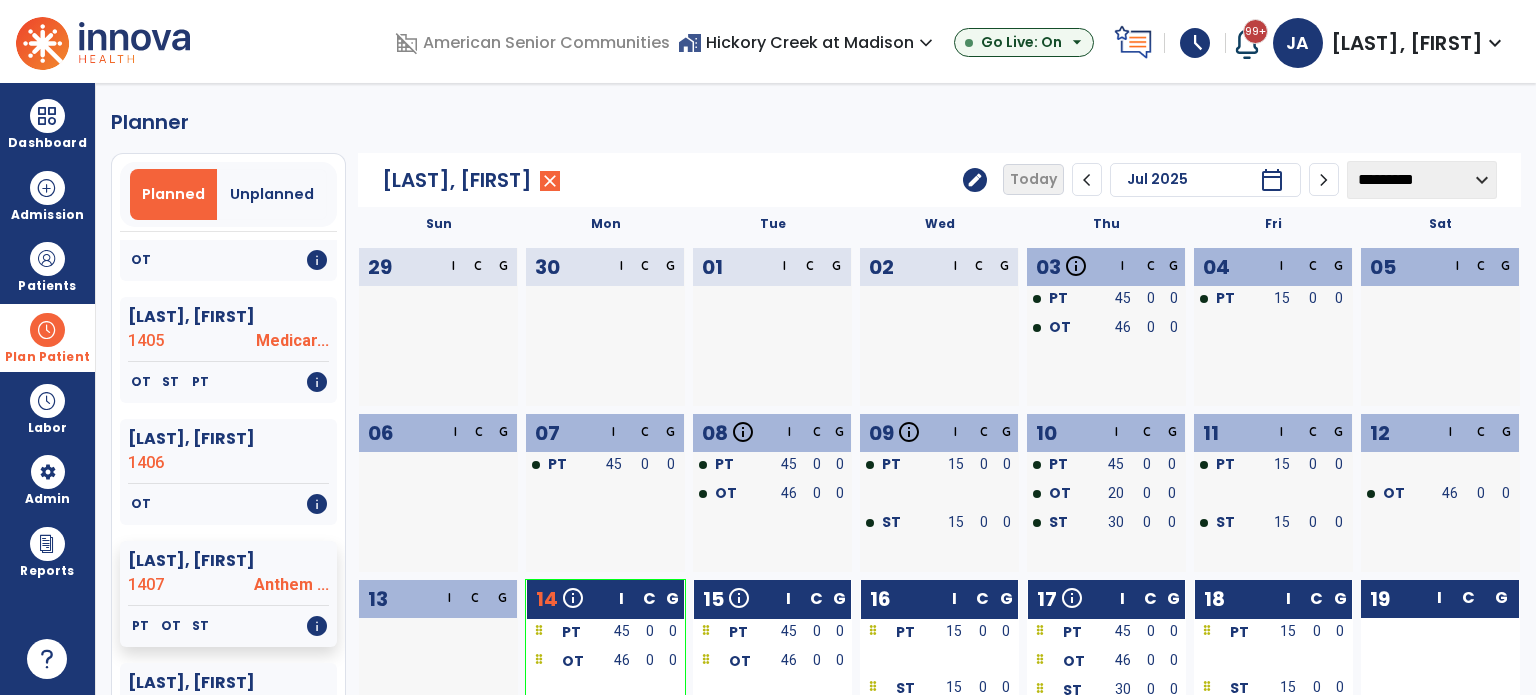 click on "**********" 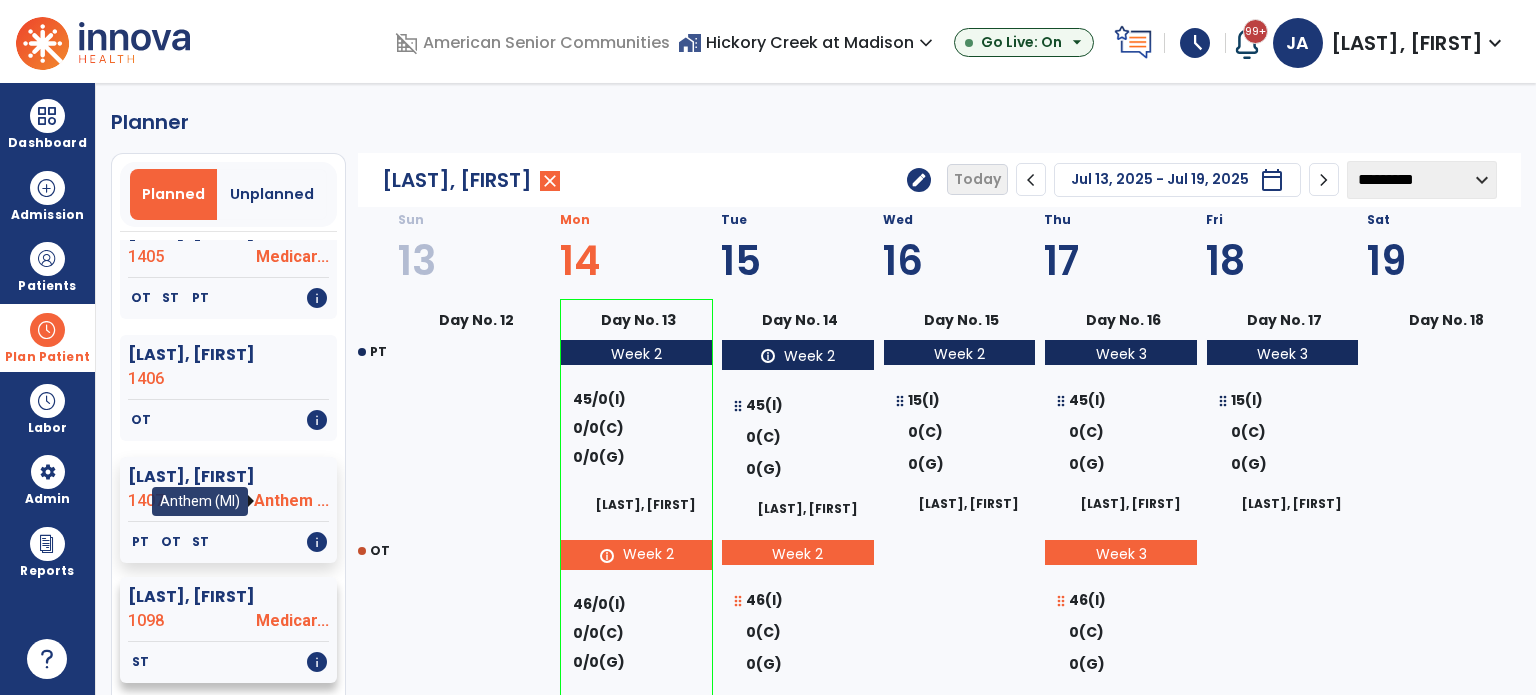 scroll, scrollTop: 700, scrollLeft: 0, axis: vertical 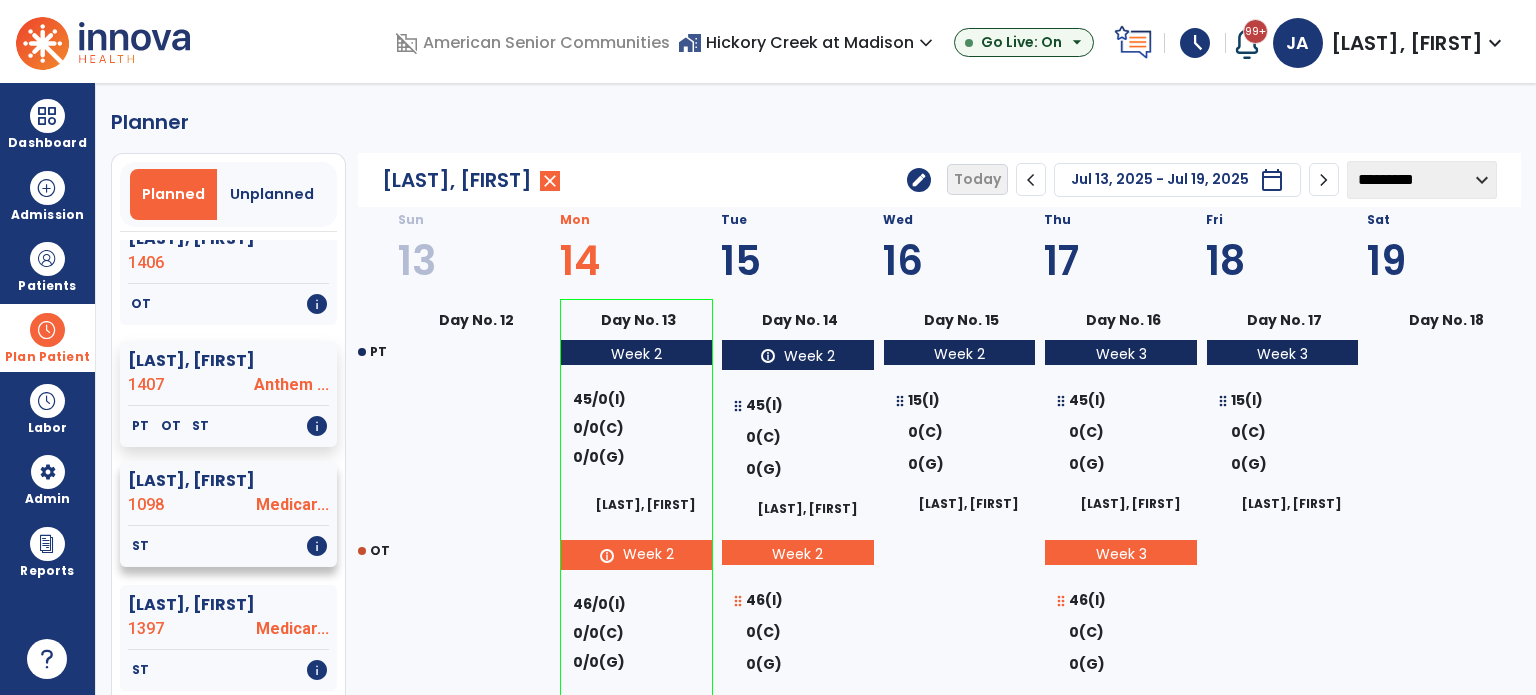 click on "Medicar..." 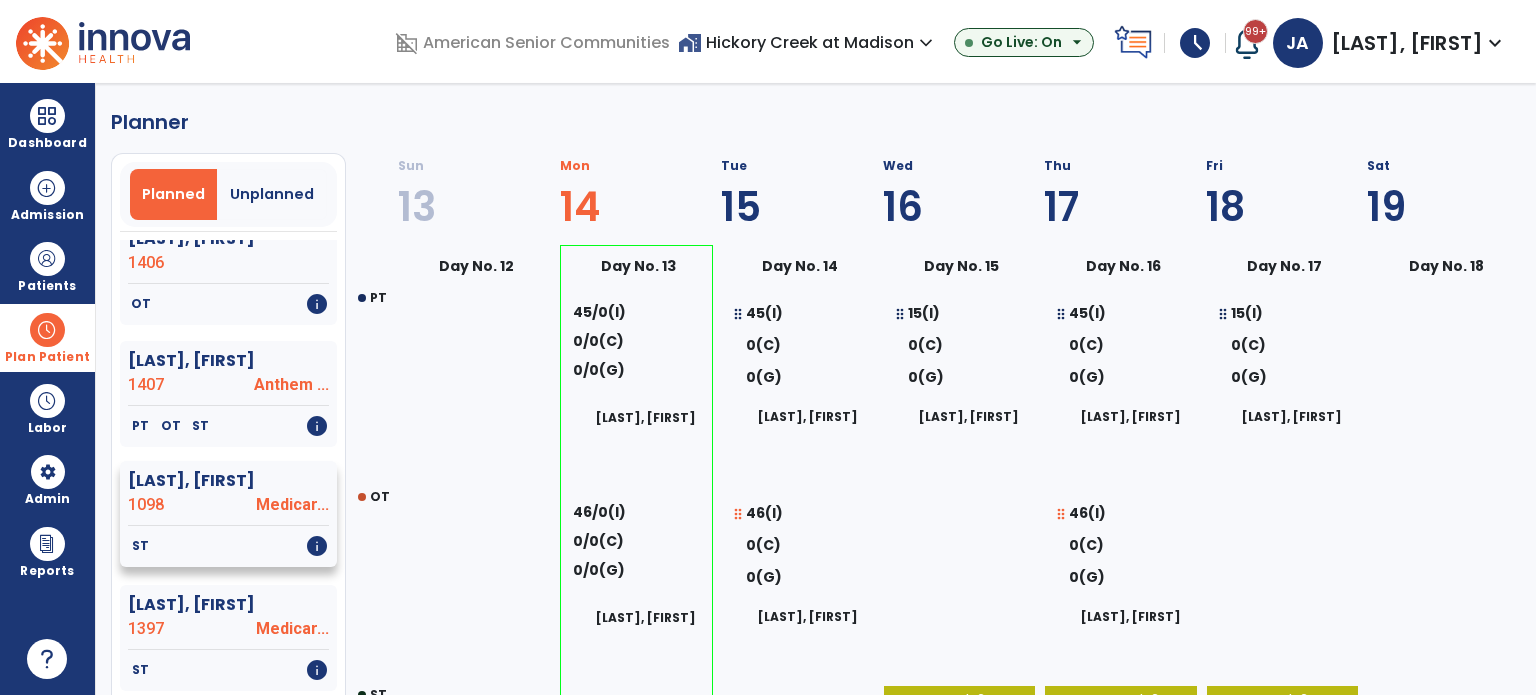 select on "********" 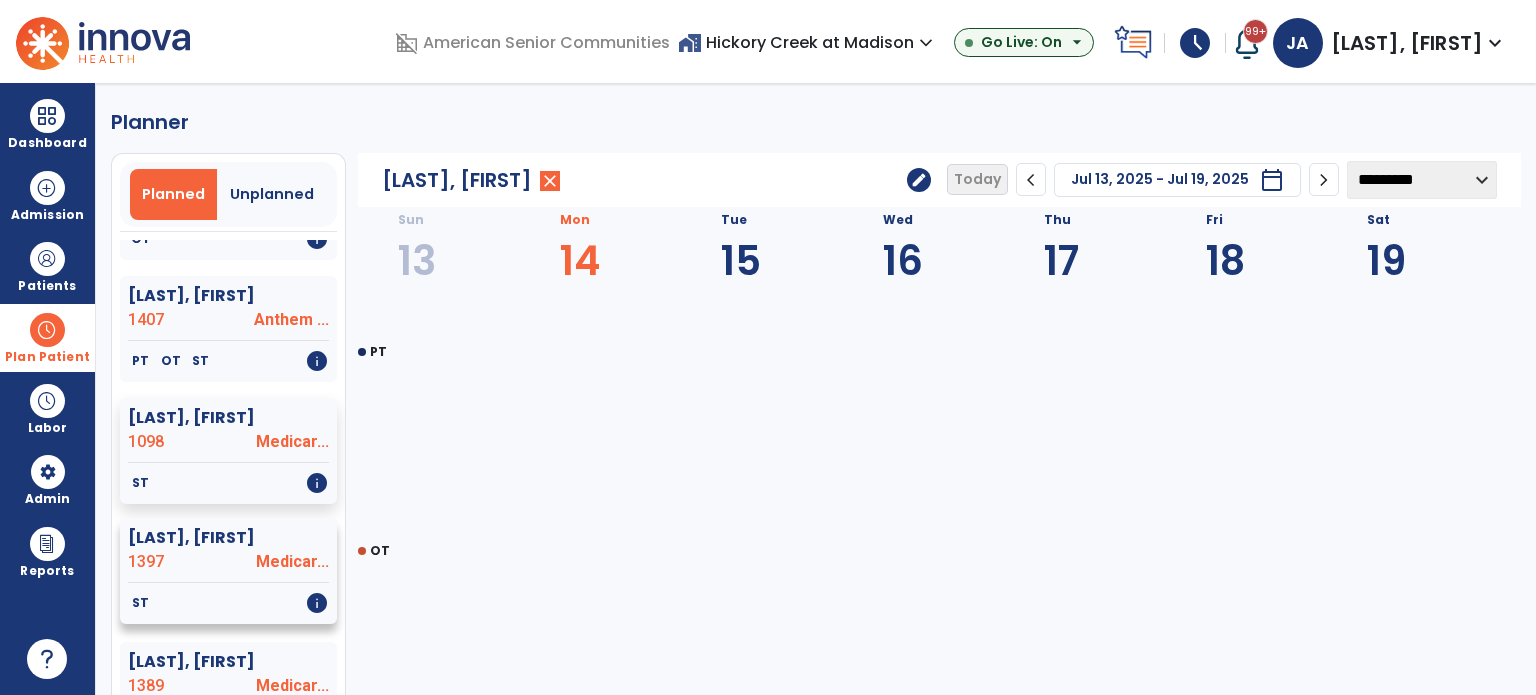 scroll, scrollTop: 800, scrollLeft: 0, axis: vertical 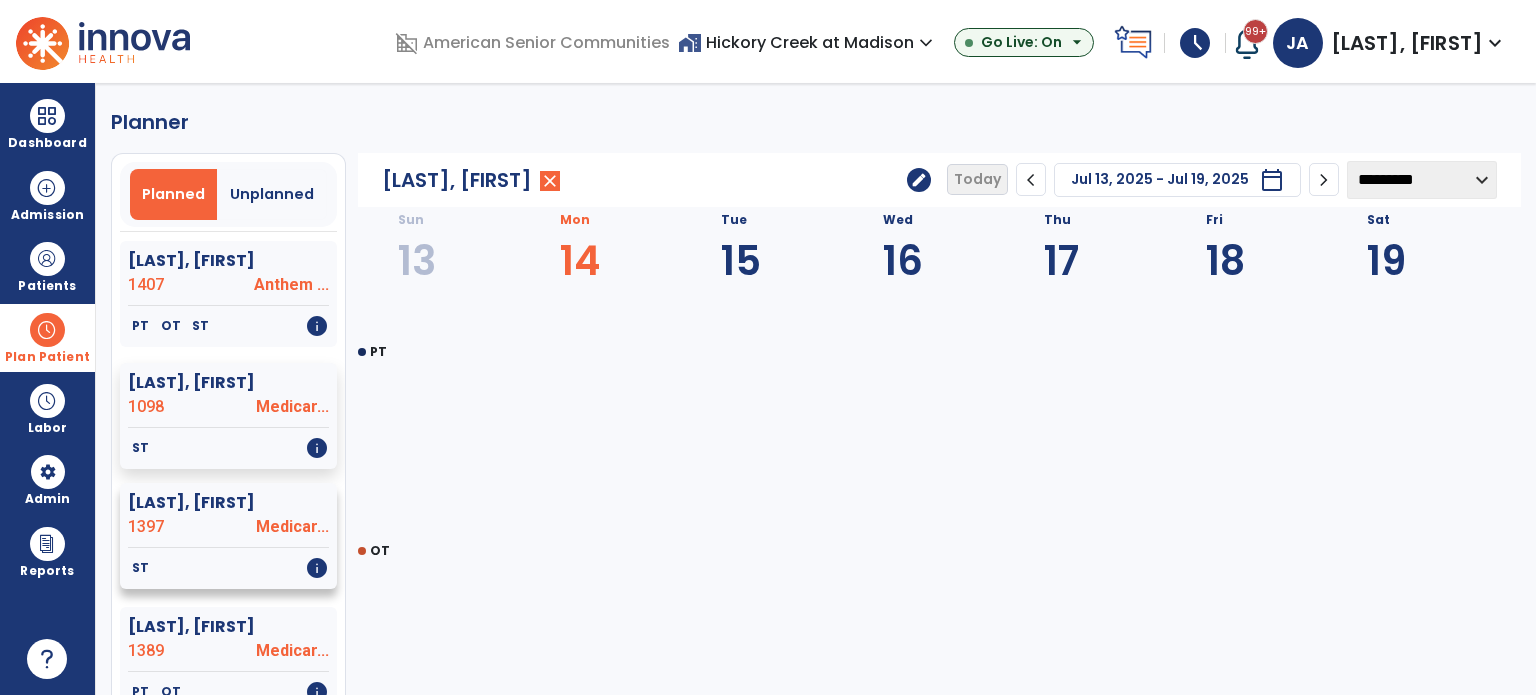 click on "Morgan, Carl" 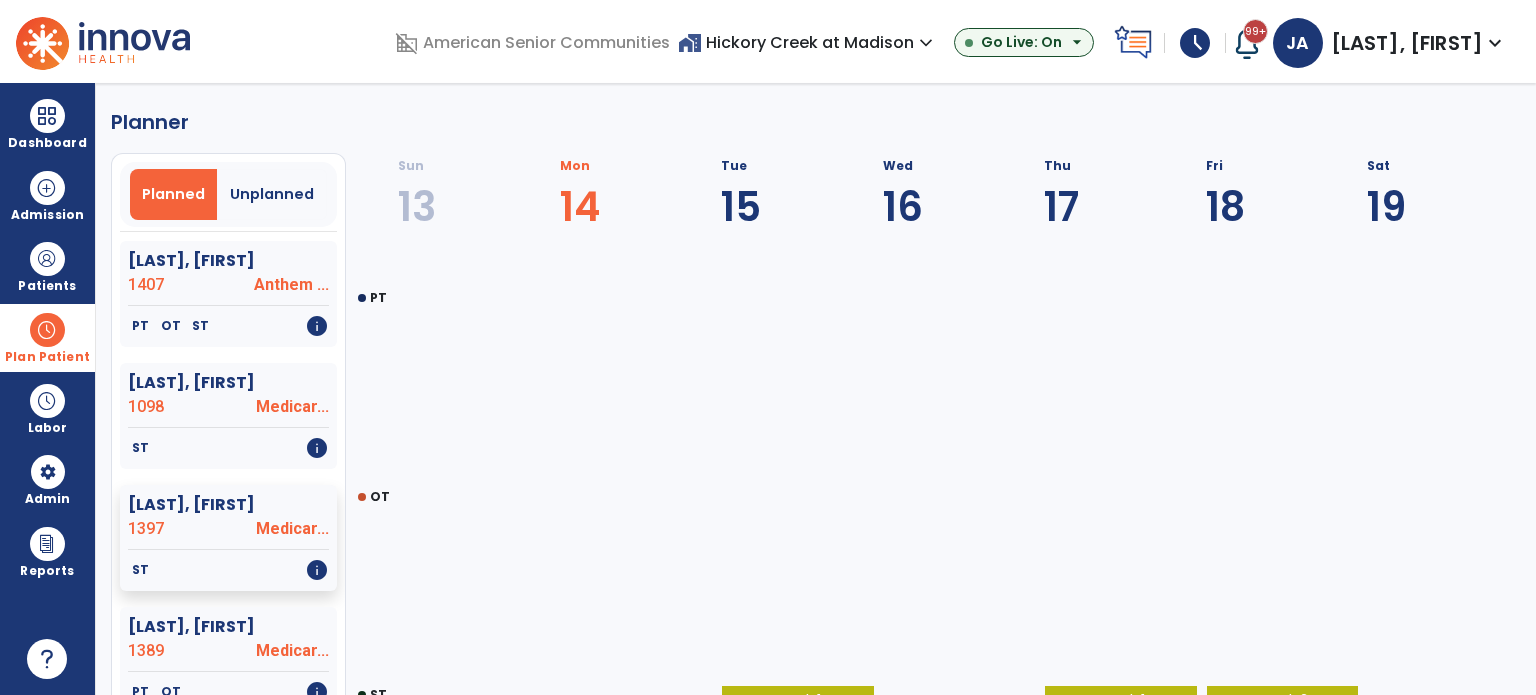 select on "********" 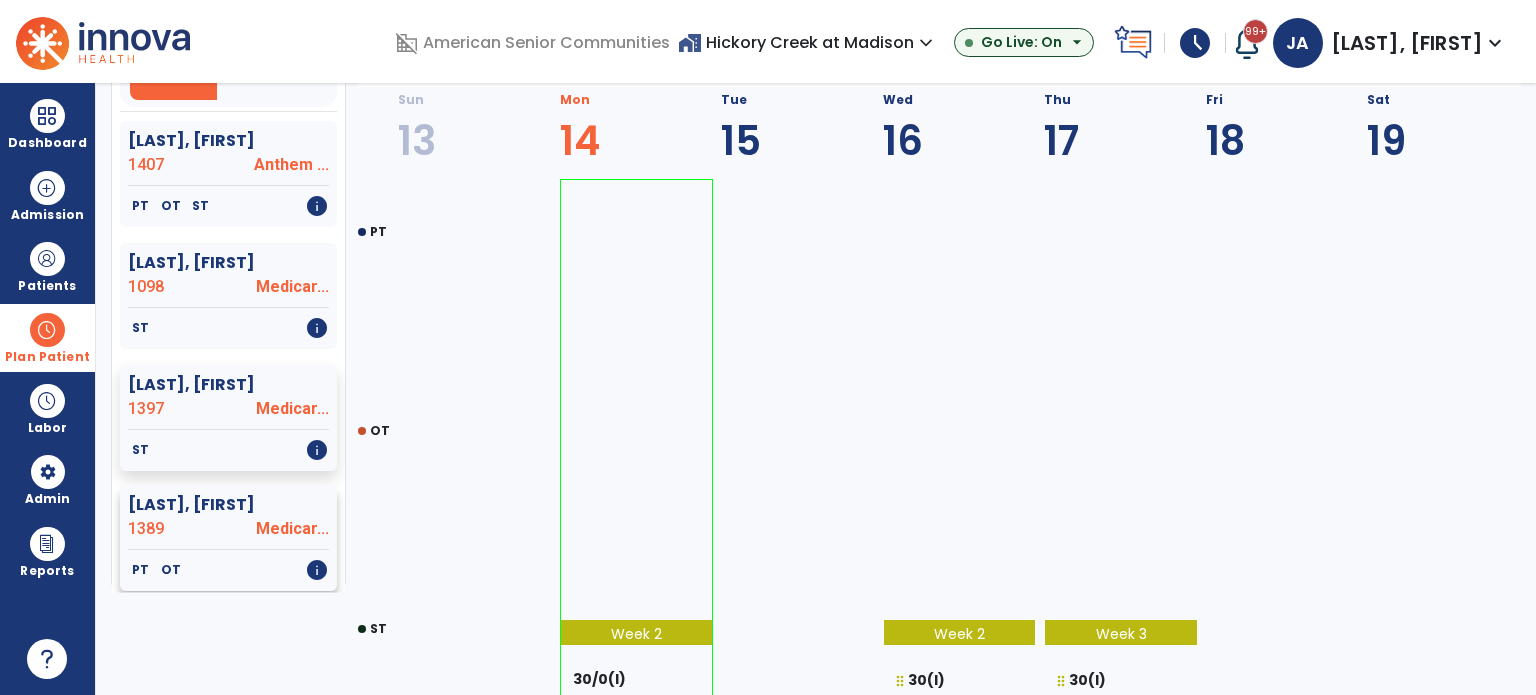 scroll, scrollTop: 304, scrollLeft: 0, axis: vertical 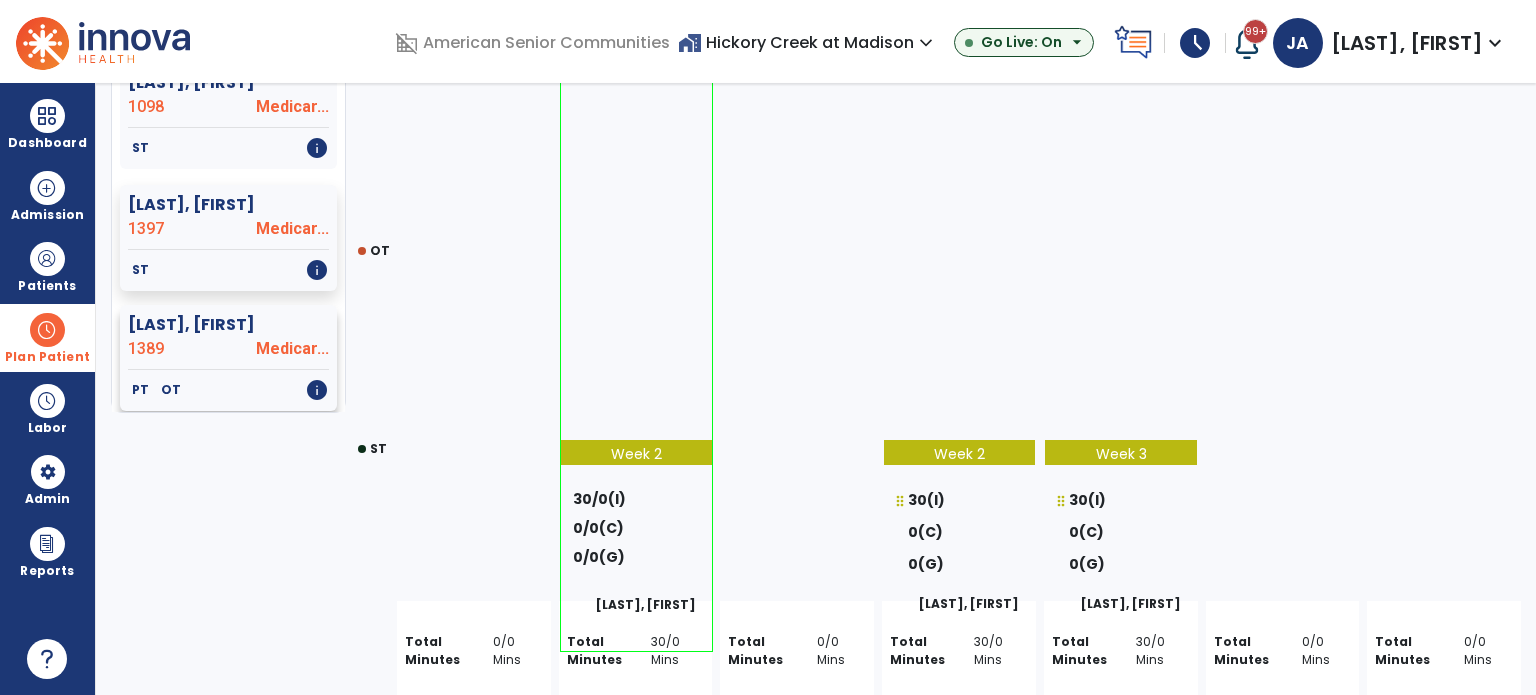 click on "Medicar..." 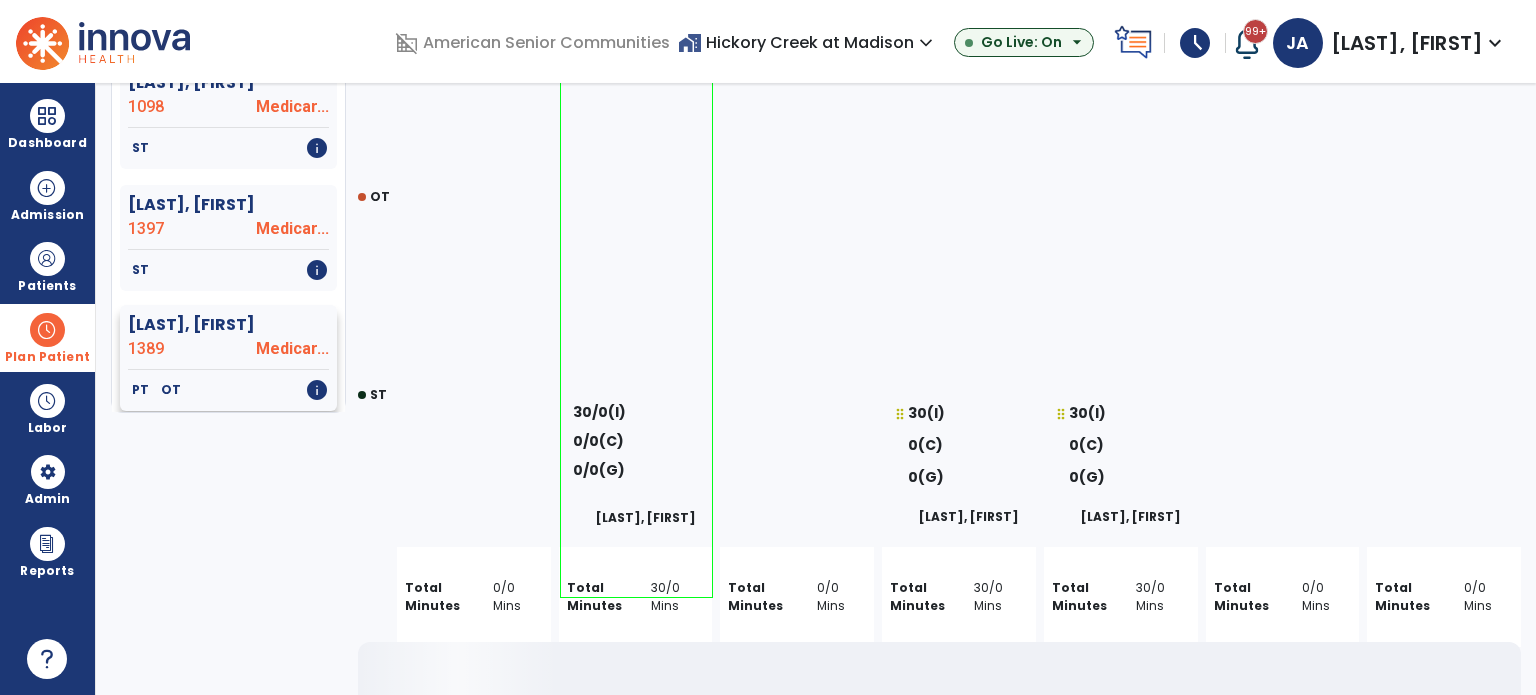 select on "********" 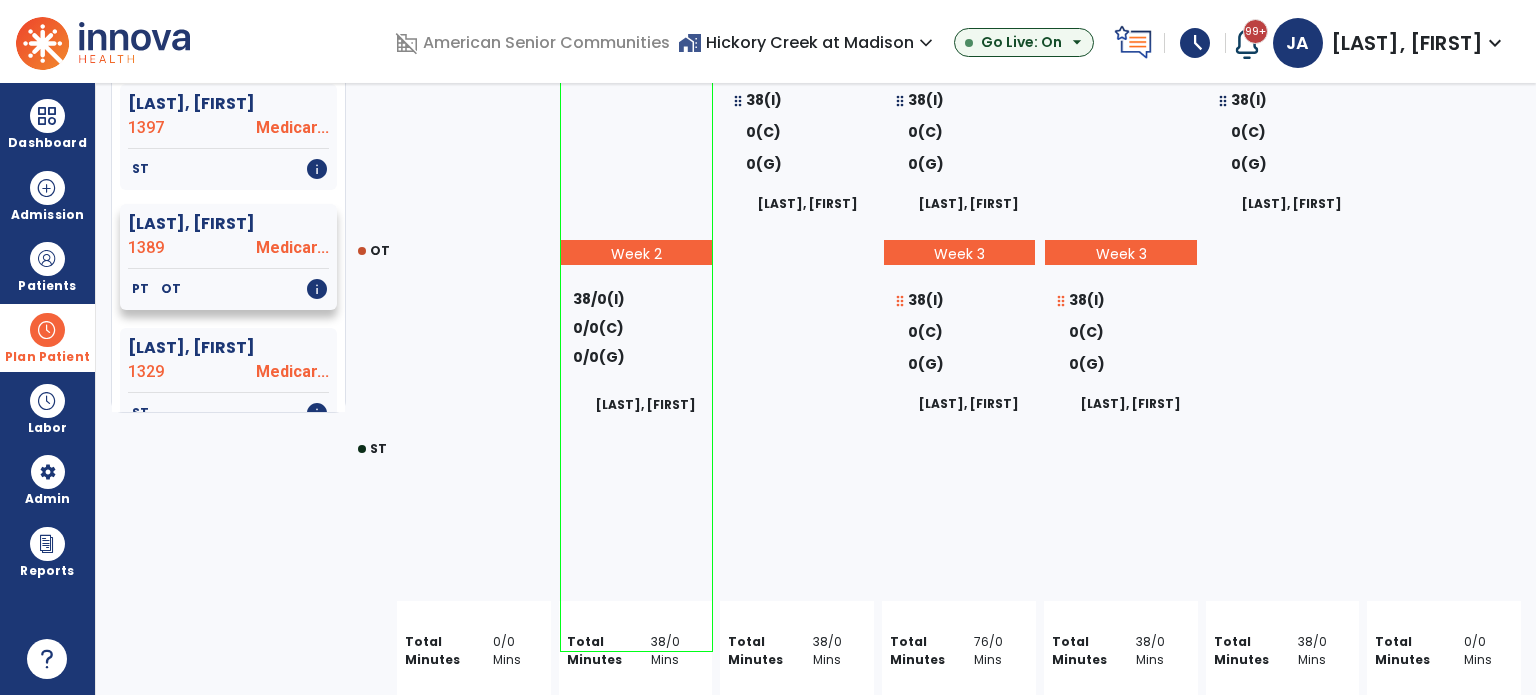 scroll, scrollTop: 1000, scrollLeft: 0, axis: vertical 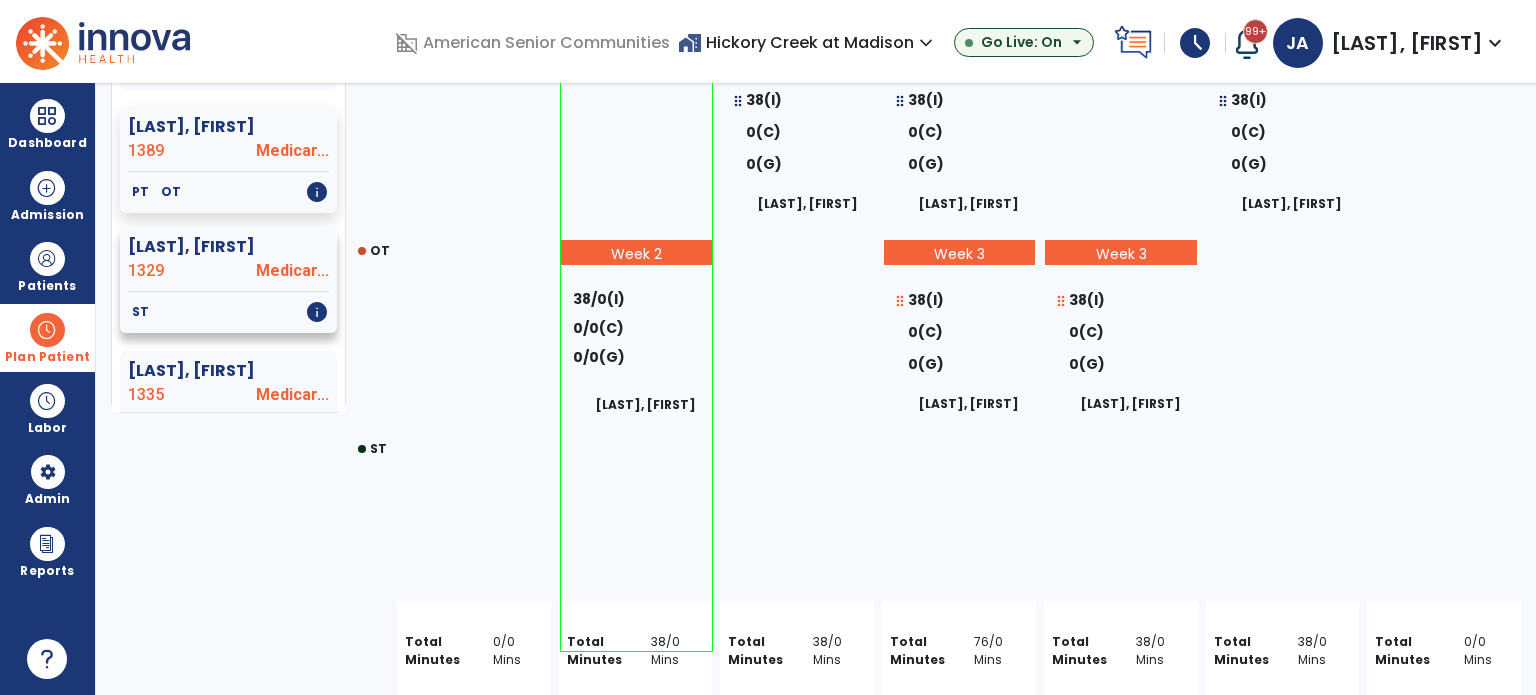 click on "Medicar..." 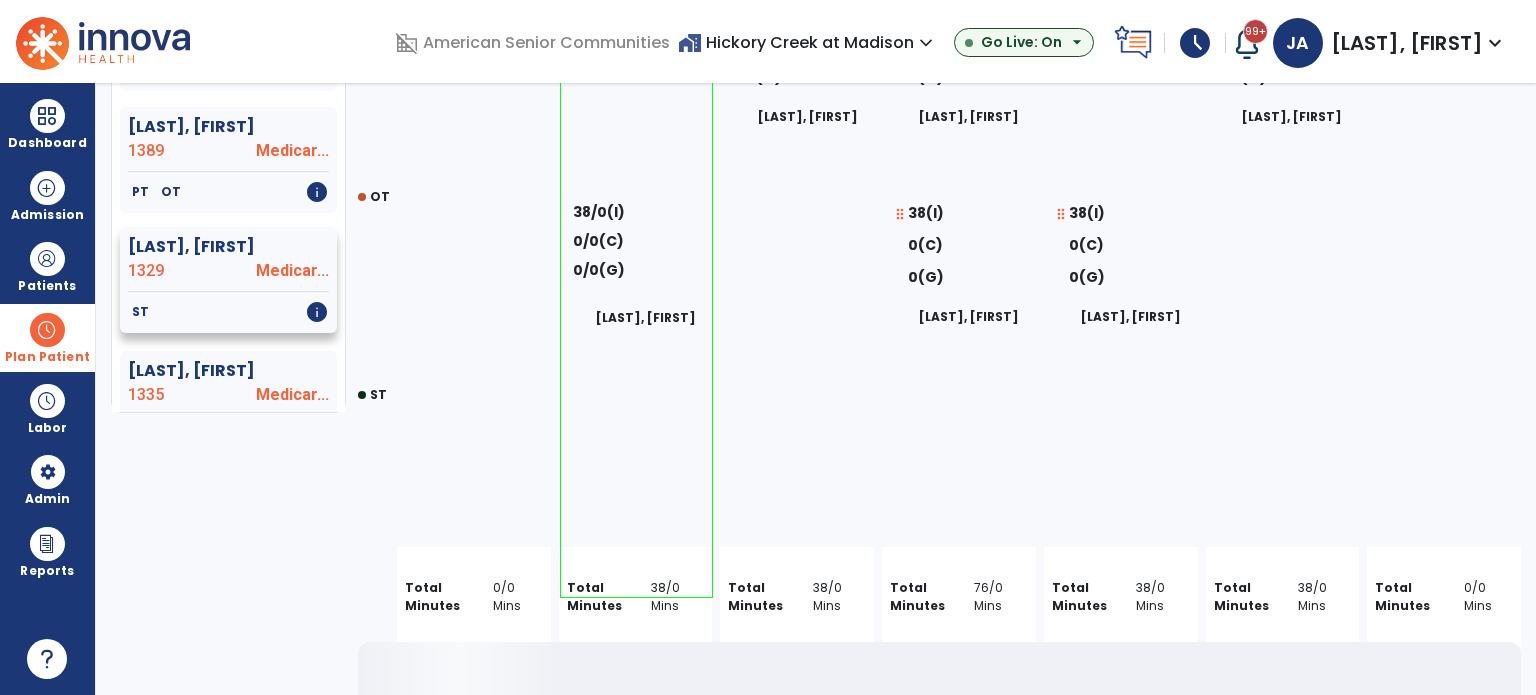 select on "********" 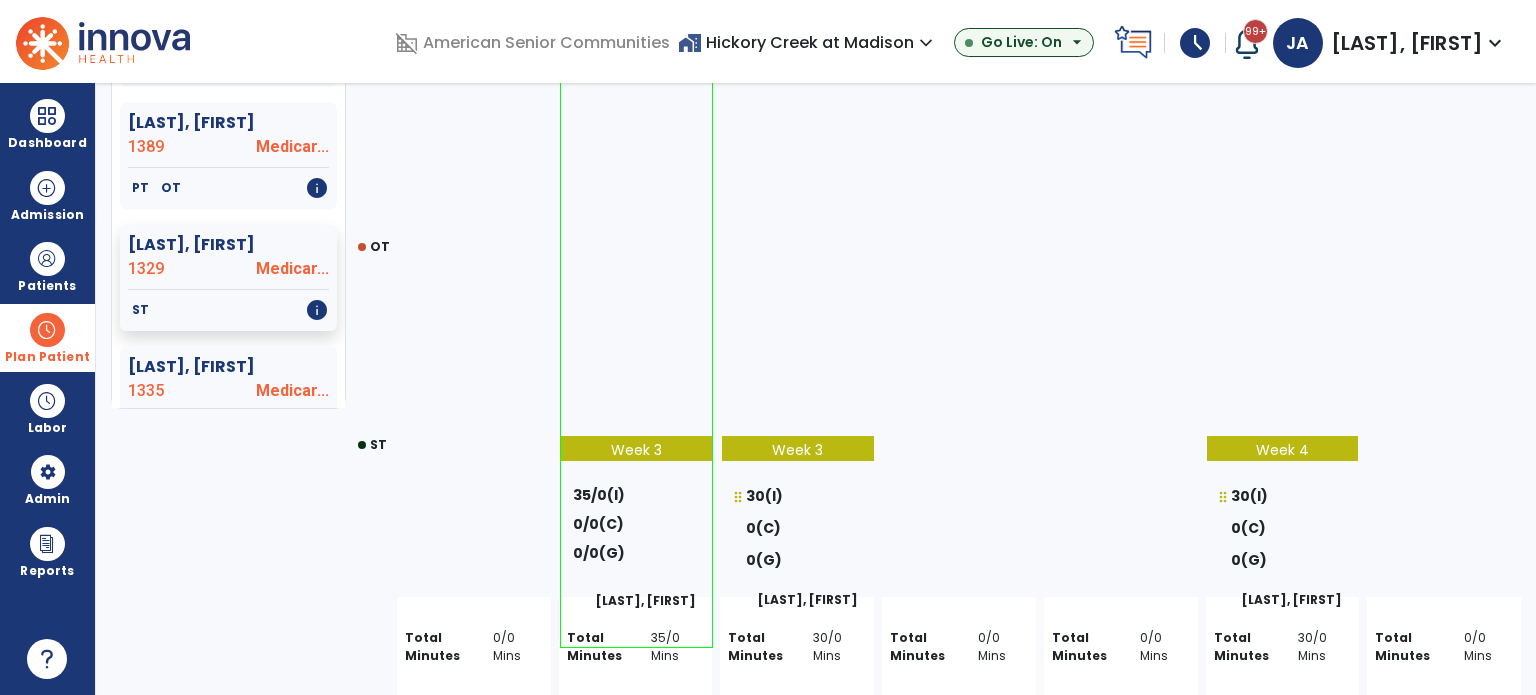 scroll, scrollTop: 309, scrollLeft: 0, axis: vertical 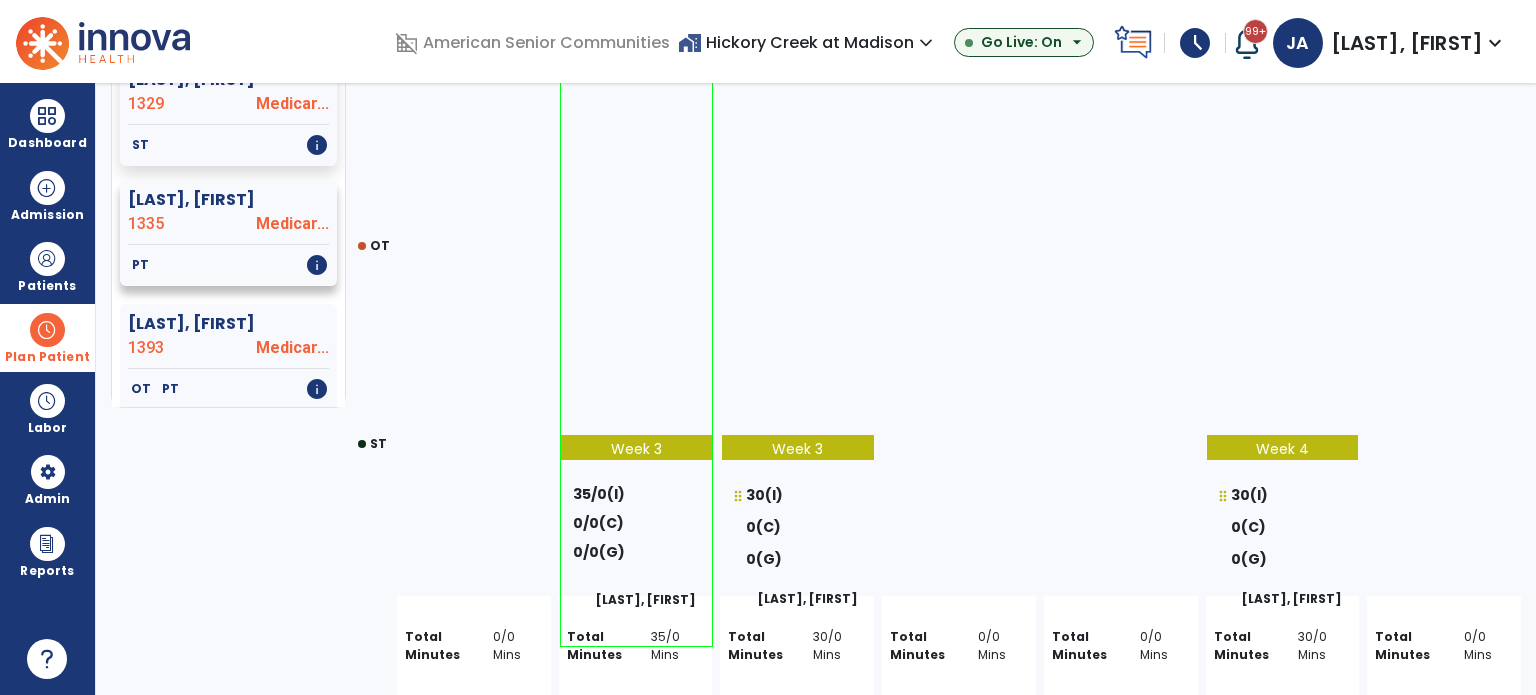 click on "1335" 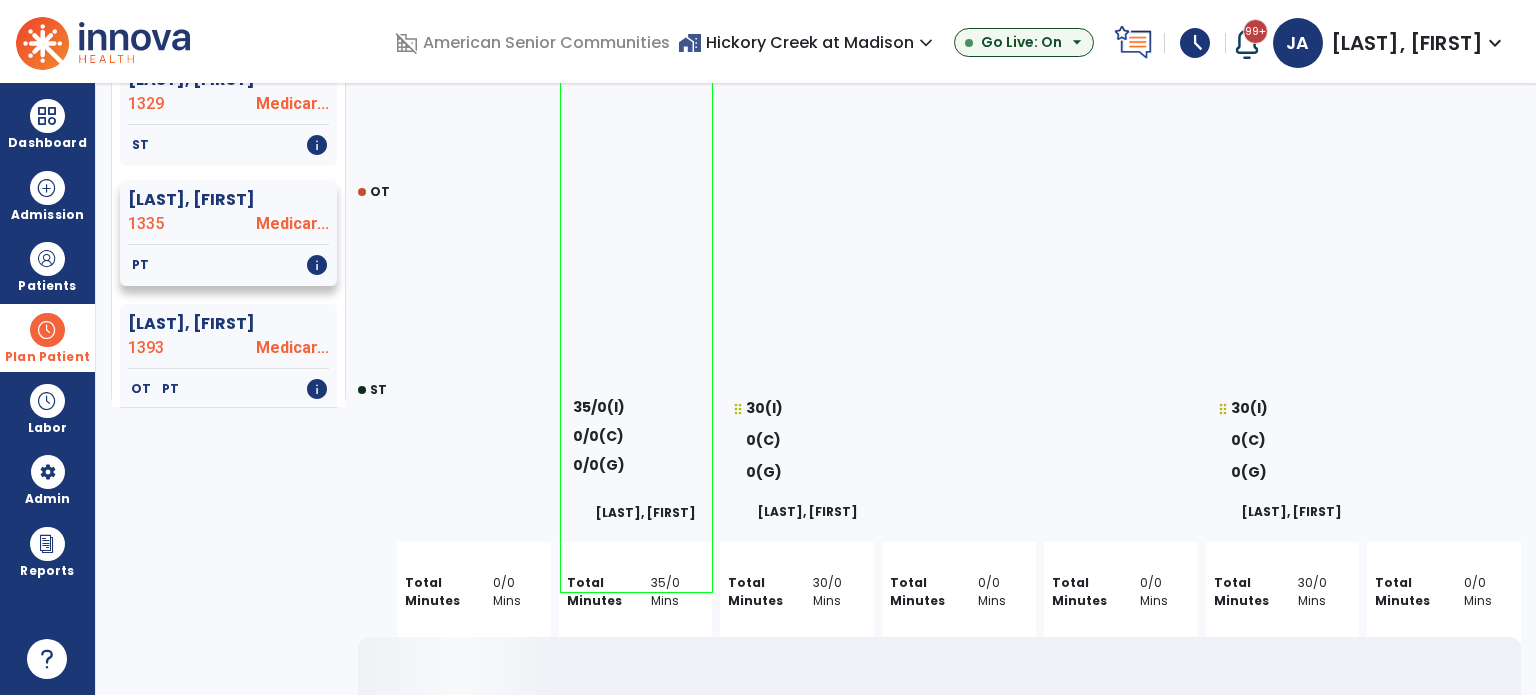 select on "********" 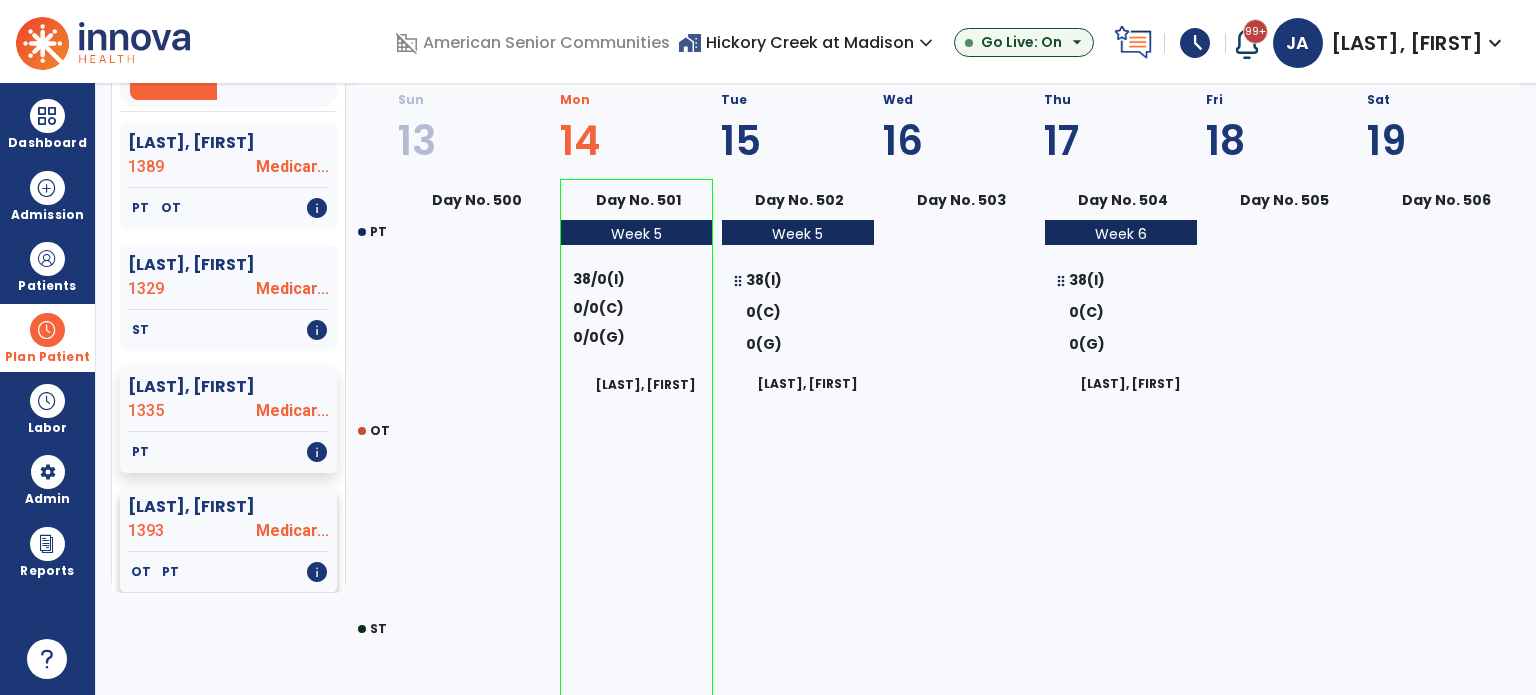 scroll, scrollTop: 209, scrollLeft: 0, axis: vertical 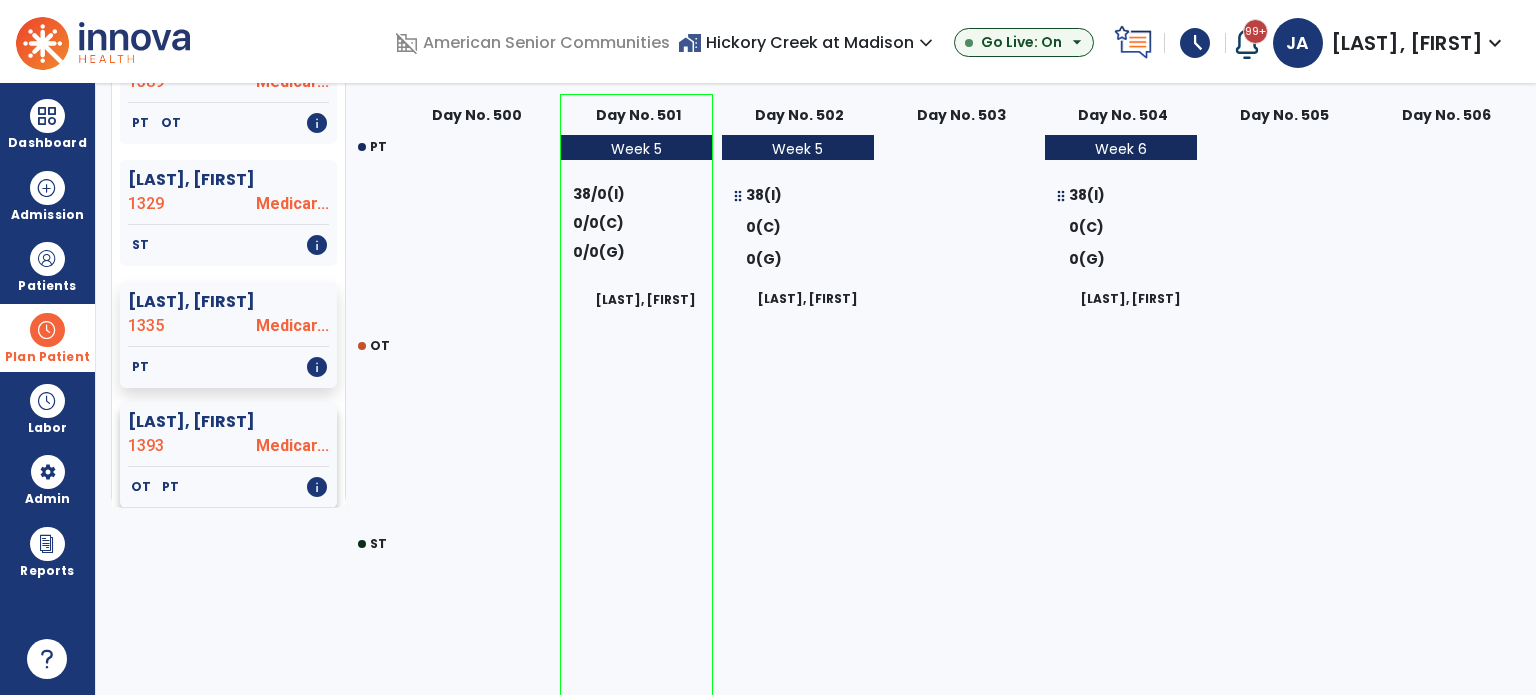 click on "Medicar..." 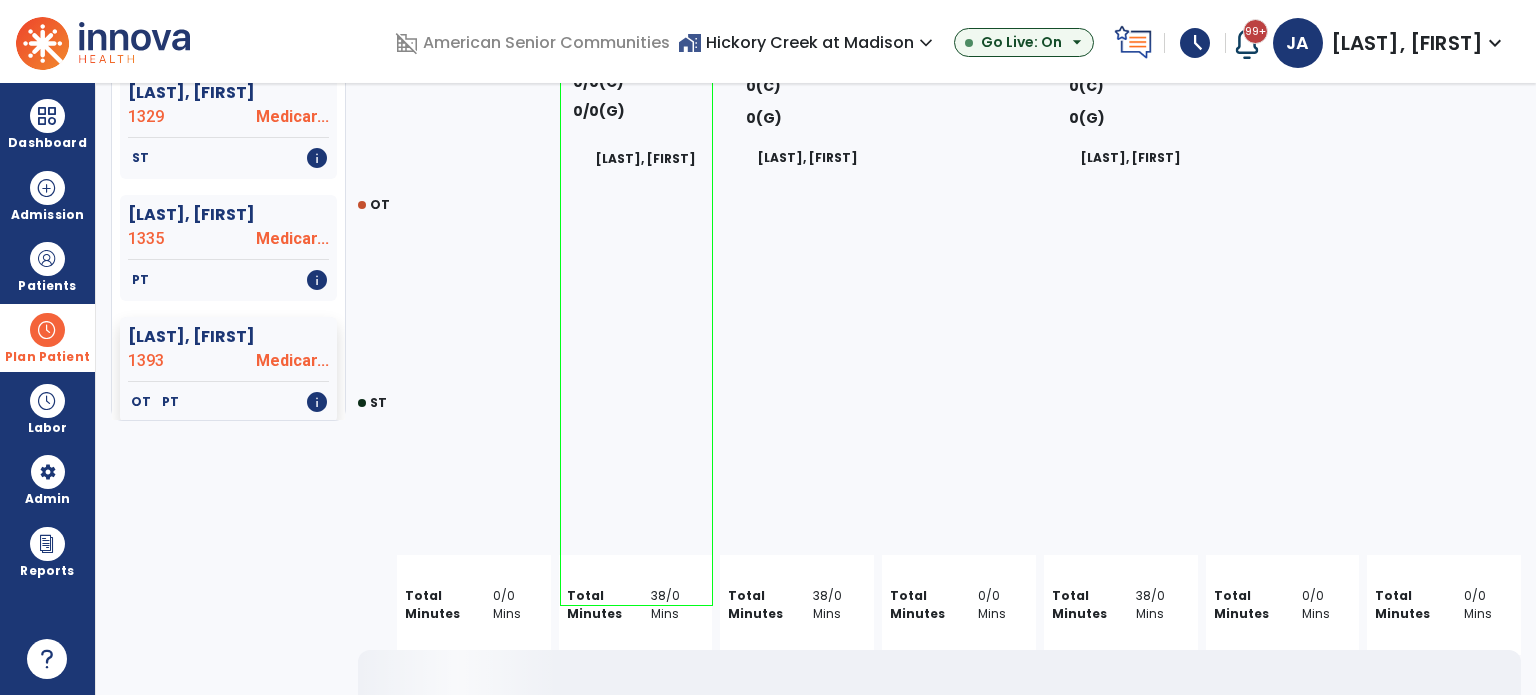 scroll, scrollTop: 300, scrollLeft: 0, axis: vertical 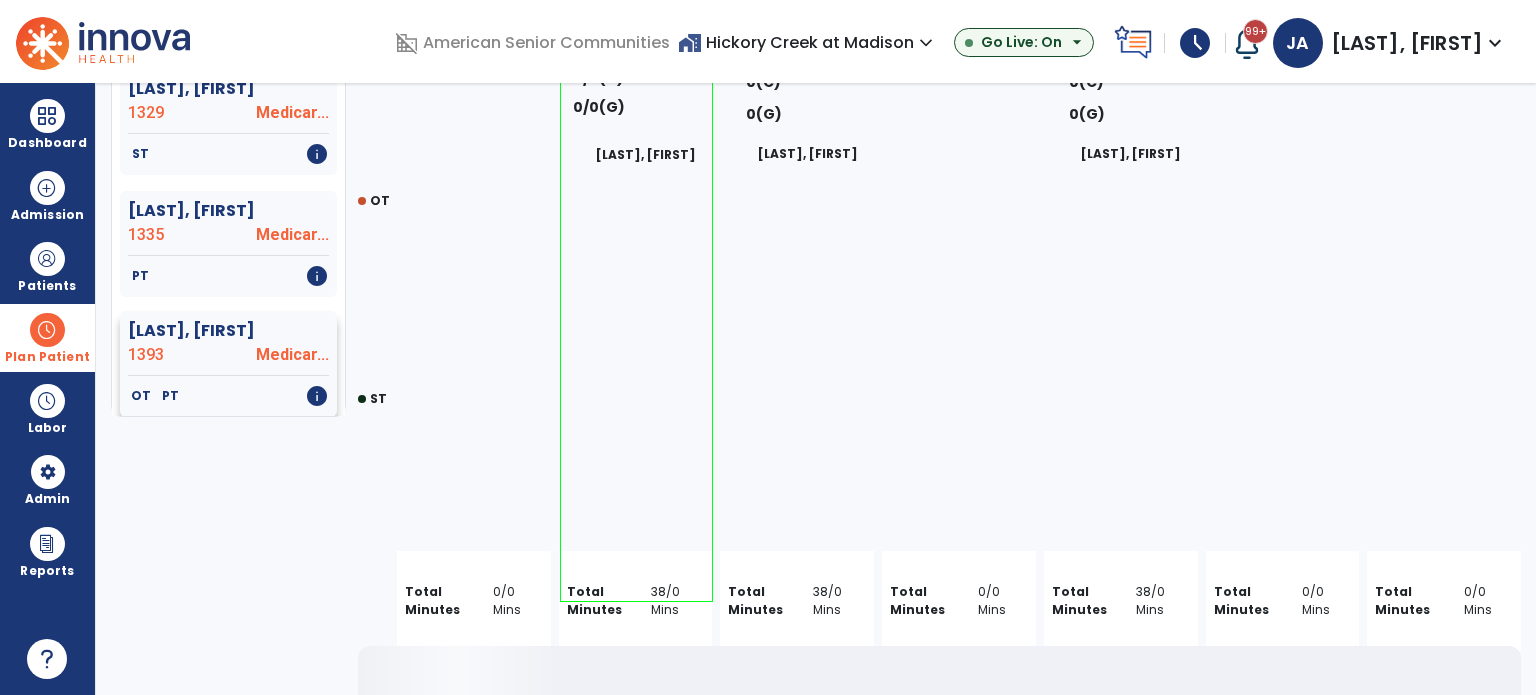click on "Medicar..." 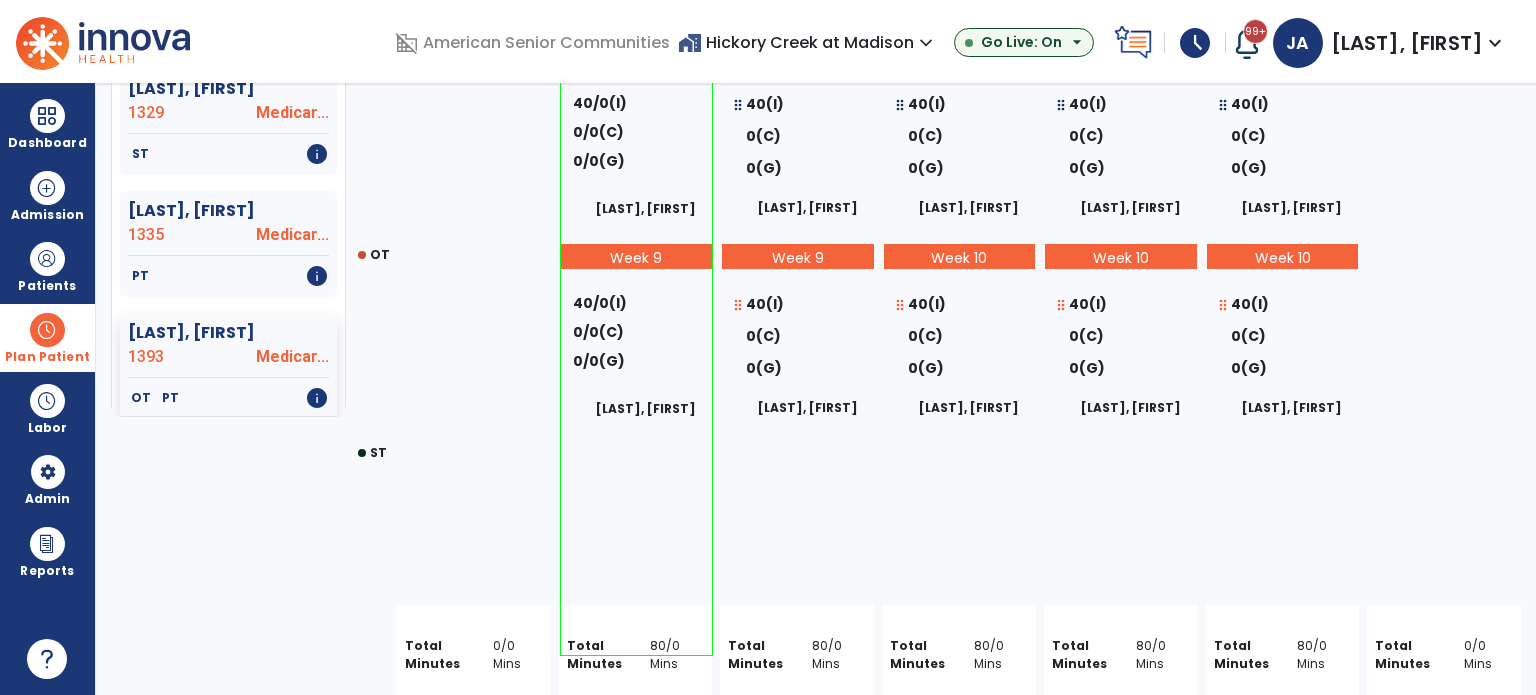 click at bounding box center [47, 330] 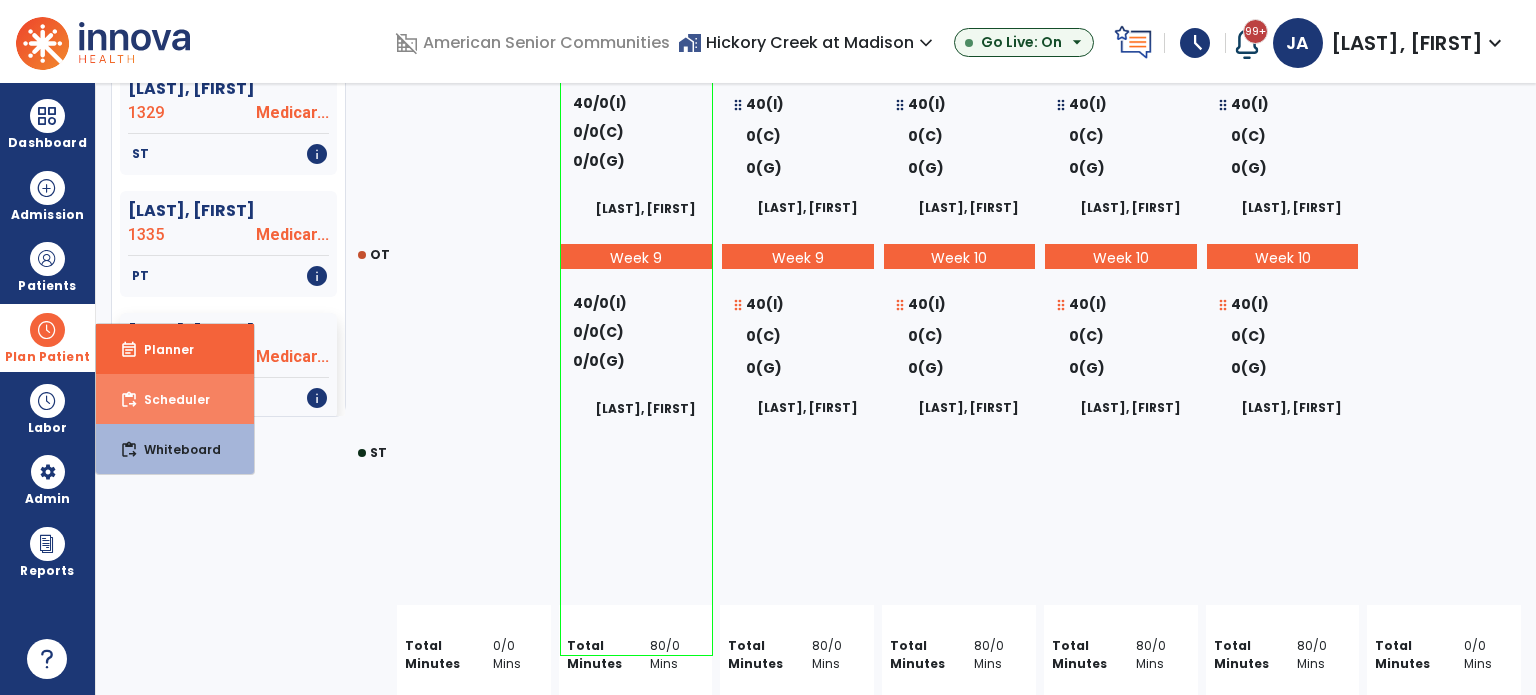 click on "content_paste_go  Scheduler" at bounding box center (175, 399) 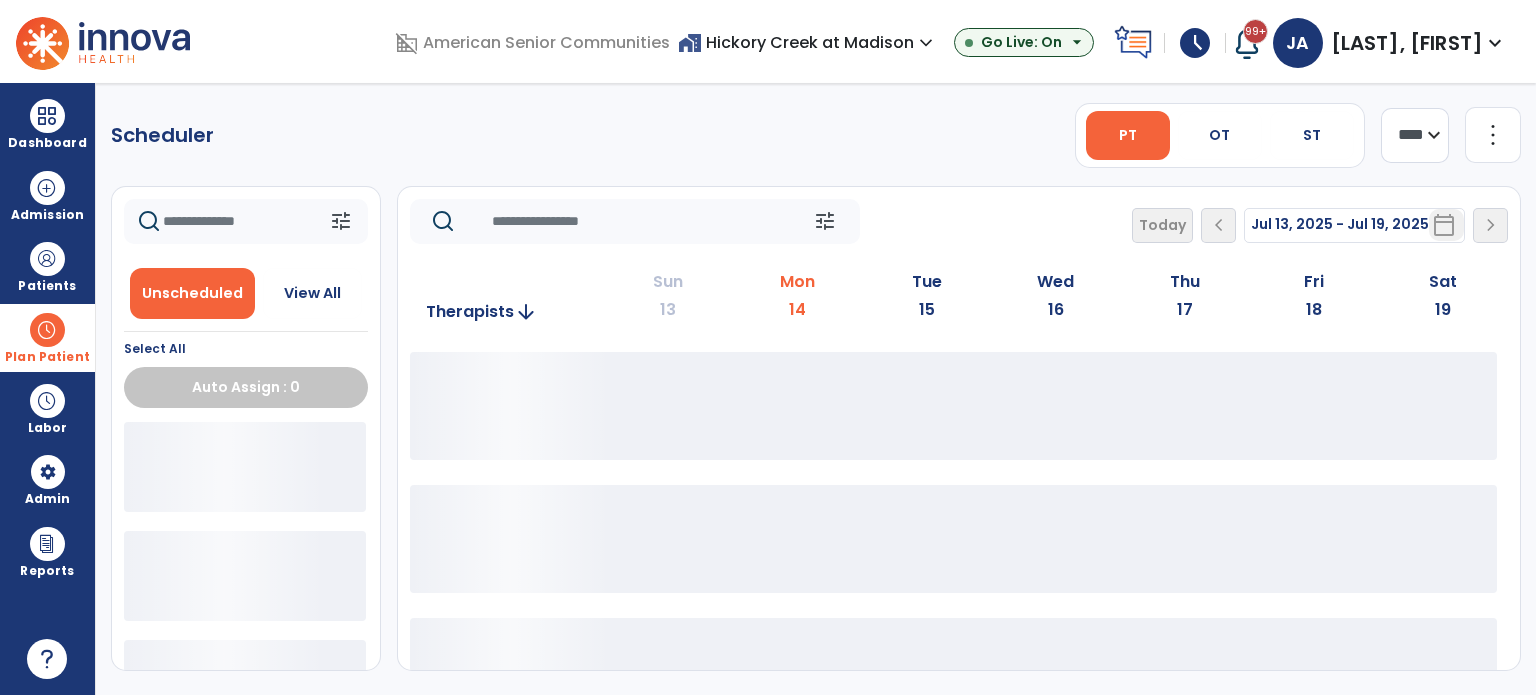 scroll, scrollTop: 0, scrollLeft: 0, axis: both 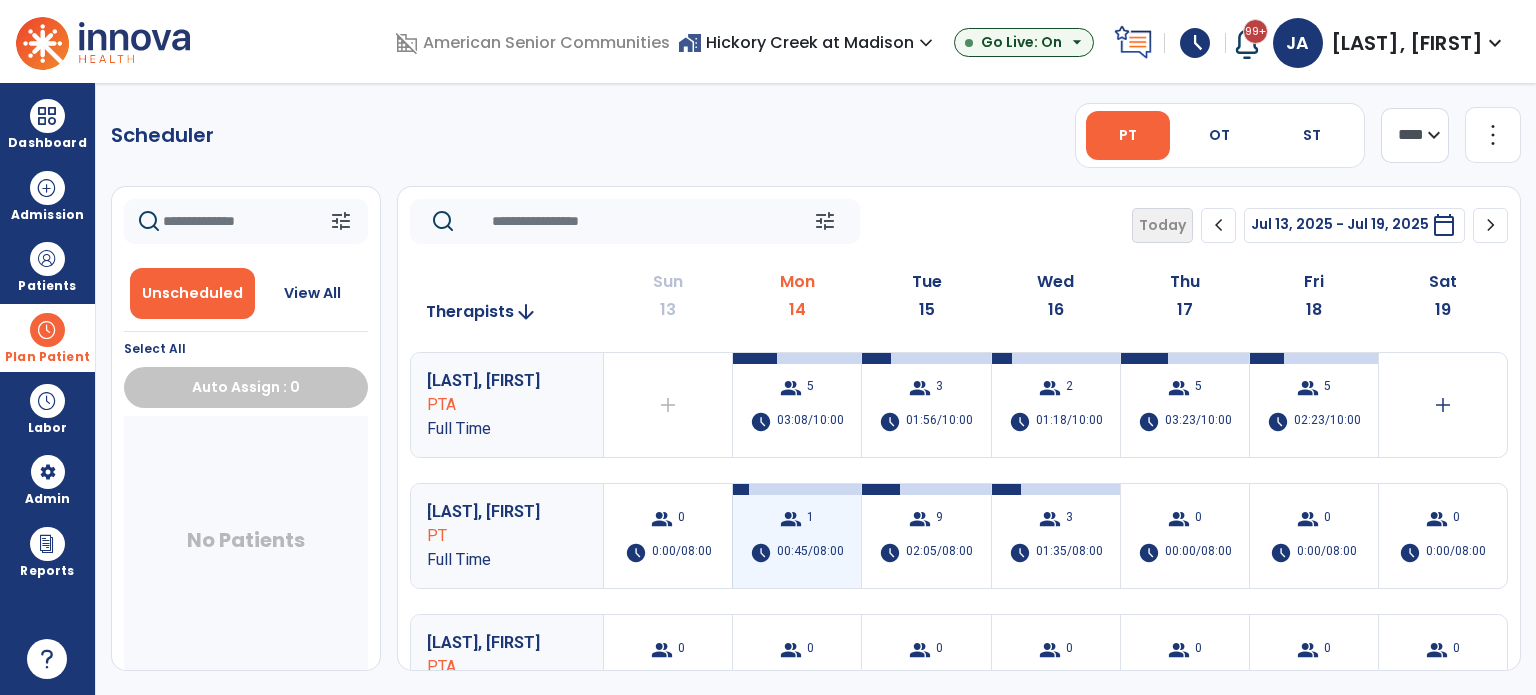 click on "group  1  schedule  00:45/08:00" at bounding box center [797, 536] 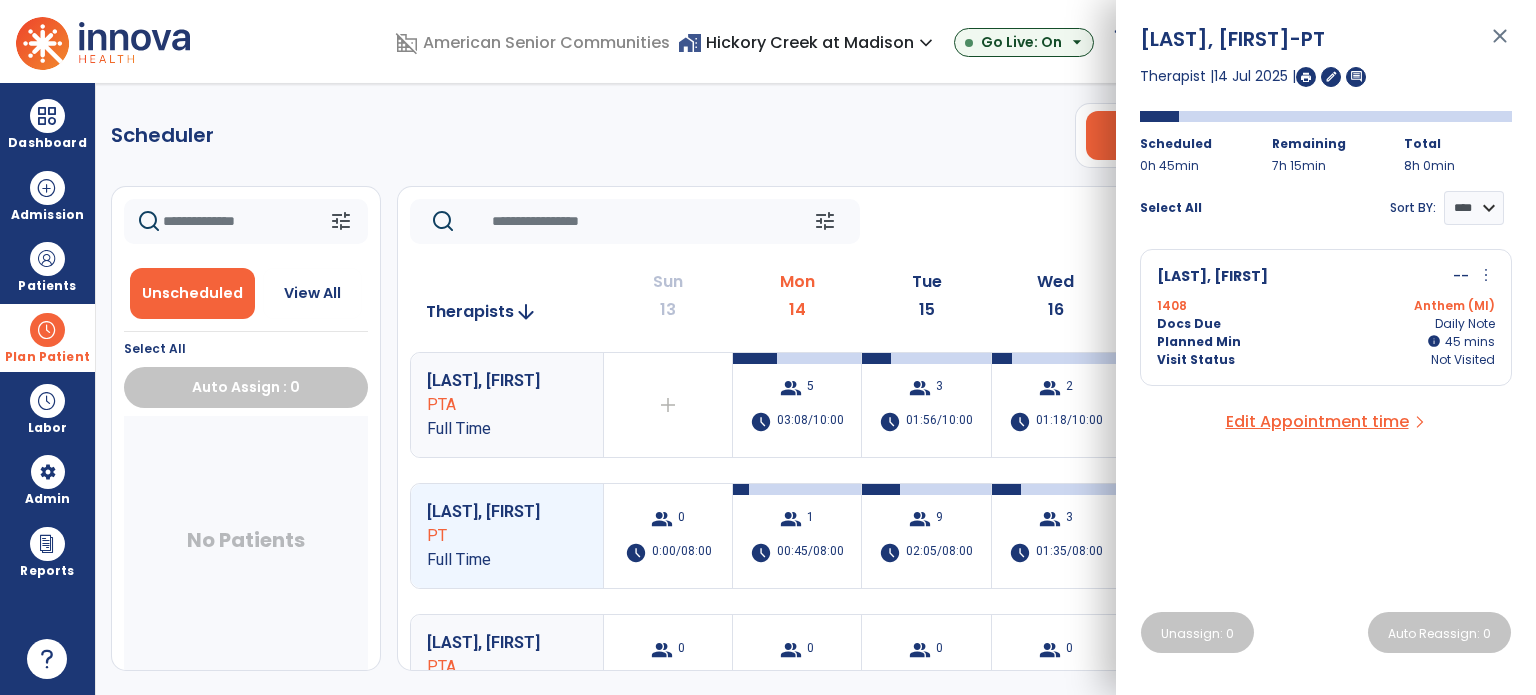 click on "Planned Min" at bounding box center (1199, 342) 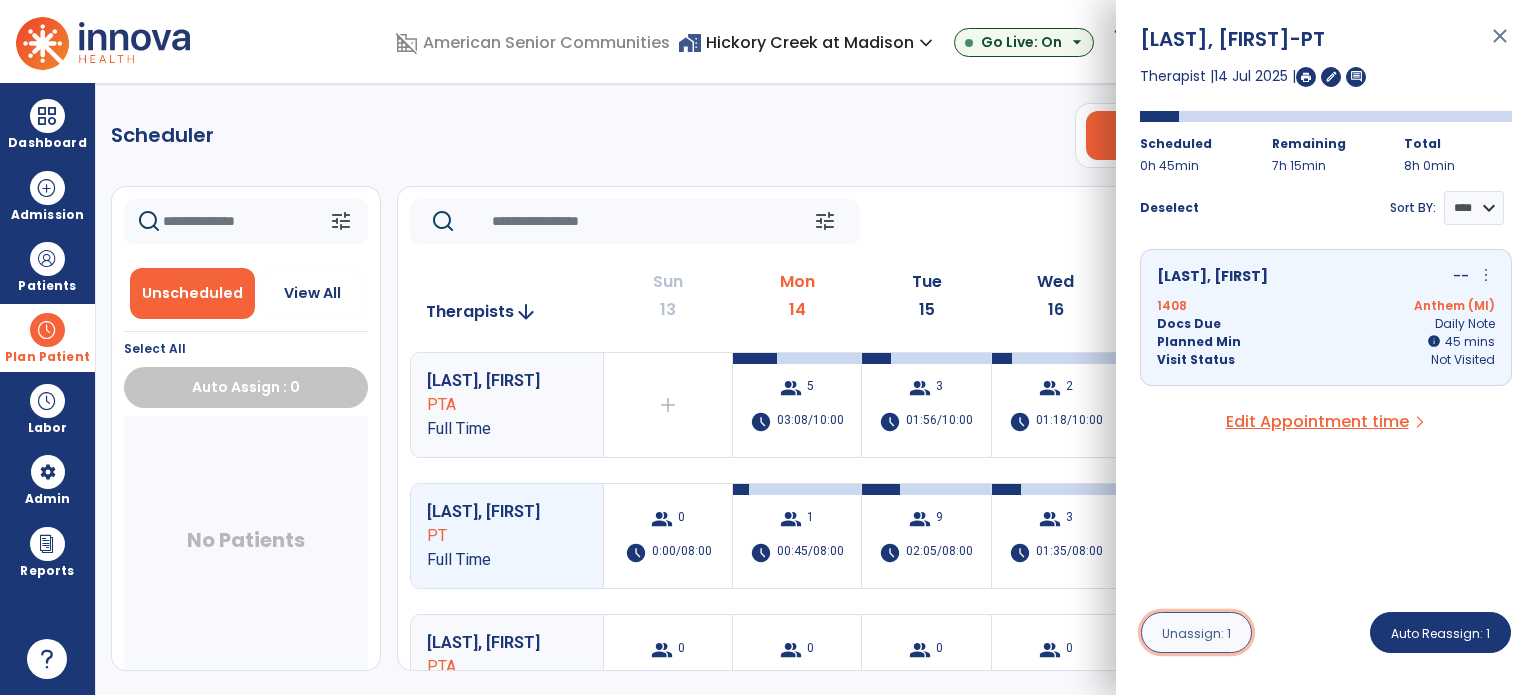 click on "Unassign: 1" at bounding box center (1196, 632) 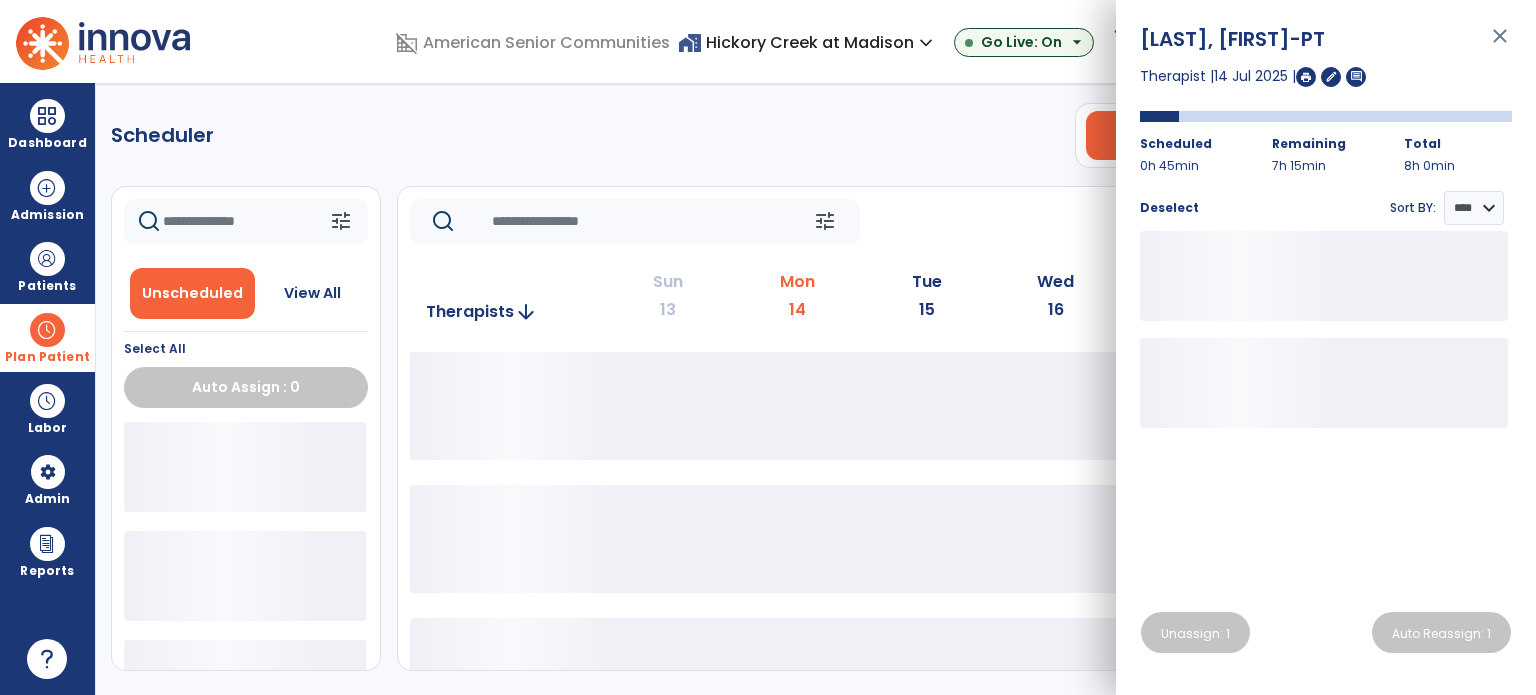 click on "close" at bounding box center (1500, 45) 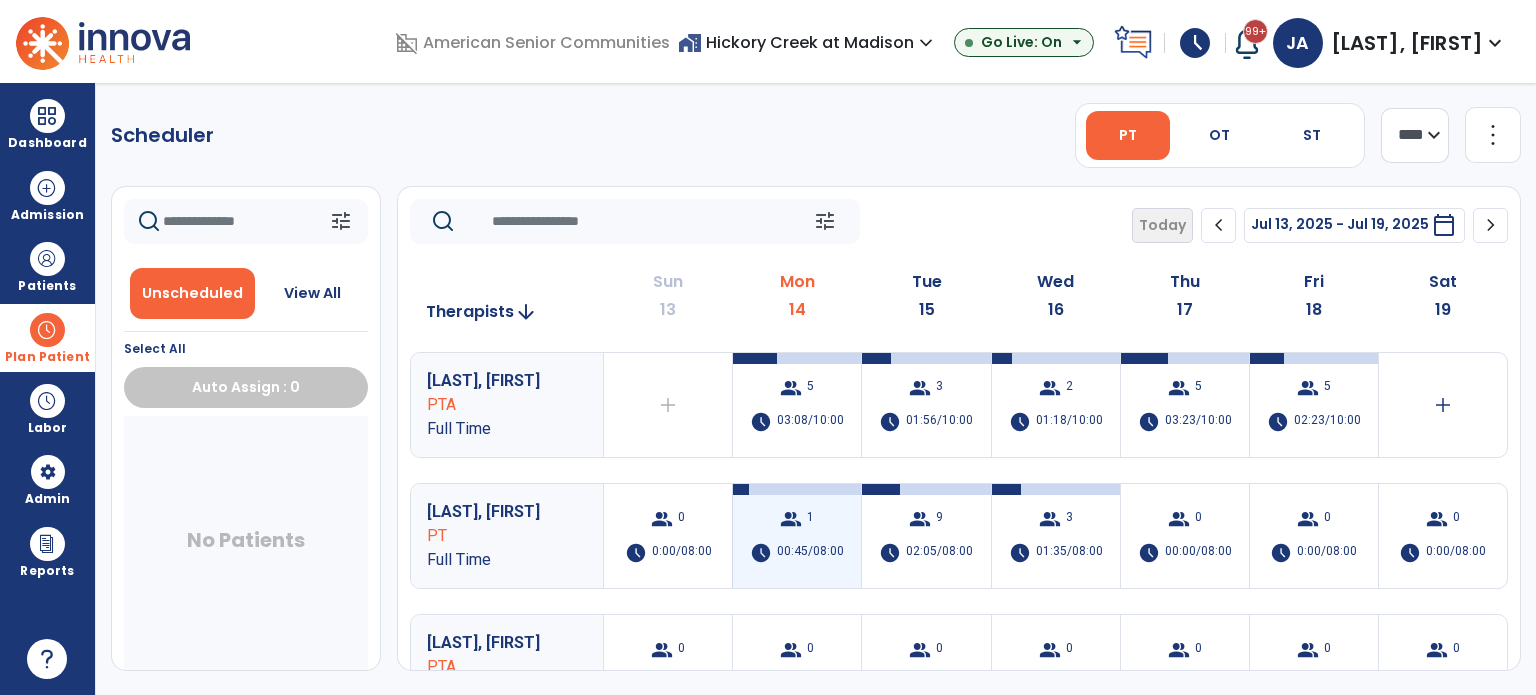 click on "group  1  schedule  00:45/08:00" at bounding box center (797, 536) 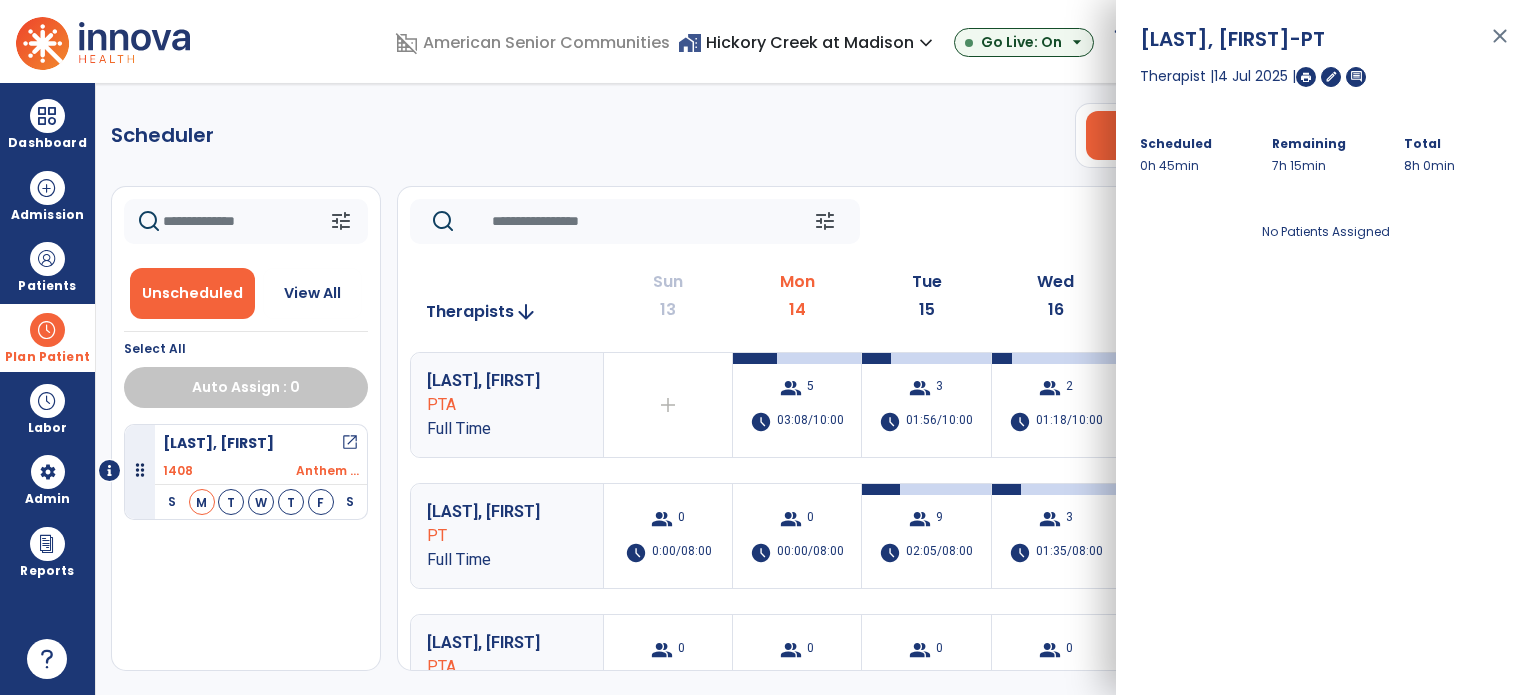 click on "close" at bounding box center [1500, 45] 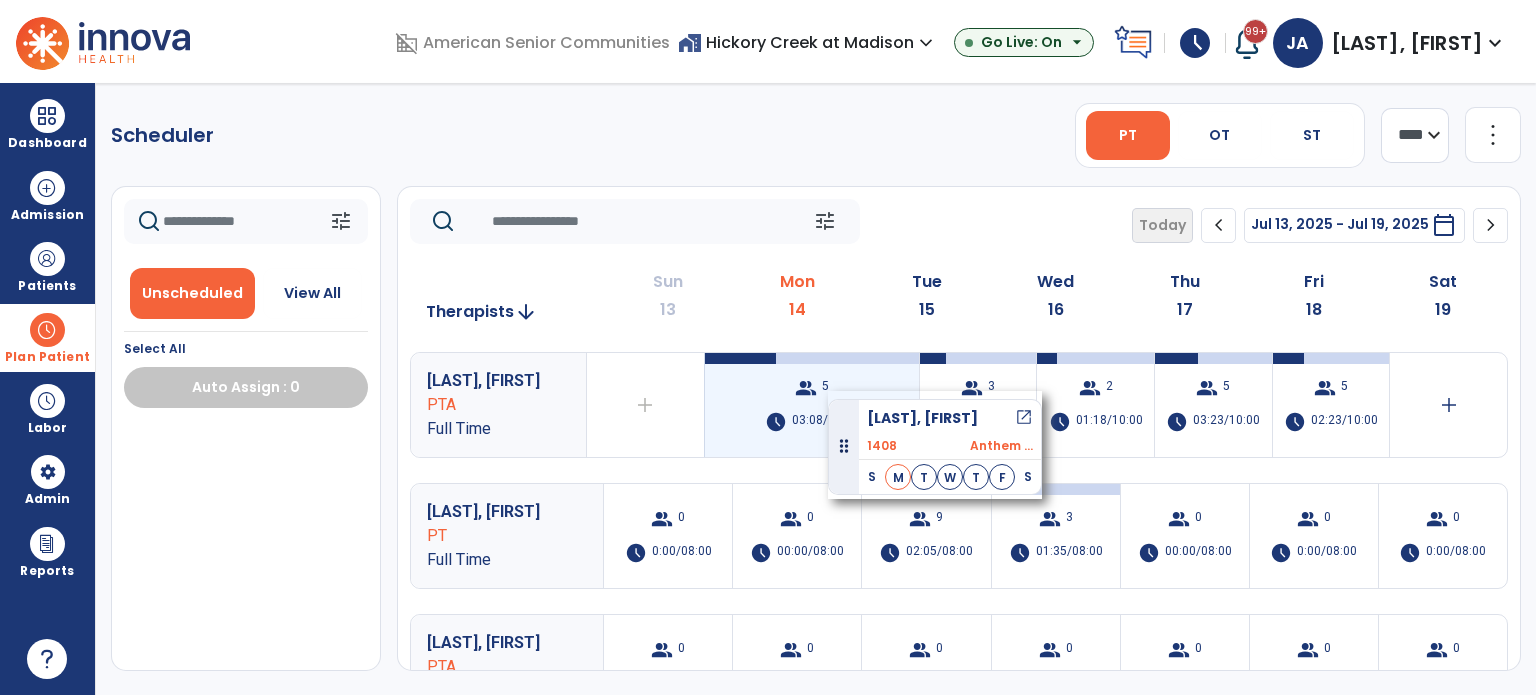 drag, startPoint x: 272, startPoint y: 459, endPoint x: 828, endPoint y: 391, distance: 560.1428 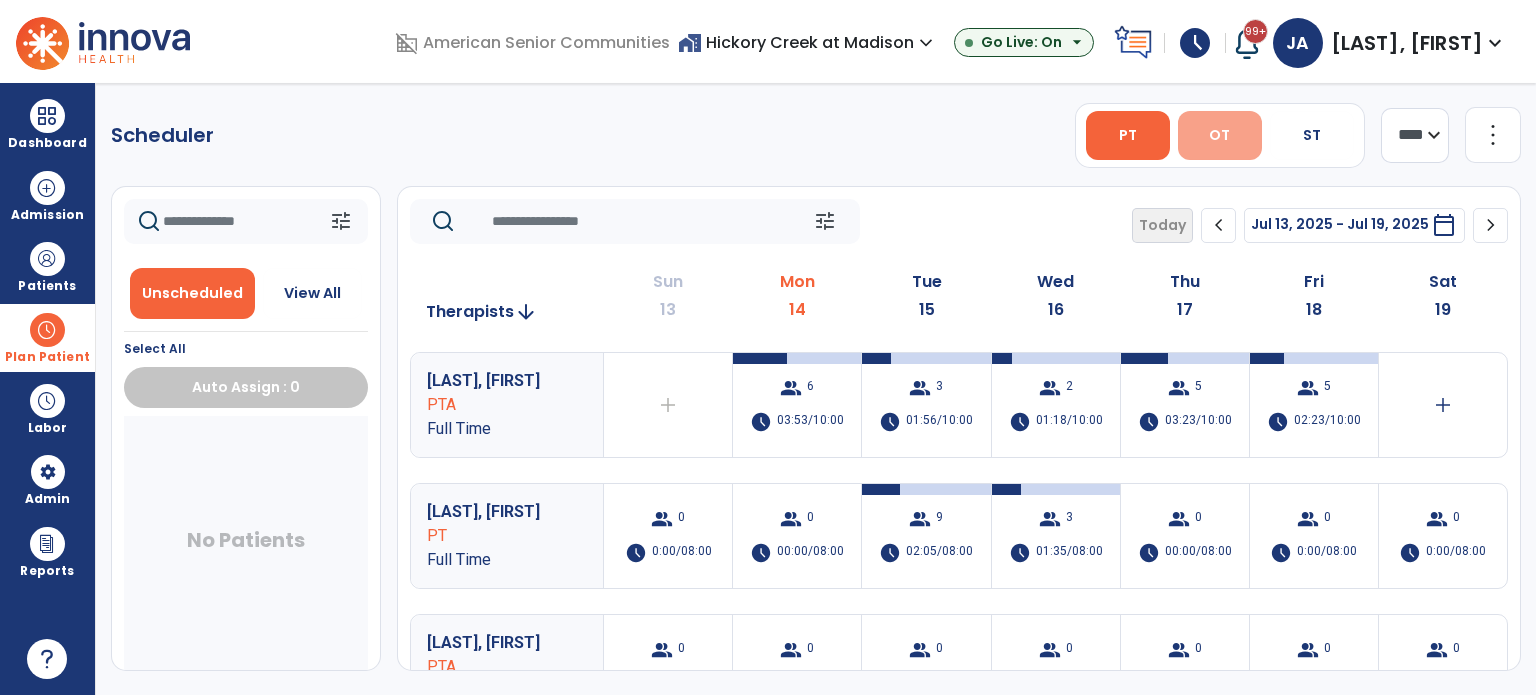 click on "OT" at bounding box center (1220, 135) 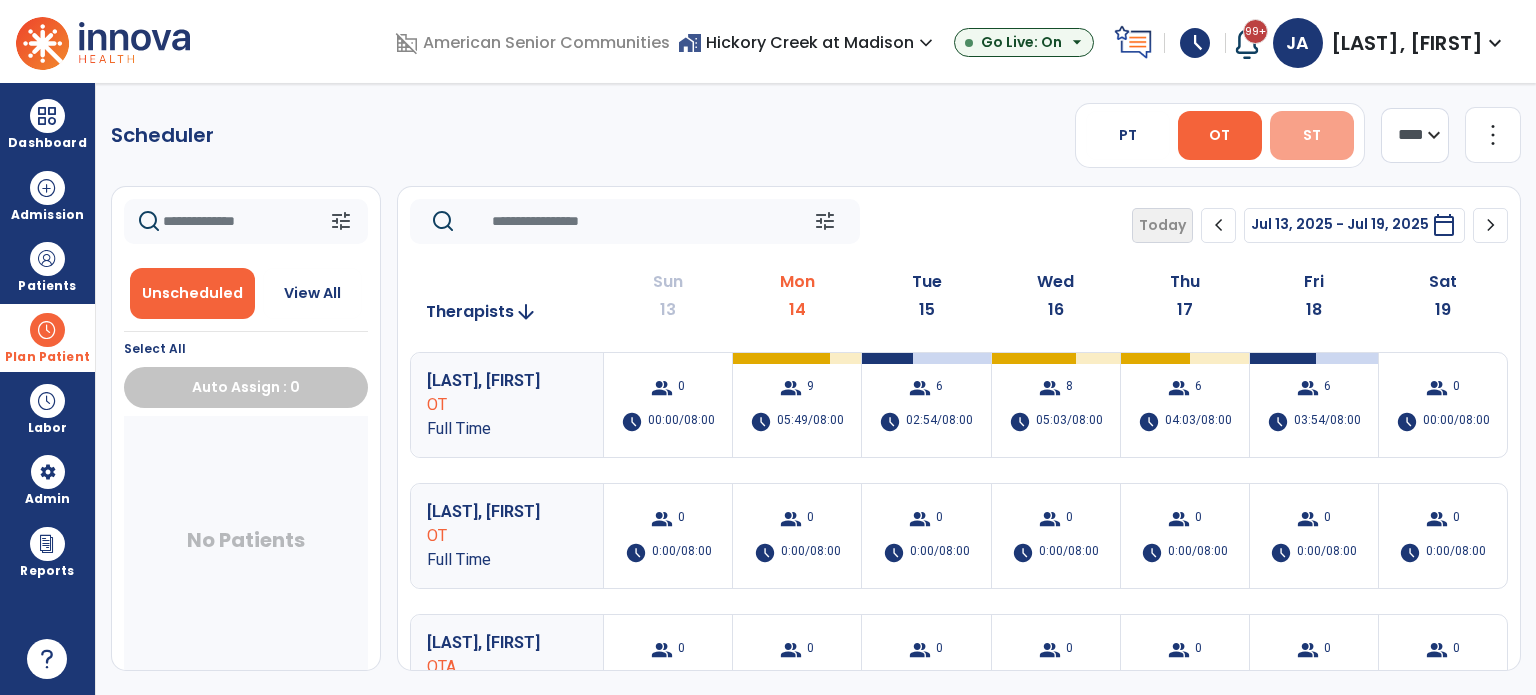 click on "ST" at bounding box center [1312, 135] 